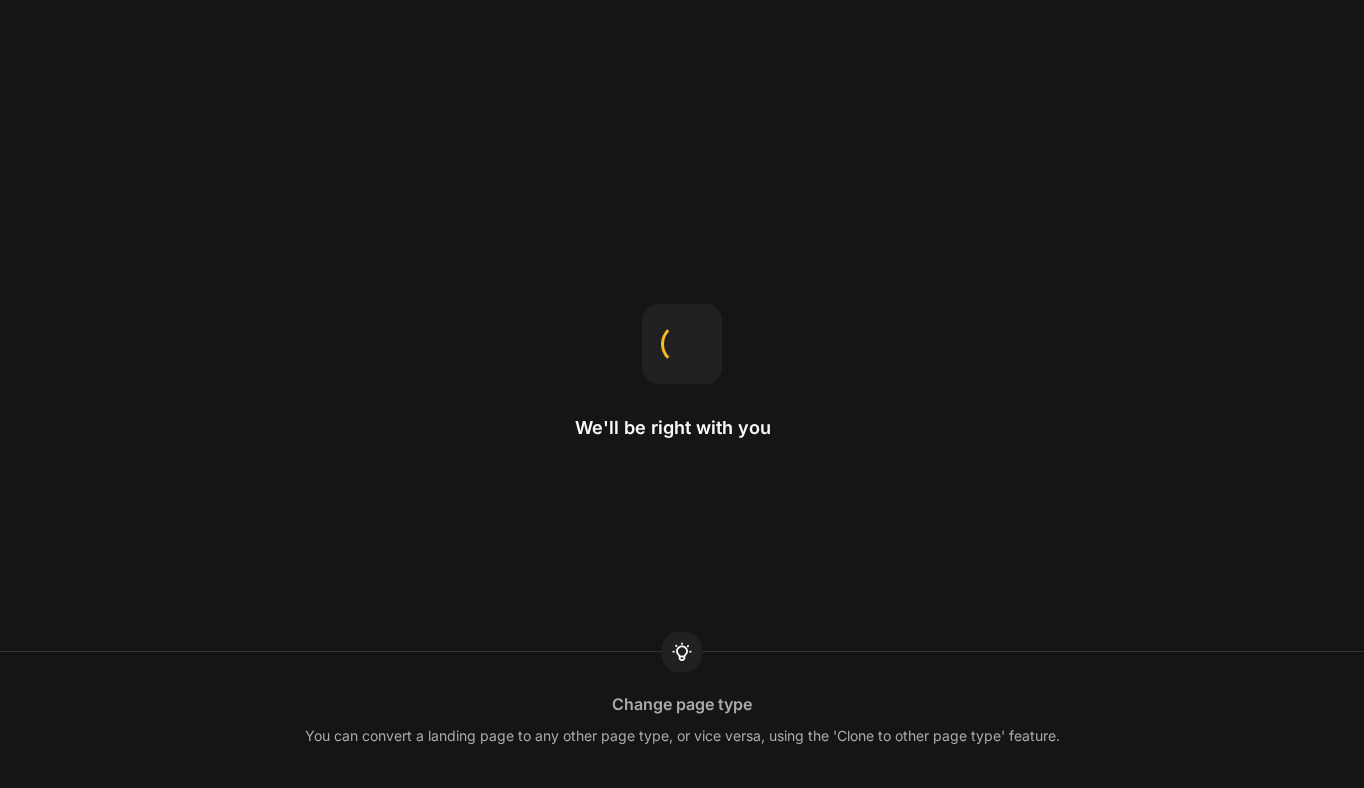 scroll, scrollTop: 0, scrollLeft: 0, axis: both 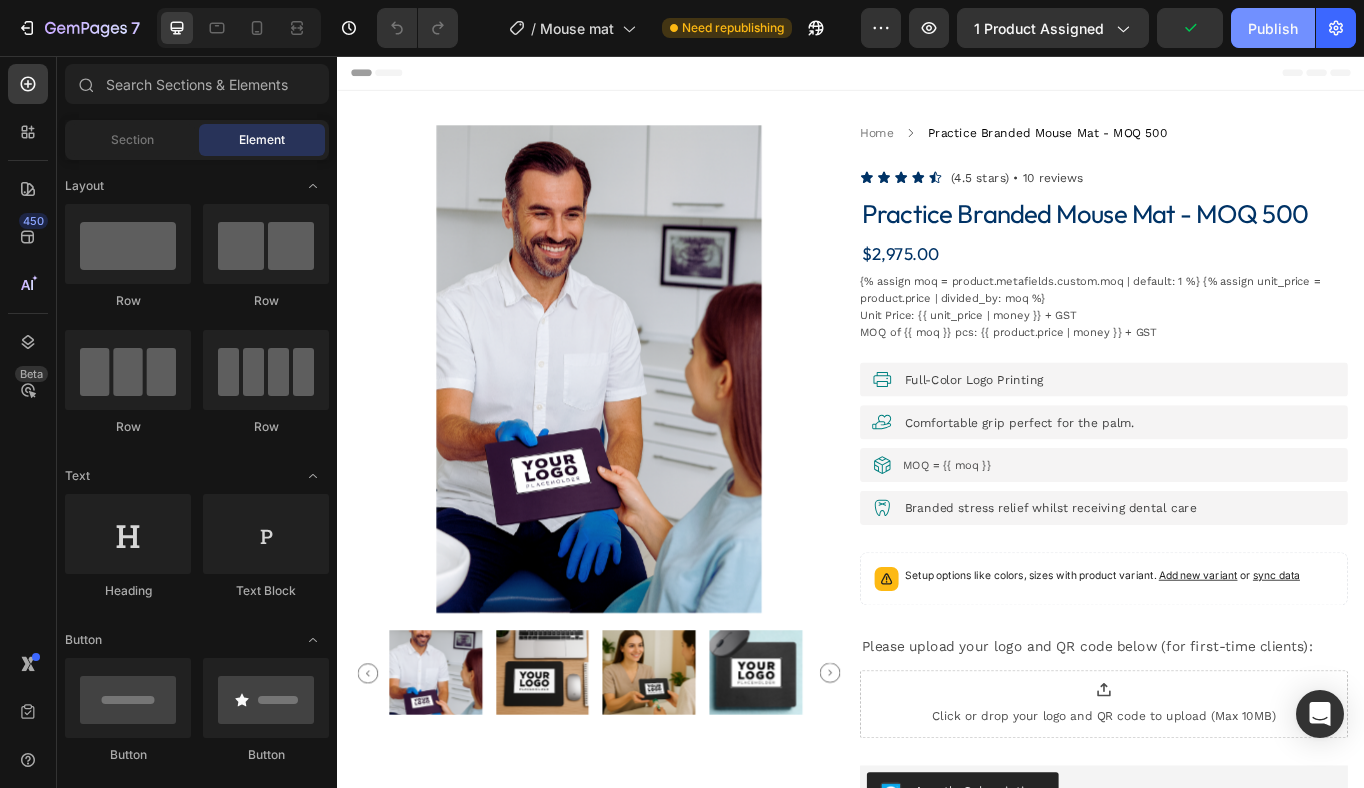 click on "Publish" at bounding box center [1273, 28] 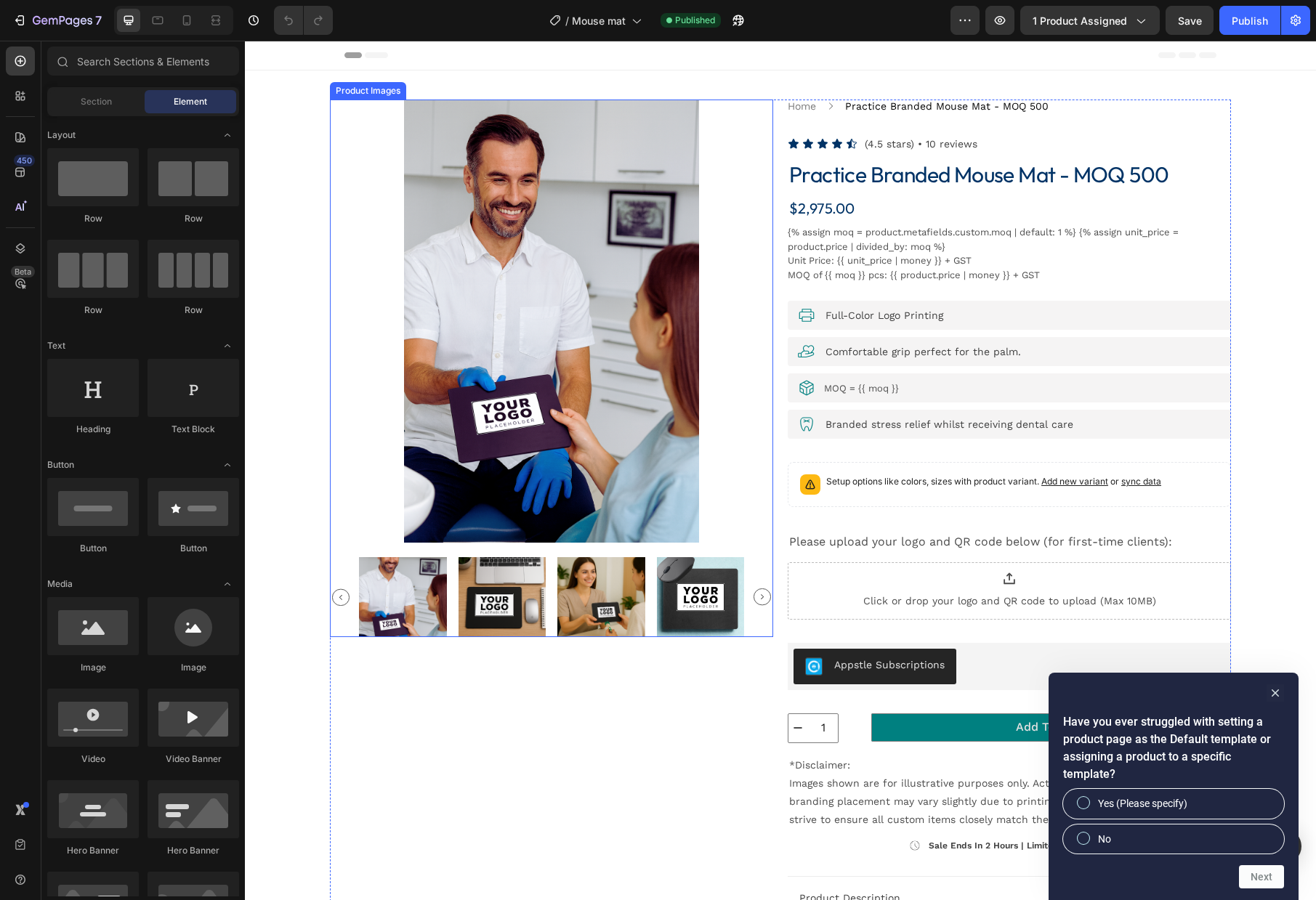 click at bounding box center [552, 321] 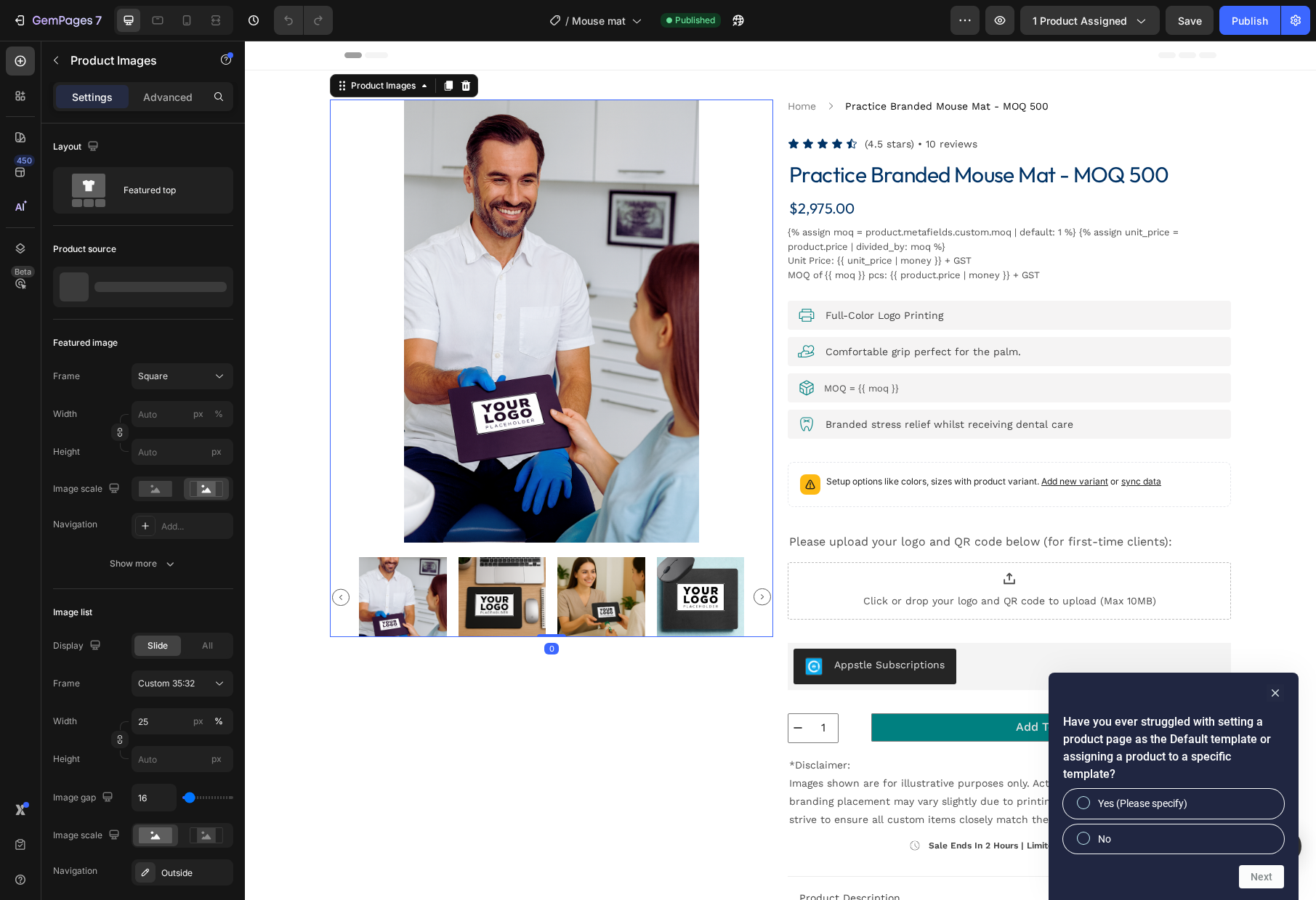 click at bounding box center [552, 321] 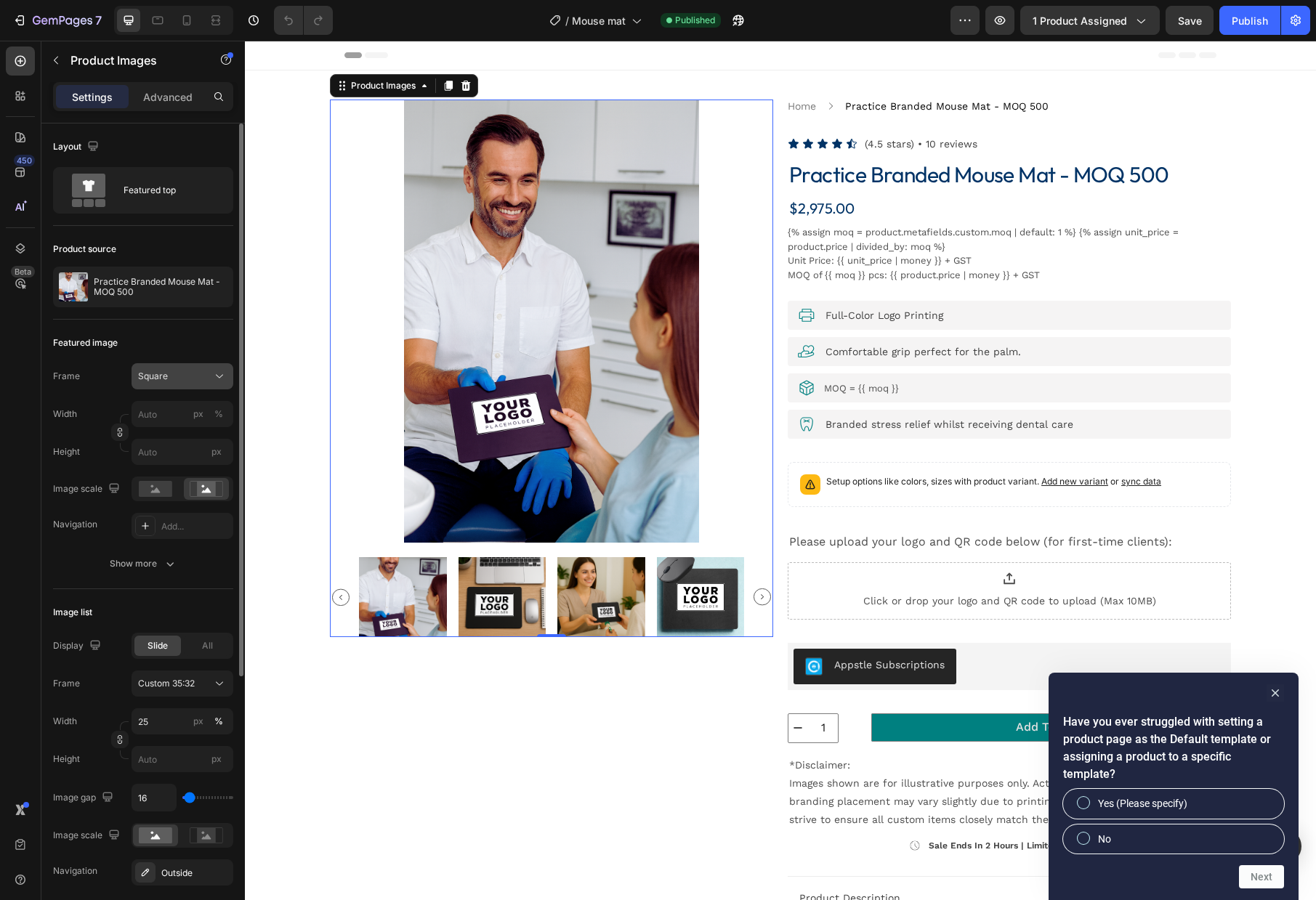 click 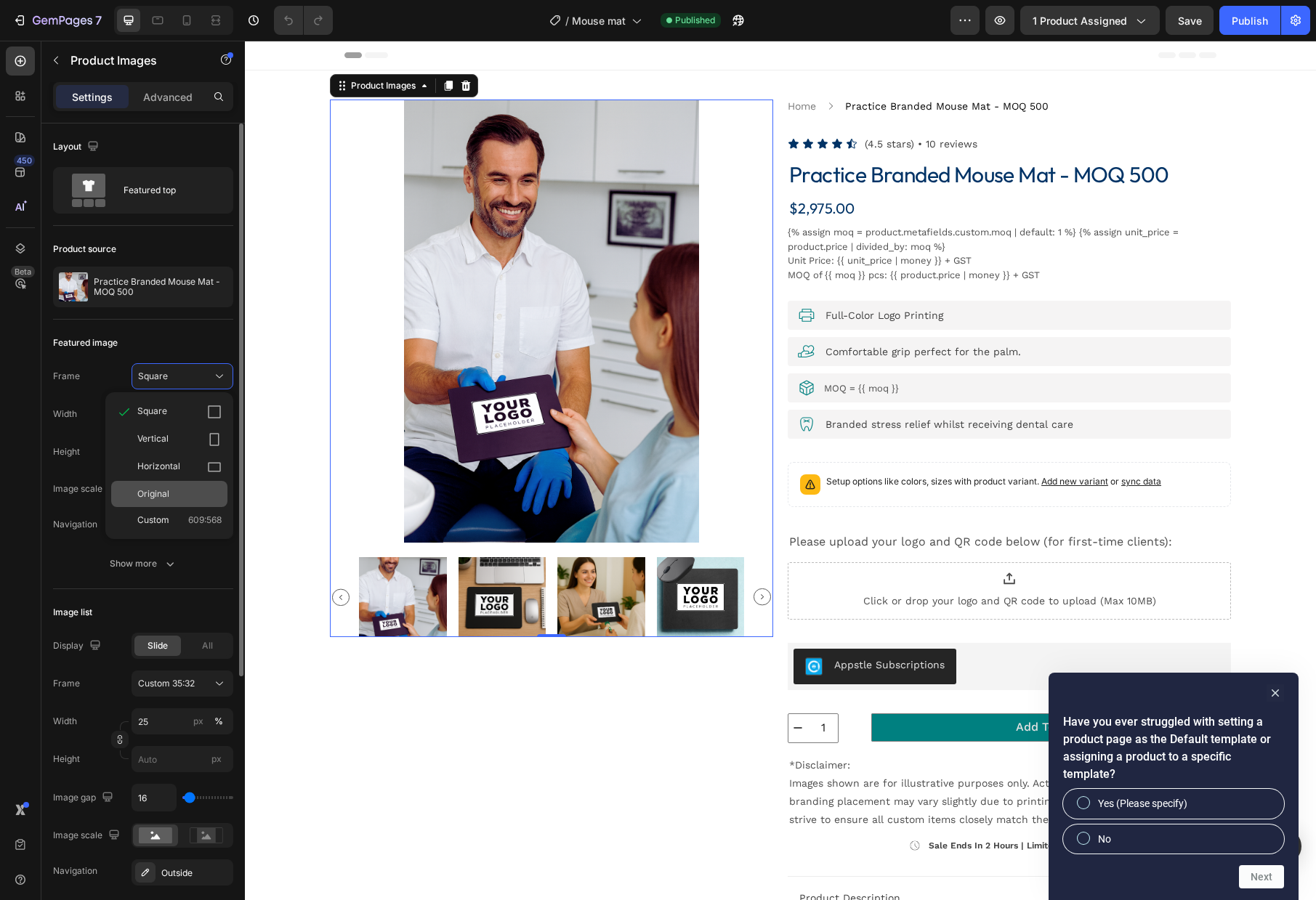 click on "Original" at bounding box center (179, 494) 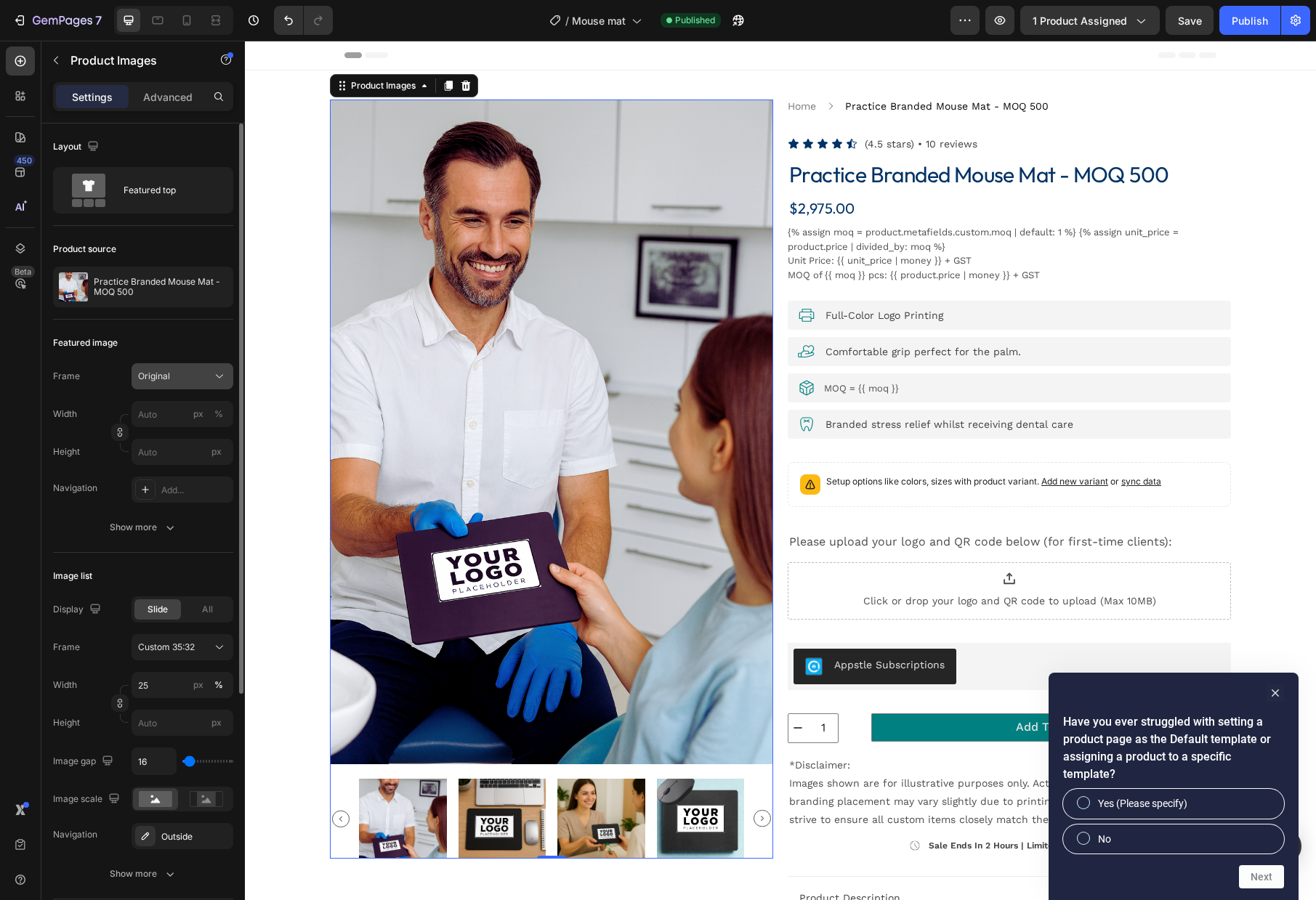click 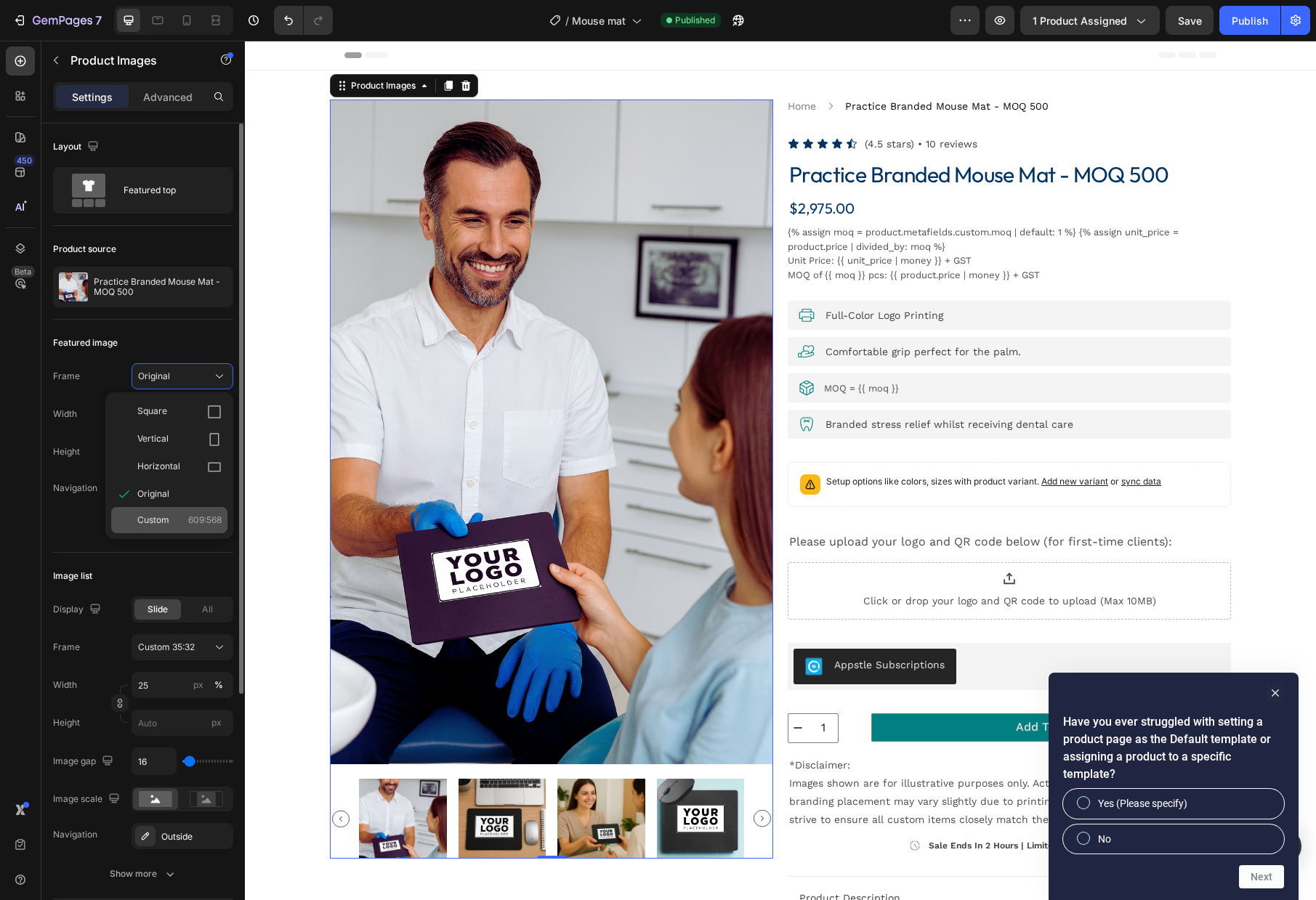 click on "609:568" at bounding box center (205, 520) 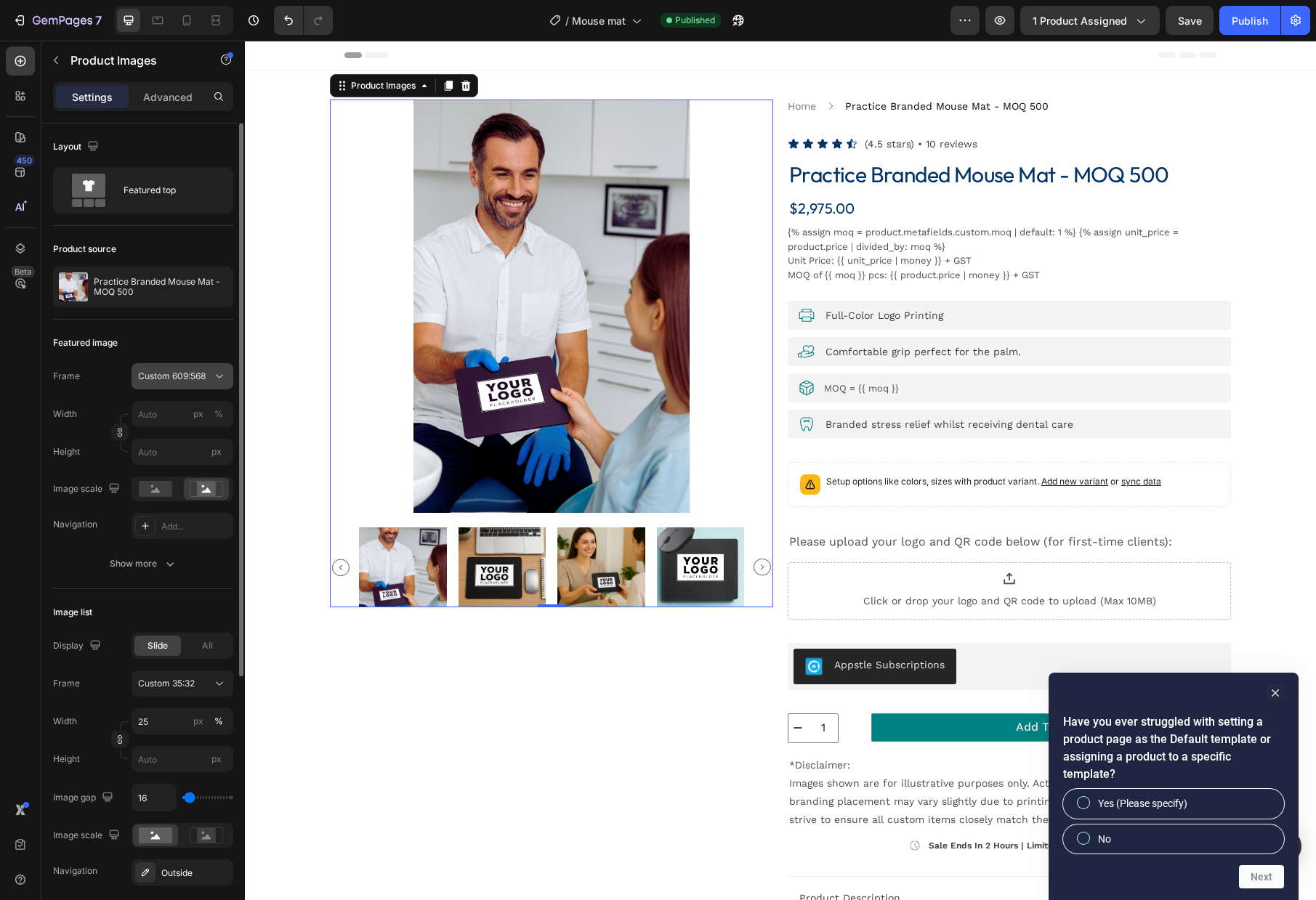 click 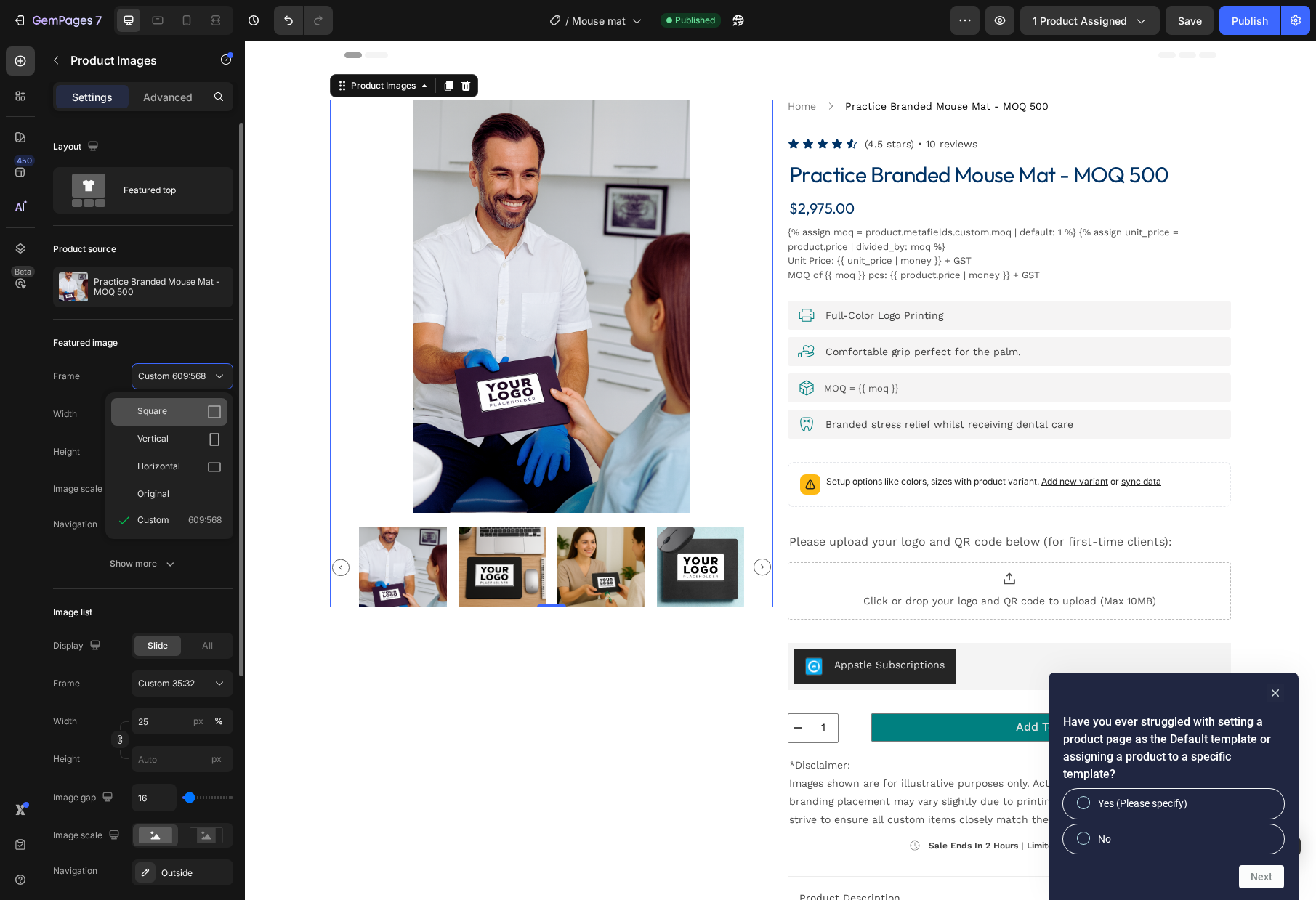 click 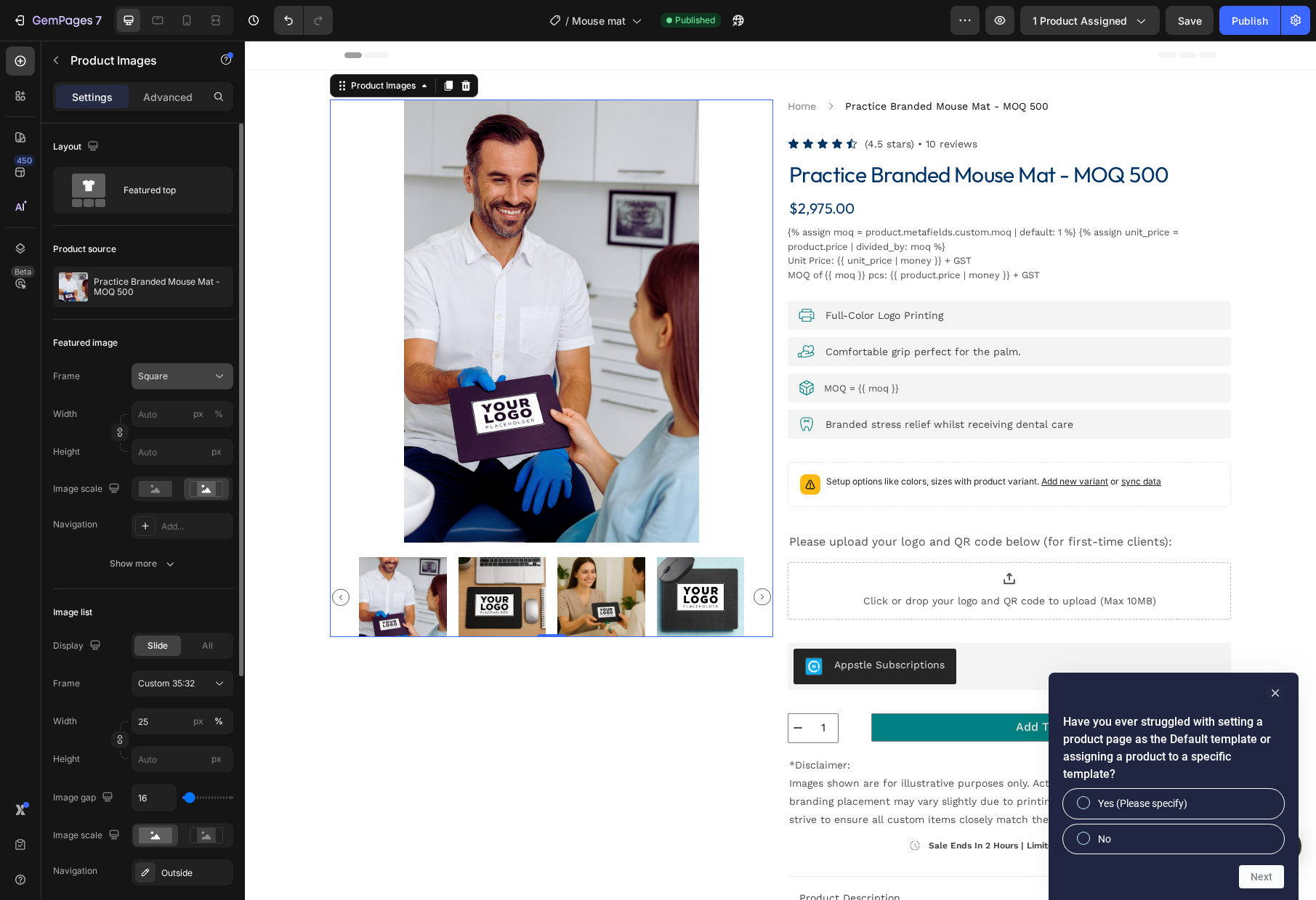 click 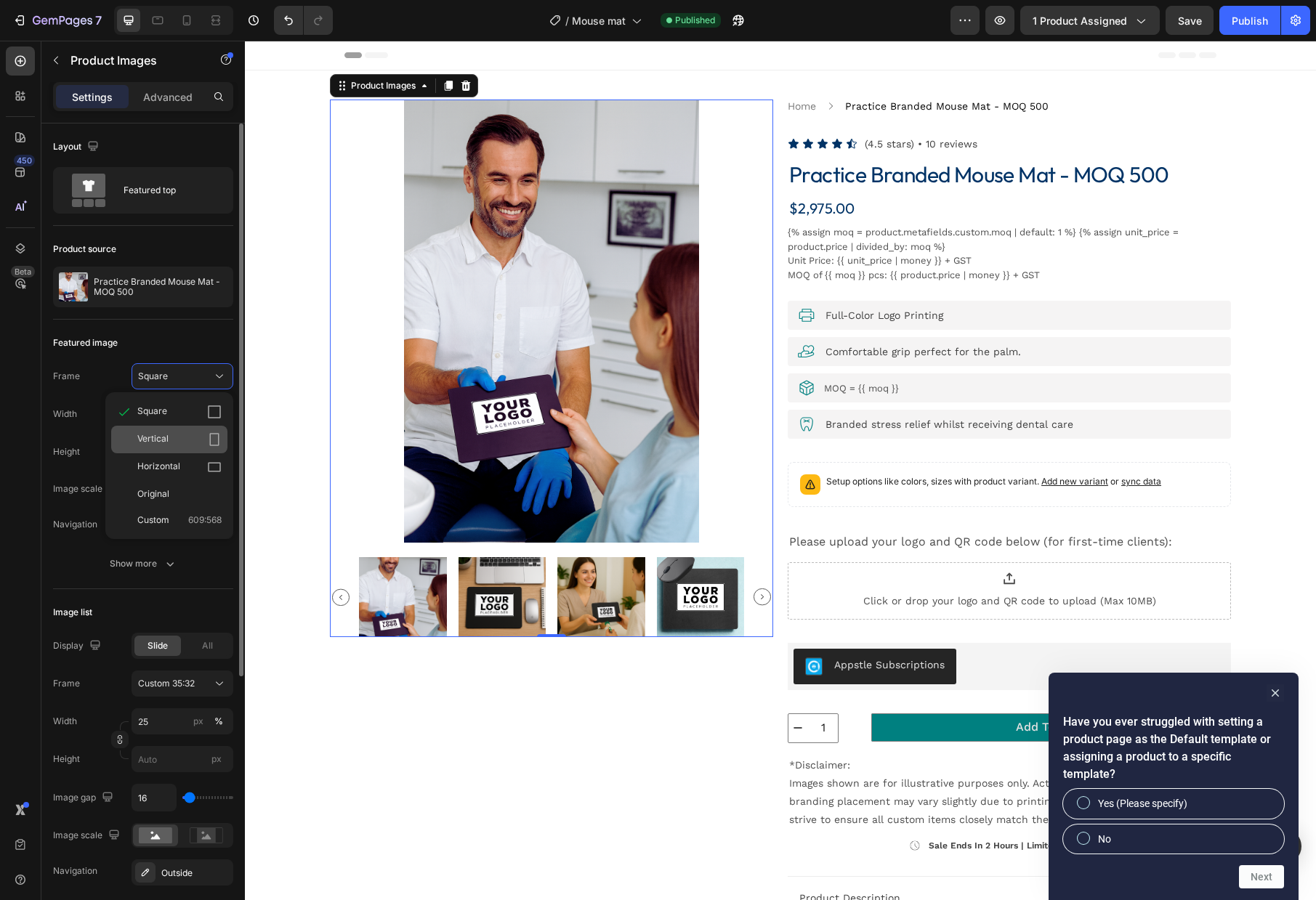 click 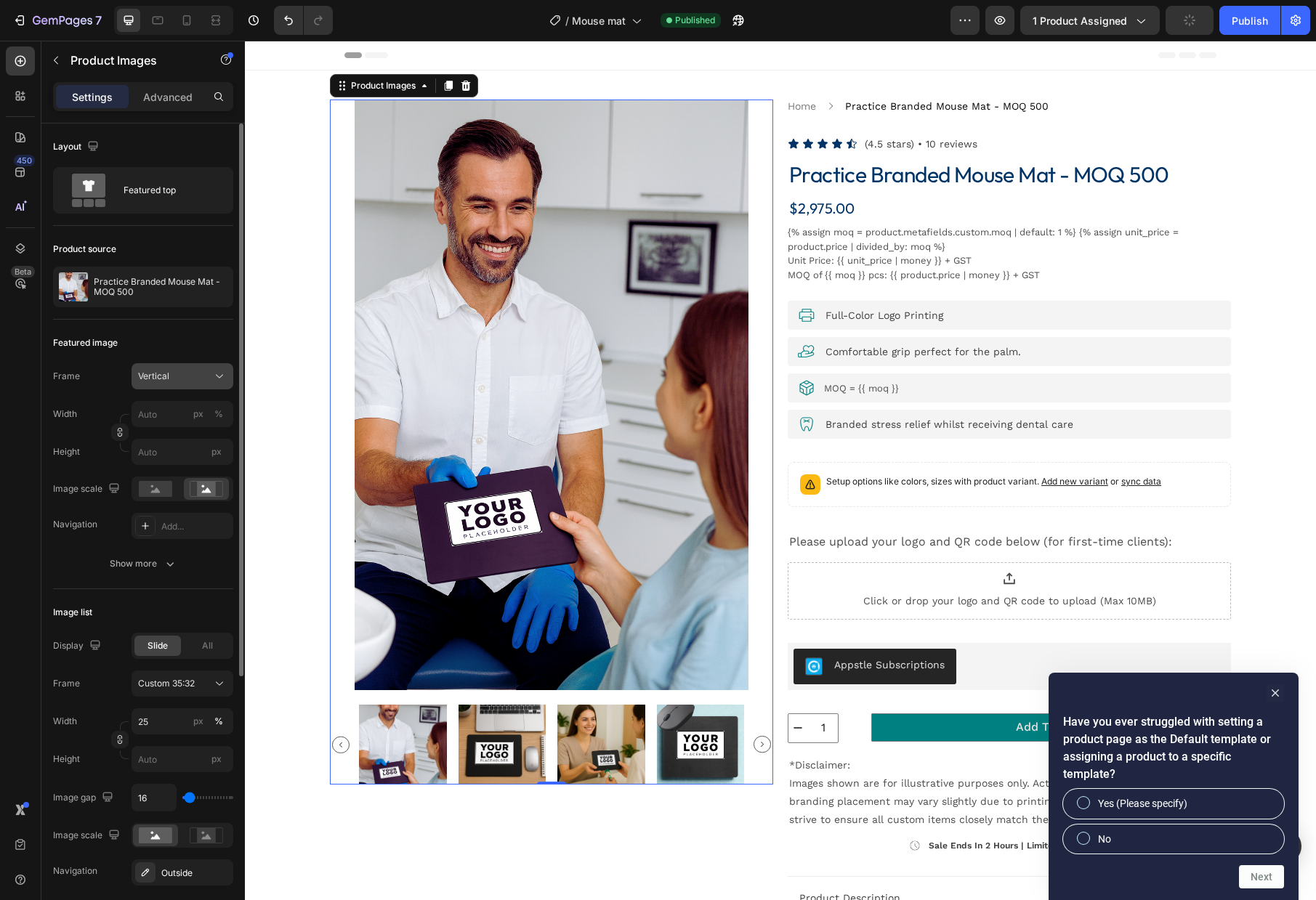 click 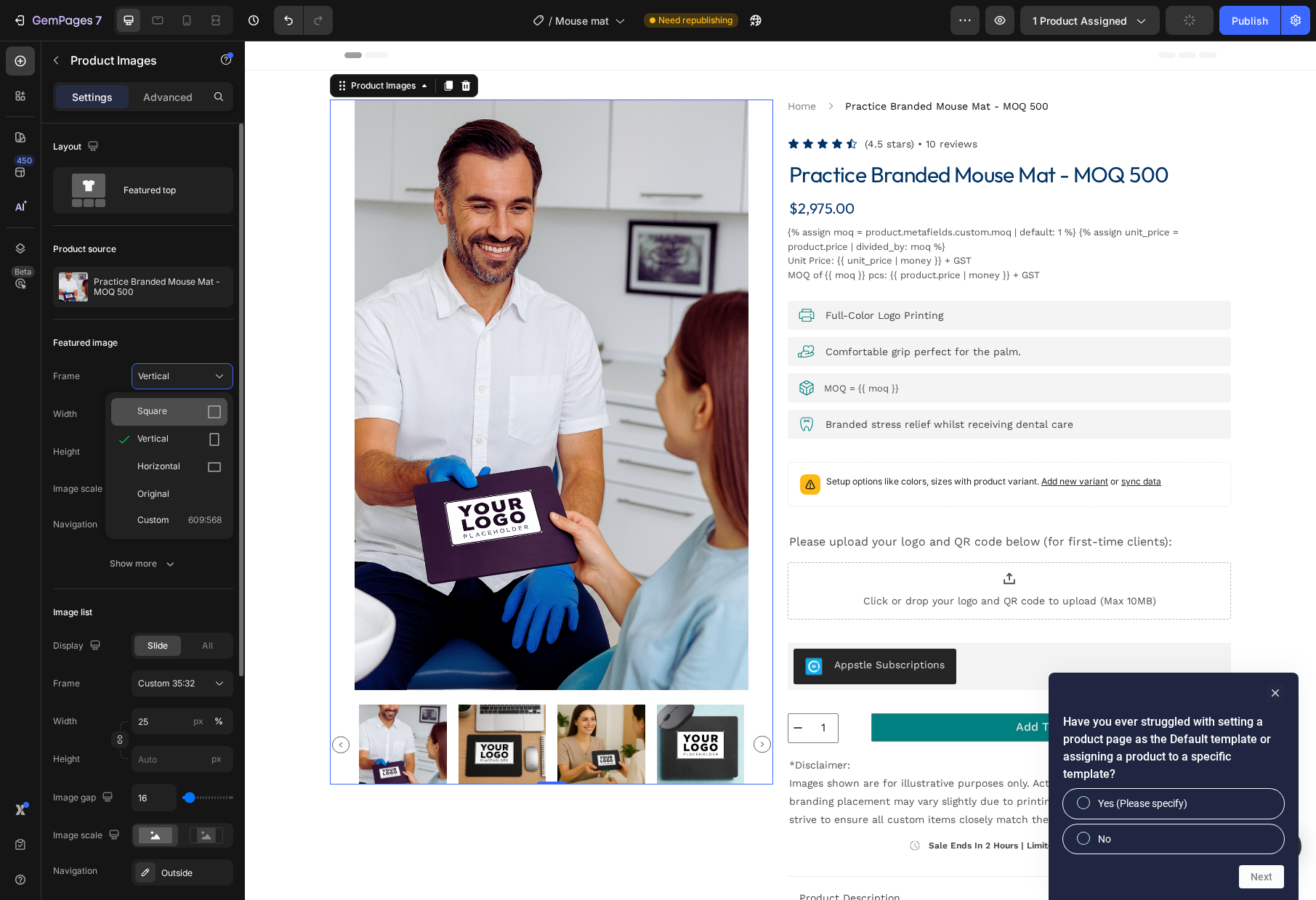 click 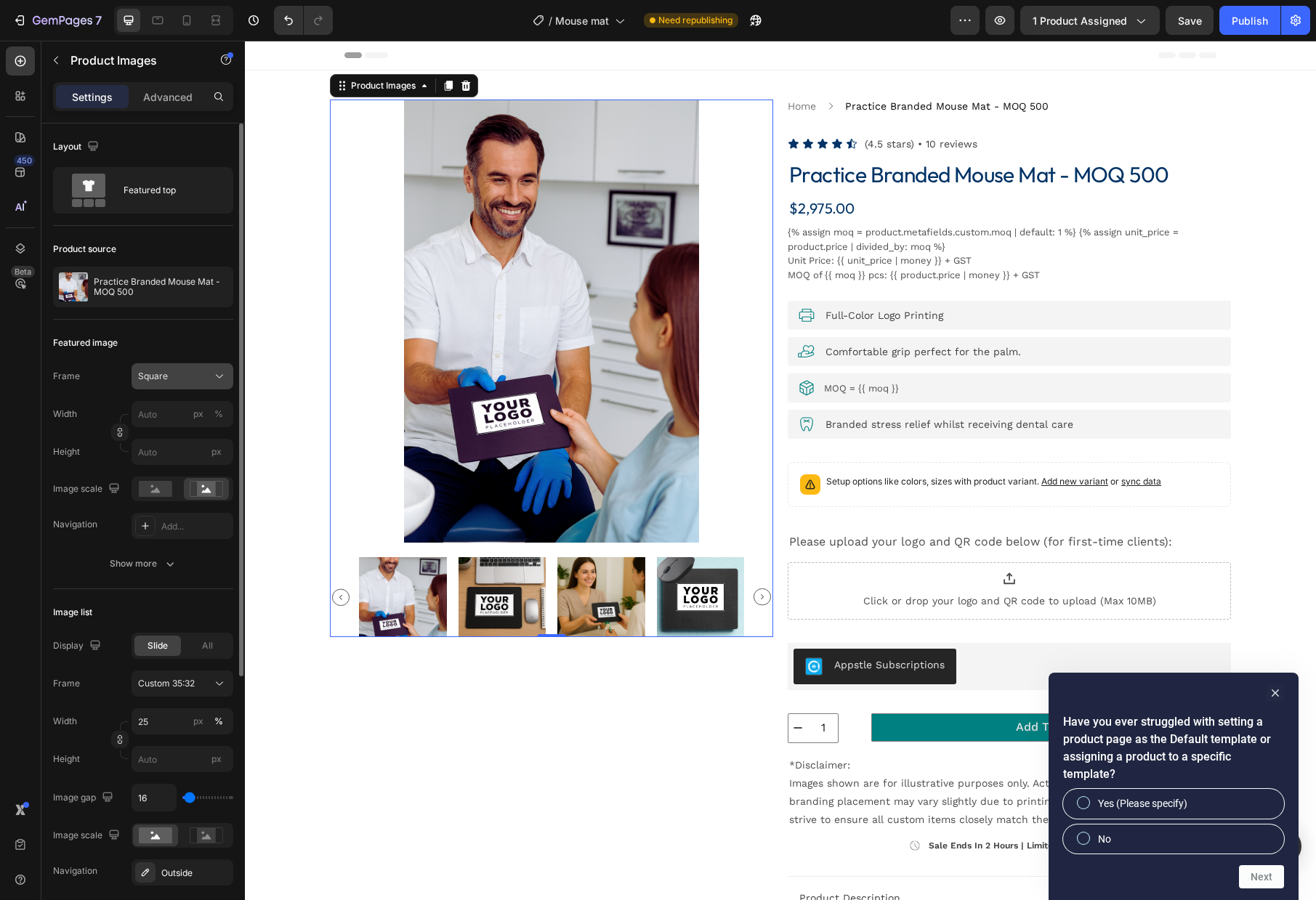 click 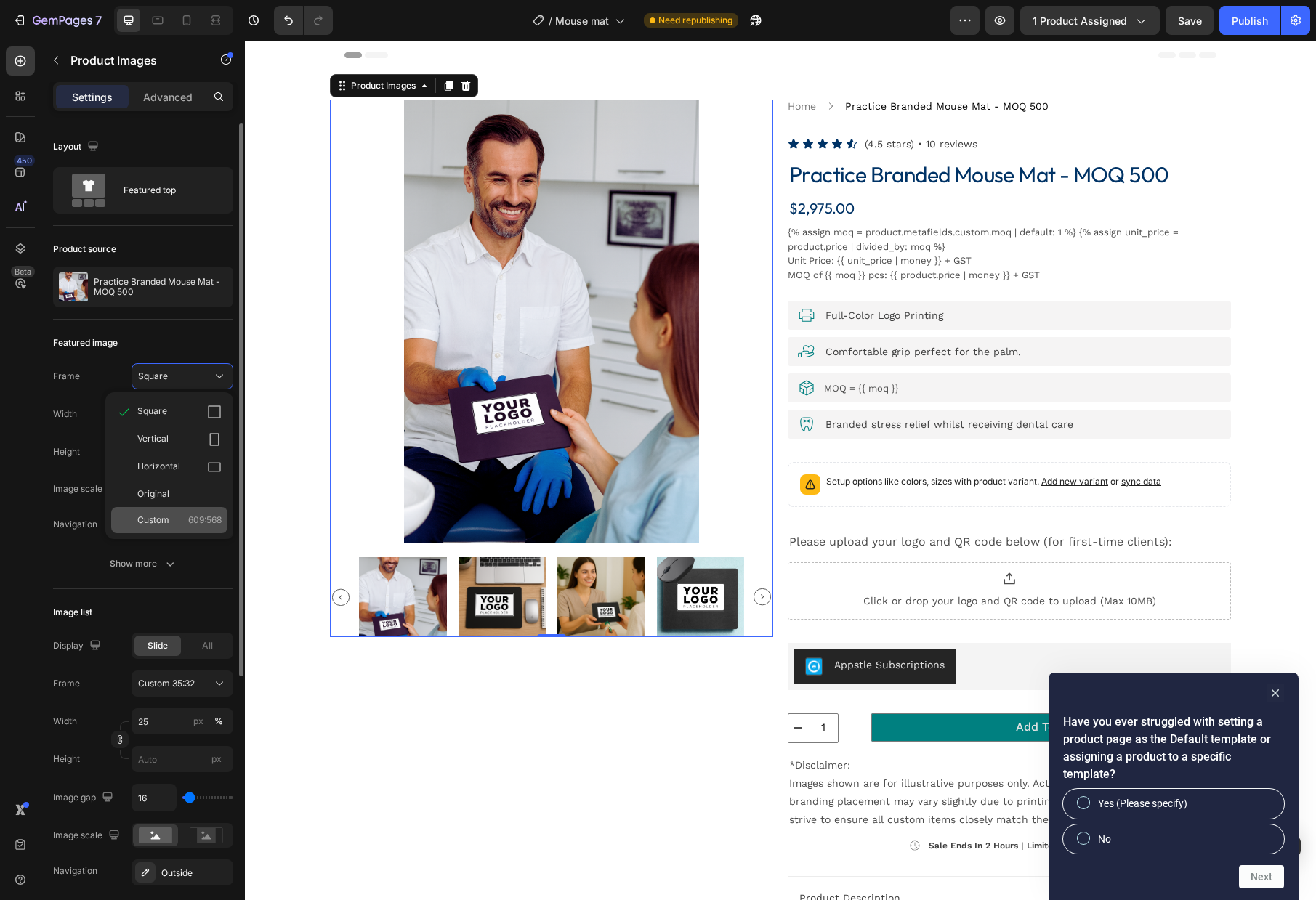 click on "609:568" at bounding box center (205, 520) 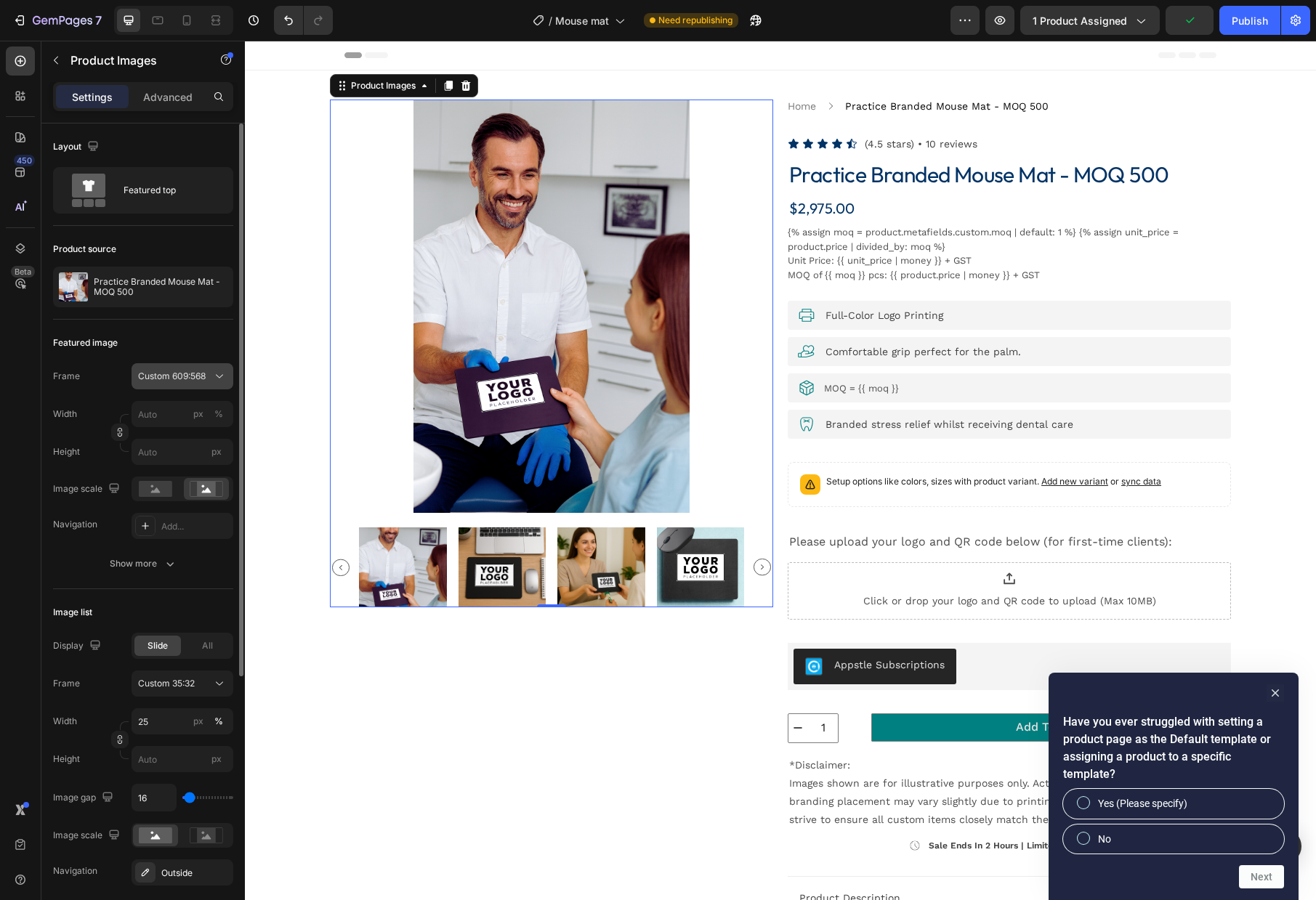 click 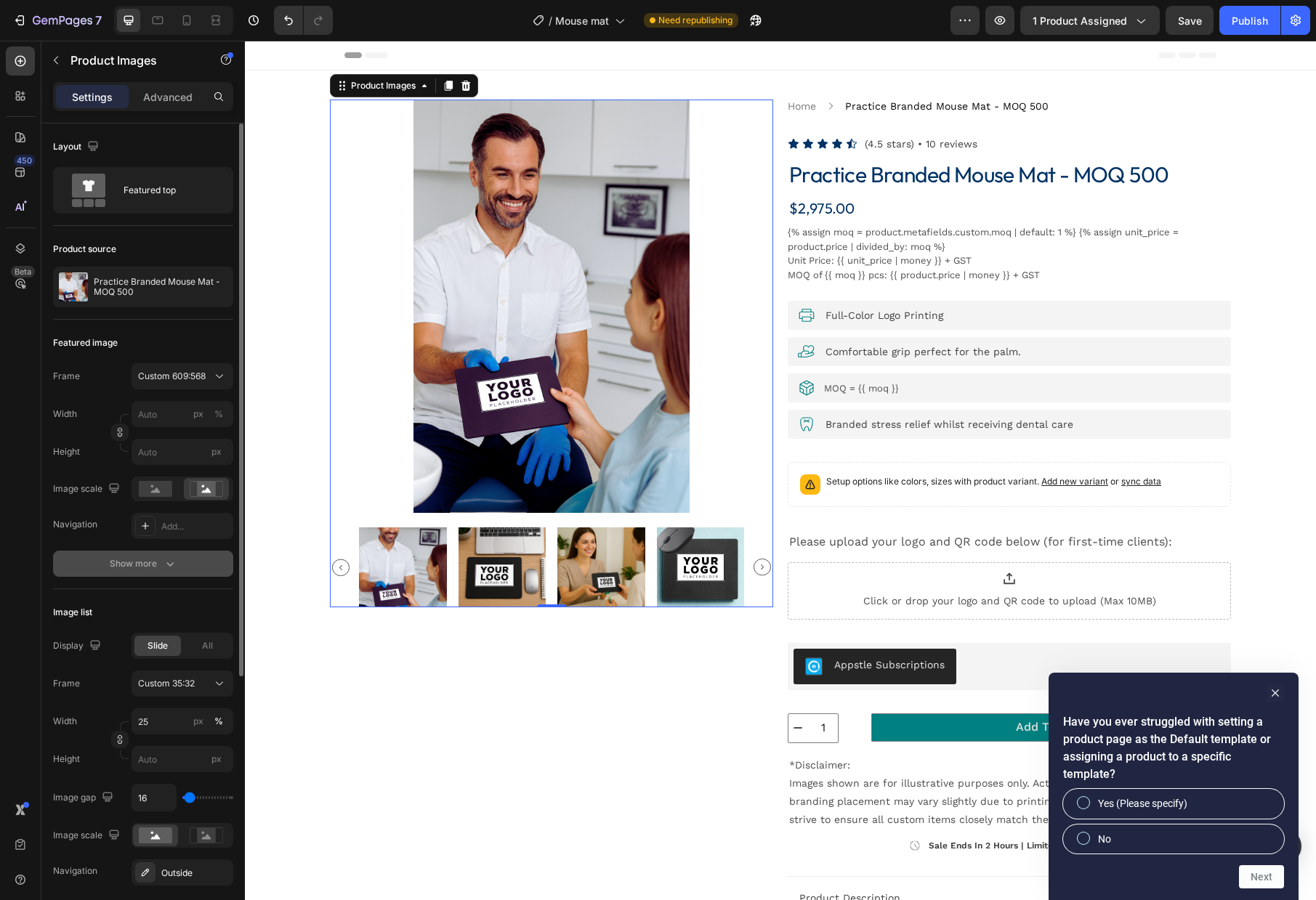 click 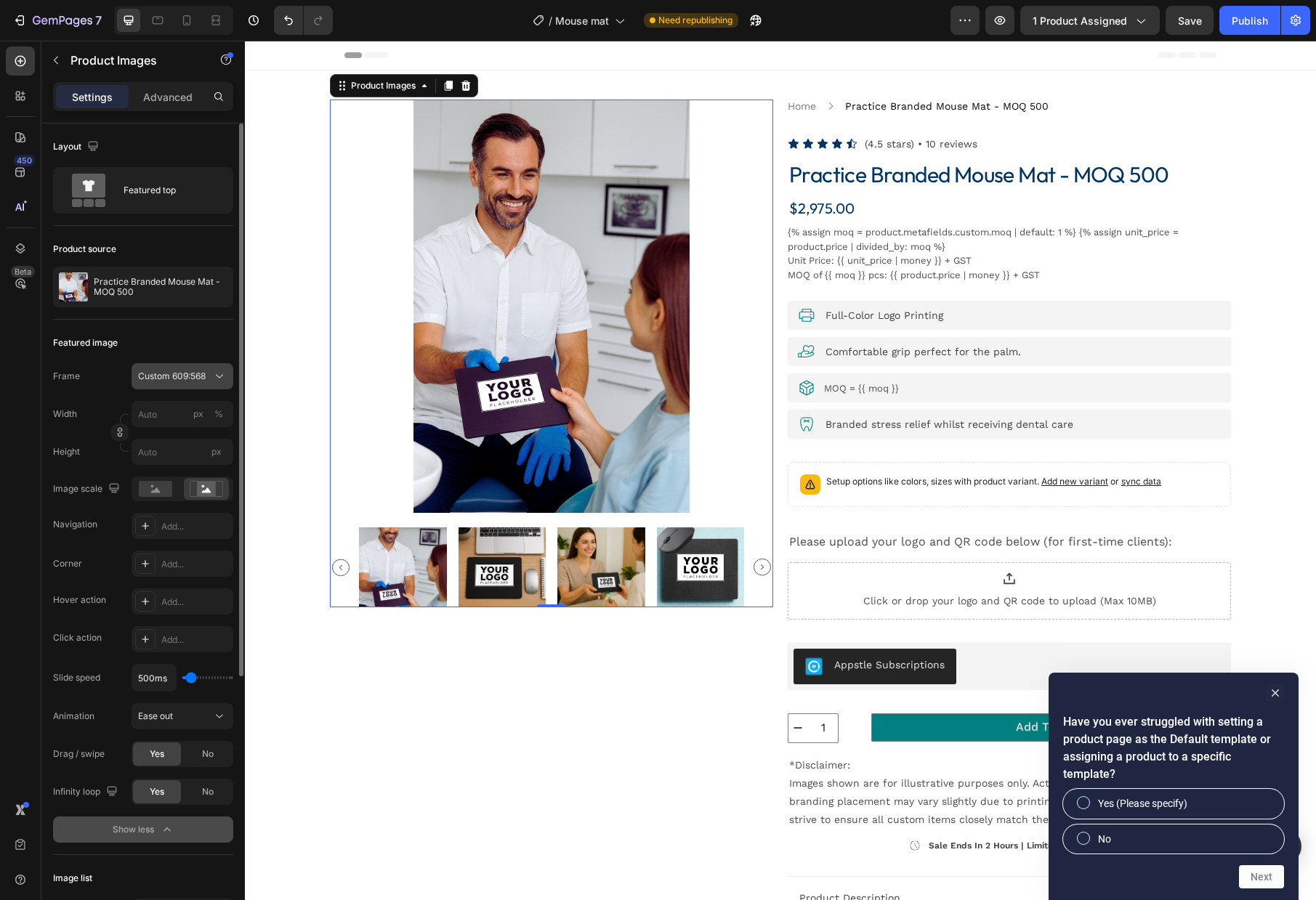 click 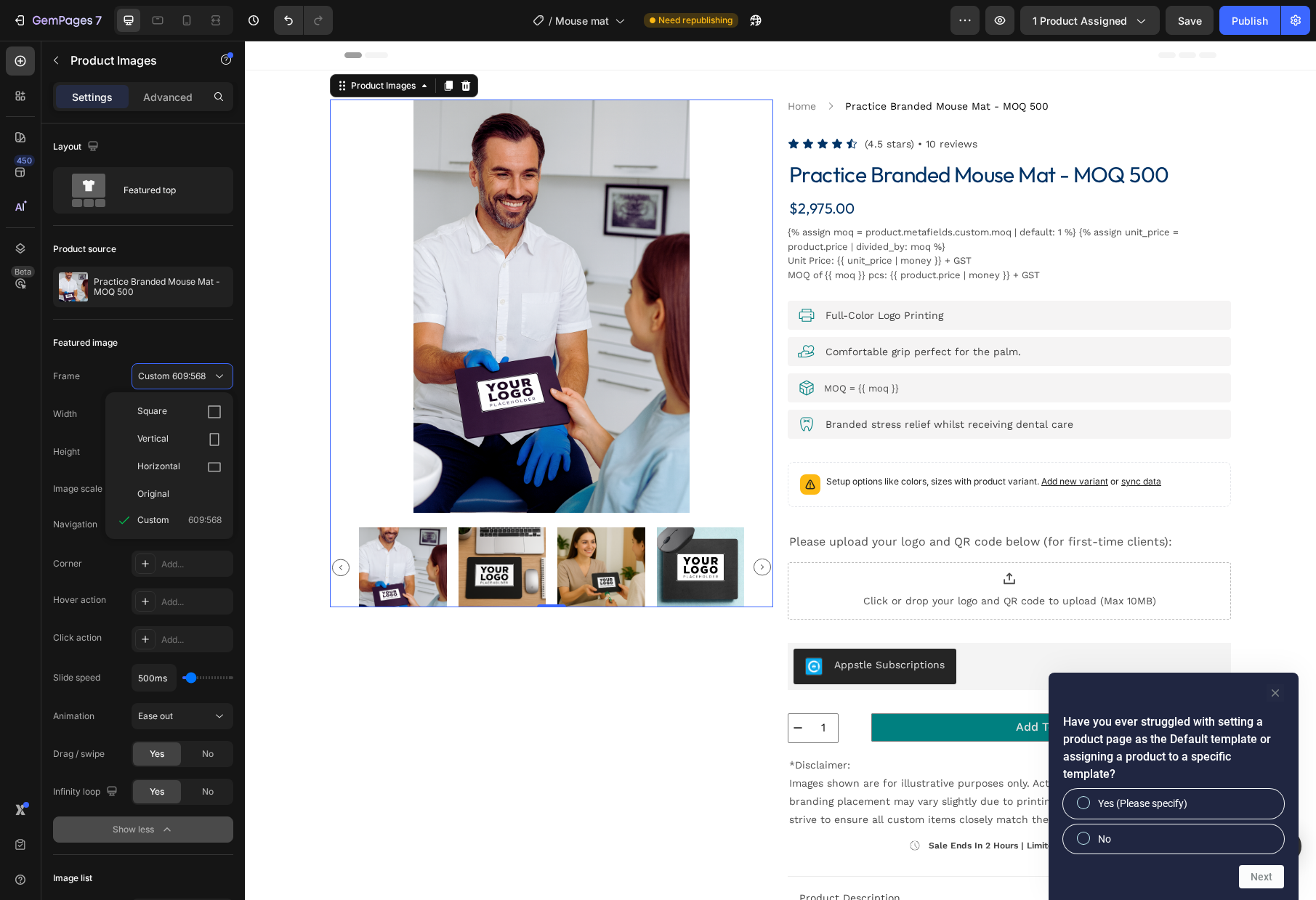 click 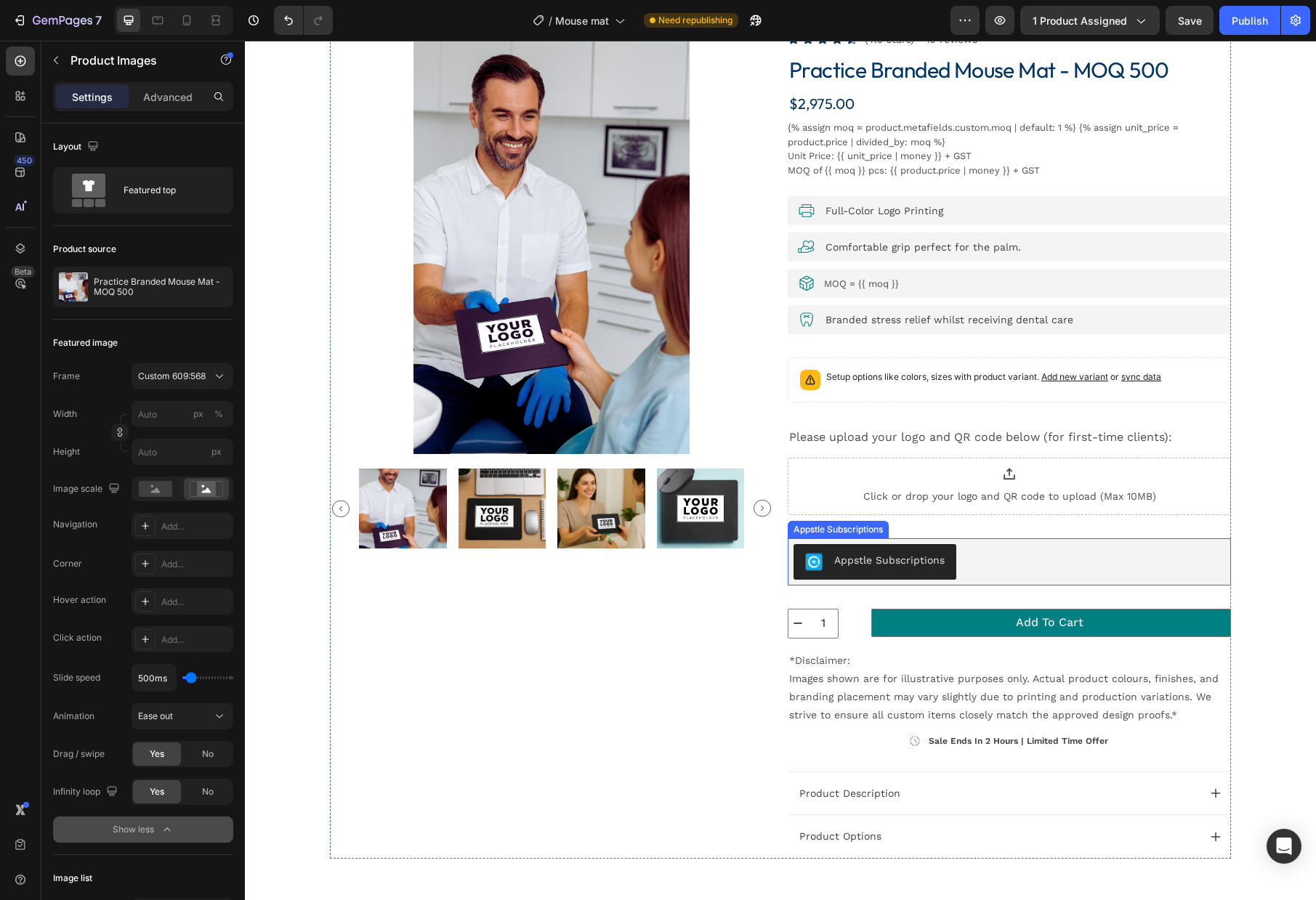 scroll, scrollTop: 148, scrollLeft: 0, axis: vertical 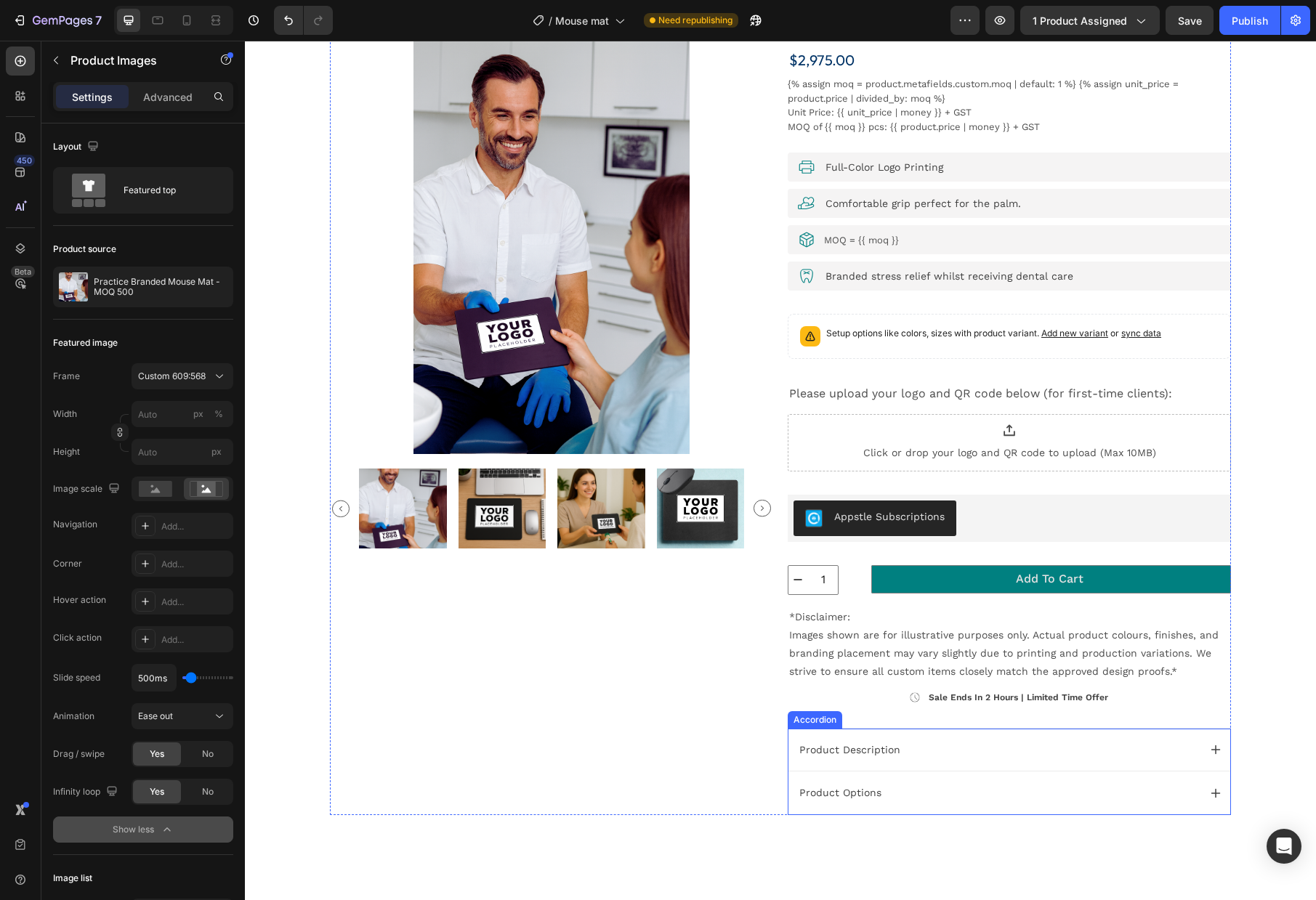 click 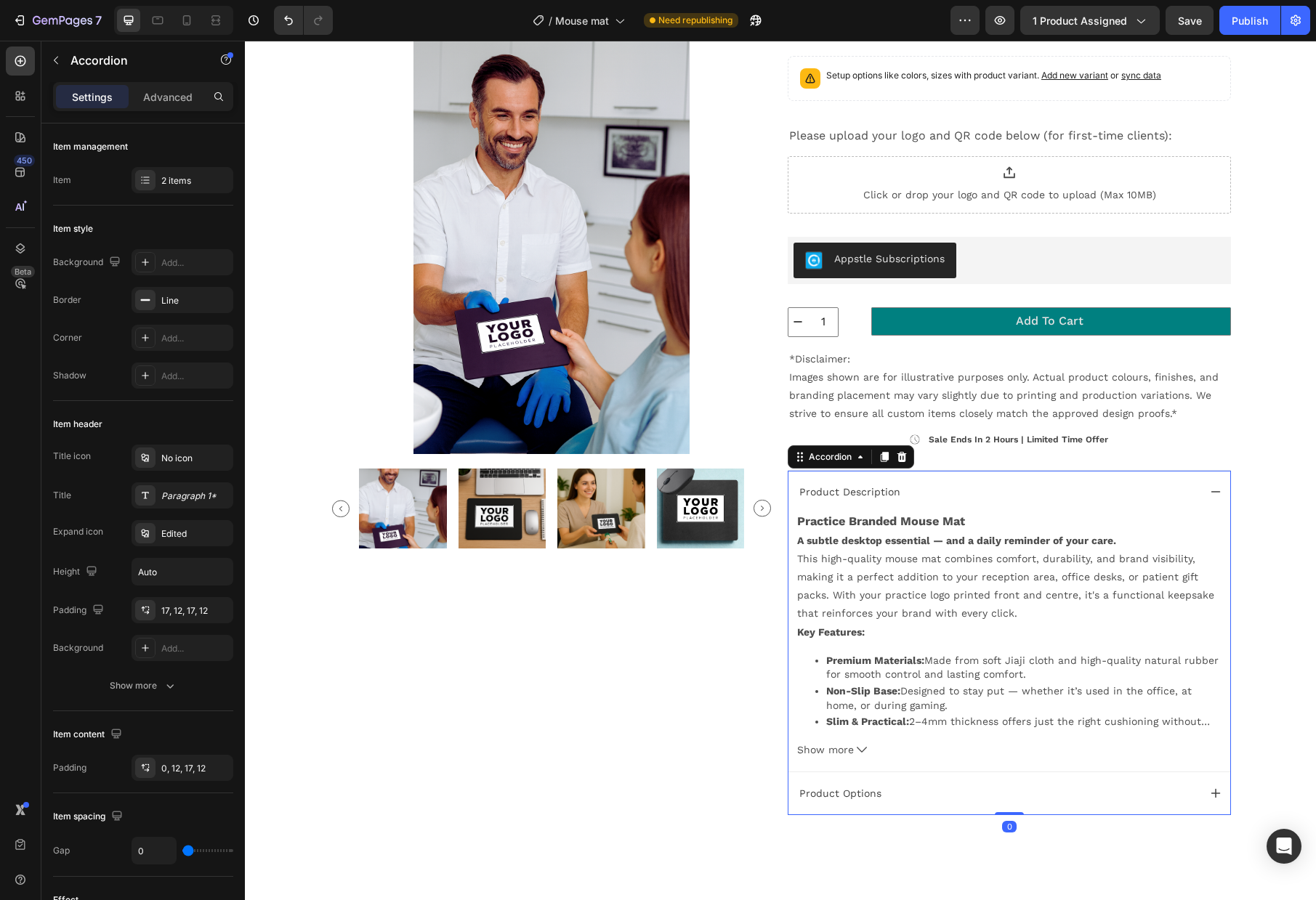 scroll, scrollTop: 518, scrollLeft: 0, axis: vertical 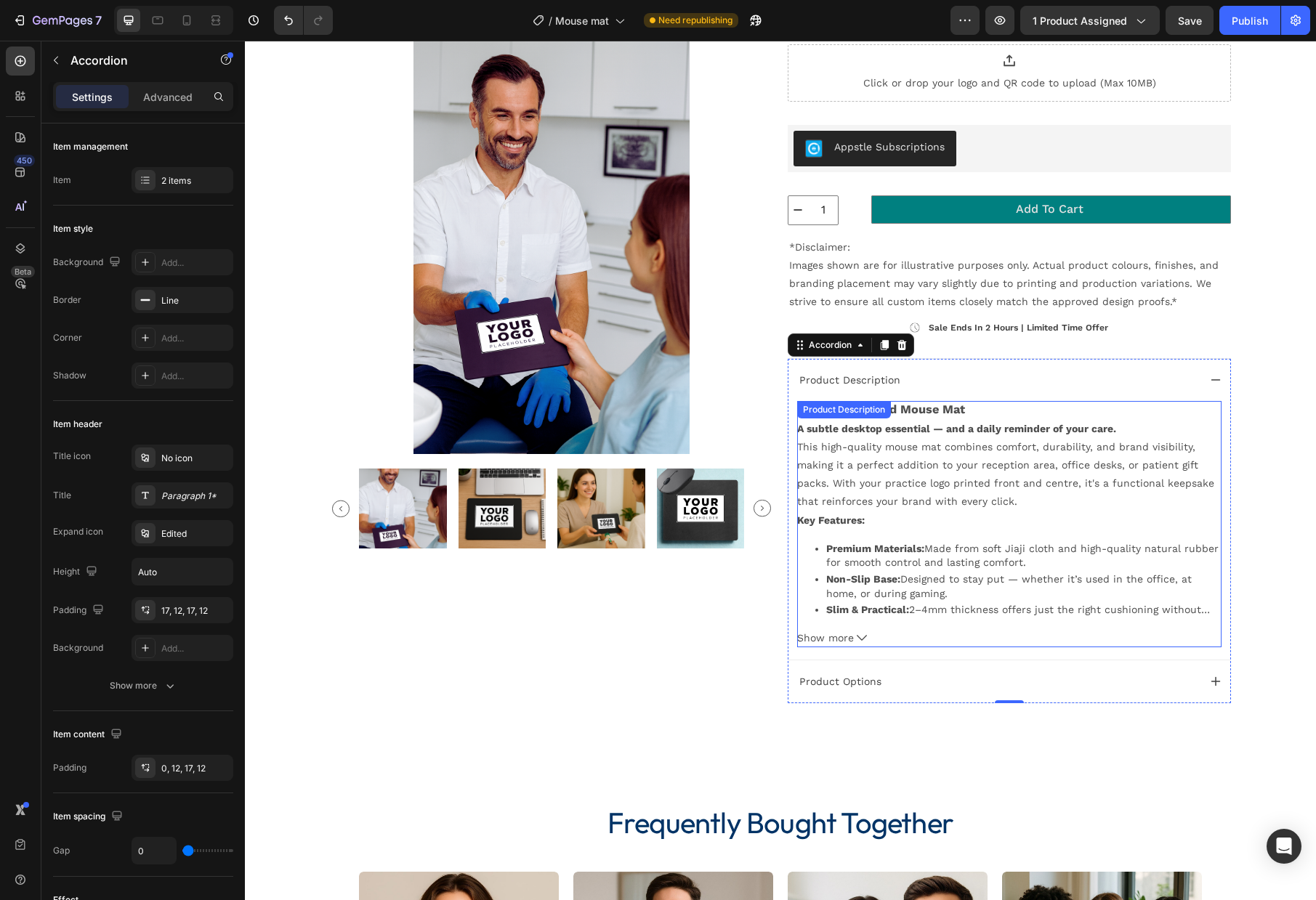 click 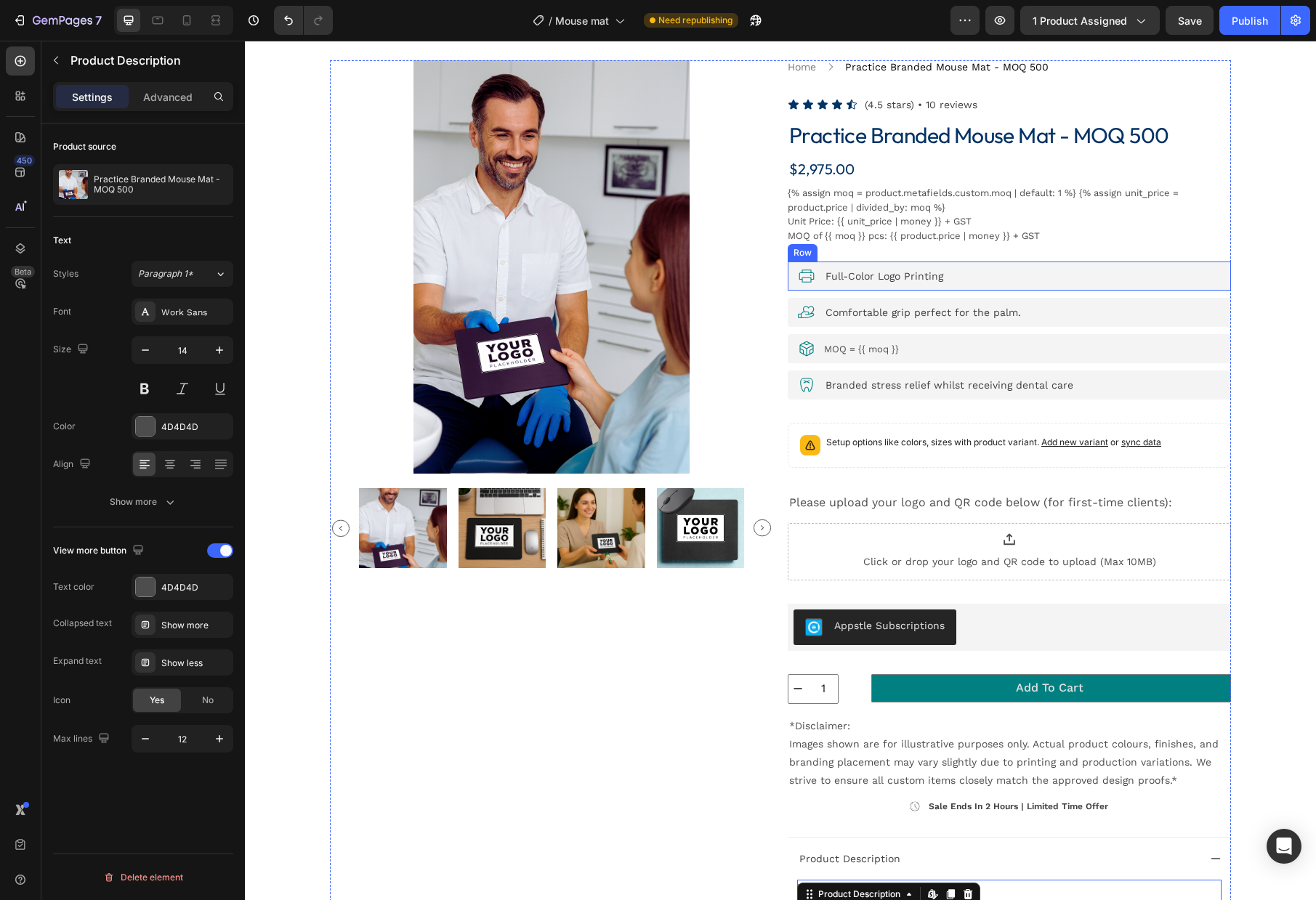 scroll, scrollTop: 37, scrollLeft: 0, axis: vertical 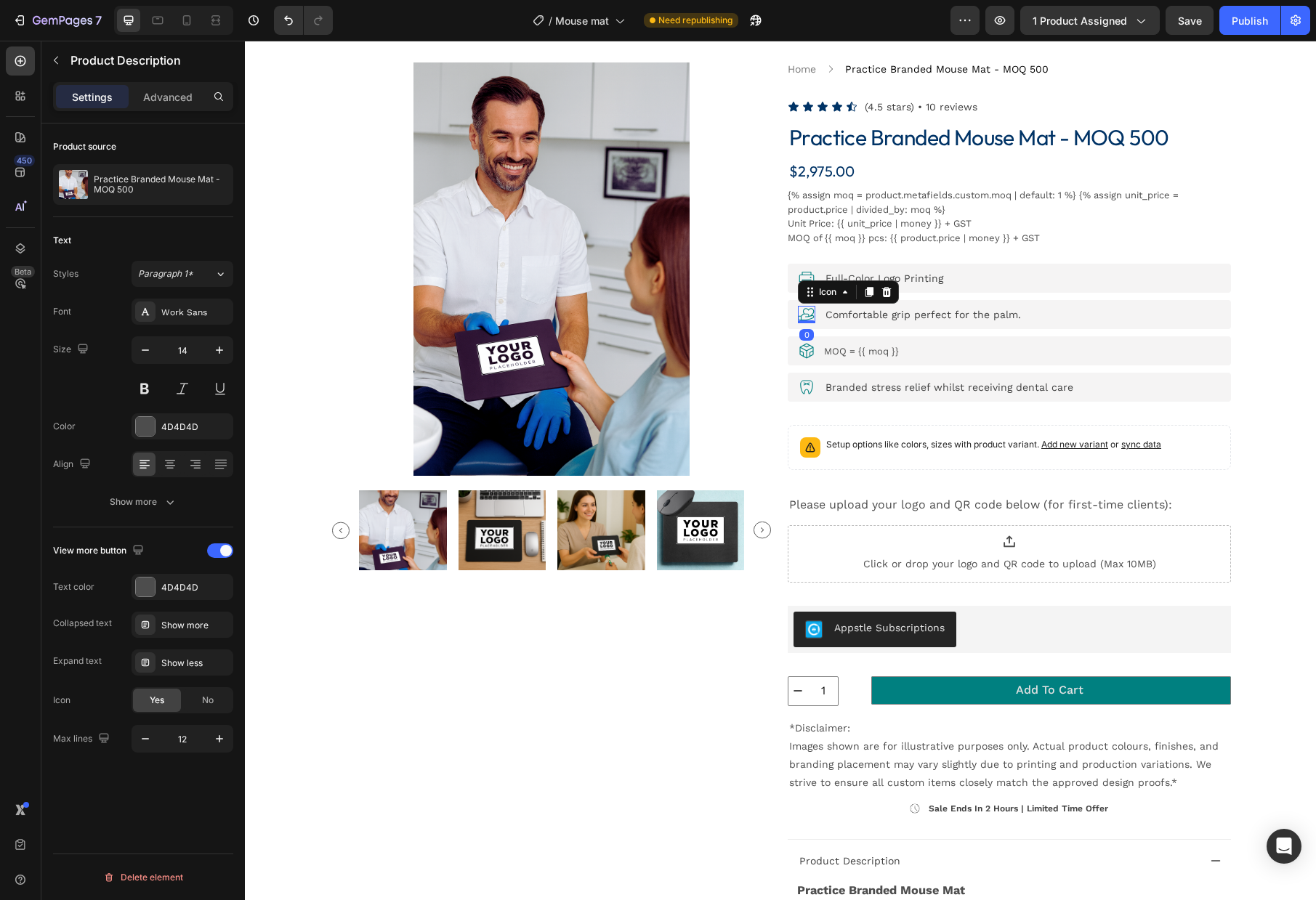 click 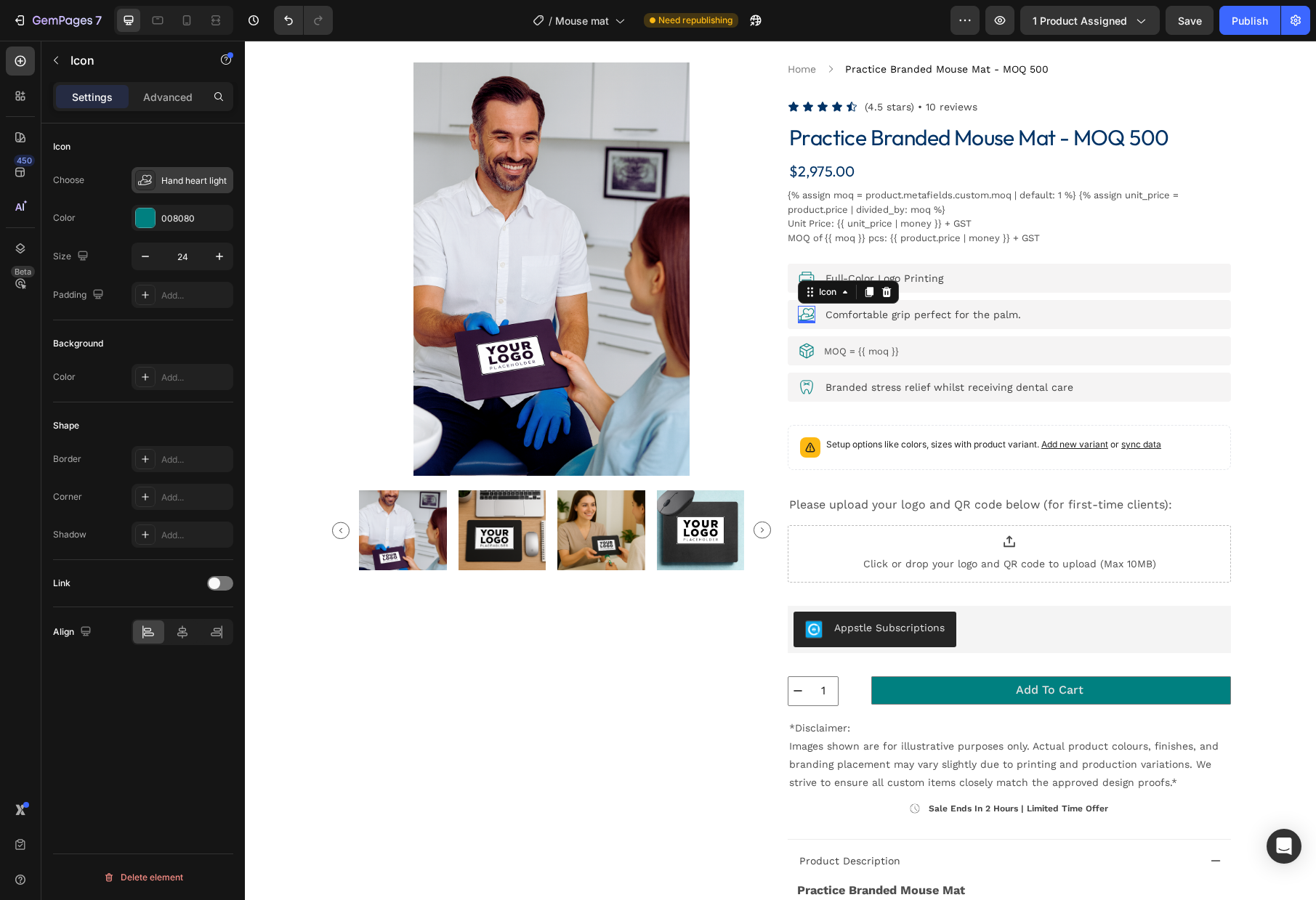 click 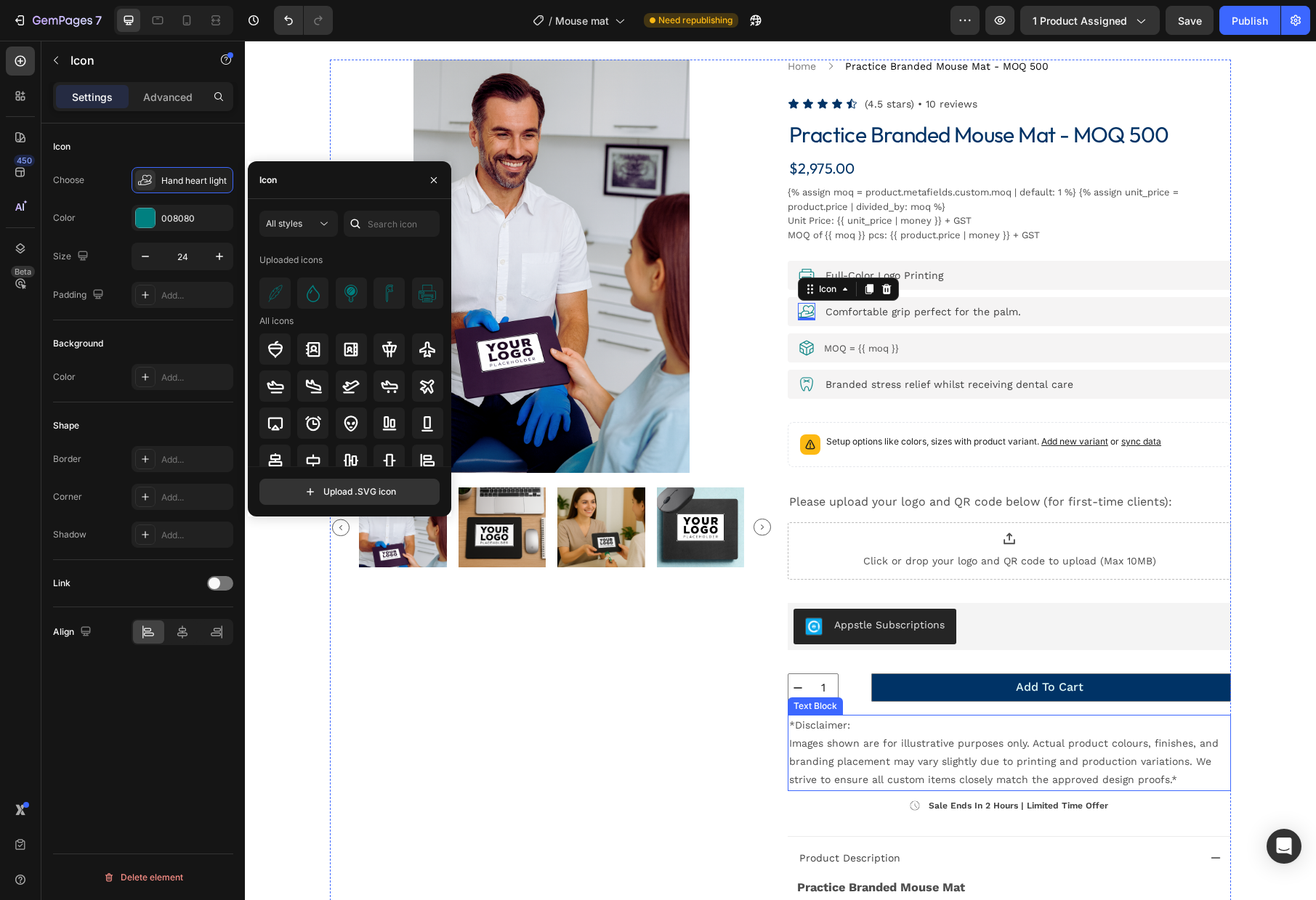 scroll, scrollTop: 0, scrollLeft: 0, axis: both 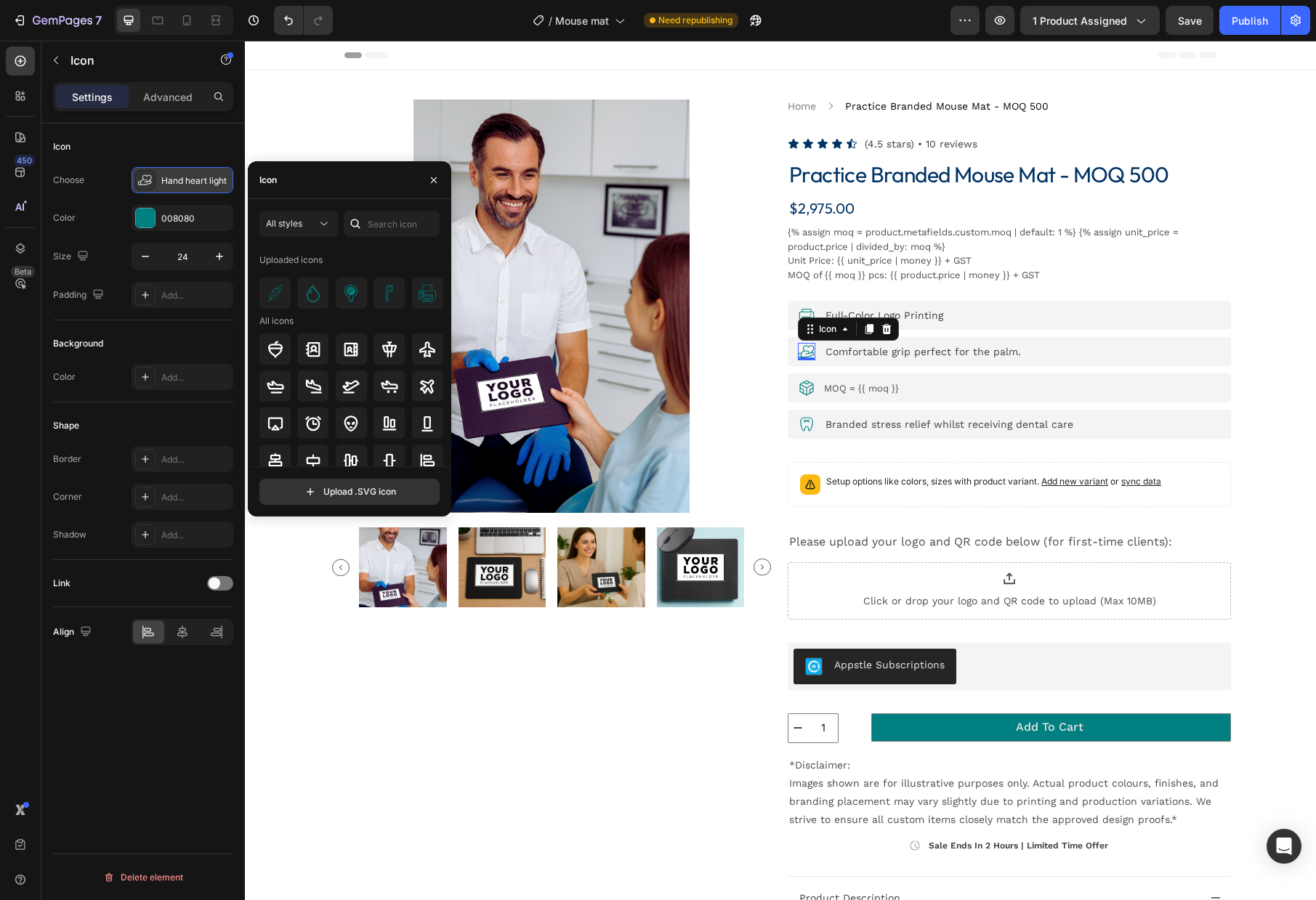 click on "Hand heart light" at bounding box center (195, 181) 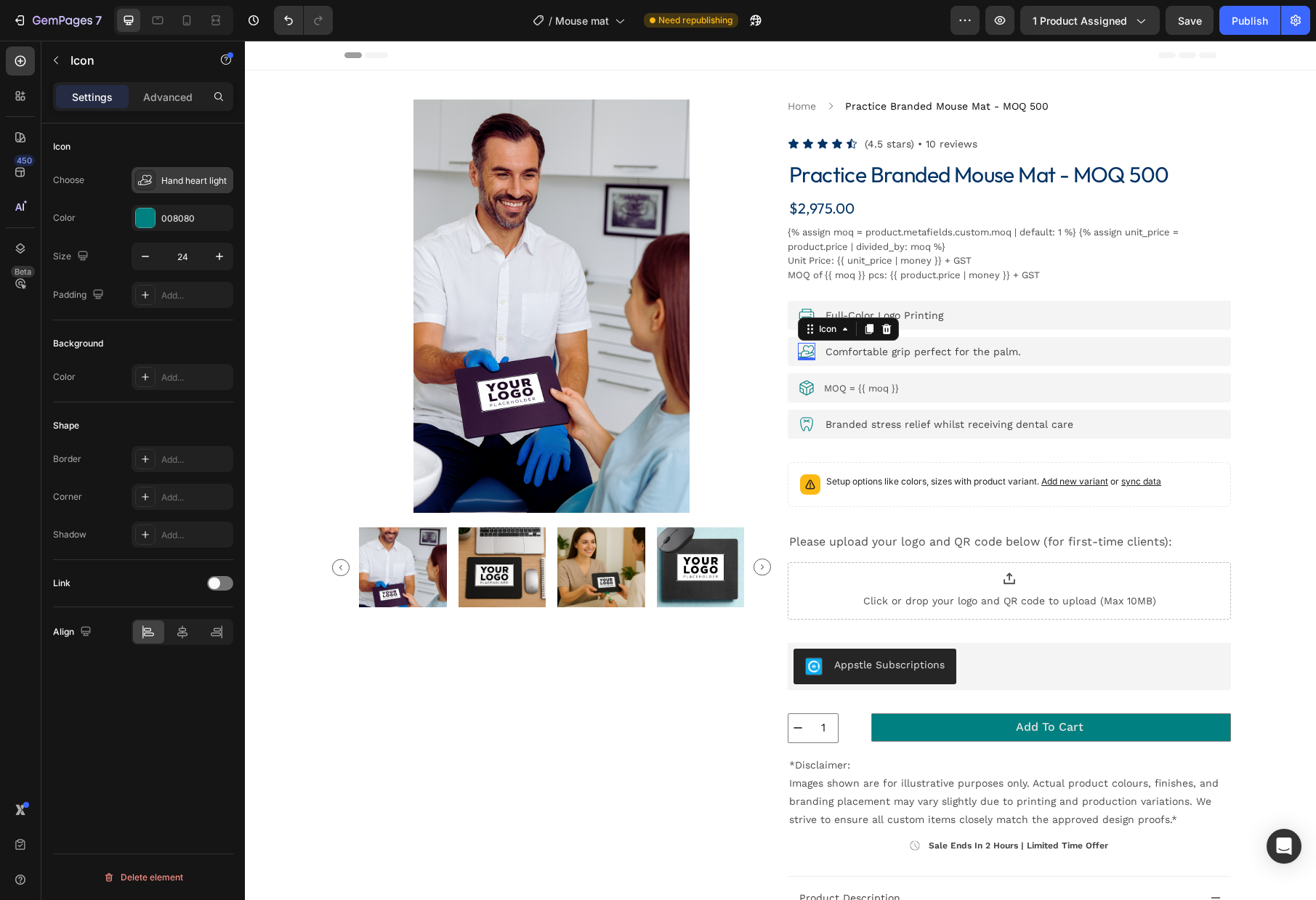 click 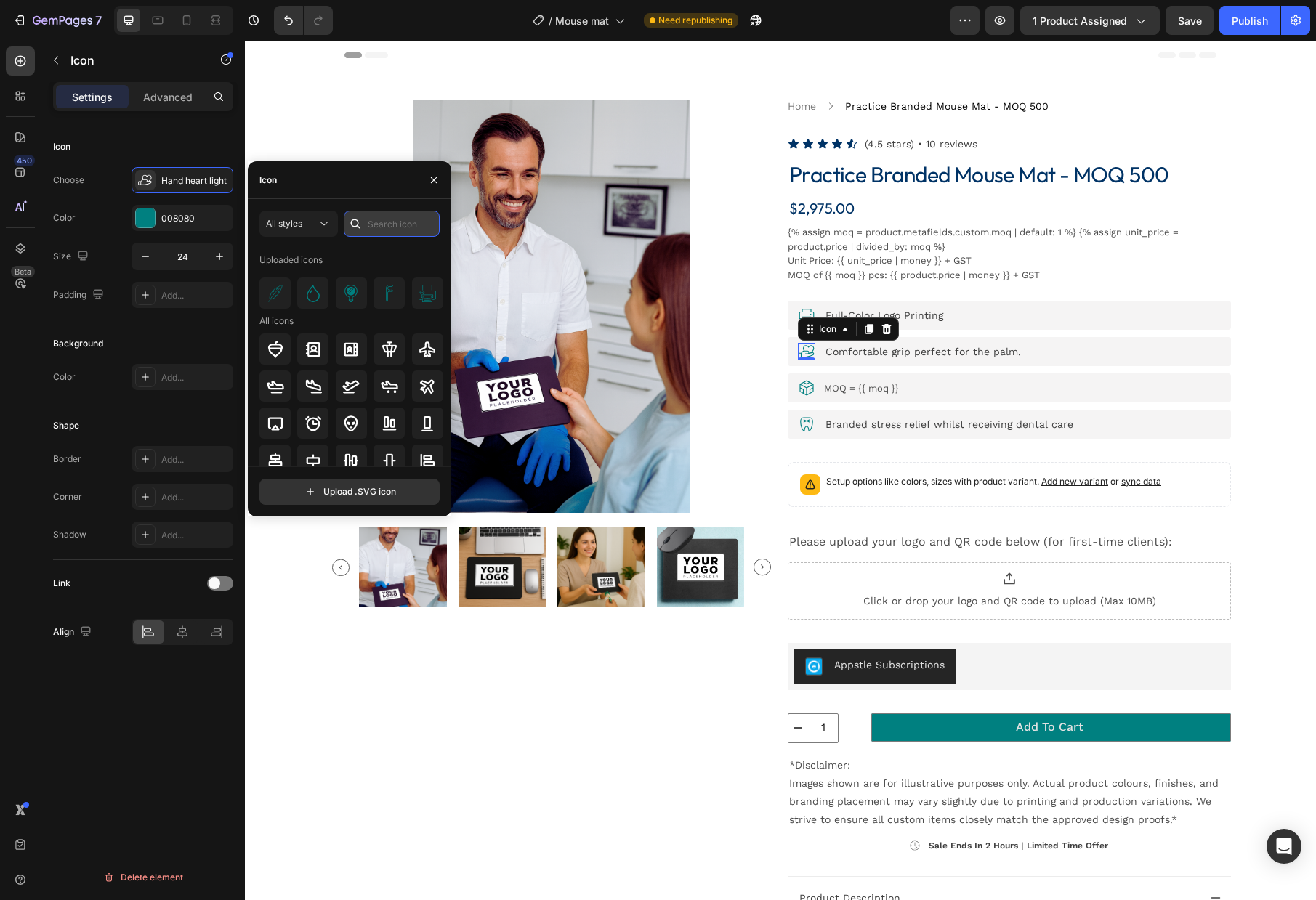 click at bounding box center (392, 224) 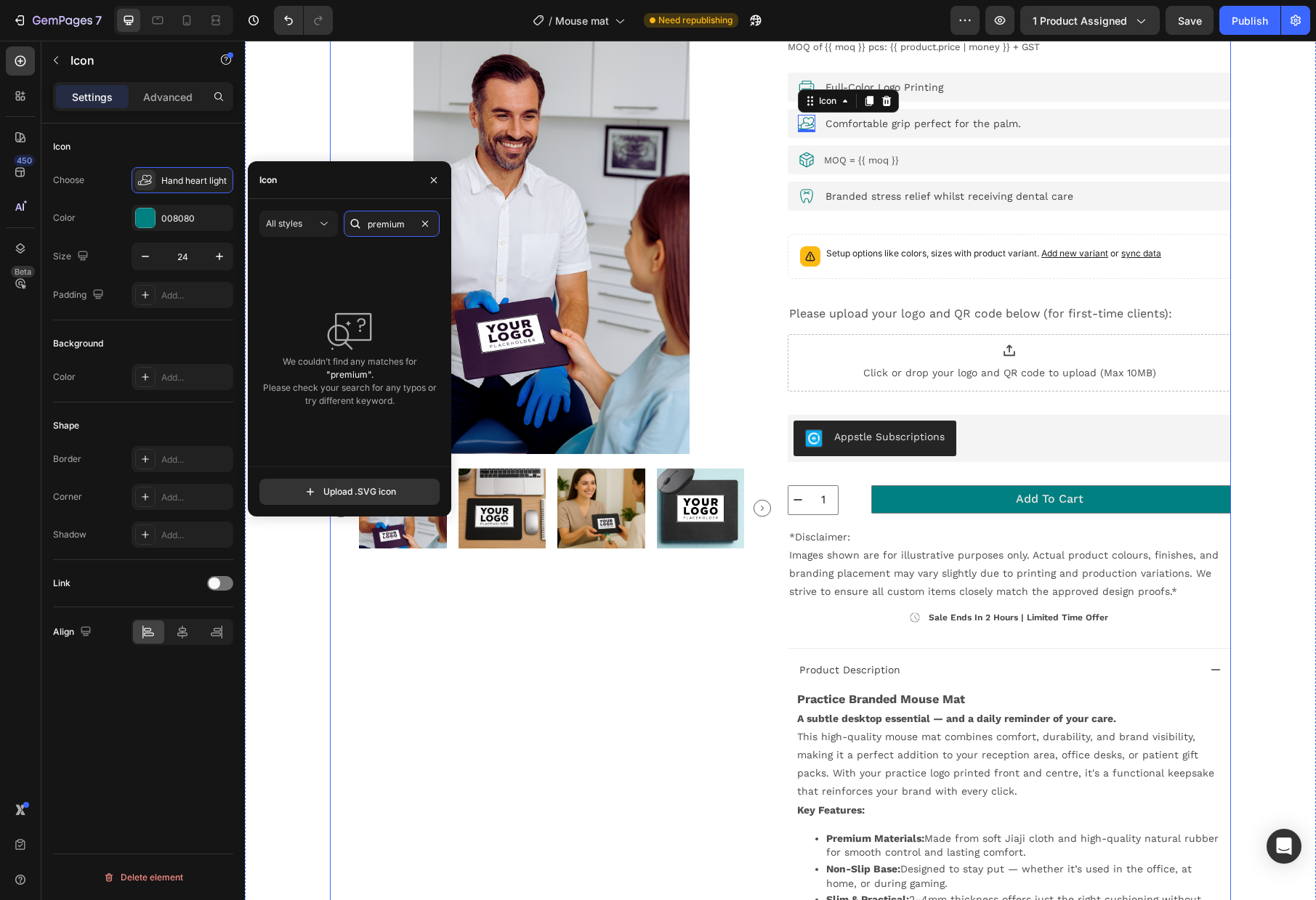 scroll, scrollTop: 237, scrollLeft: 0, axis: vertical 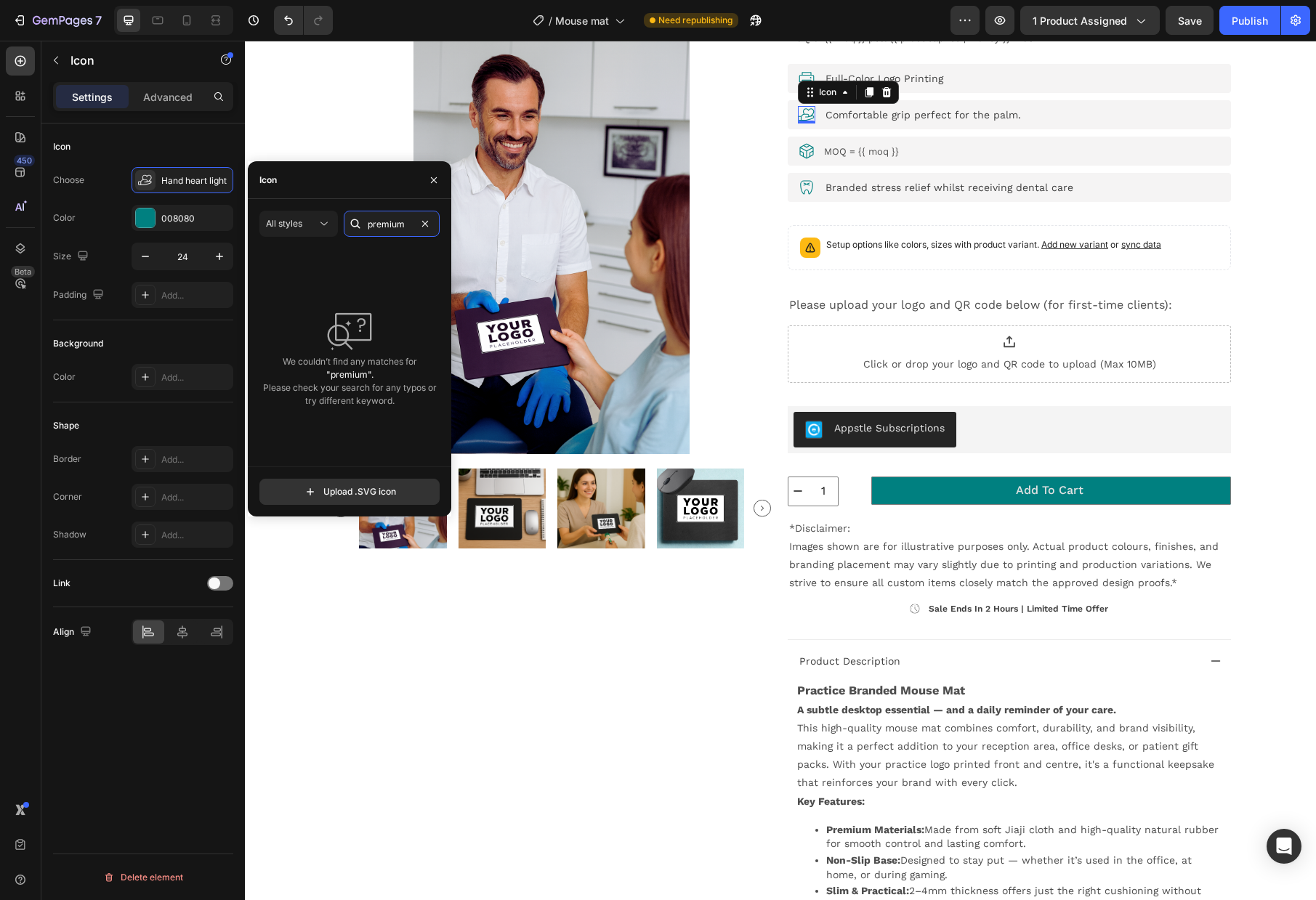 drag, startPoint x: 408, startPoint y: 225, endPoint x: 360, endPoint y: 225, distance: 48 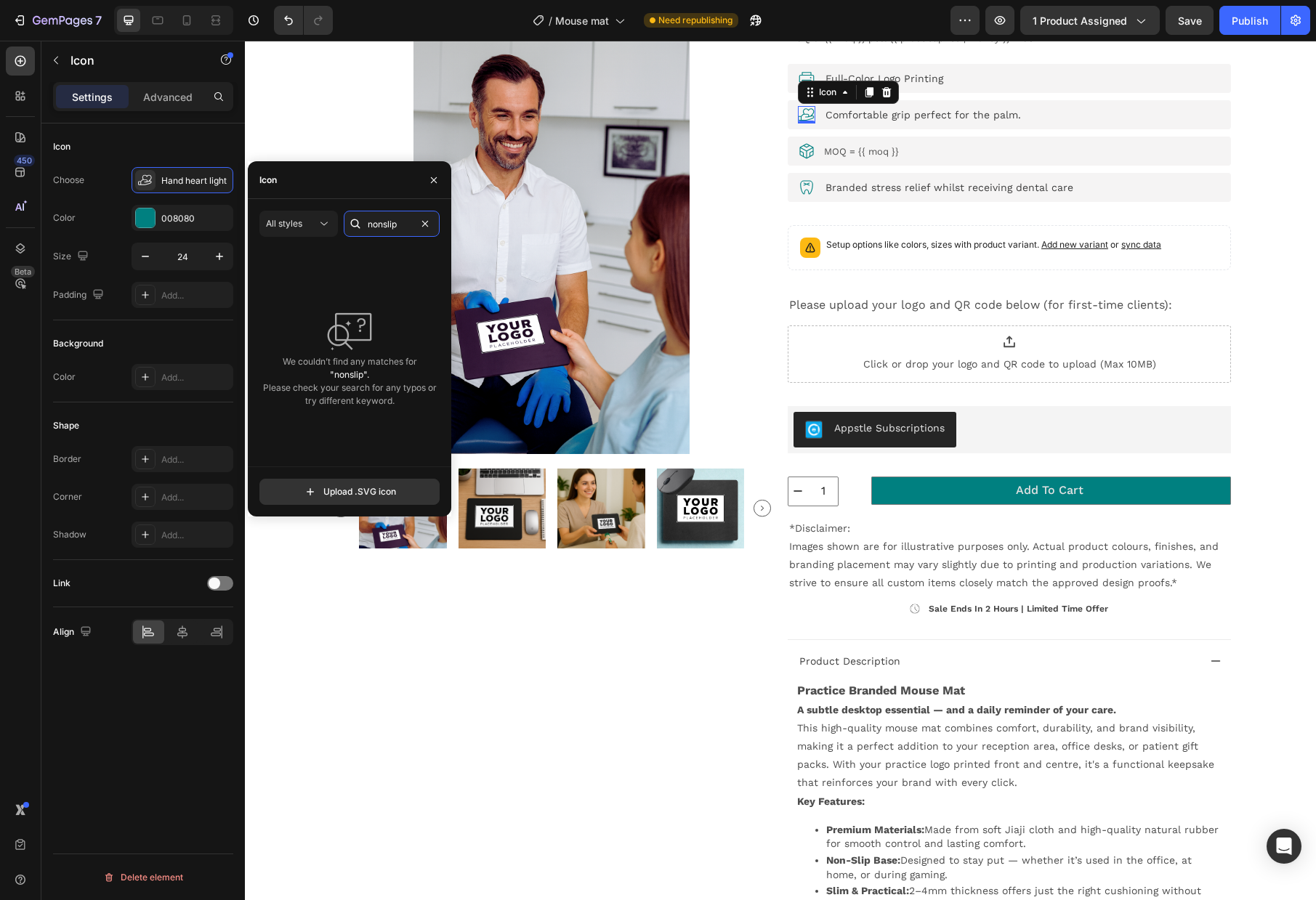 drag, startPoint x: 402, startPoint y: 225, endPoint x: 344, endPoint y: 221, distance: 58.13777 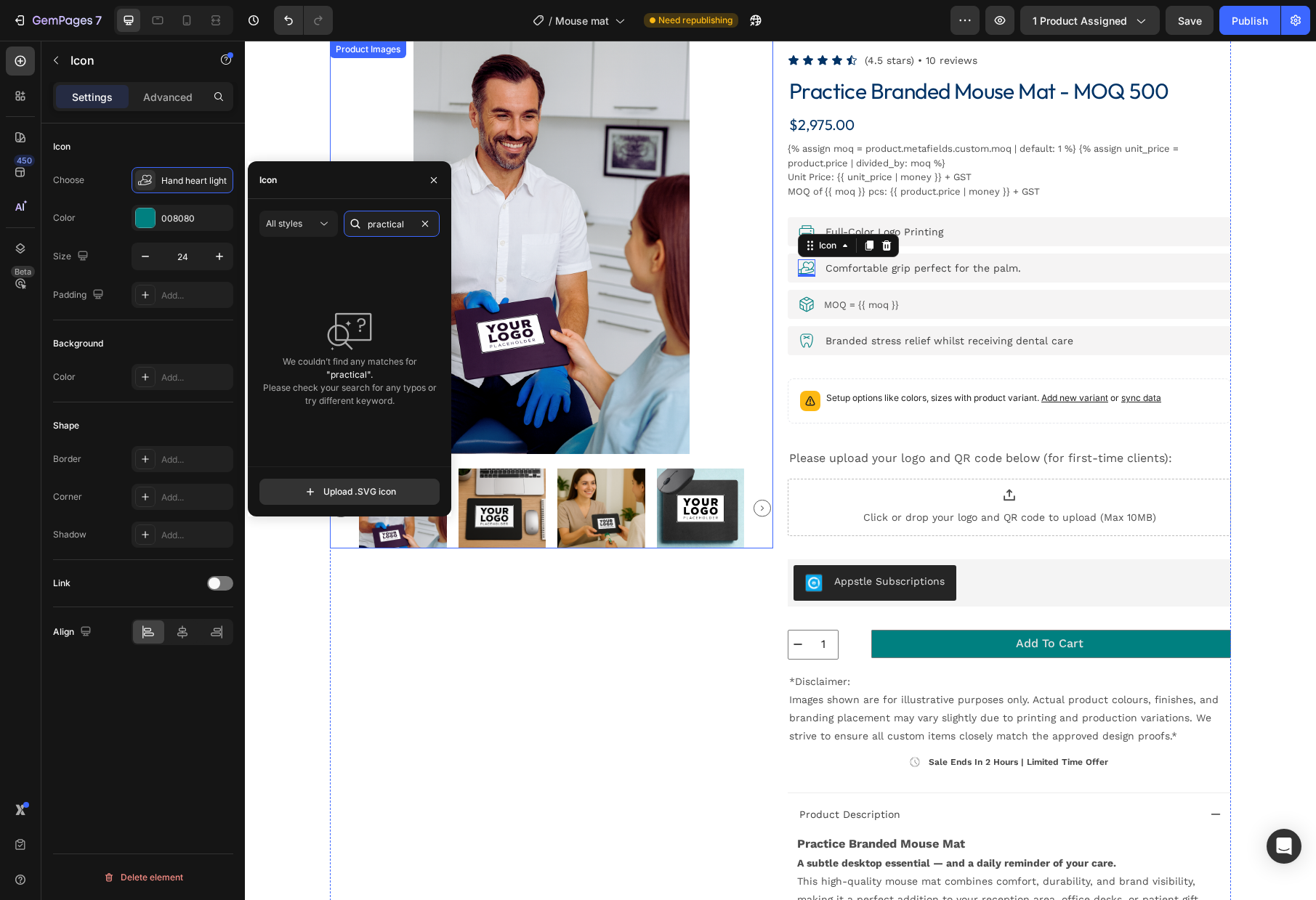scroll, scrollTop: 82, scrollLeft: 0, axis: vertical 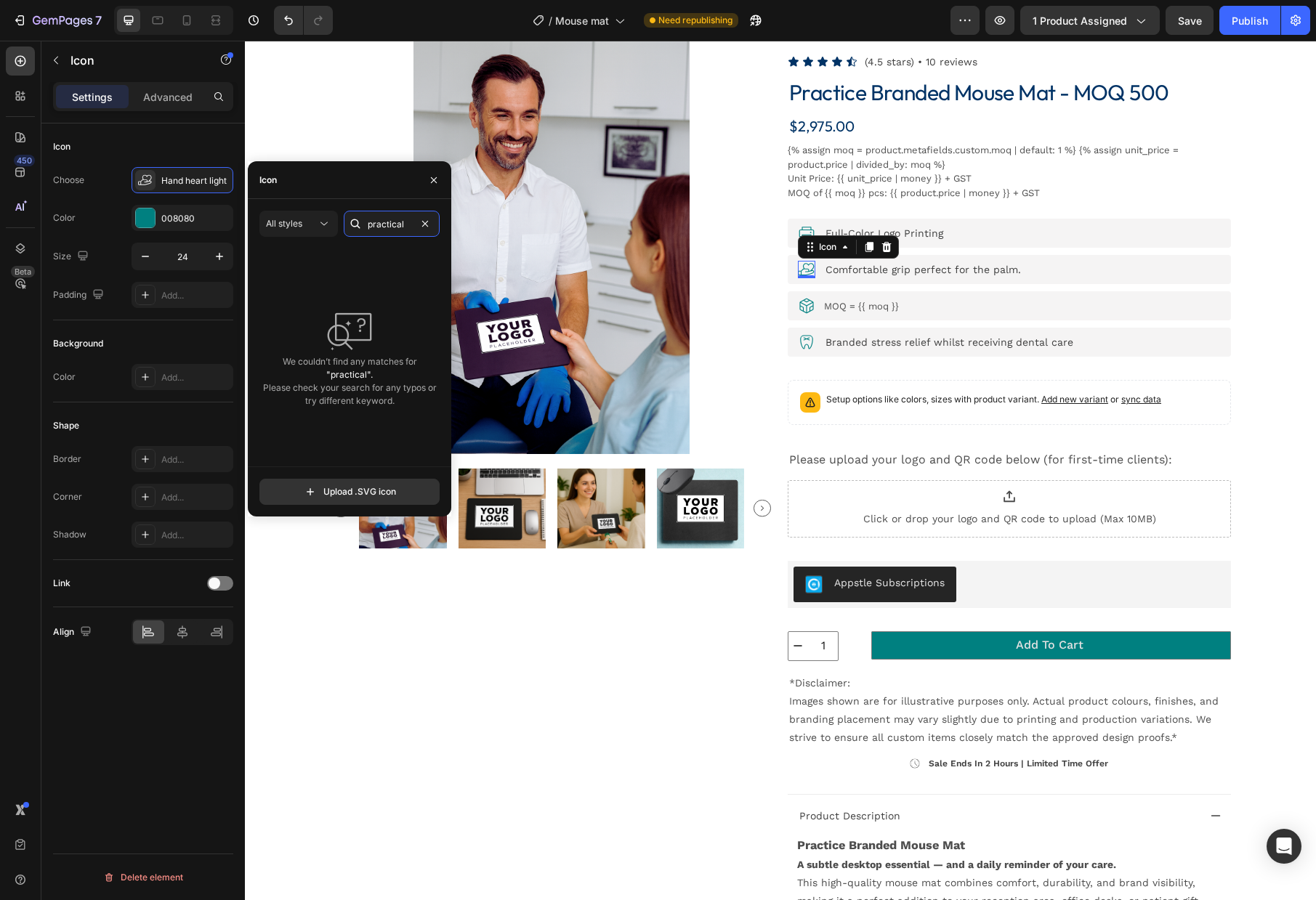 drag, startPoint x: 410, startPoint y: 223, endPoint x: 363, endPoint y: 217, distance: 47.38143 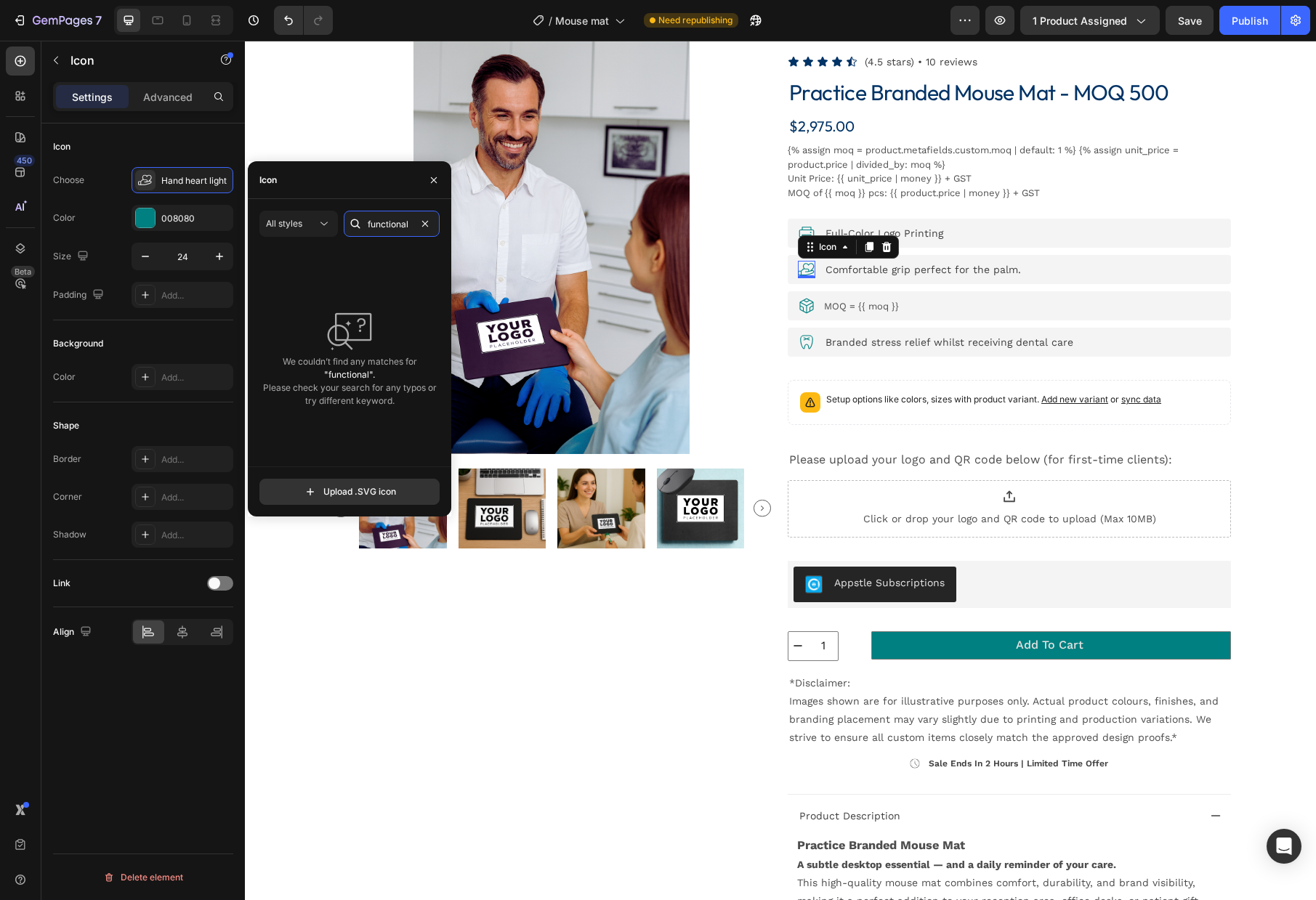 drag, startPoint x: 414, startPoint y: 224, endPoint x: 348, endPoint y: 224, distance: 66 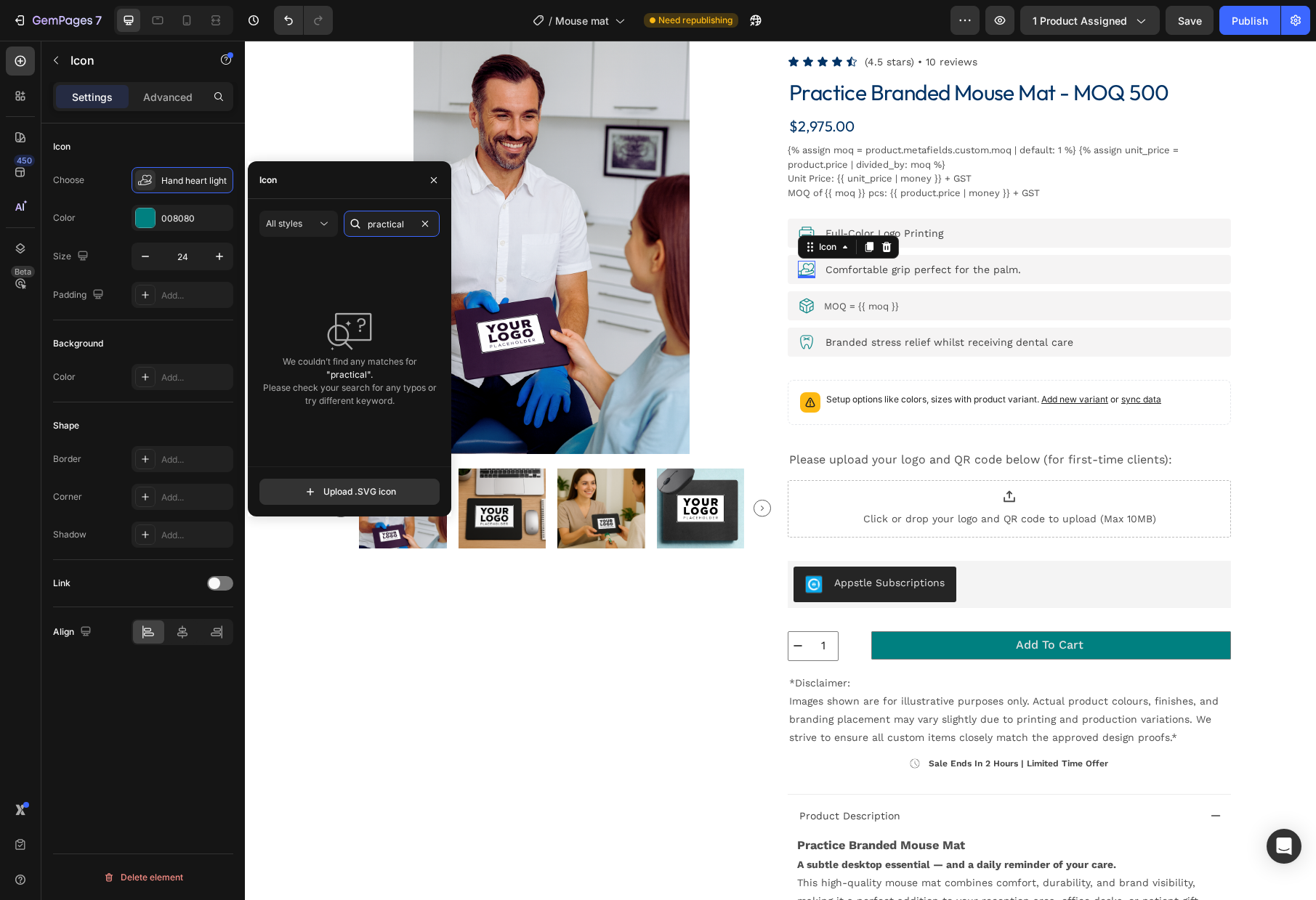 type on "practical" 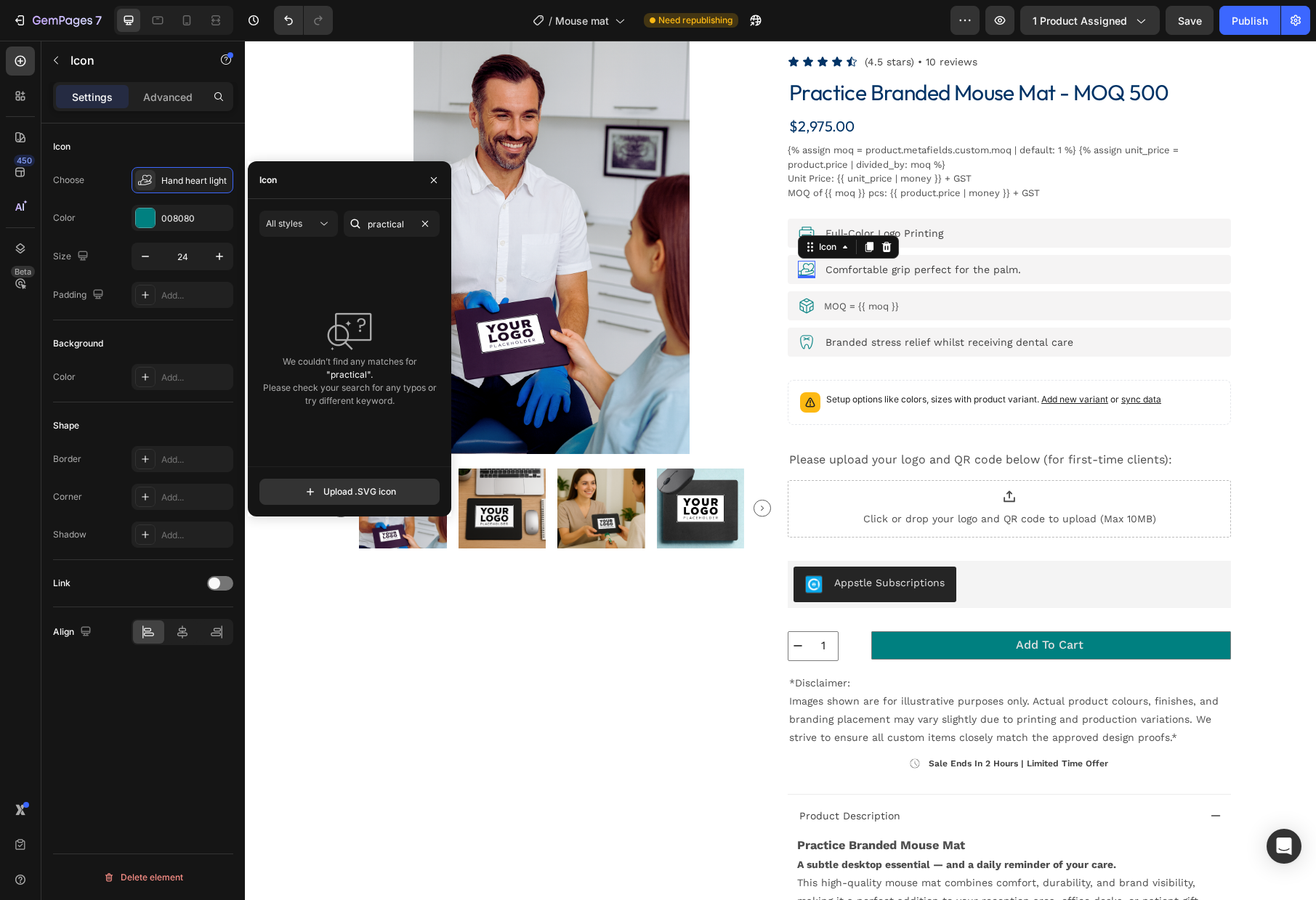 click on "We couldn’t find any matches for  "practical".  Please check your search for any typos or  try different keyword." at bounding box center (350, 357) 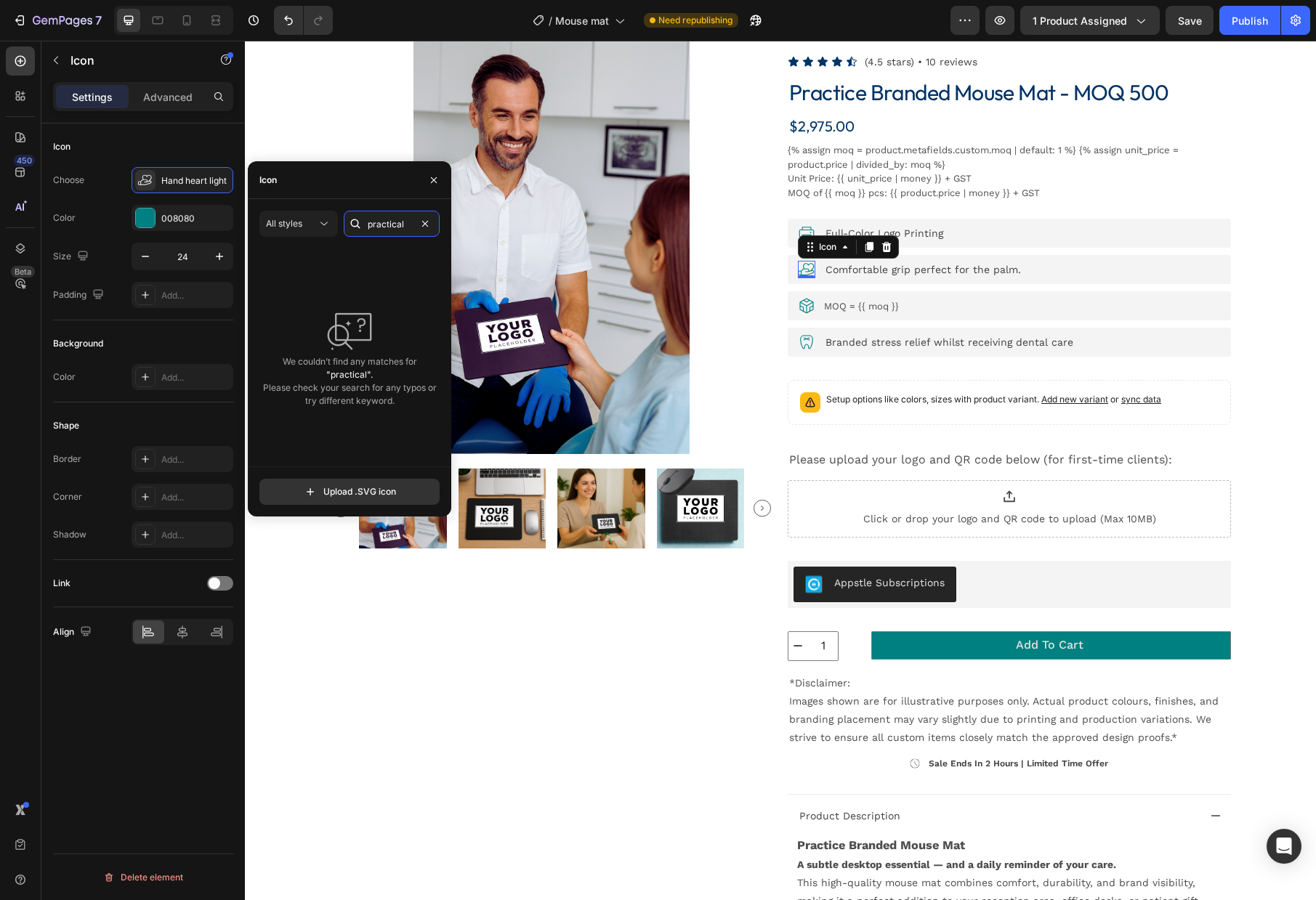 drag, startPoint x: 407, startPoint y: 222, endPoint x: 351, endPoint y: 204, distance: 58.82176 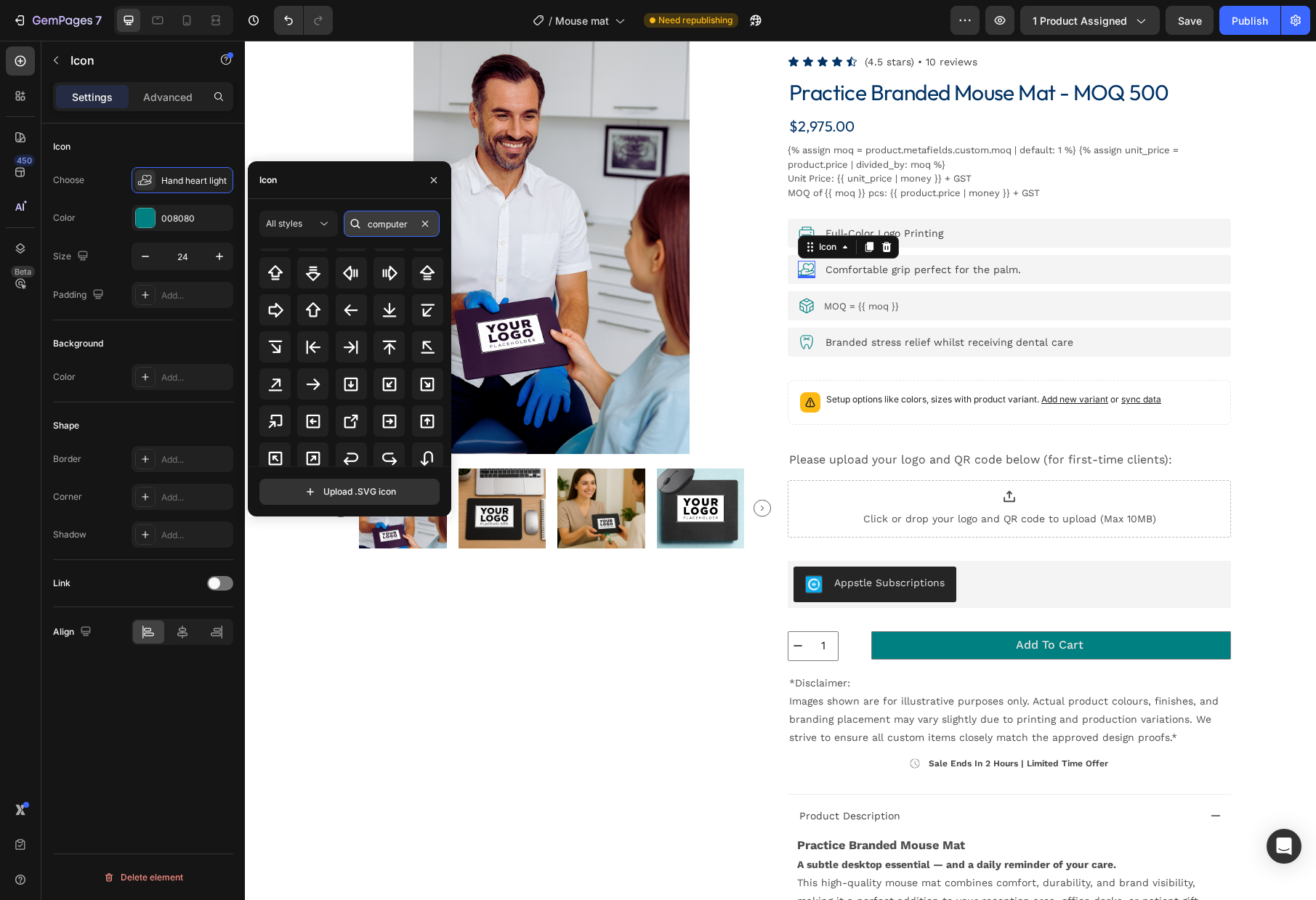 scroll, scrollTop: 0, scrollLeft: 0, axis: both 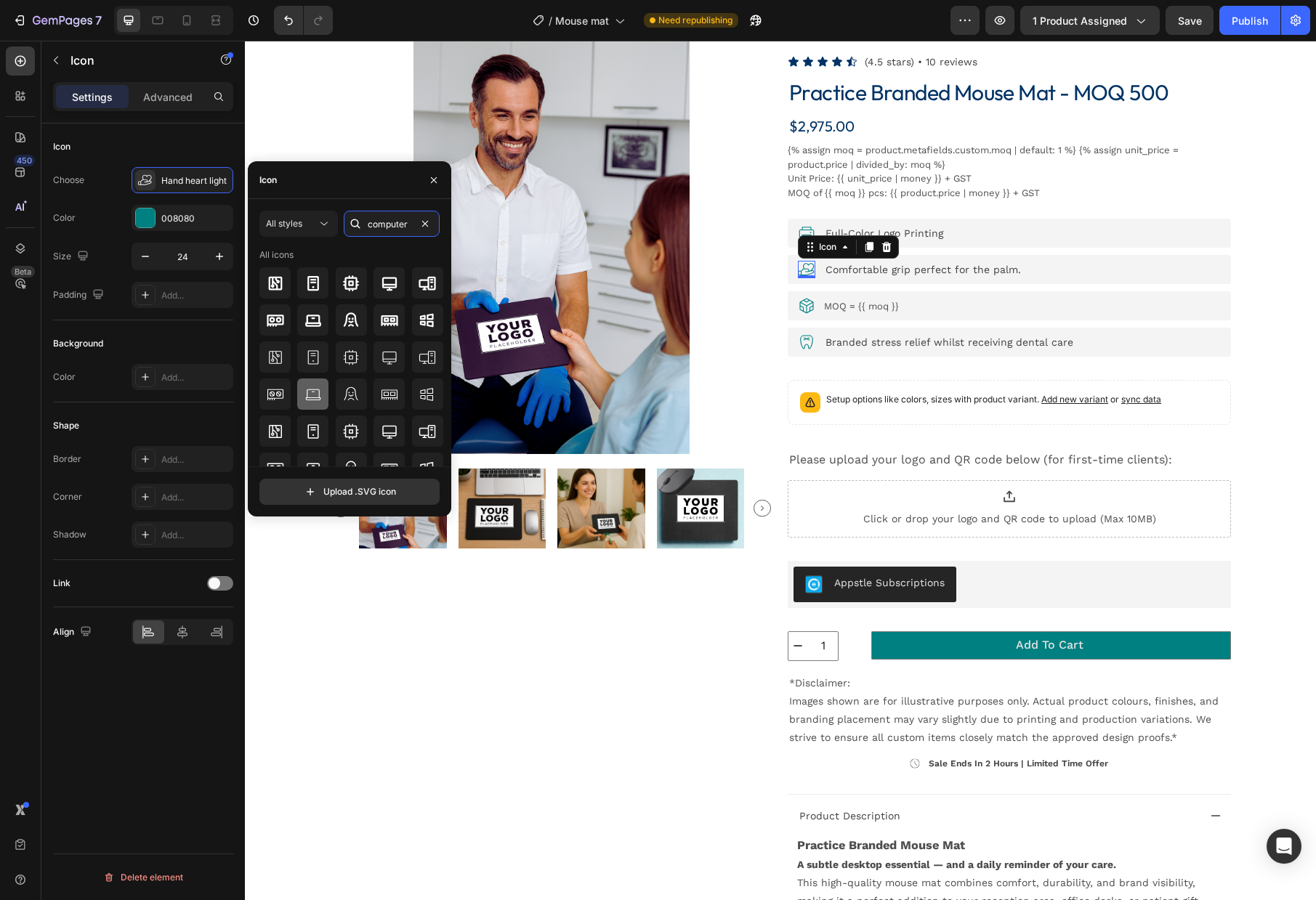 type on "computer" 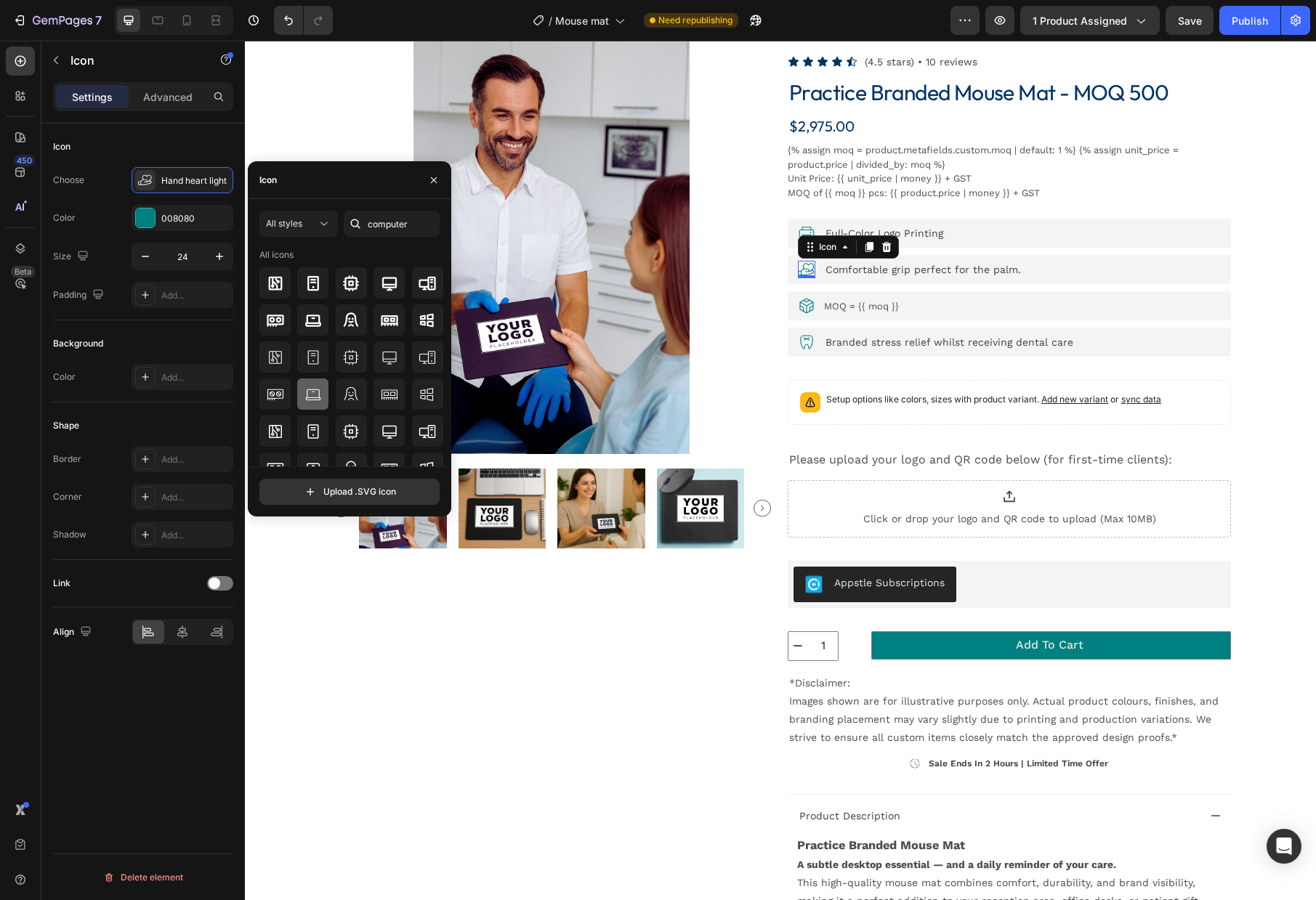 click 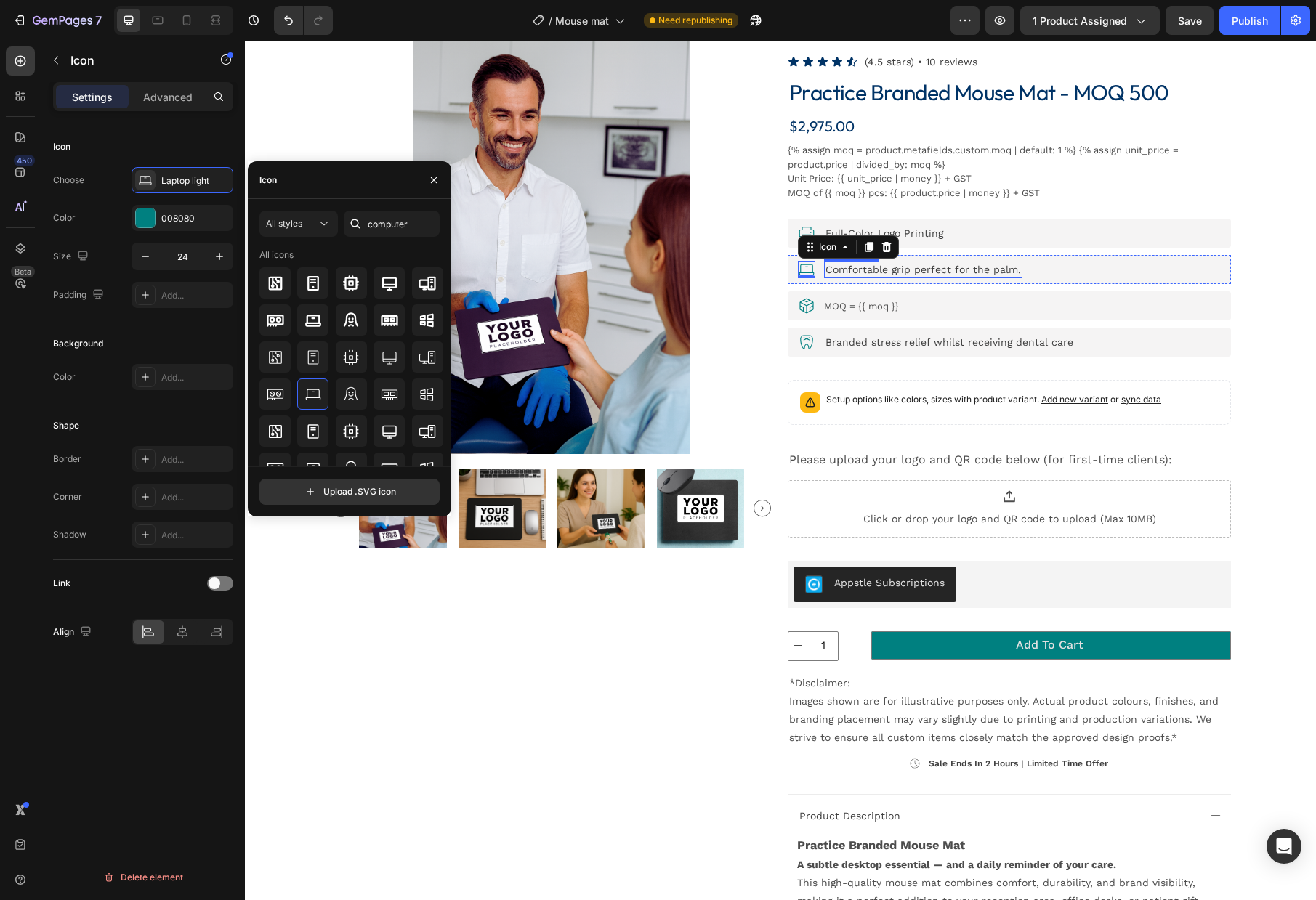 click on "Comfortable grip perfect for the palm." at bounding box center [923, 269] 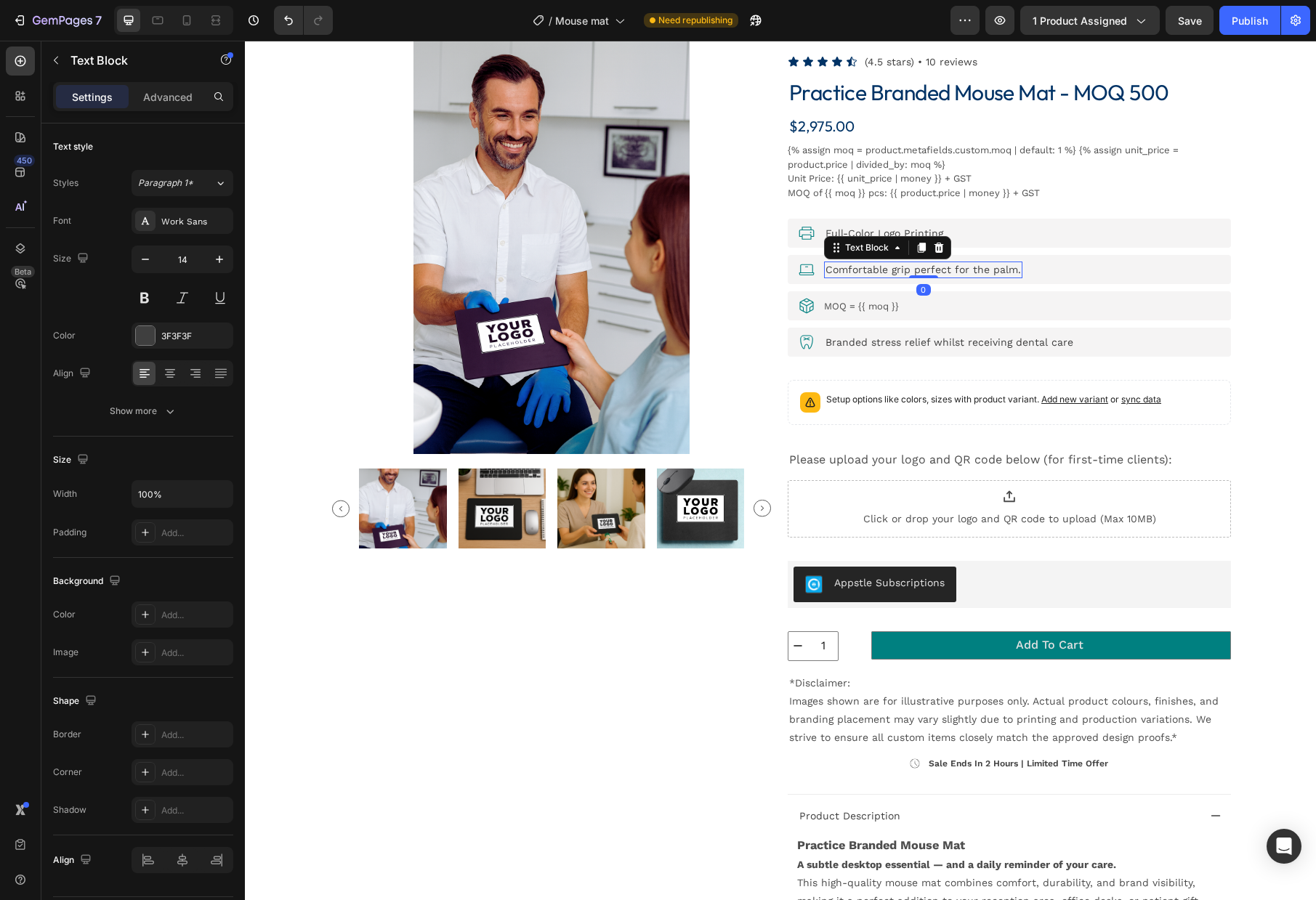 click on "Comfortable grip perfect for the palm." at bounding box center [923, 269] 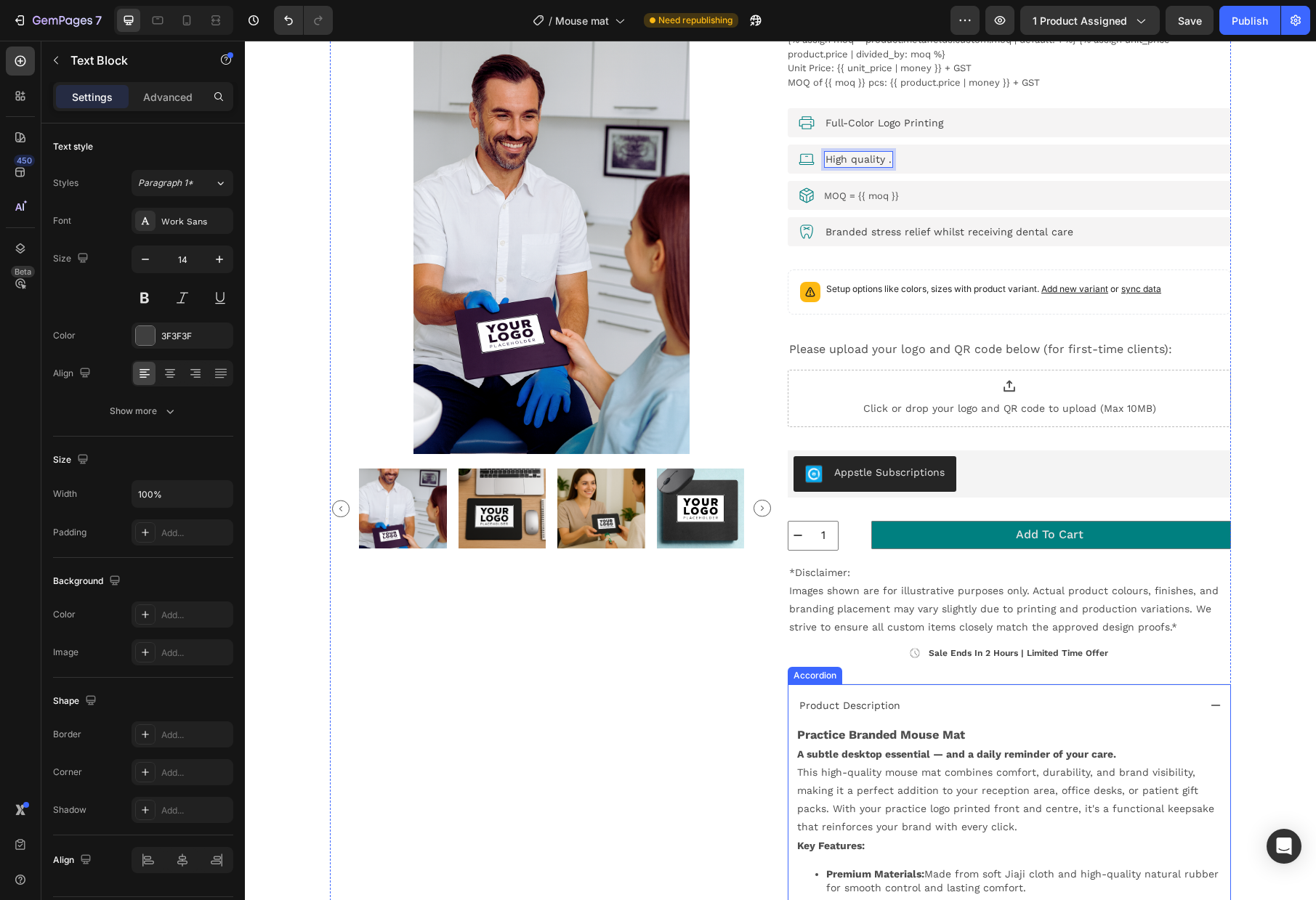 scroll, scrollTop: 195, scrollLeft: 0, axis: vertical 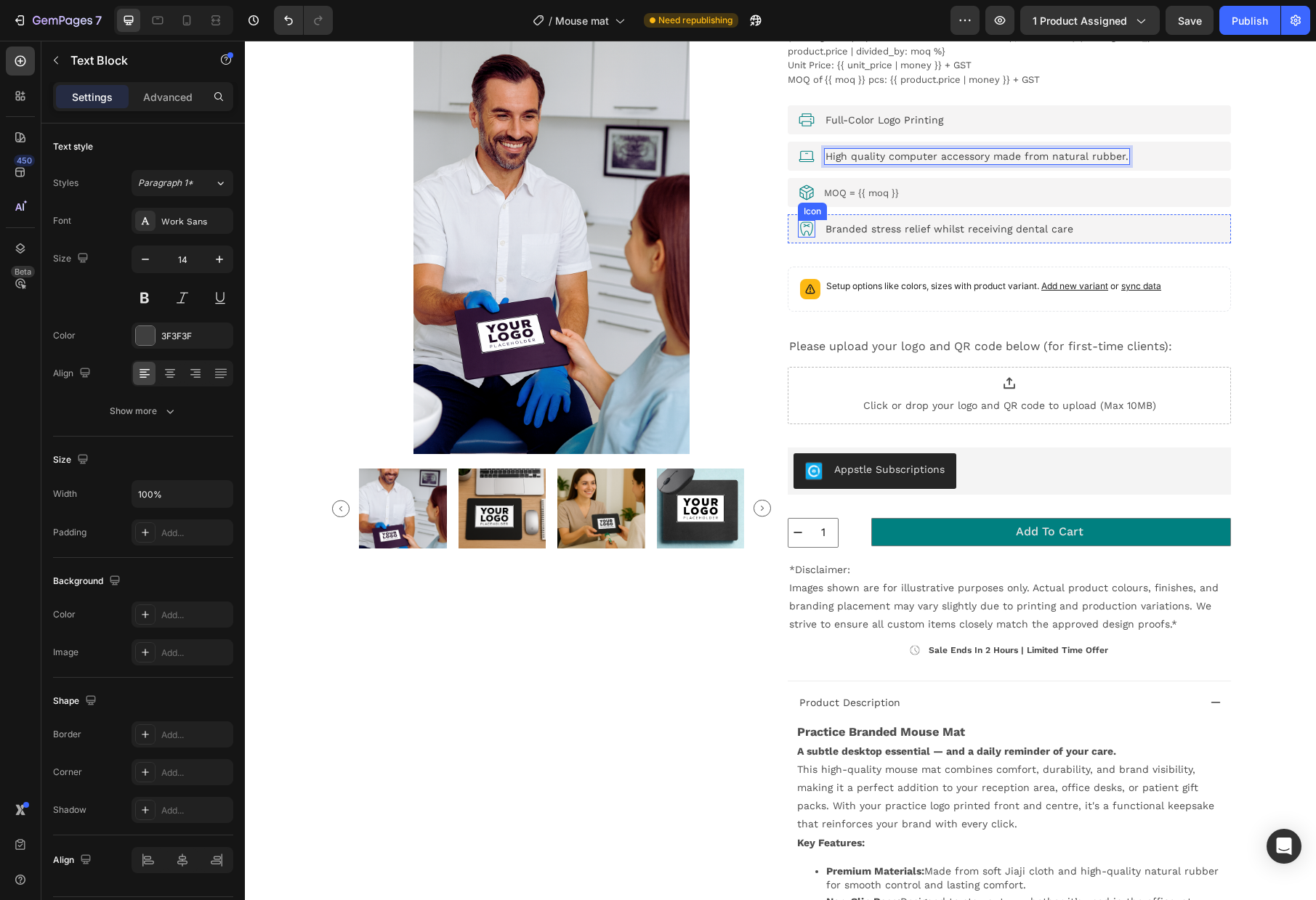 click 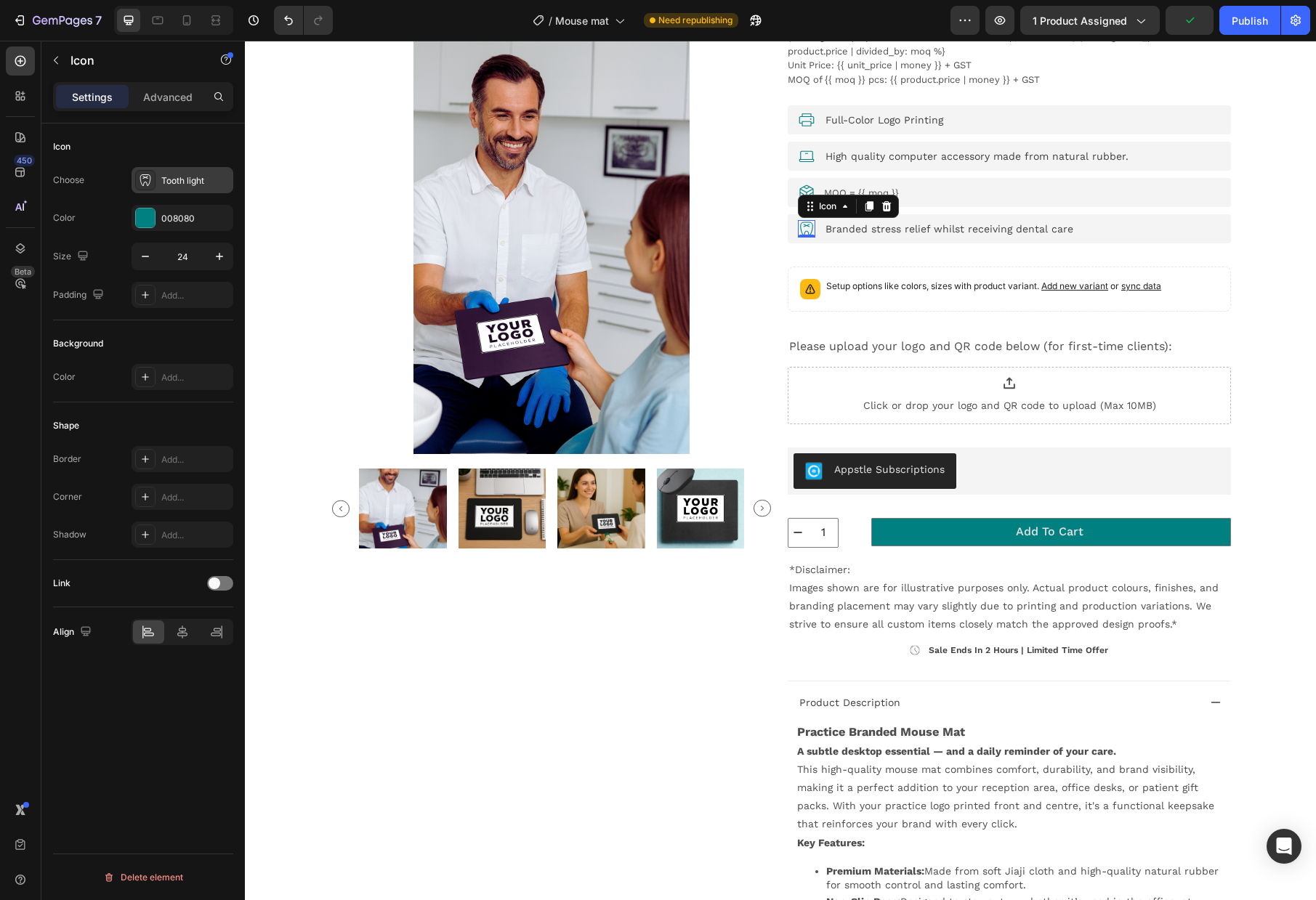 click on "Tooth light" at bounding box center (195, 181) 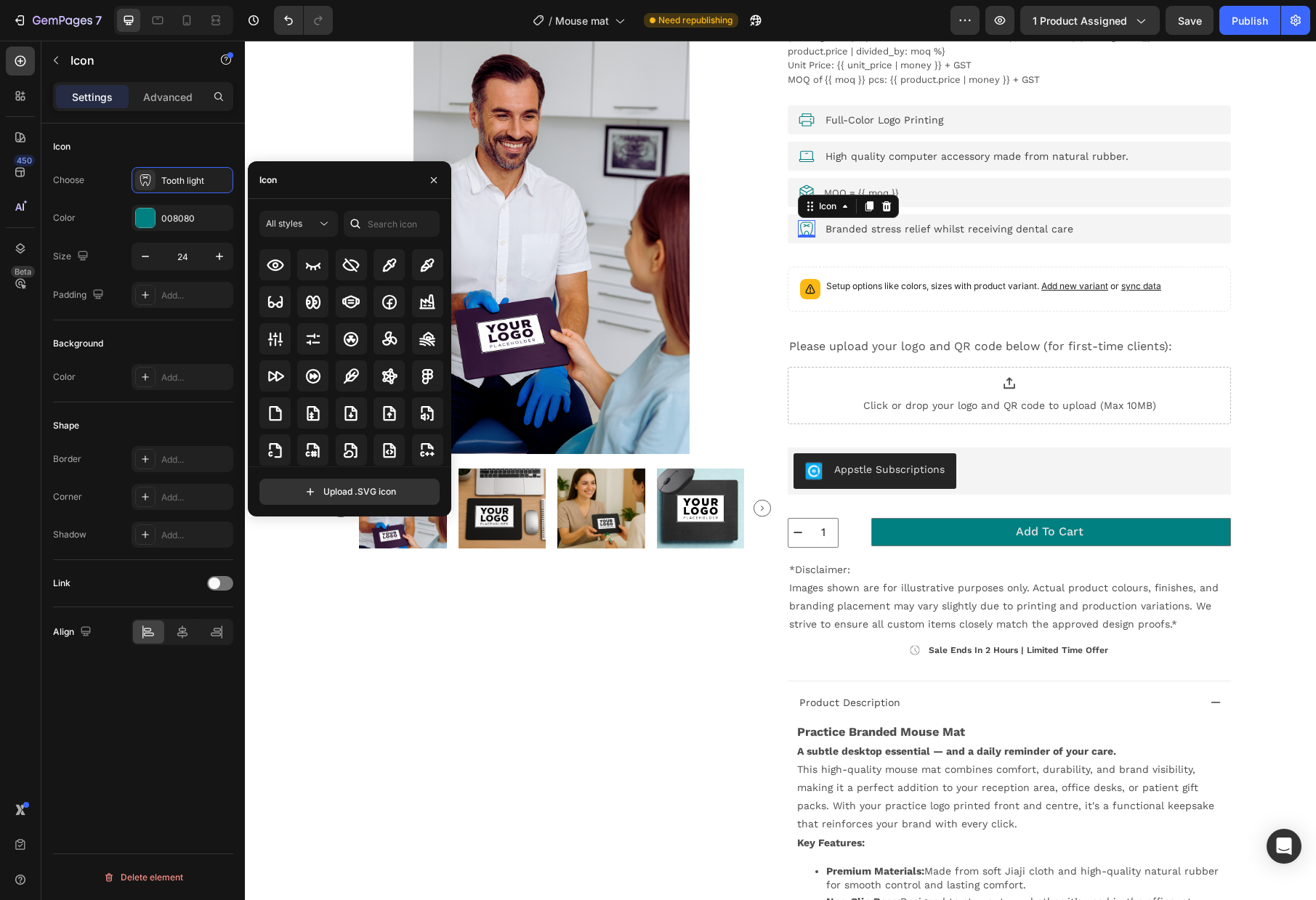 scroll, scrollTop: 3522, scrollLeft: 0, axis: vertical 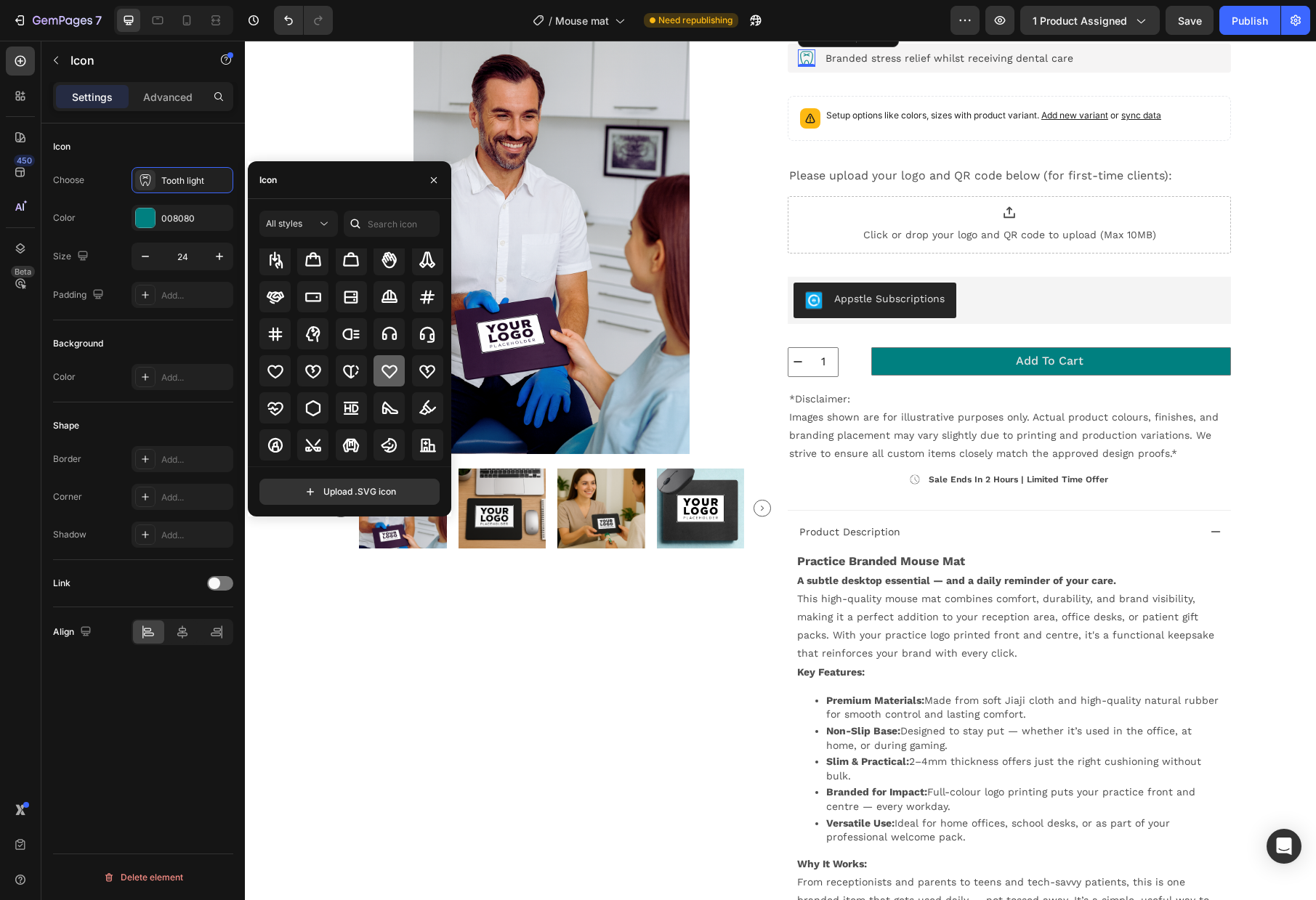 click 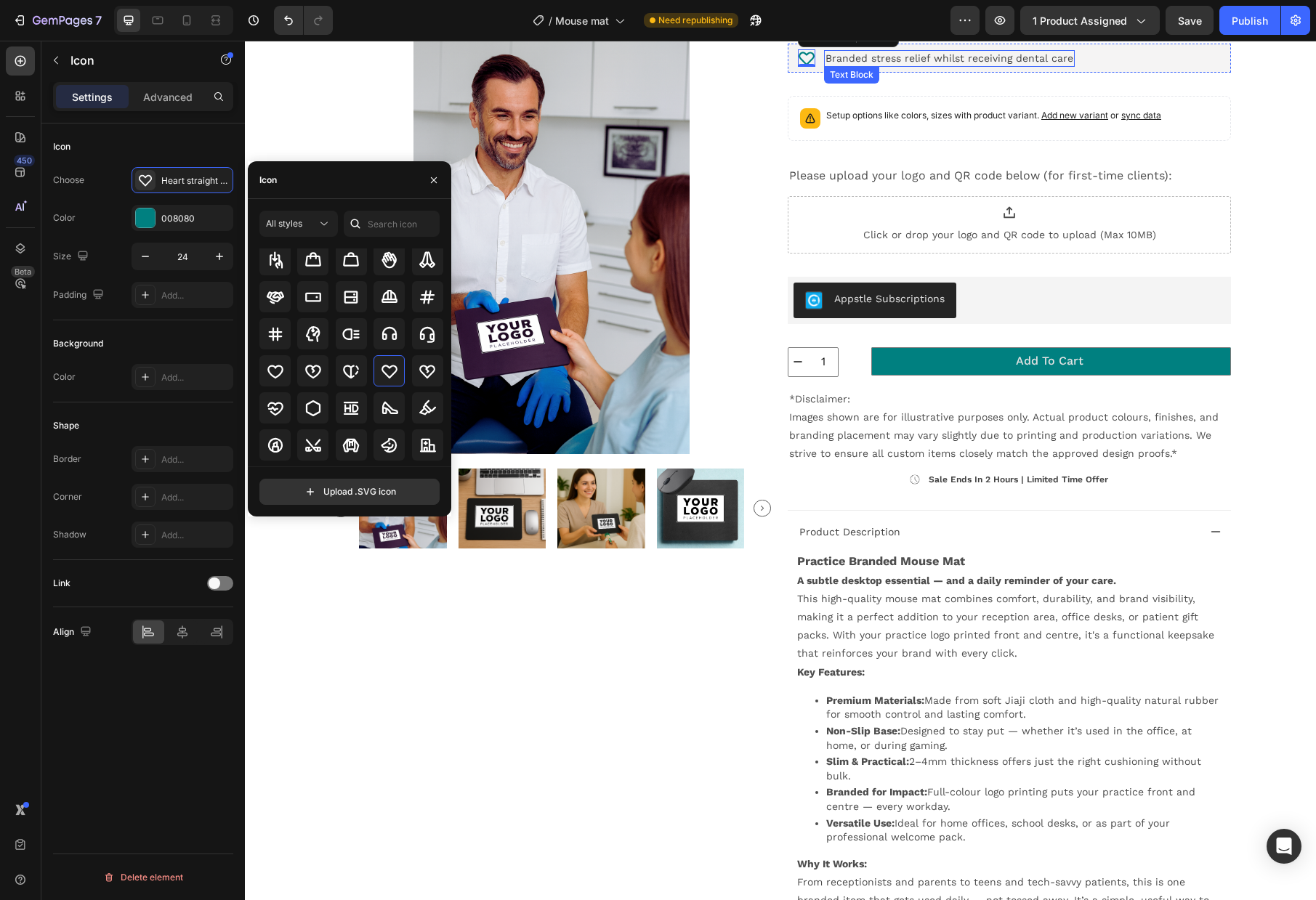 drag, startPoint x: 880, startPoint y: 62, endPoint x: 903, endPoint y: 56, distance: 23.769729 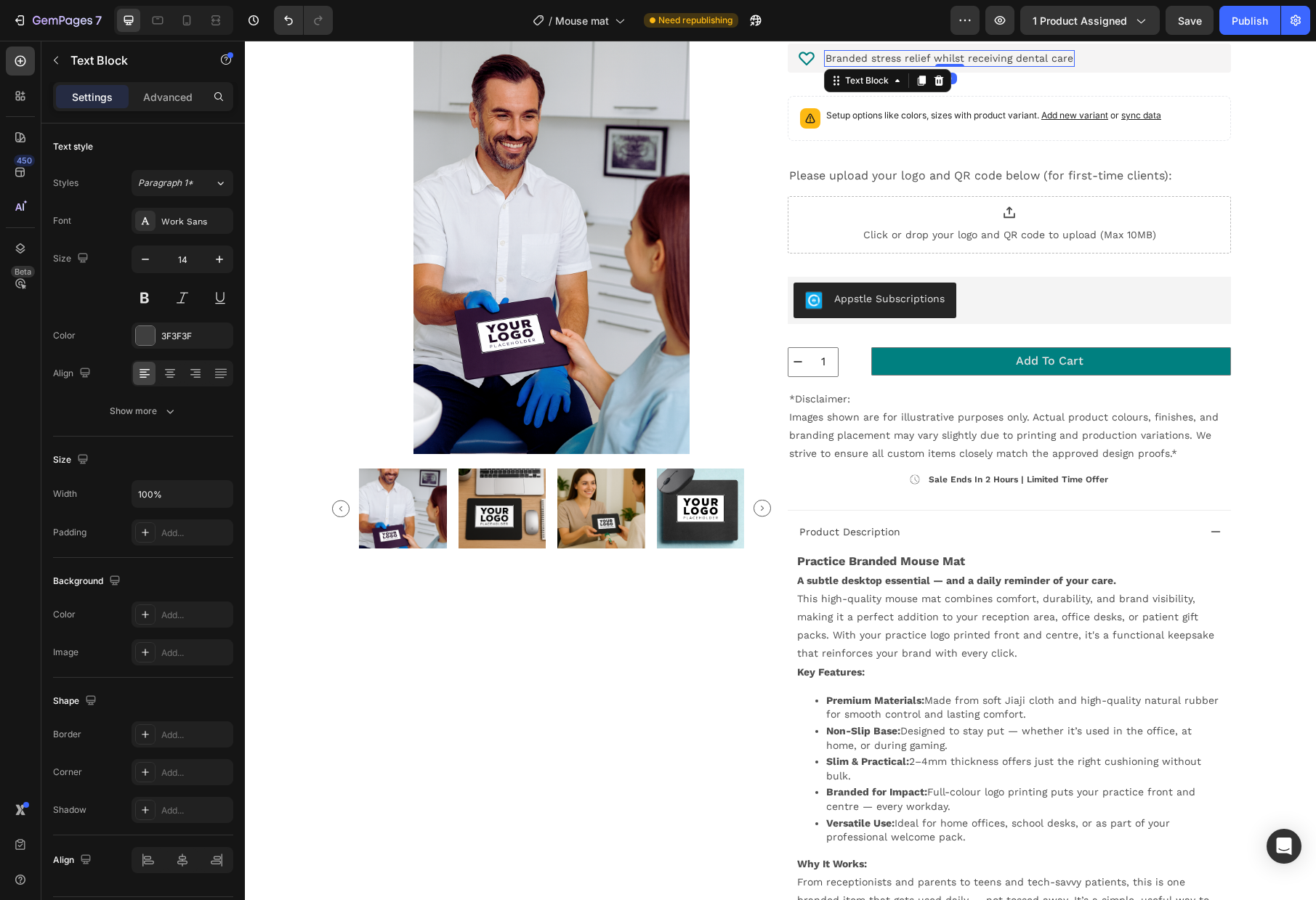 click on "Branded stress relief whilst receiving dental care" at bounding box center (949, 58) 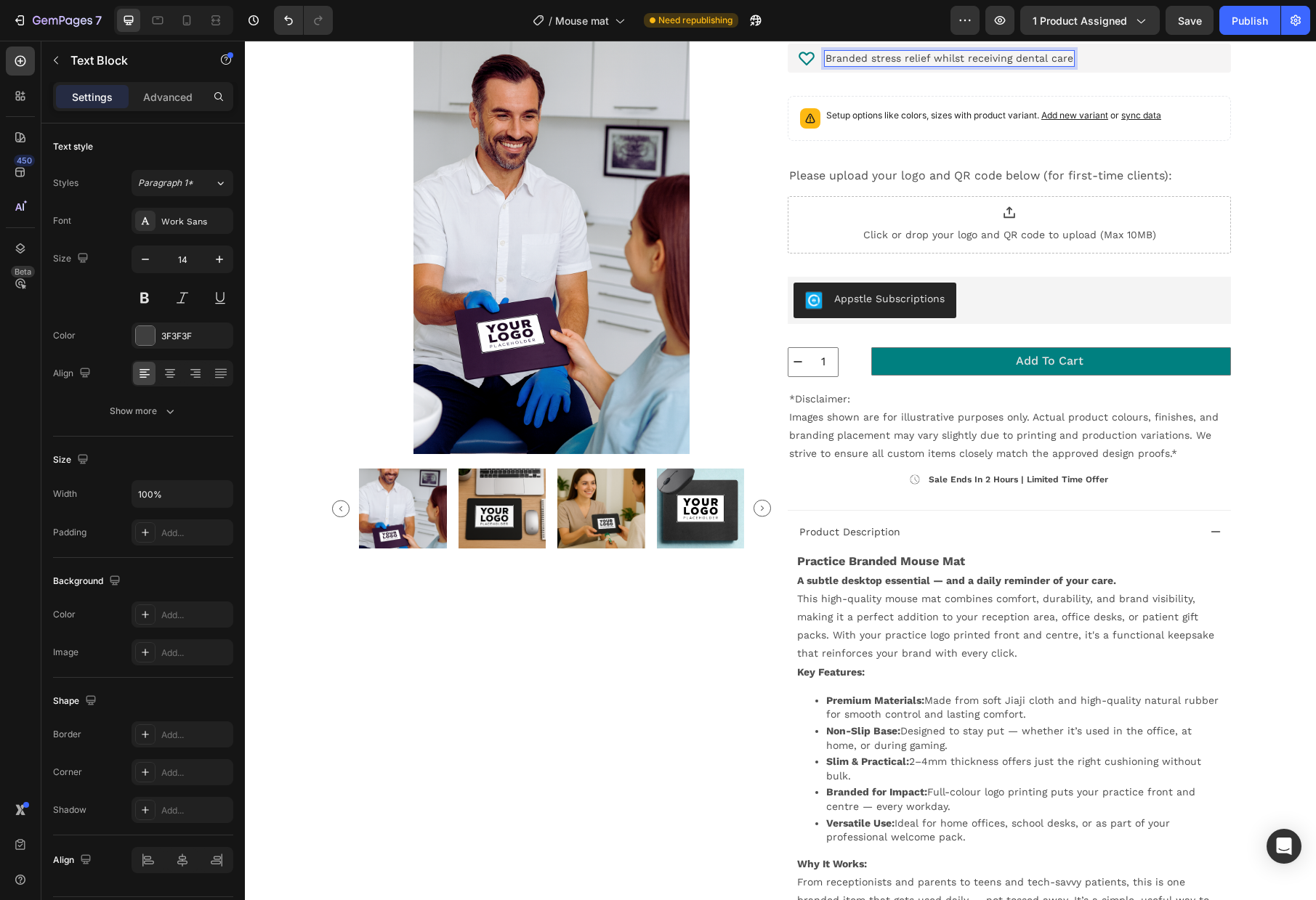 click on "Branded stress relief whilst receiving dental care" at bounding box center [949, 58] 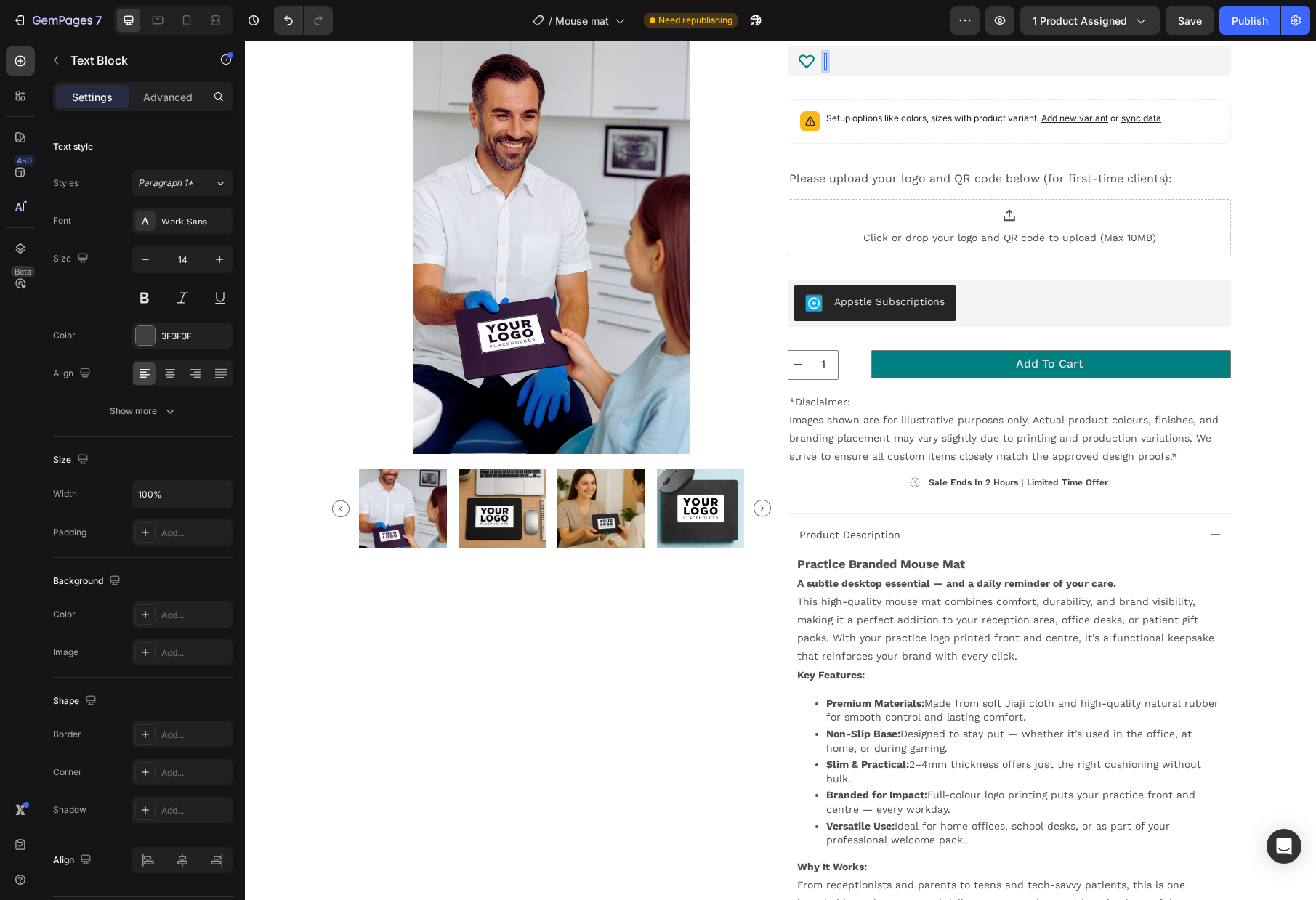 scroll, scrollTop: 362, scrollLeft: 0, axis: vertical 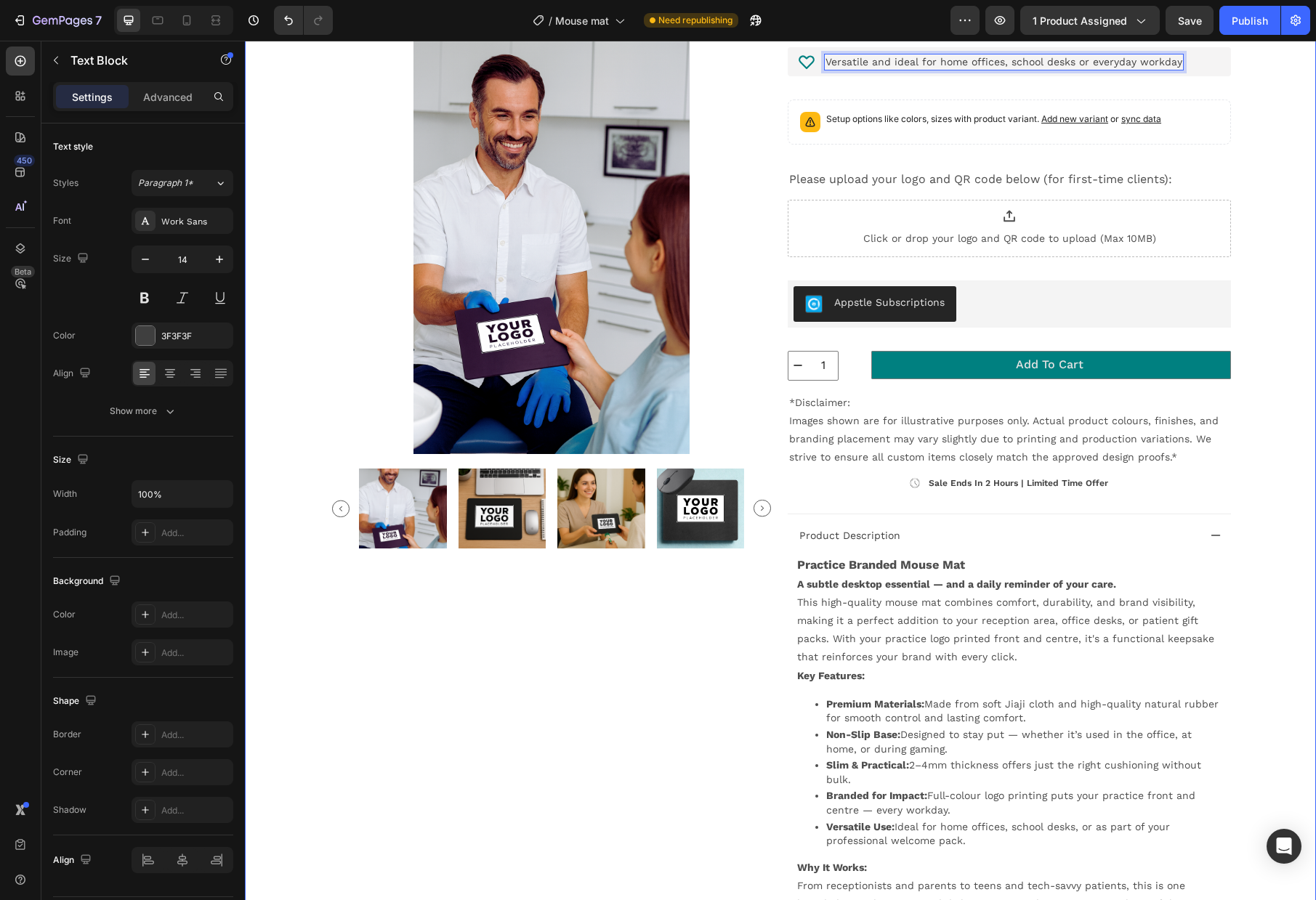 click on "Home
Practice Branded Mouse Mat - MOQ 500 Breadcrumb
Product Images Home
Practice Branded Mouse Mat - MOQ 500 Breadcrumb Icon Icon Icon Icon Icon Icon List (4.5 stars) • 10 reviews Text Block Row Practice Branded Mouse Mat - MOQ 500 Product Title $2,975.00 Product Price Product Price {% assign moq = product.metafields.custom.moq | default: 1 %}
{% assign unit_price = product.price | divided_by: moq %}
Unit Price: {{ unit_price | money }} + GST
MOQ of {{ moq }} pcs: {{ product.price | money }} + GST
Custom Code
Icon Full-Color Logo Printing Text Block Row
Icon High quality computer accessory made from natural rubber. Text Block Row
Icon MOQ = {{ moq }} Custom Code Row
Icon Versatile and ideal for home offices, school desks or everyday workday Text Block   0 Row Setup options like colors, sizes with product variant.       Add new variant   or   sync data Product Variants & Swatches" at bounding box center [780, 395] 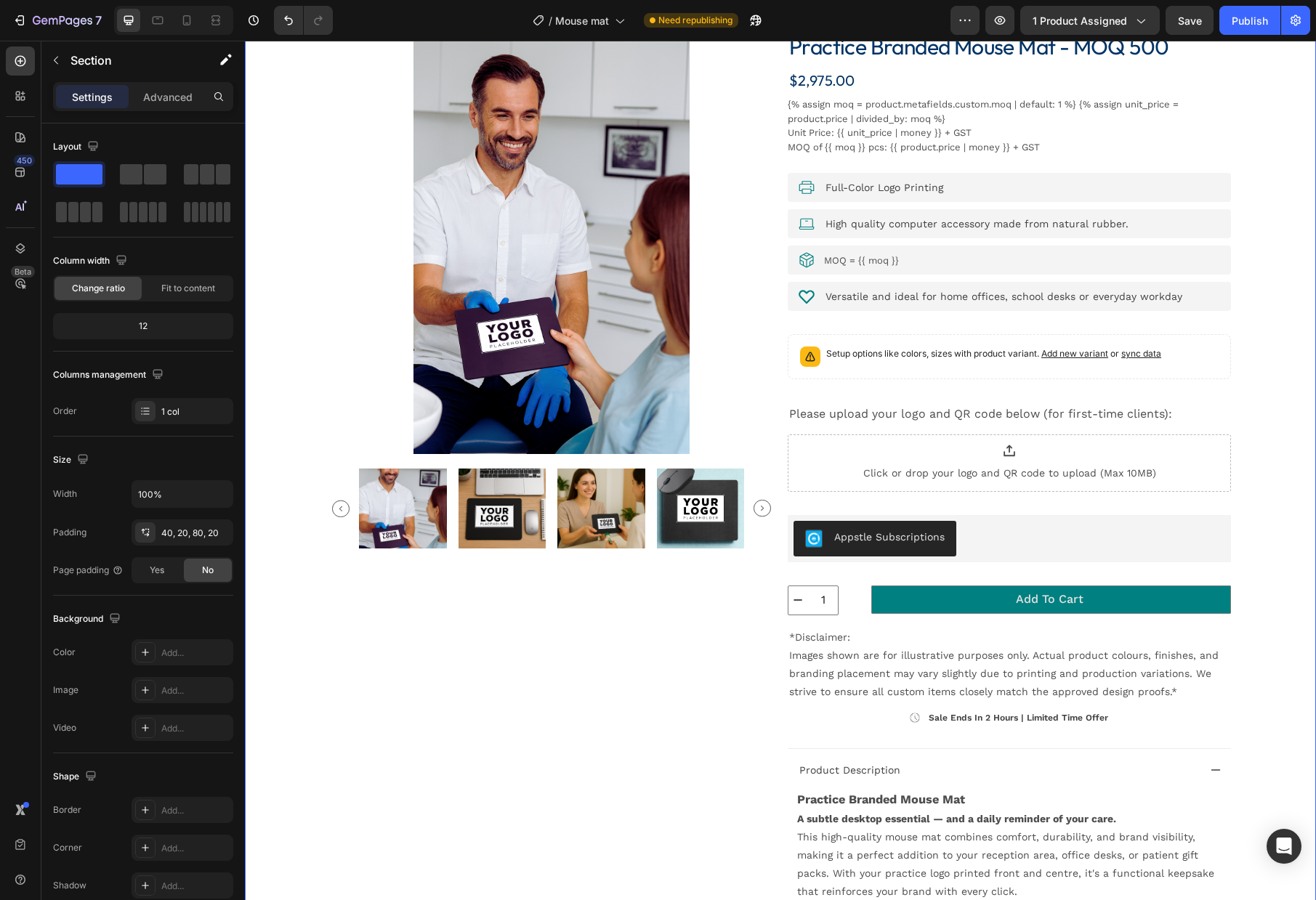 scroll, scrollTop: 142, scrollLeft: 0, axis: vertical 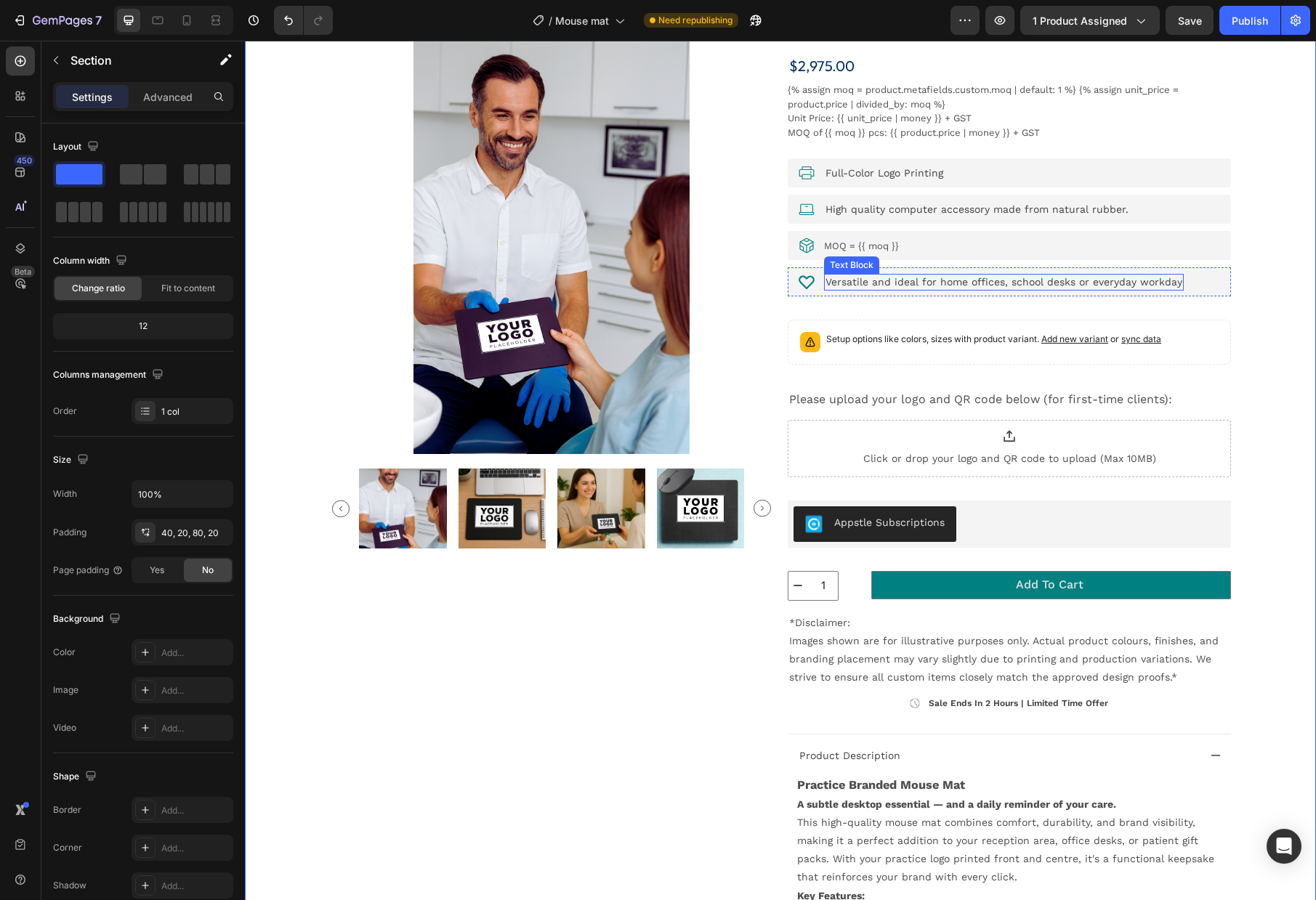 click on "Versatile and ideal for home offices, school desks or everyday workday" at bounding box center [1004, 282] 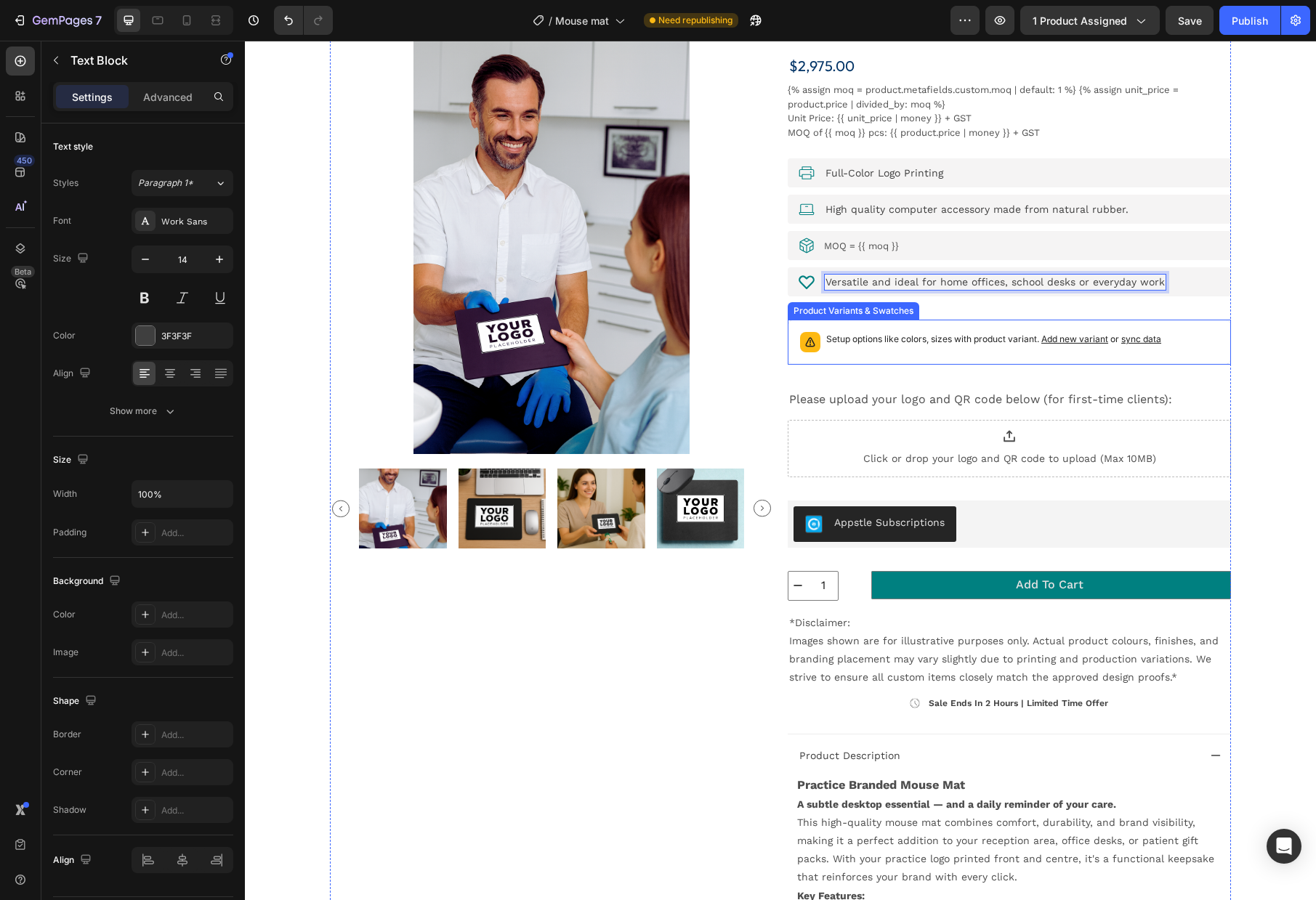 click on "Setup options like colors, sizes with product variant.       Add new variant   or   sync data" at bounding box center (1009, 342) 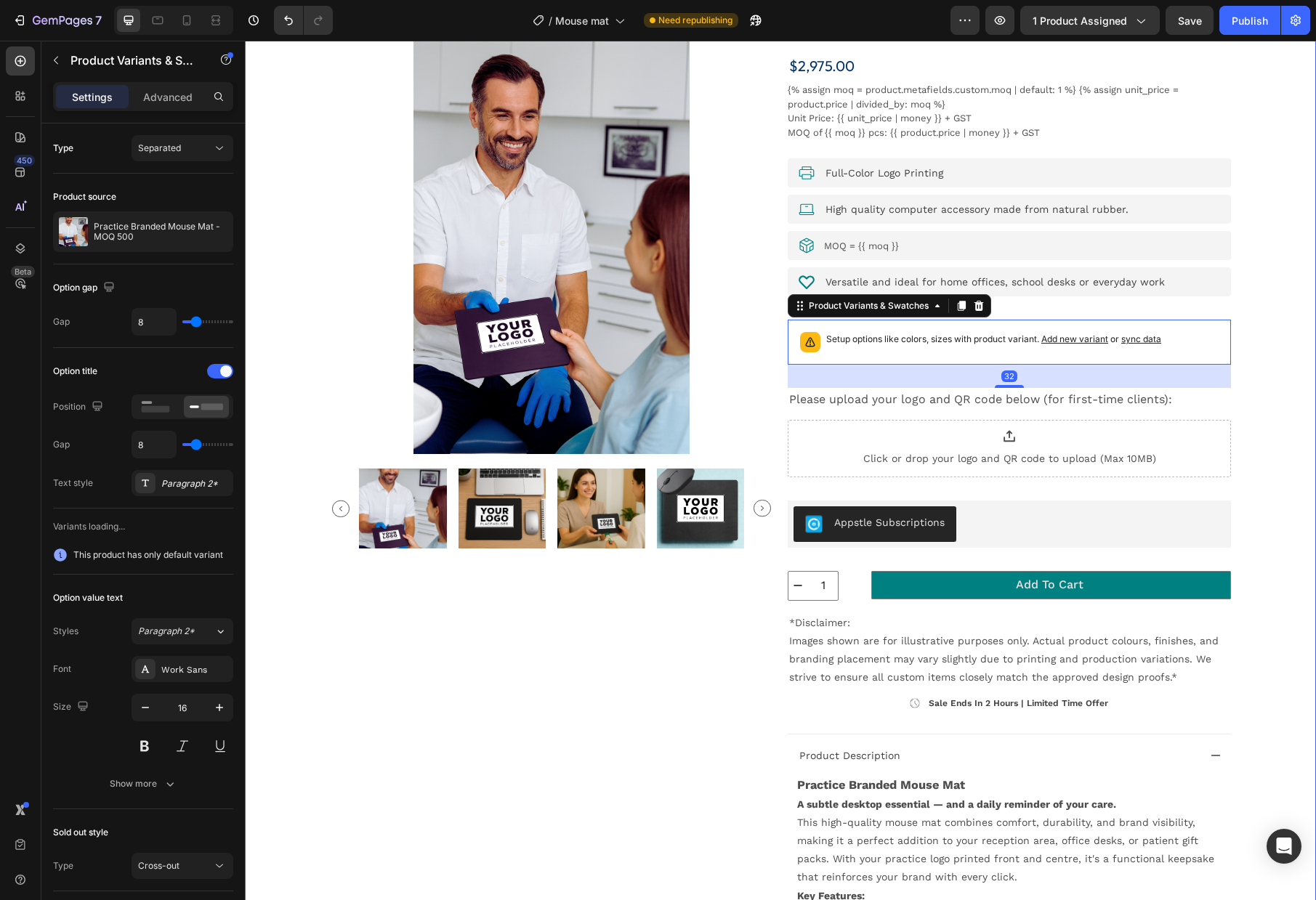 click on "Home
Practice Branded Mouse Mat - MOQ 500 Breadcrumb
Product Images Home
Practice Branded Mouse Mat - MOQ 500 Breadcrumb Icon Icon Icon Icon Icon Icon List (4.5 stars) • 10 reviews Text Block Row Practice Branded Mouse Mat - MOQ 500 Product Title $2,975.00 Product Price Product Price {% assign moq = product.metafields.custom.moq | default: 1 %}
{% assign unit_price = product.price | divided_by: moq %}
Unit Price: {{ unit_price | money }} + GST
MOQ of {{ moq }} pcs: {{ product.price | money }} + GST
Custom Code
Icon Full-Color Logo Printing Text Block Row
Icon High quality computer accessory made from natural rubber. Text Block Row
Icon MOQ = {{ moq }} Custom Code Row
Icon Versatile and ideal for home offices, school desks or everyday work Text Block Row Setup options like colors, sizes with product variant.       Add new variant   or   sync data Product Variants & Swatches   32
1" at bounding box center [780, 615] 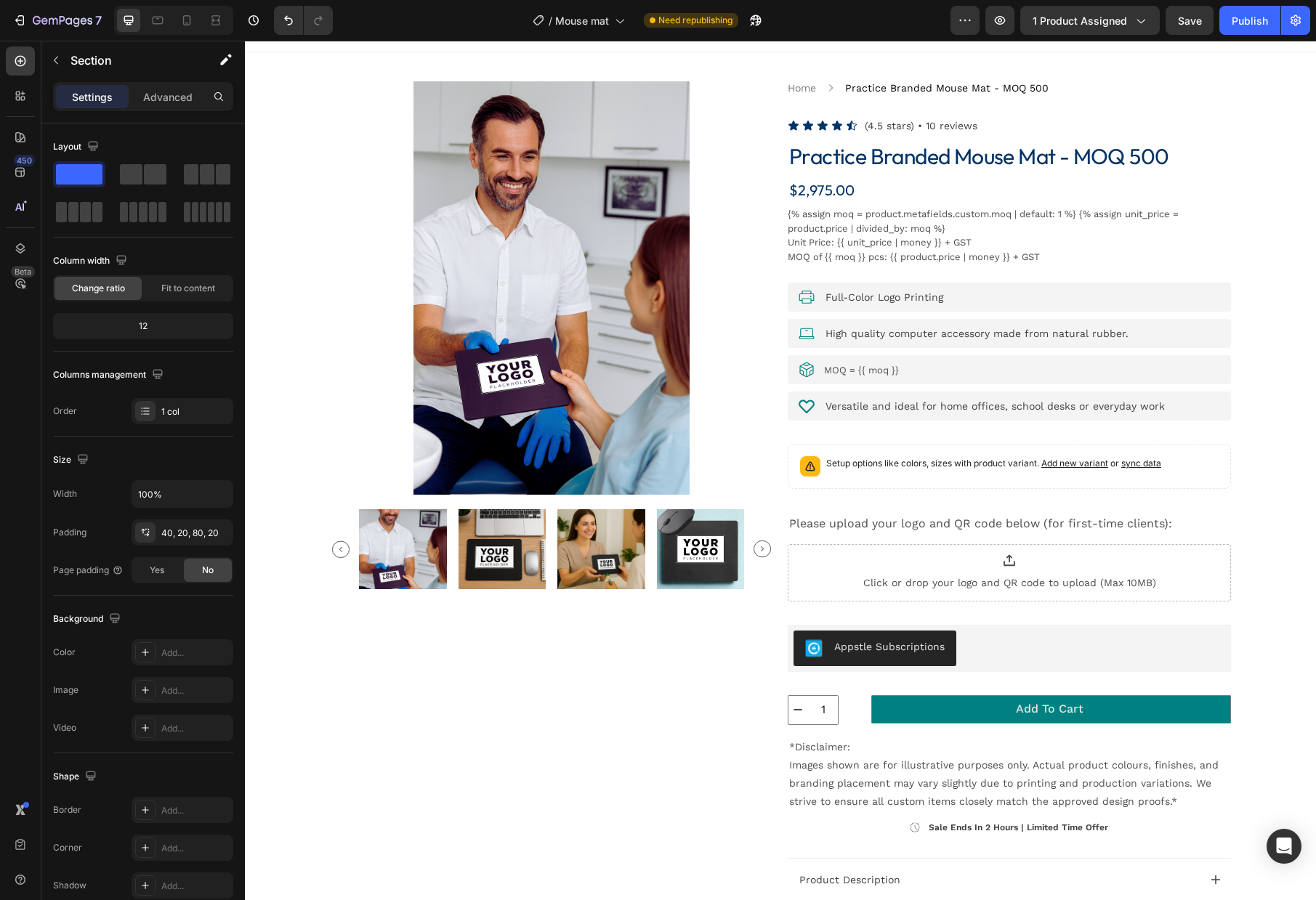 scroll, scrollTop: 0, scrollLeft: 0, axis: both 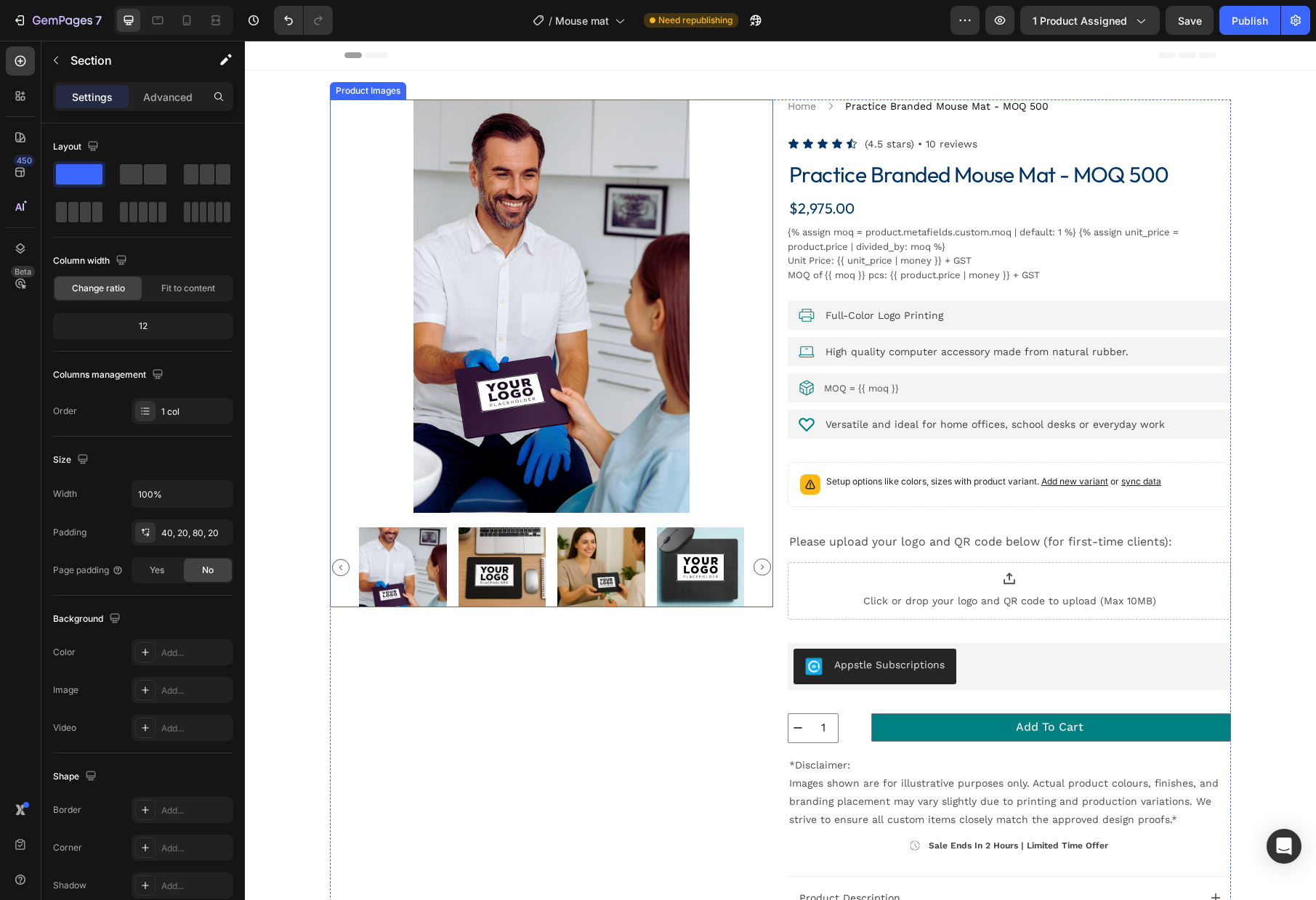 click at bounding box center [552, 306] 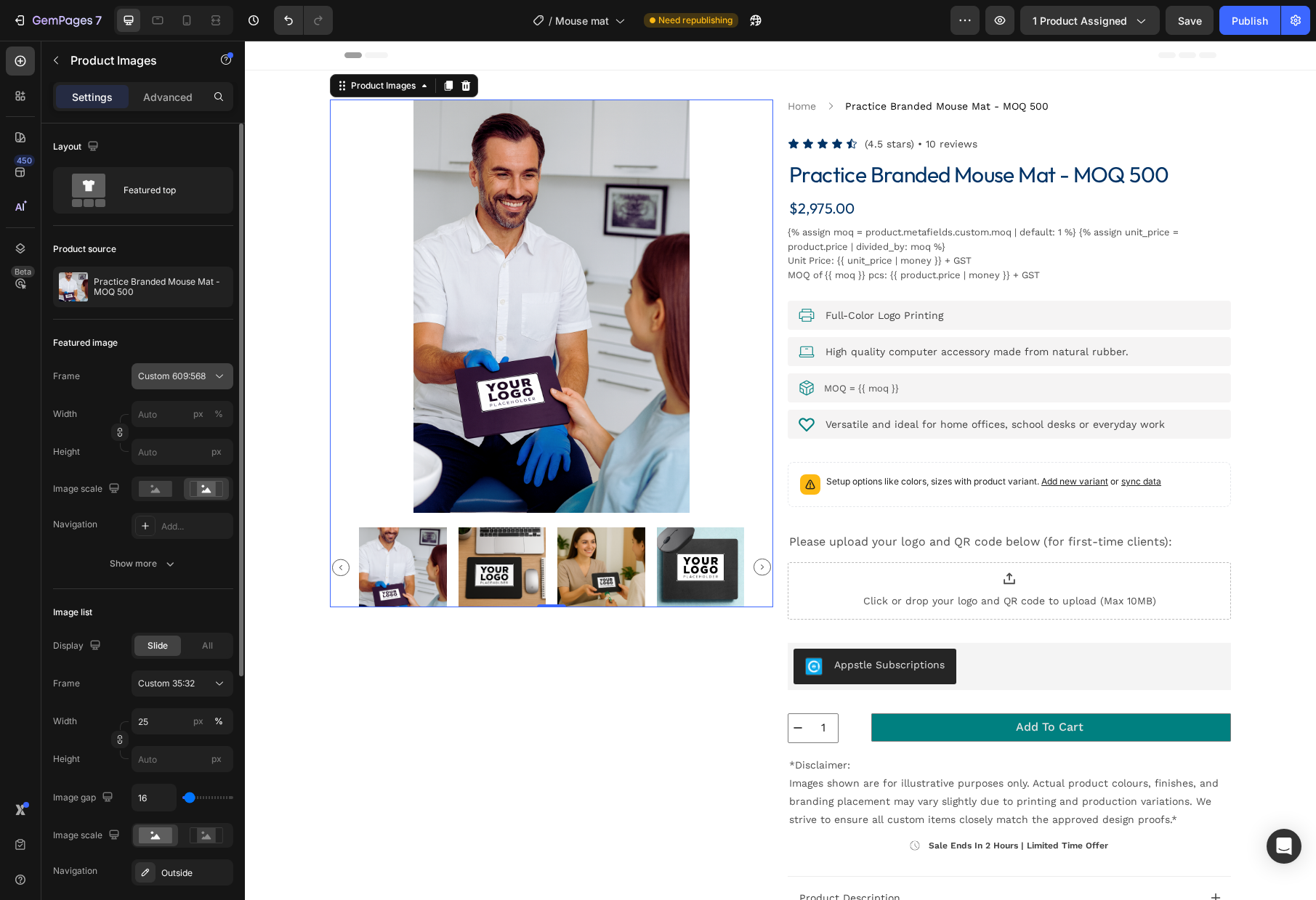 click 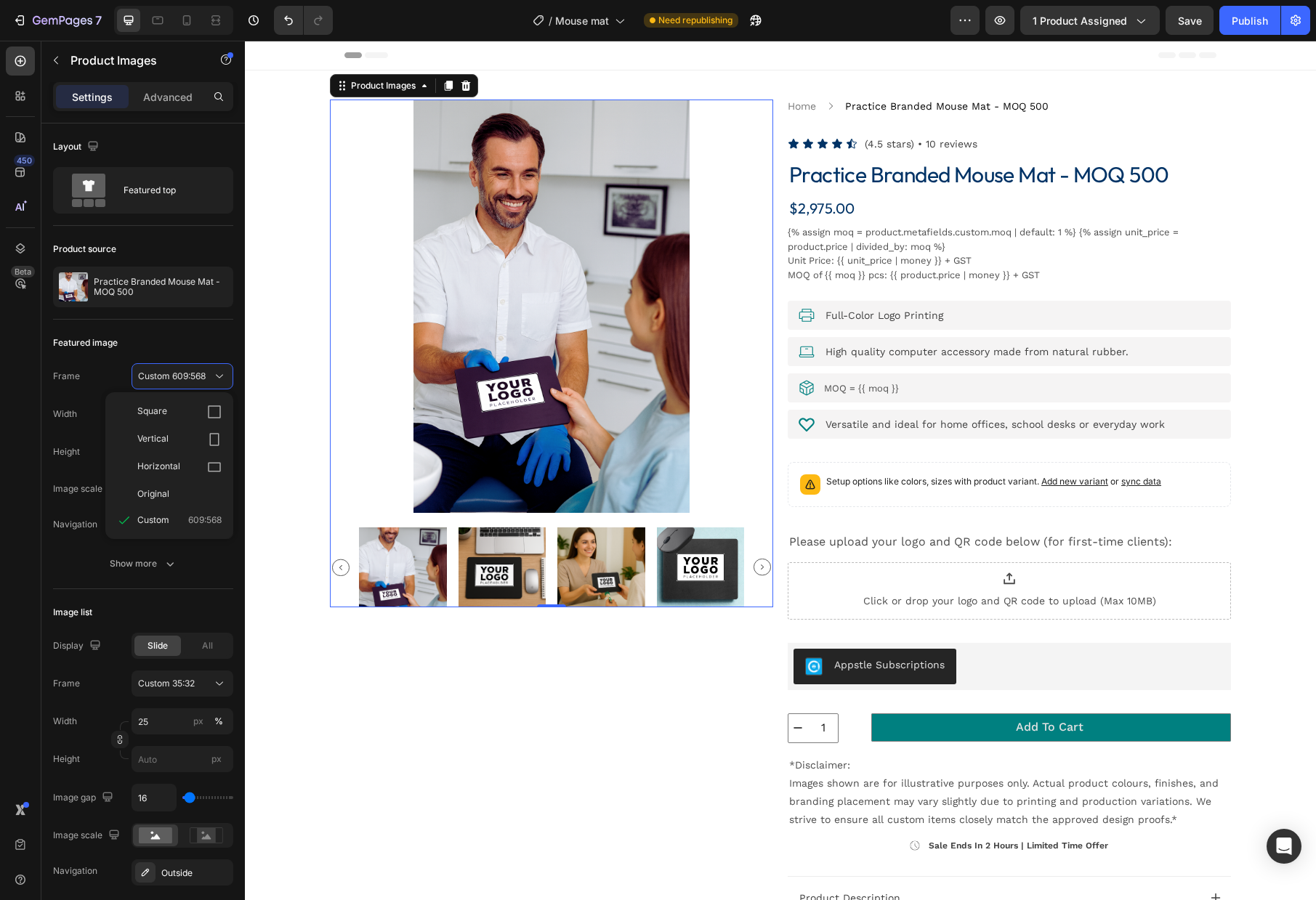 click at bounding box center [552, 306] 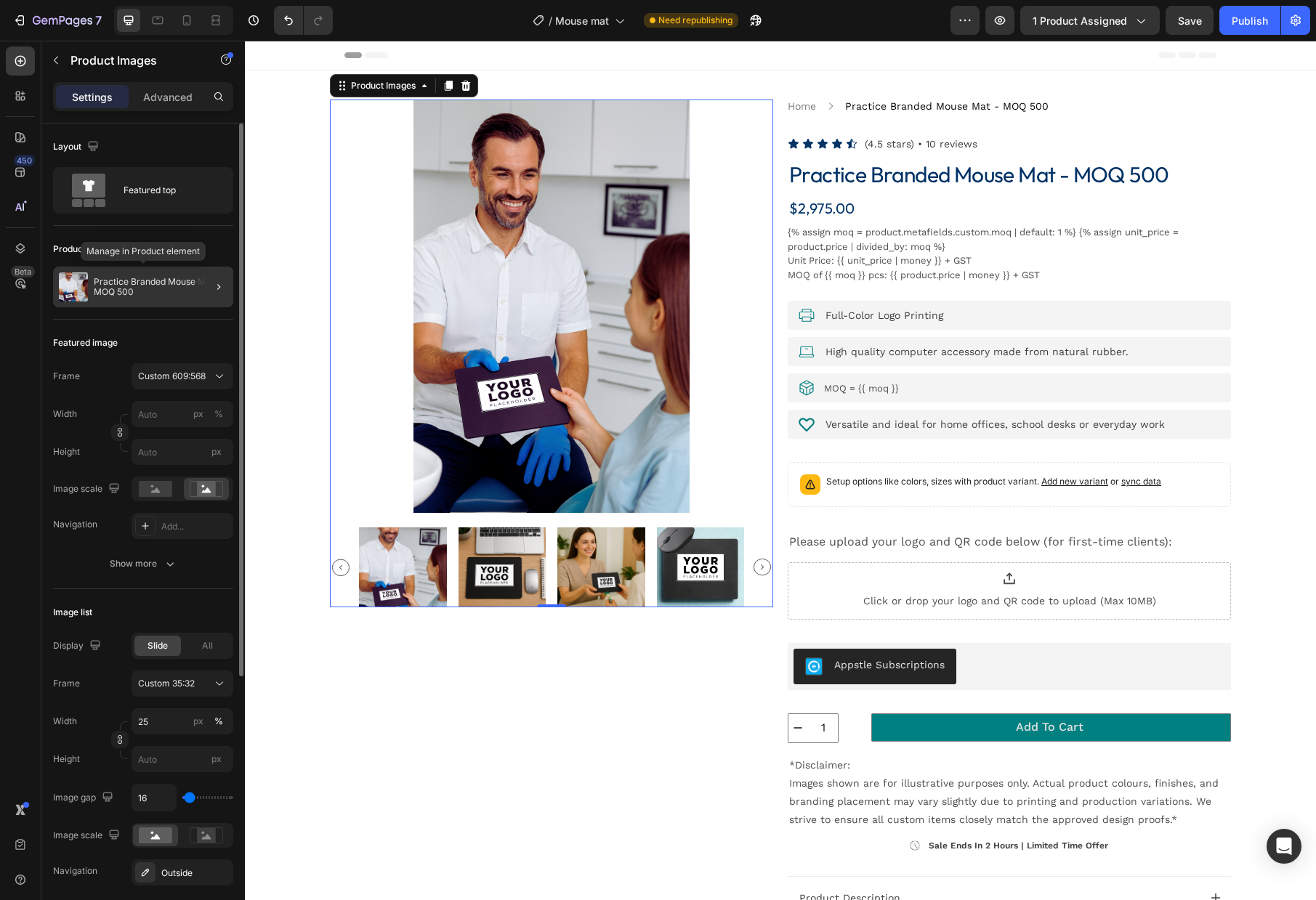 click on "Practice Branded Mouse Mat - MOQ 500" at bounding box center [161, 287] 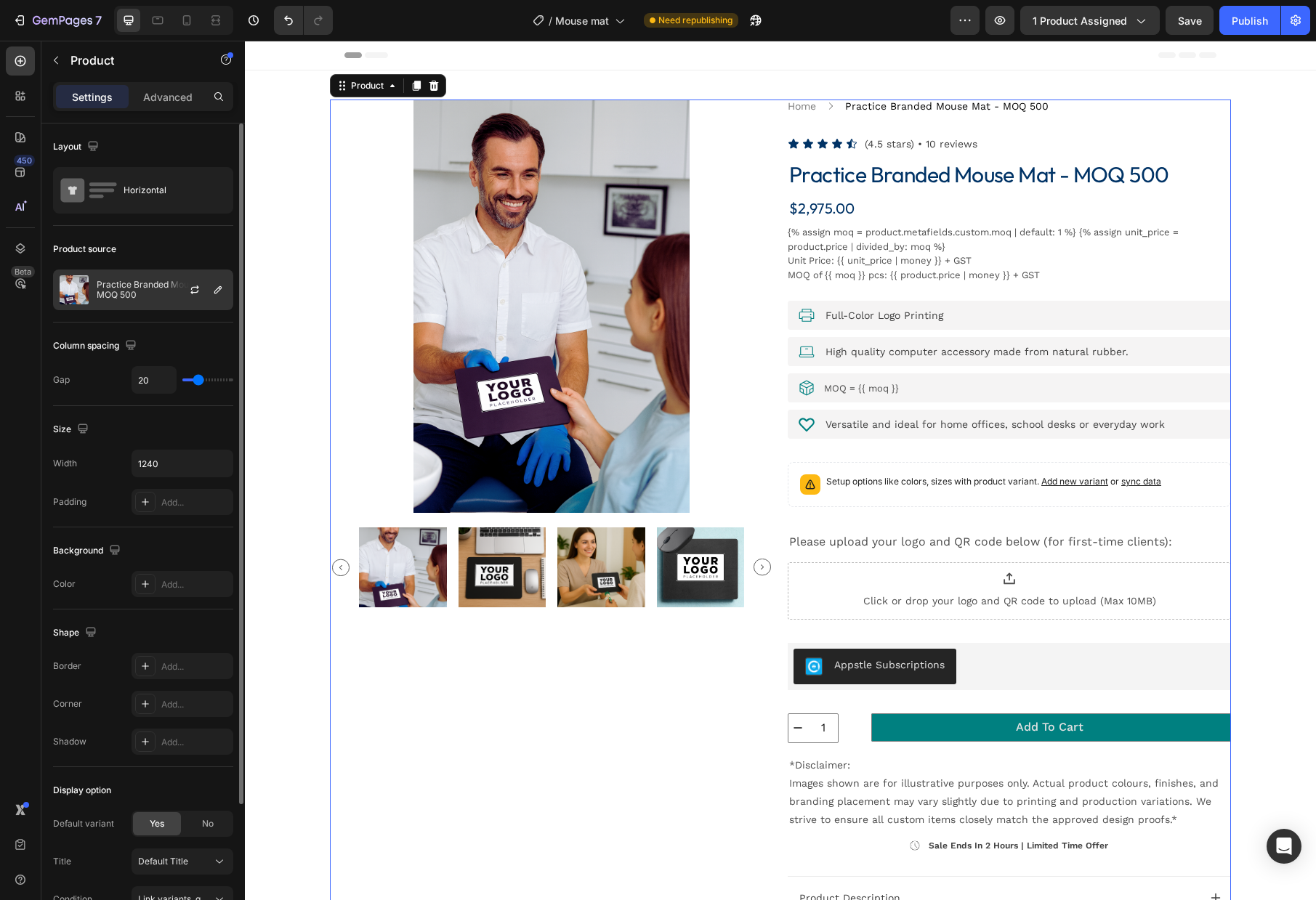 click on "Practice Branded Mouse Mat - MOQ 500" at bounding box center (161, 290) 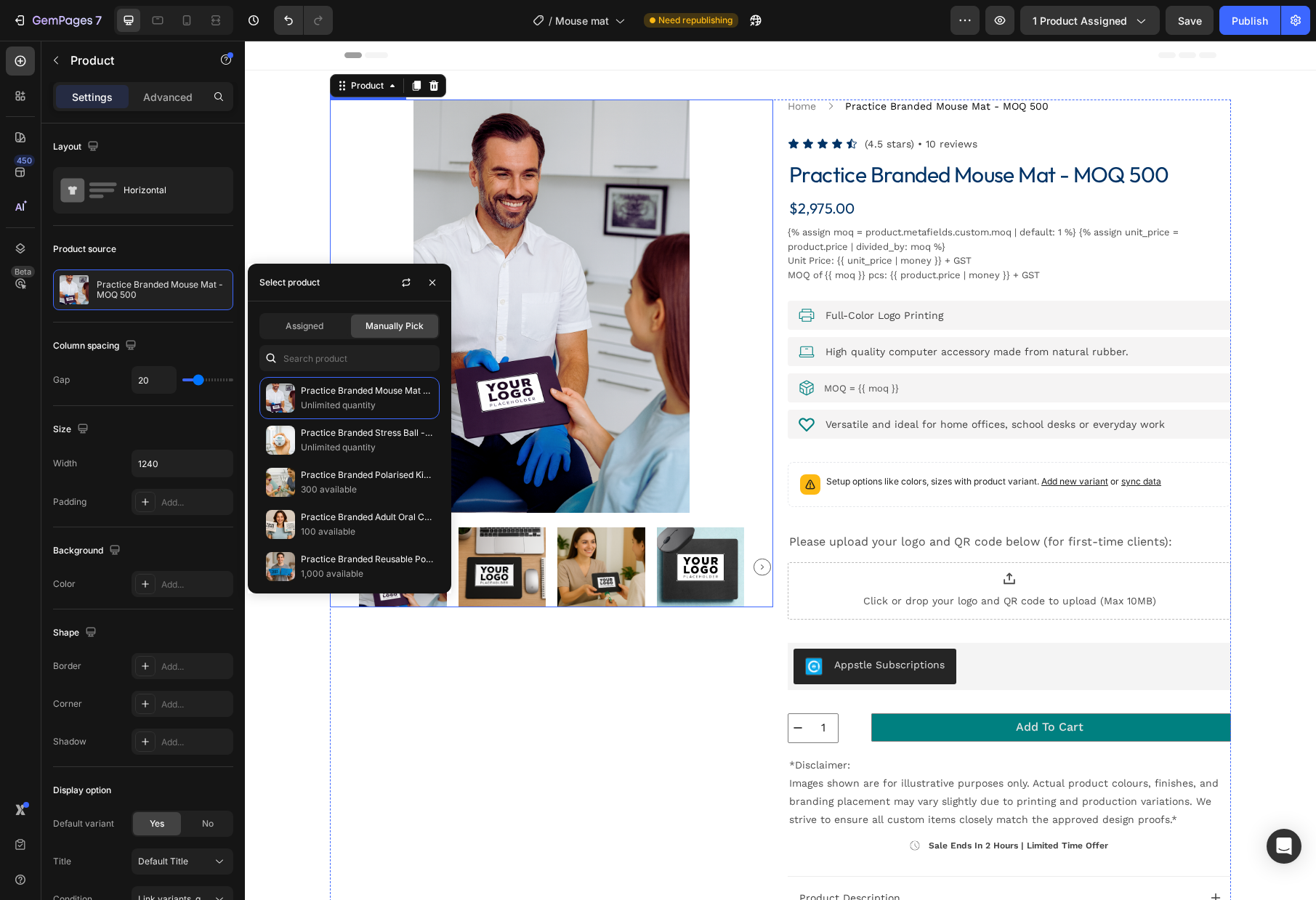 click at bounding box center (552, 306) 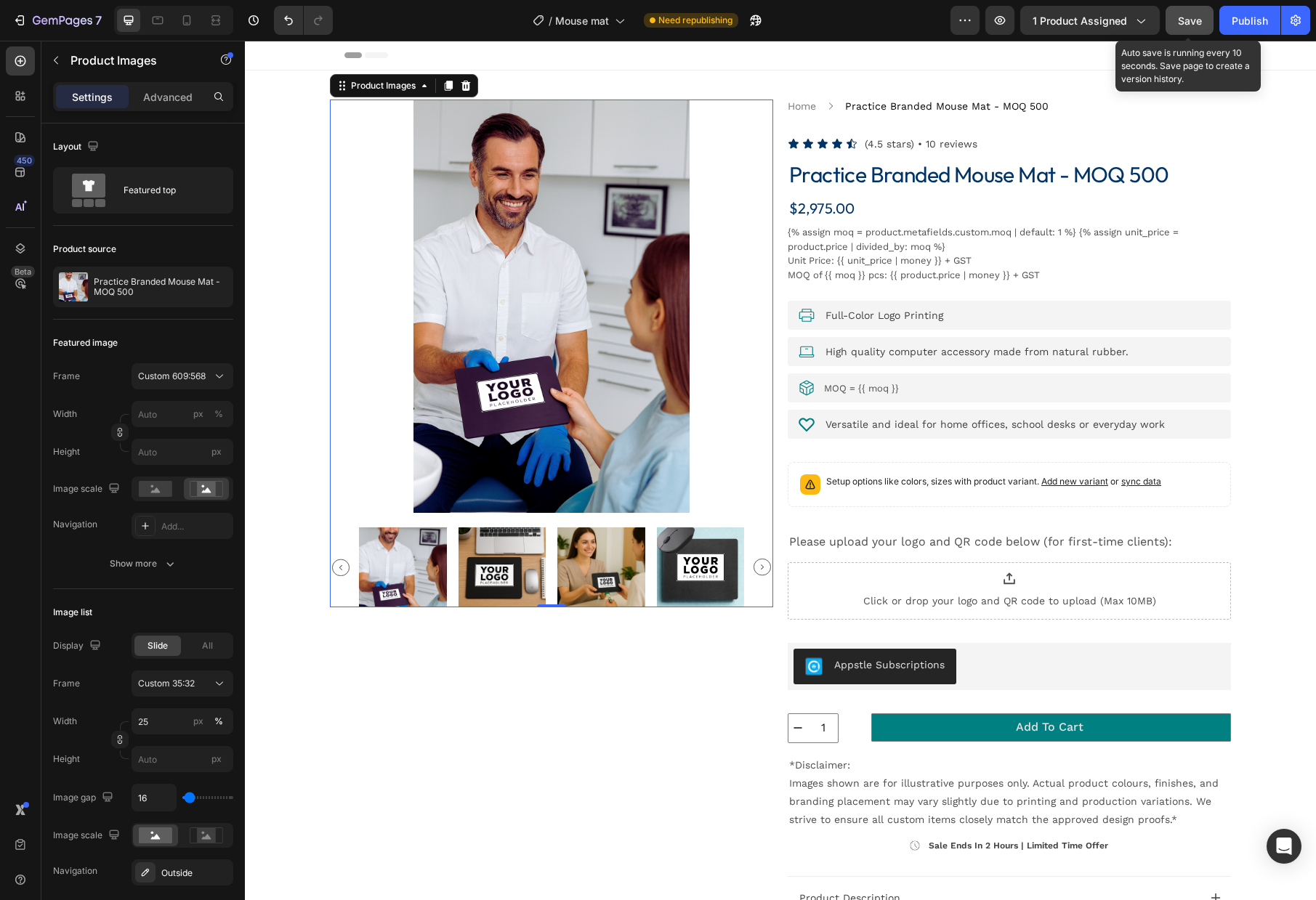 click on "Save" at bounding box center [1190, 20] 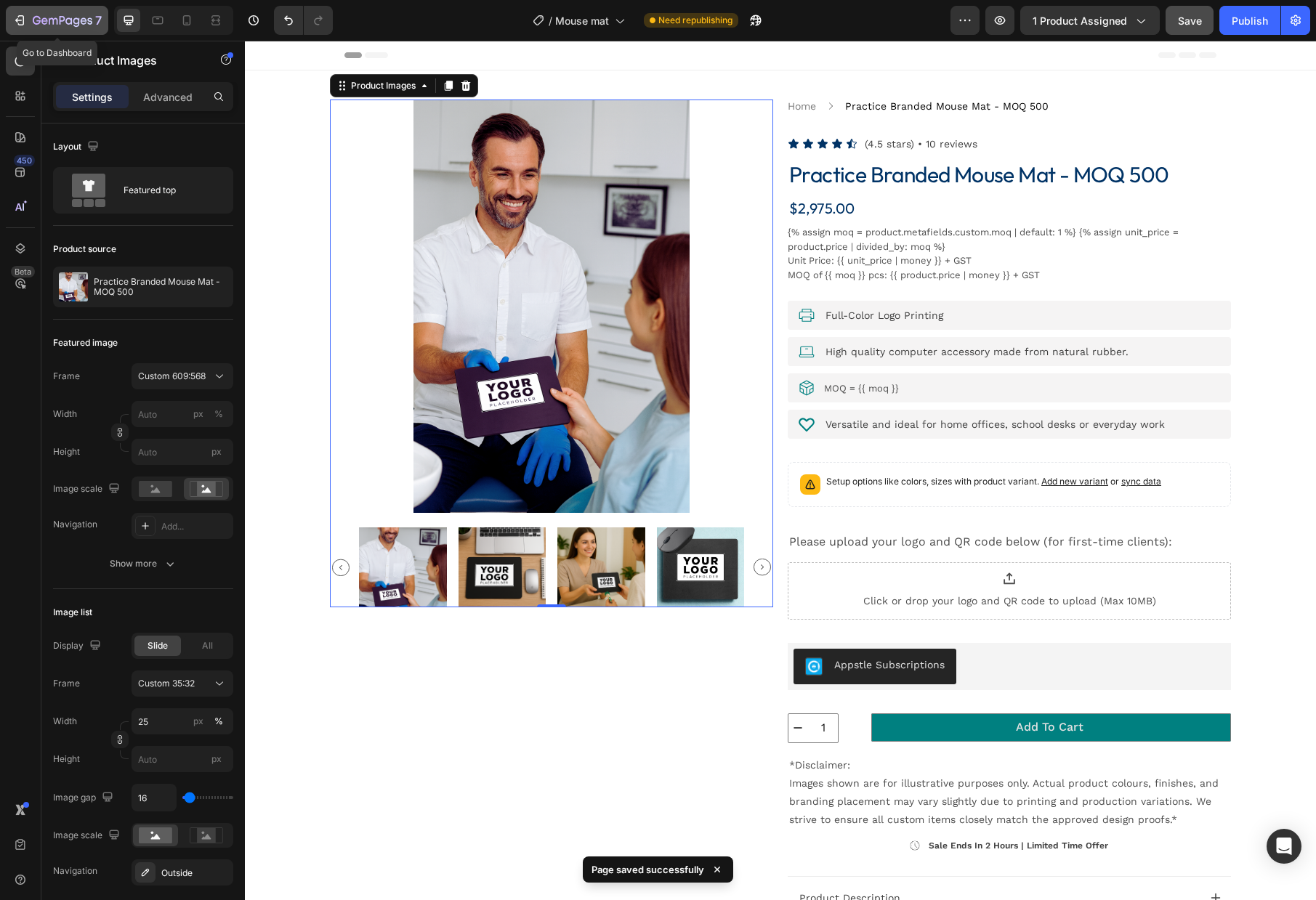 click 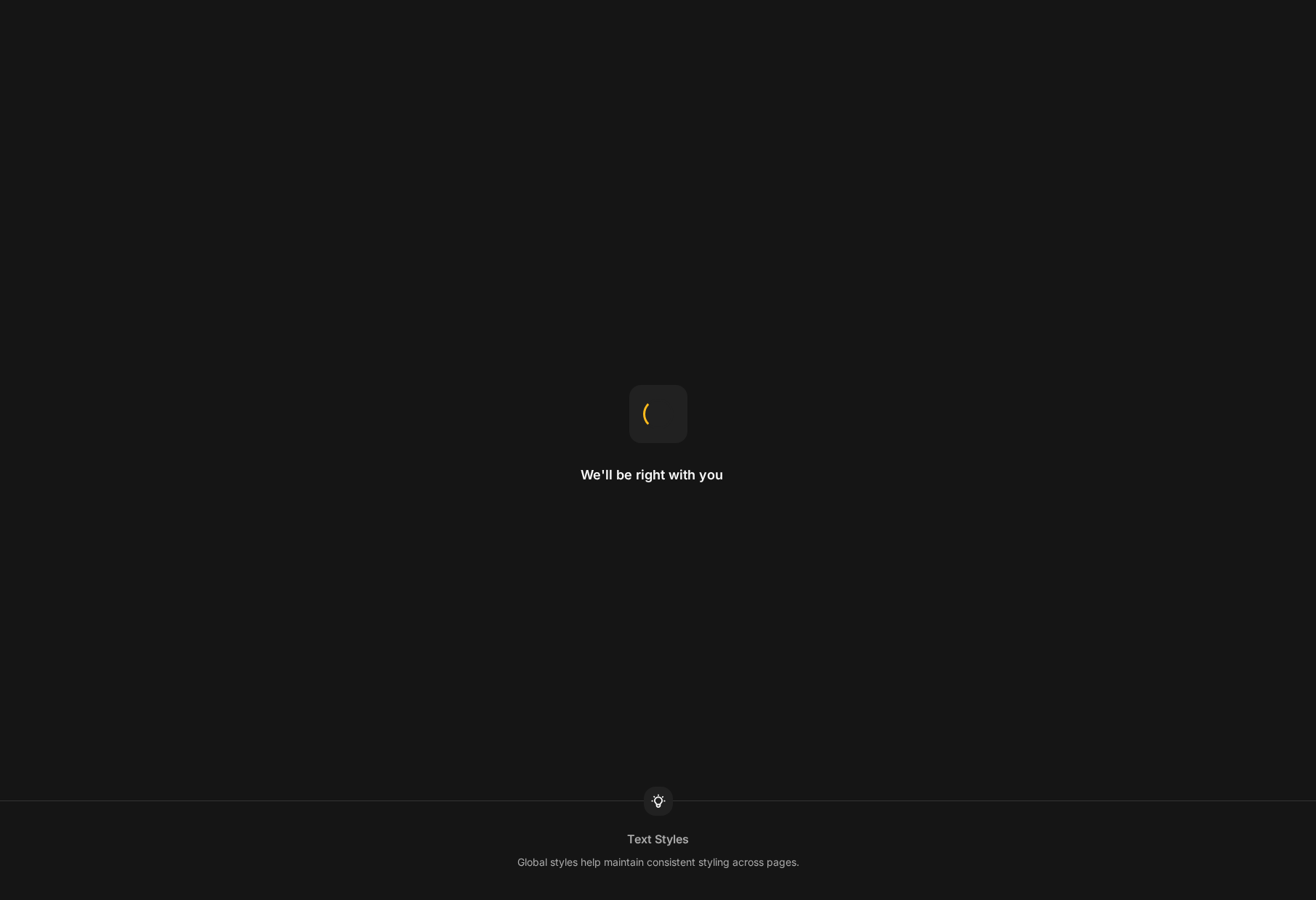scroll, scrollTop: 0, scrollLeft: 0, axis: both 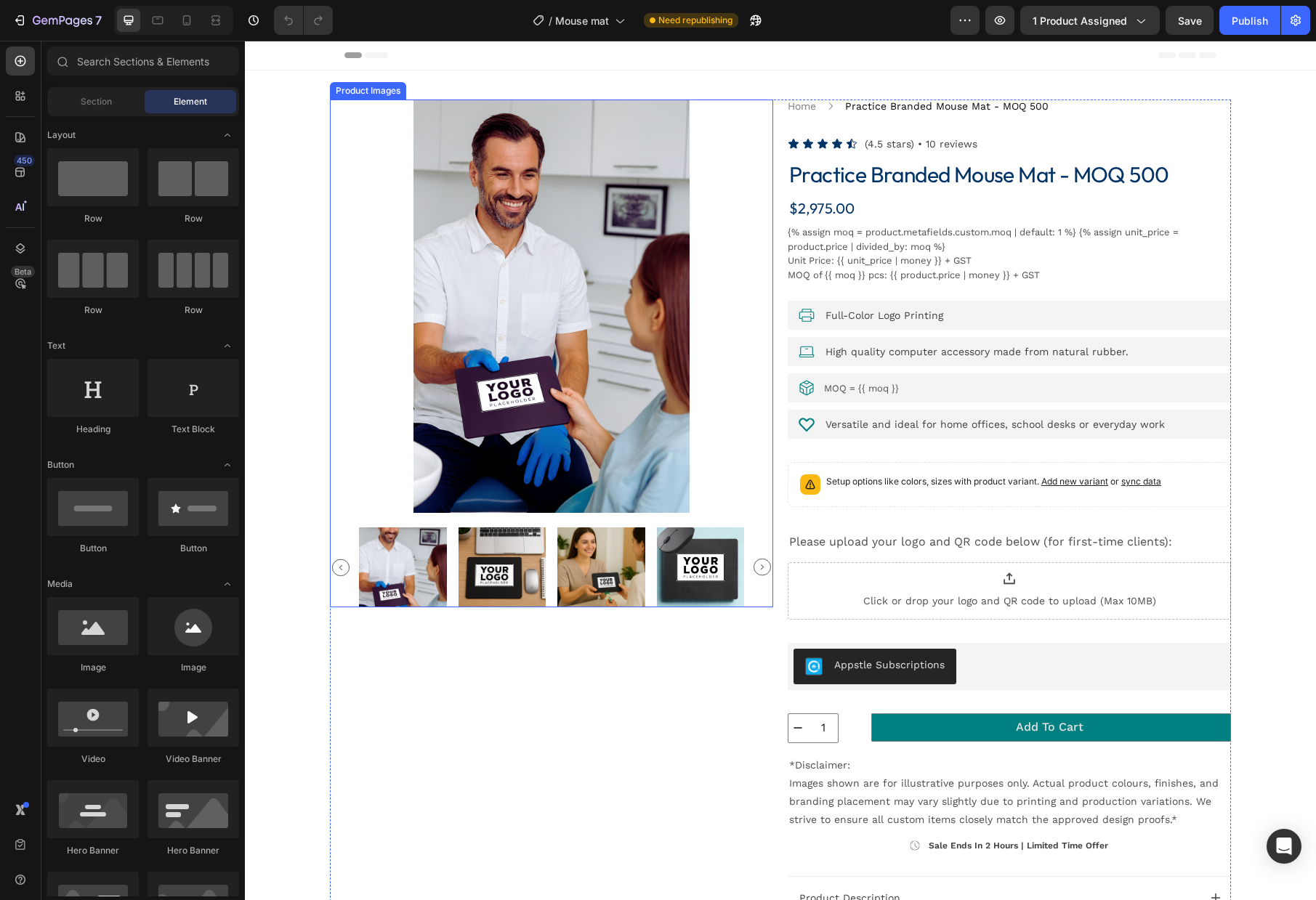 click at bounding box center (552, 306) 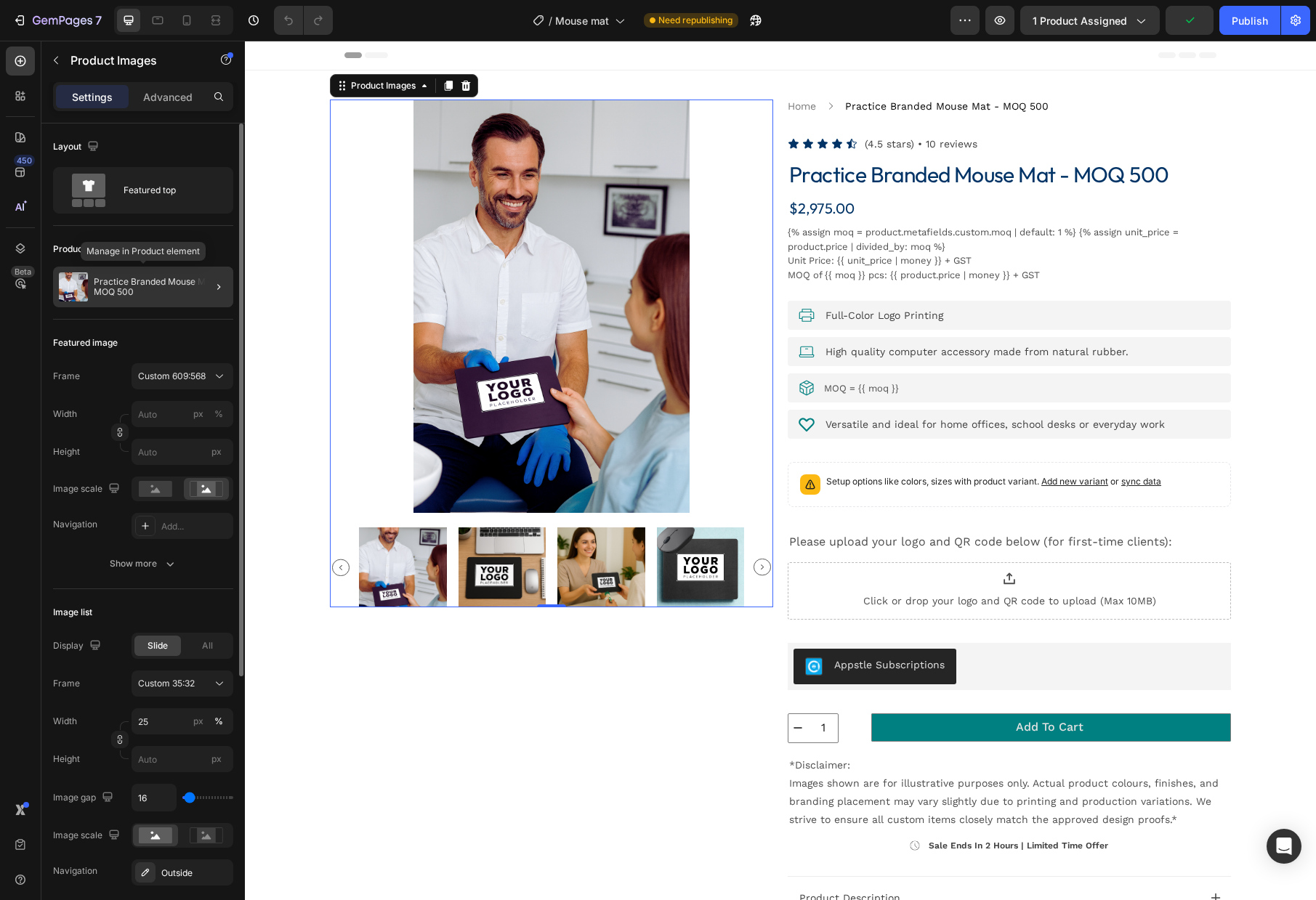 click on "Practice Branded Mouse Mat - MOQ 500" at bounding box center (161, 287) 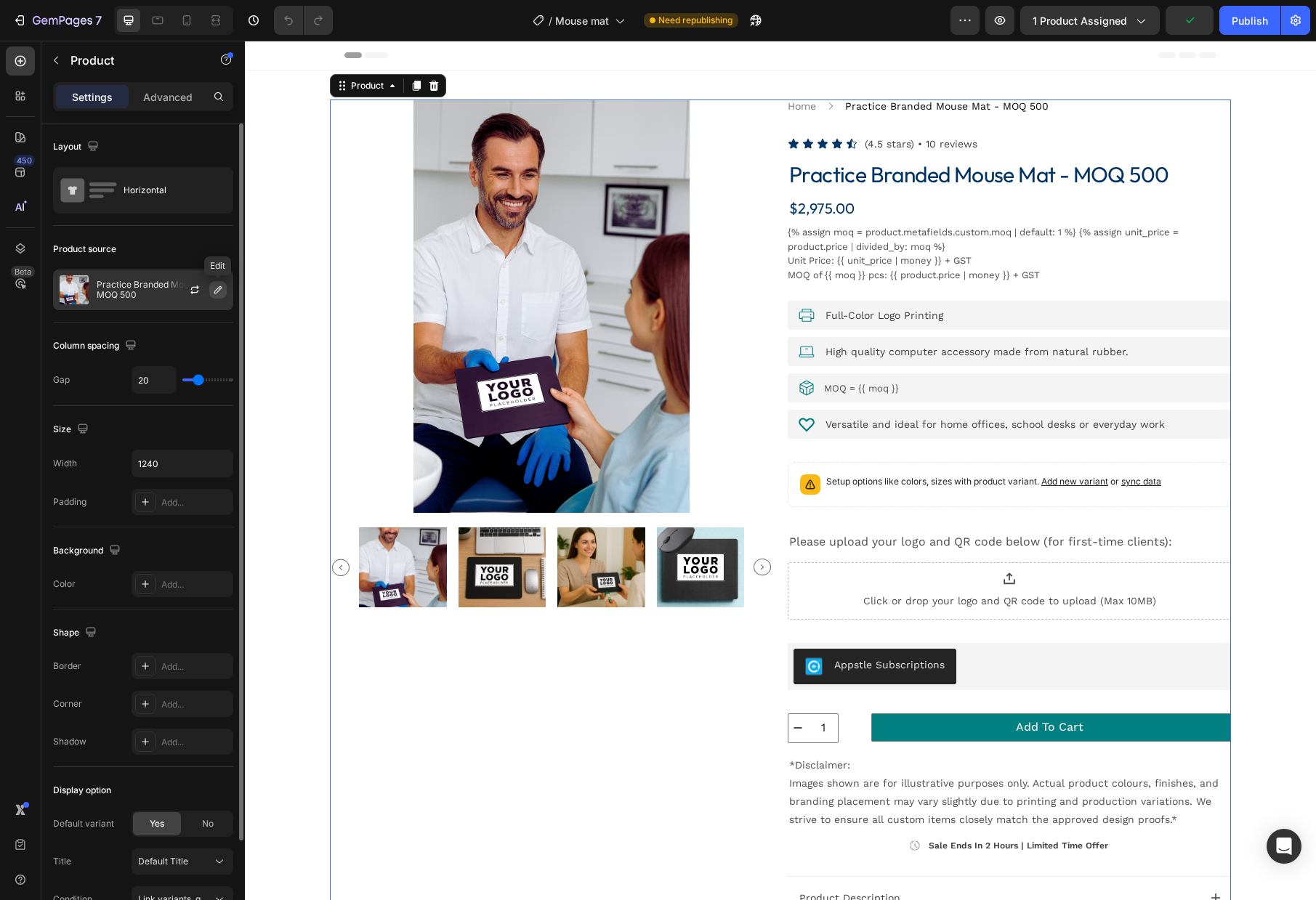 click 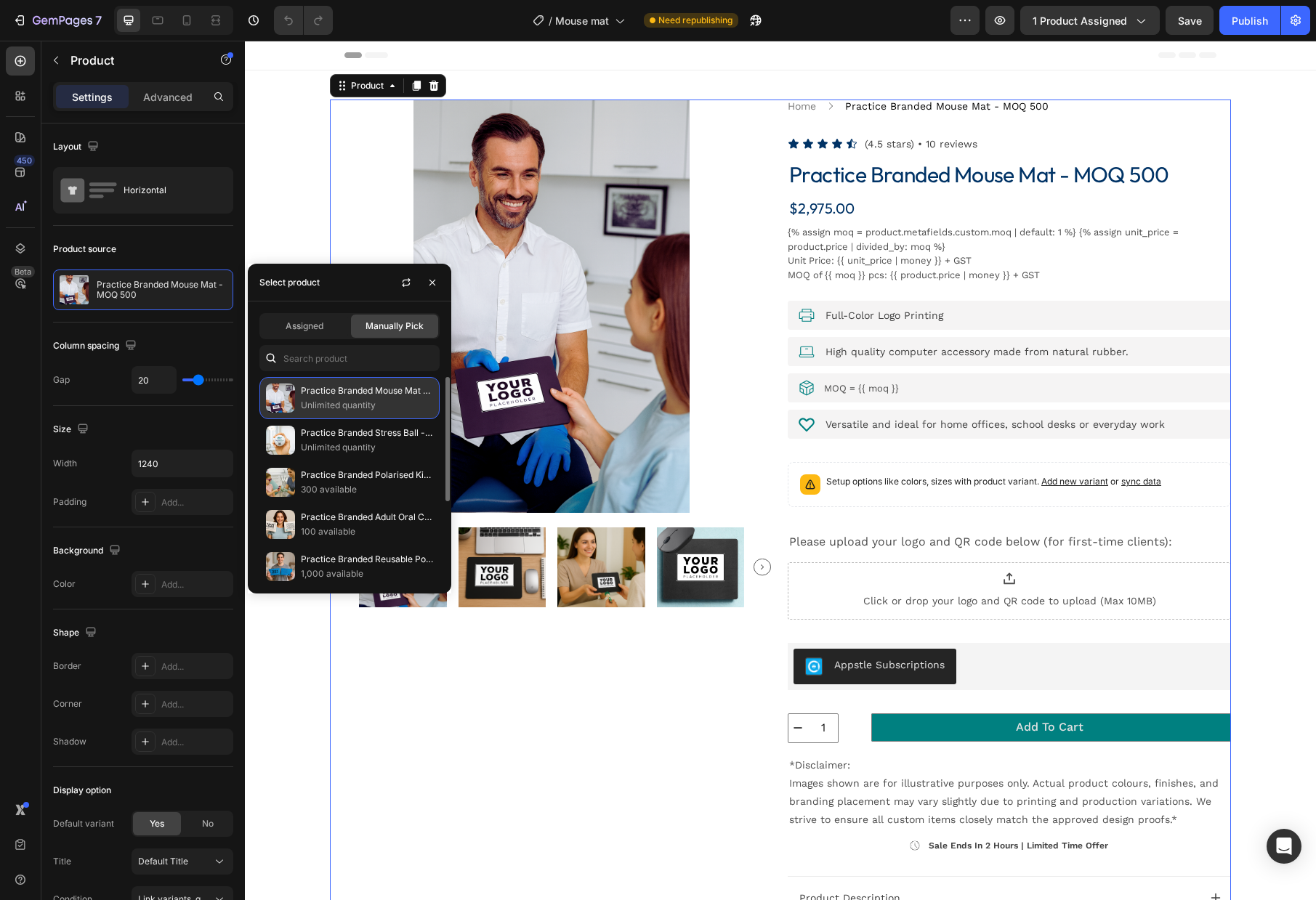 click on "Practice Branded Mouse Mat - MOQ 500" at bounding box center [367, 391] 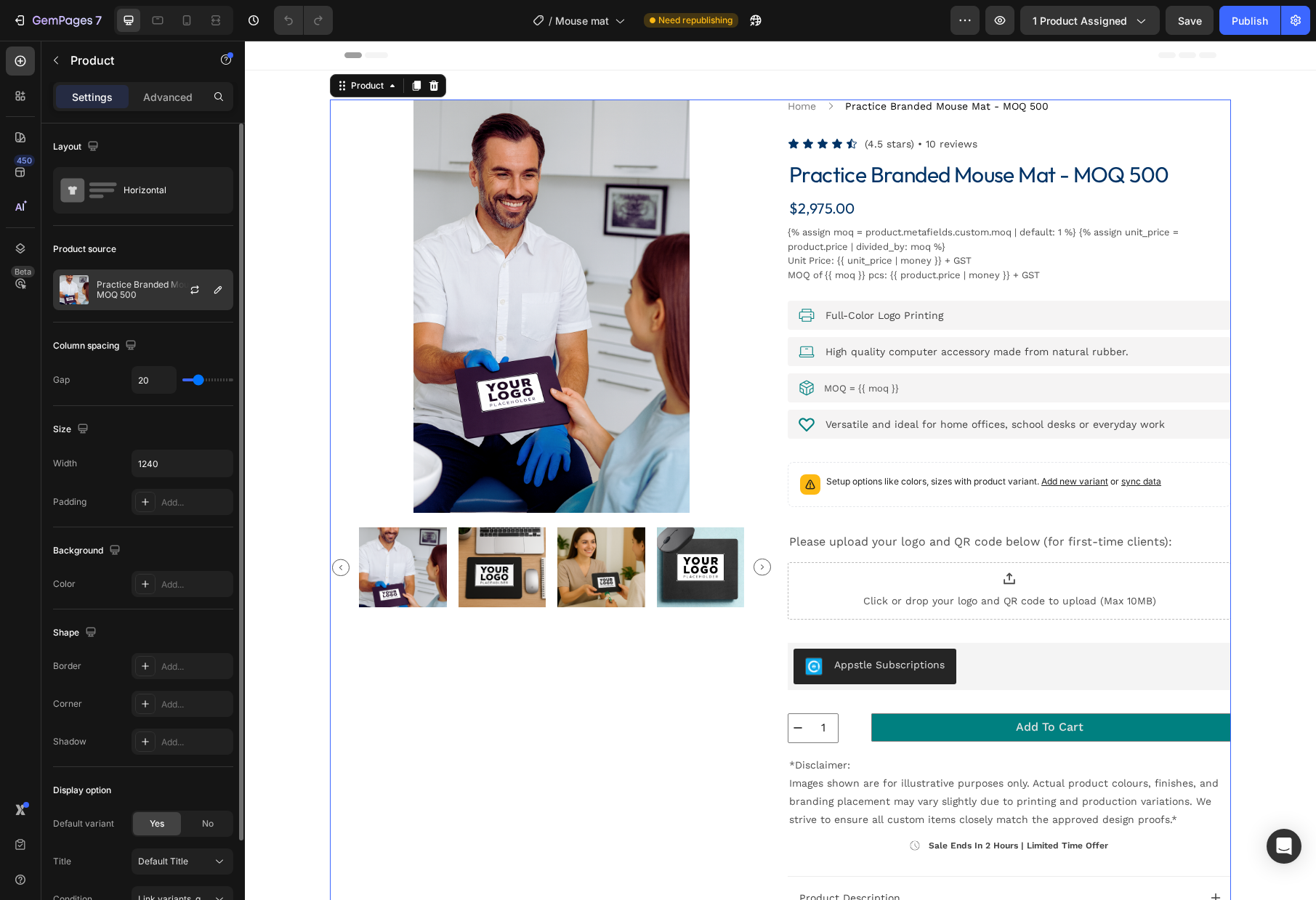 click on "Practice Branded Mouse Mat - MOQ 500" at bounding box center [161, 290] 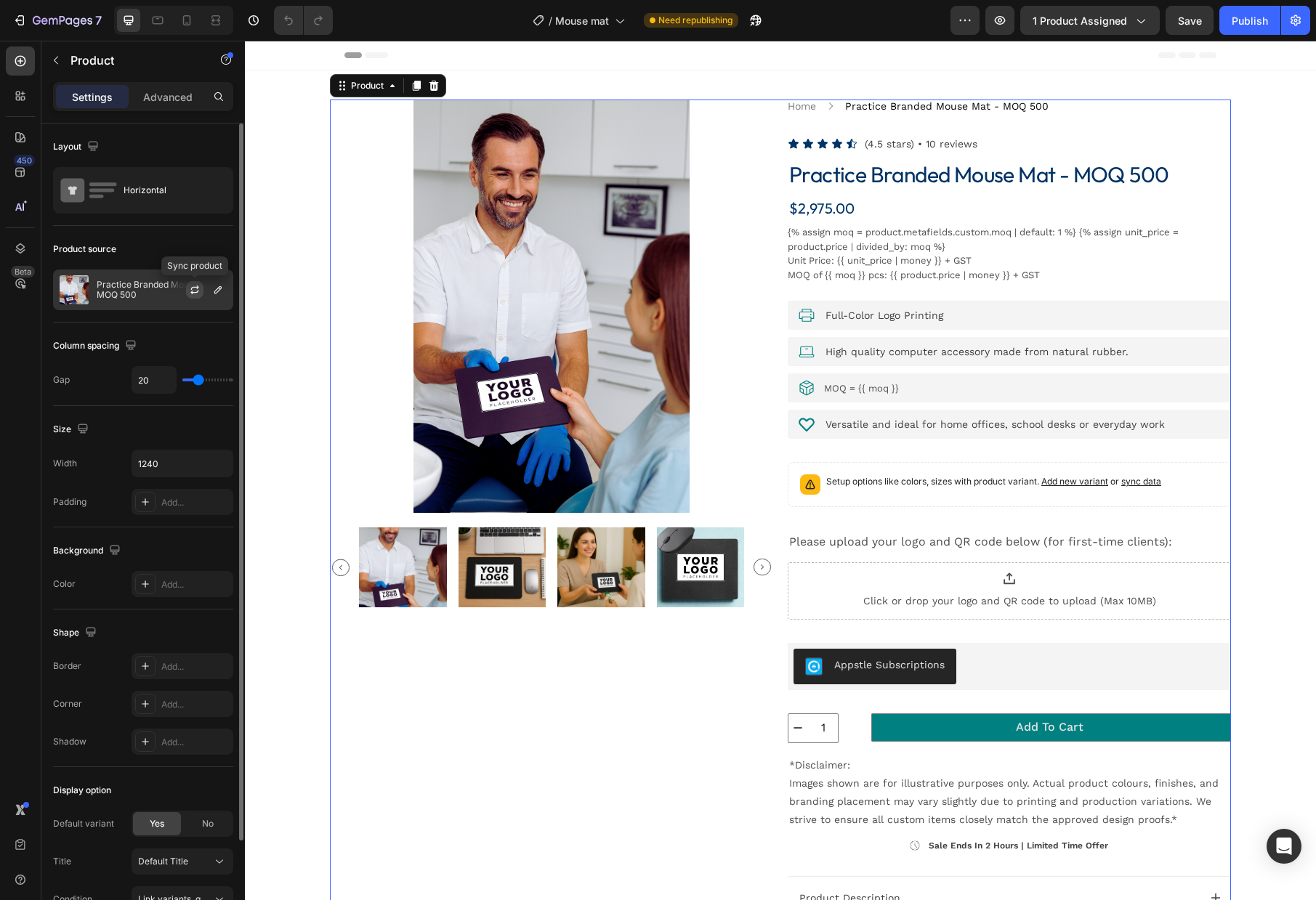 click 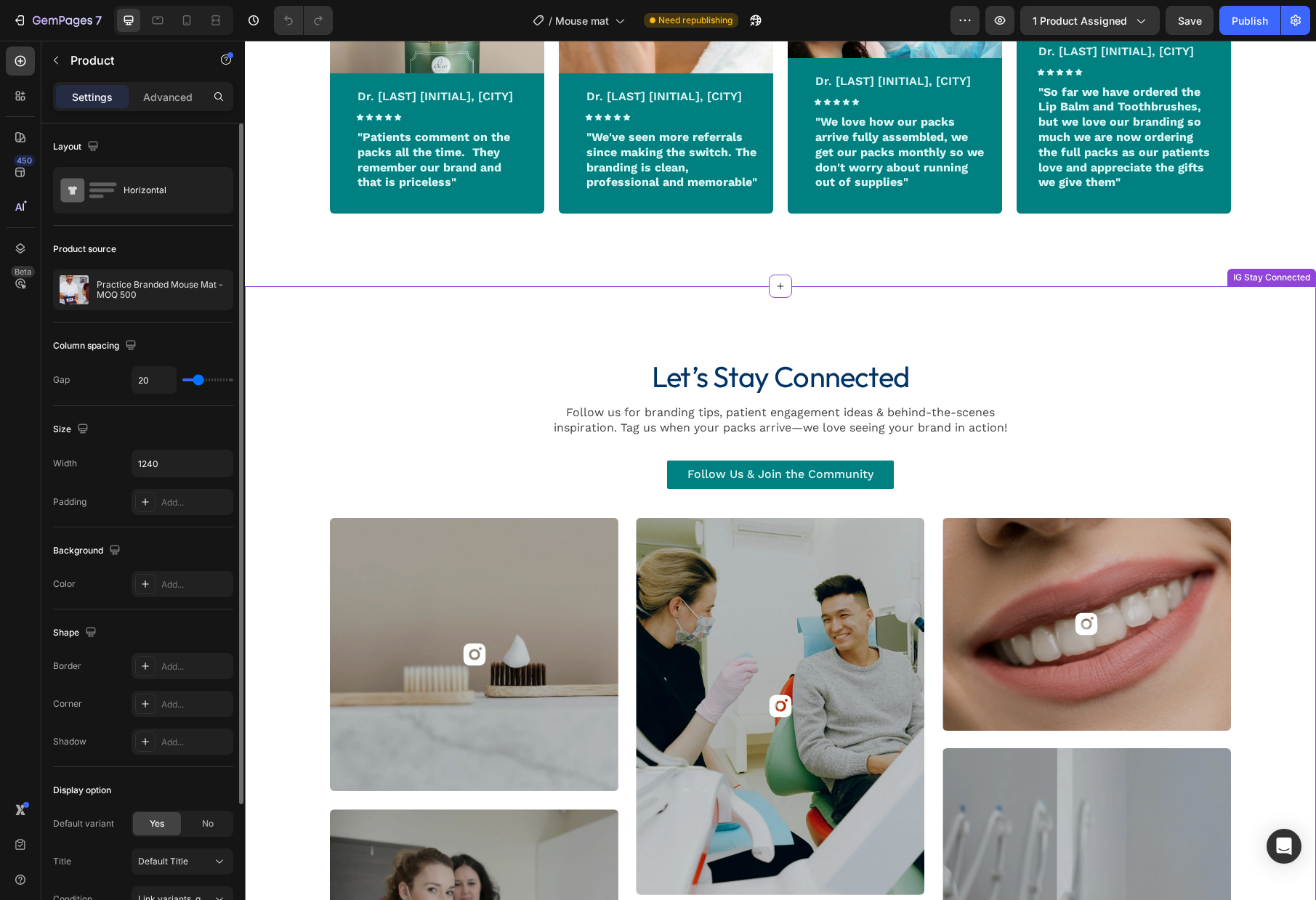 scroll, scrollTop: 3766, scrollLeft: 0, axis: vertical 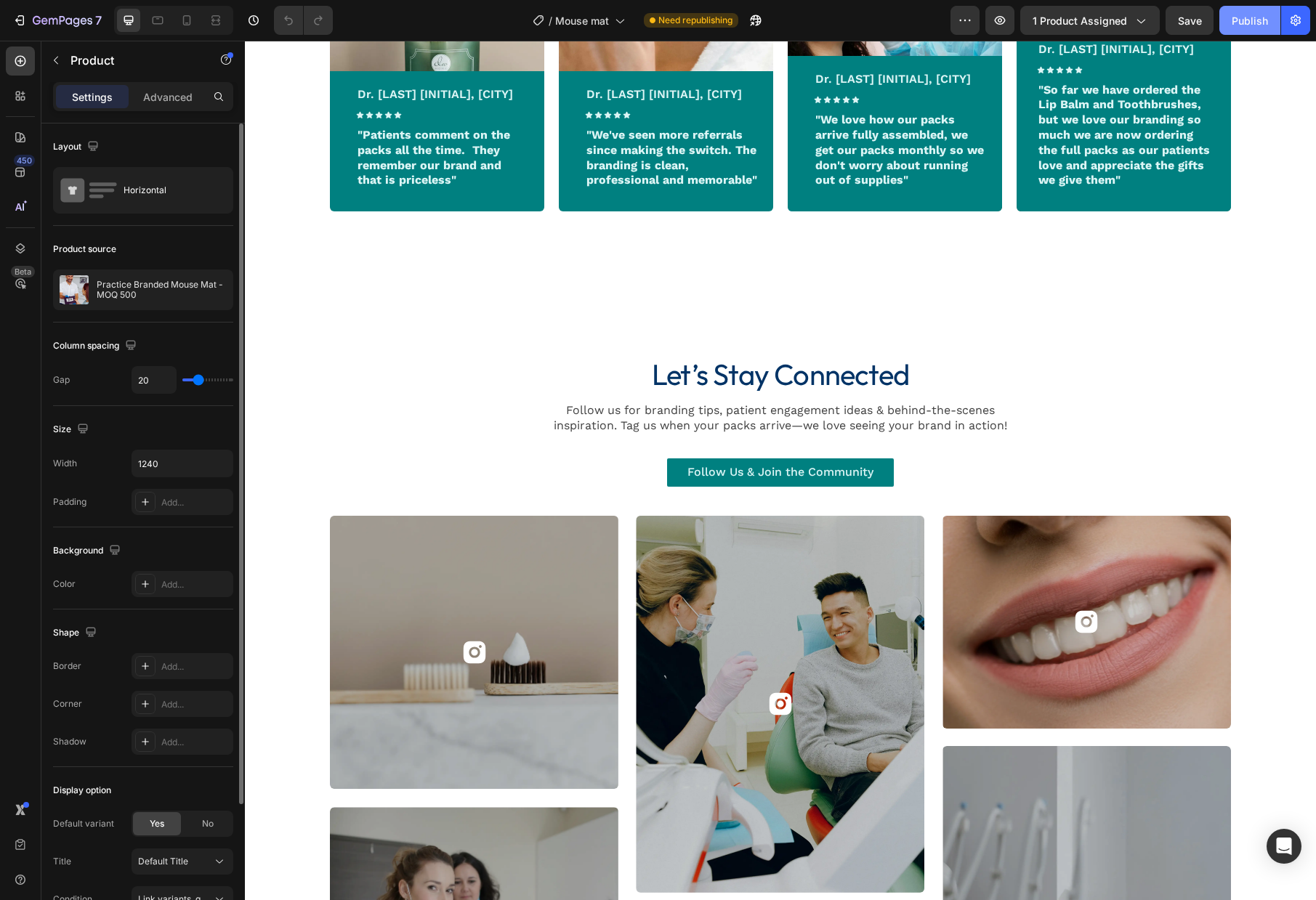 click on "Publish" at bounding box center [1250, 20] 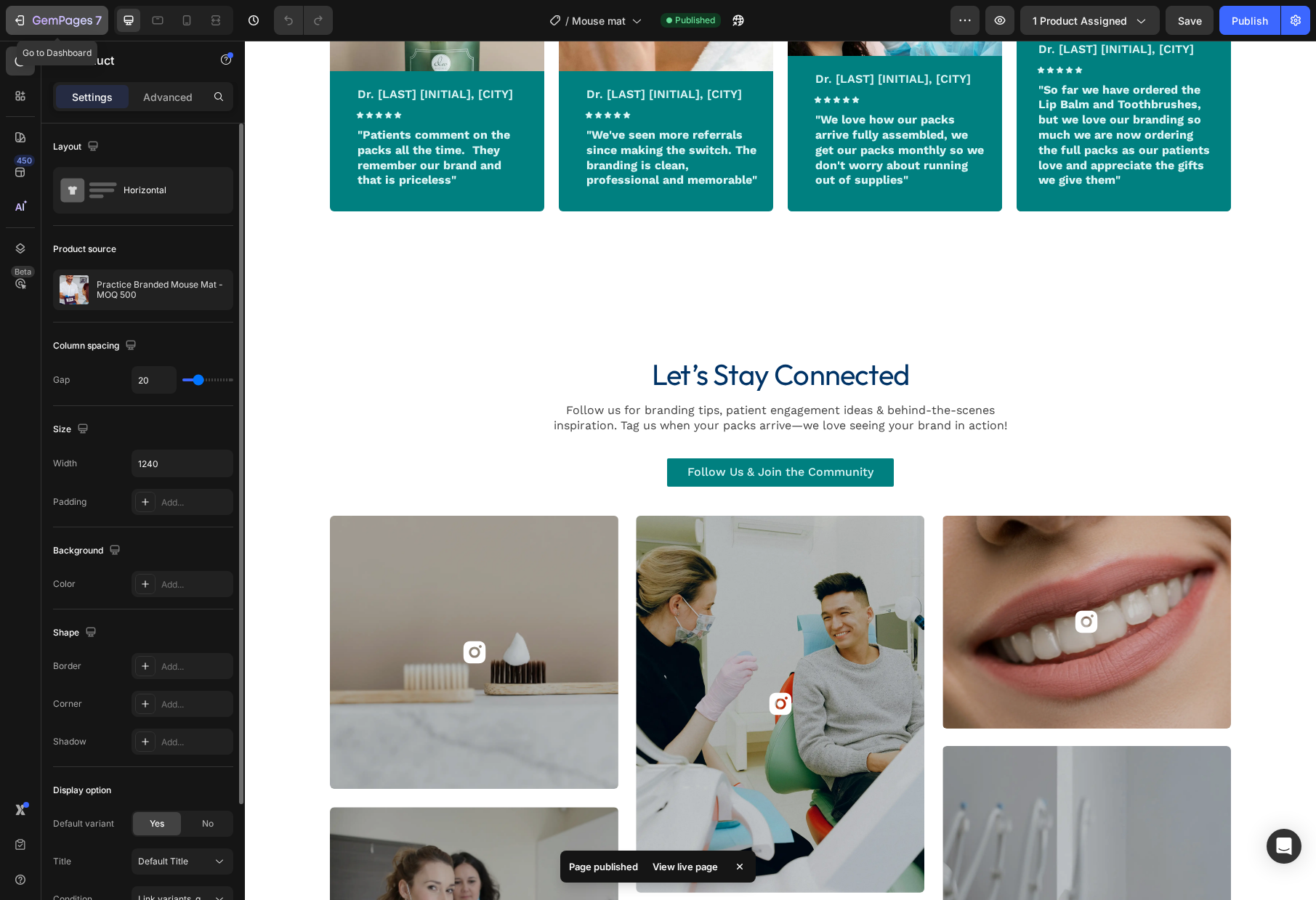 click 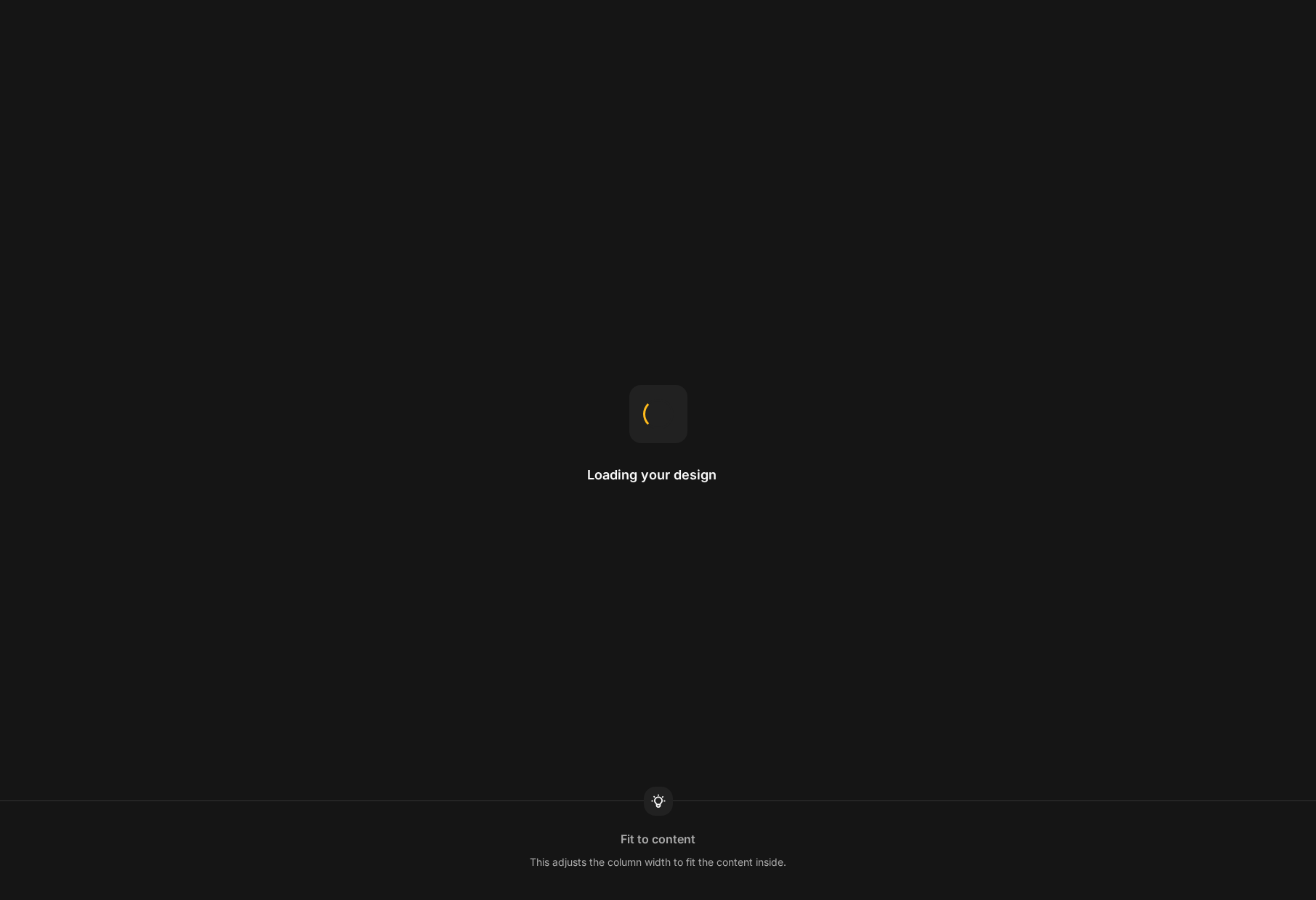 scroll, scrollTop: 0, scrollLeft: 0, axis: both 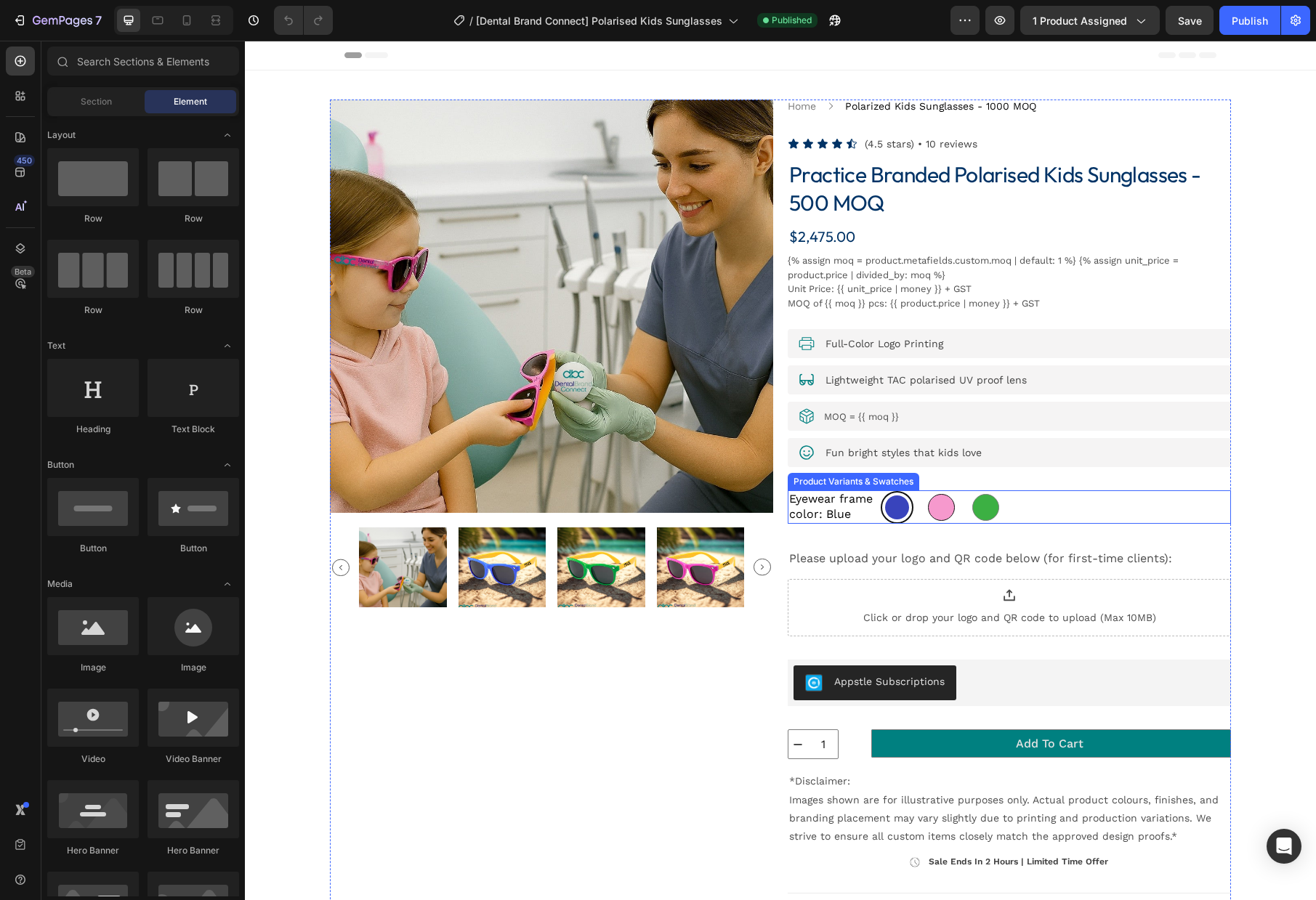 click at bounding box center (941, 507) 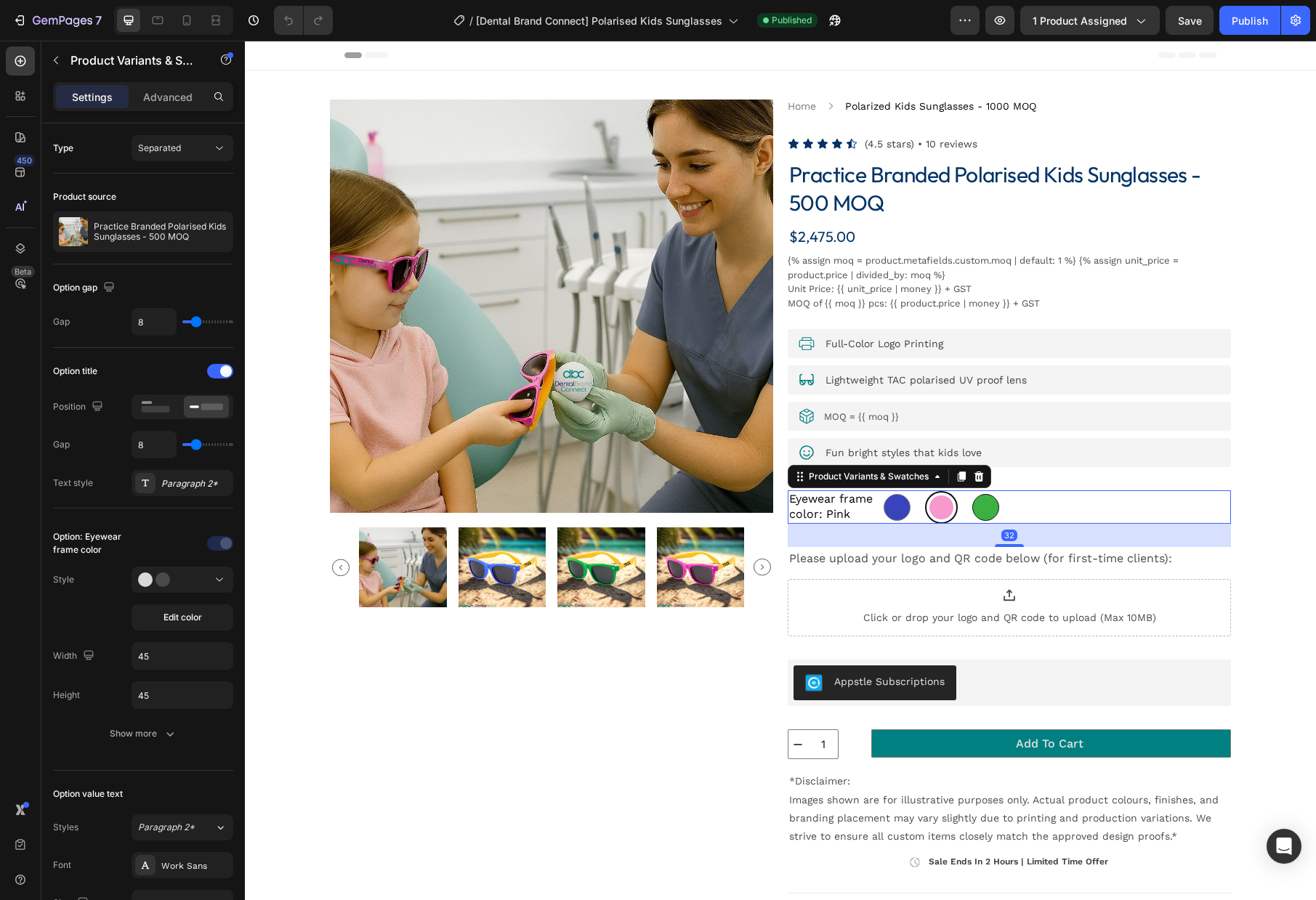 click at bounding box center [985, 507] 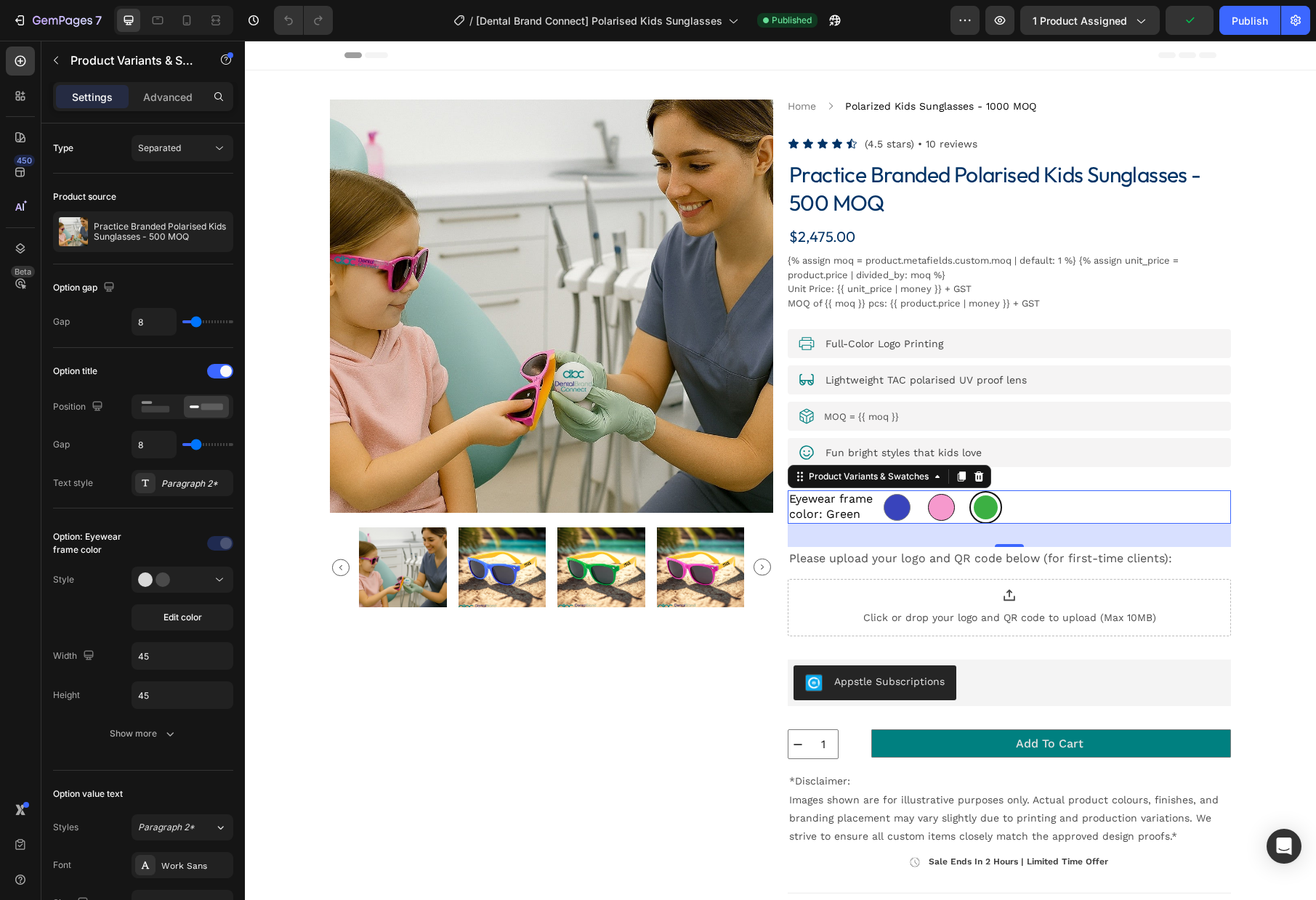 click at bounding box center [941, 507] 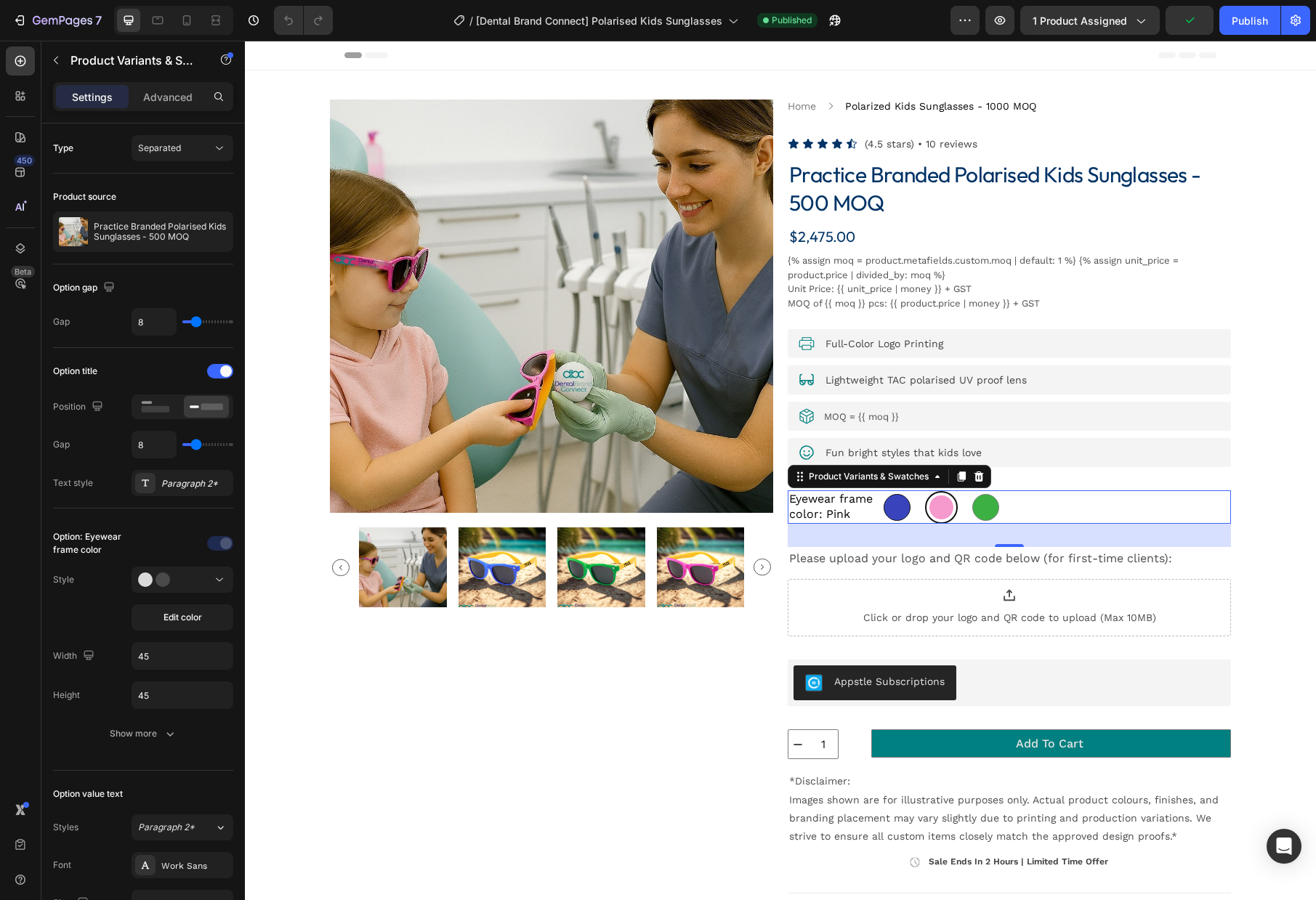 click at bounding box center (897, 507) 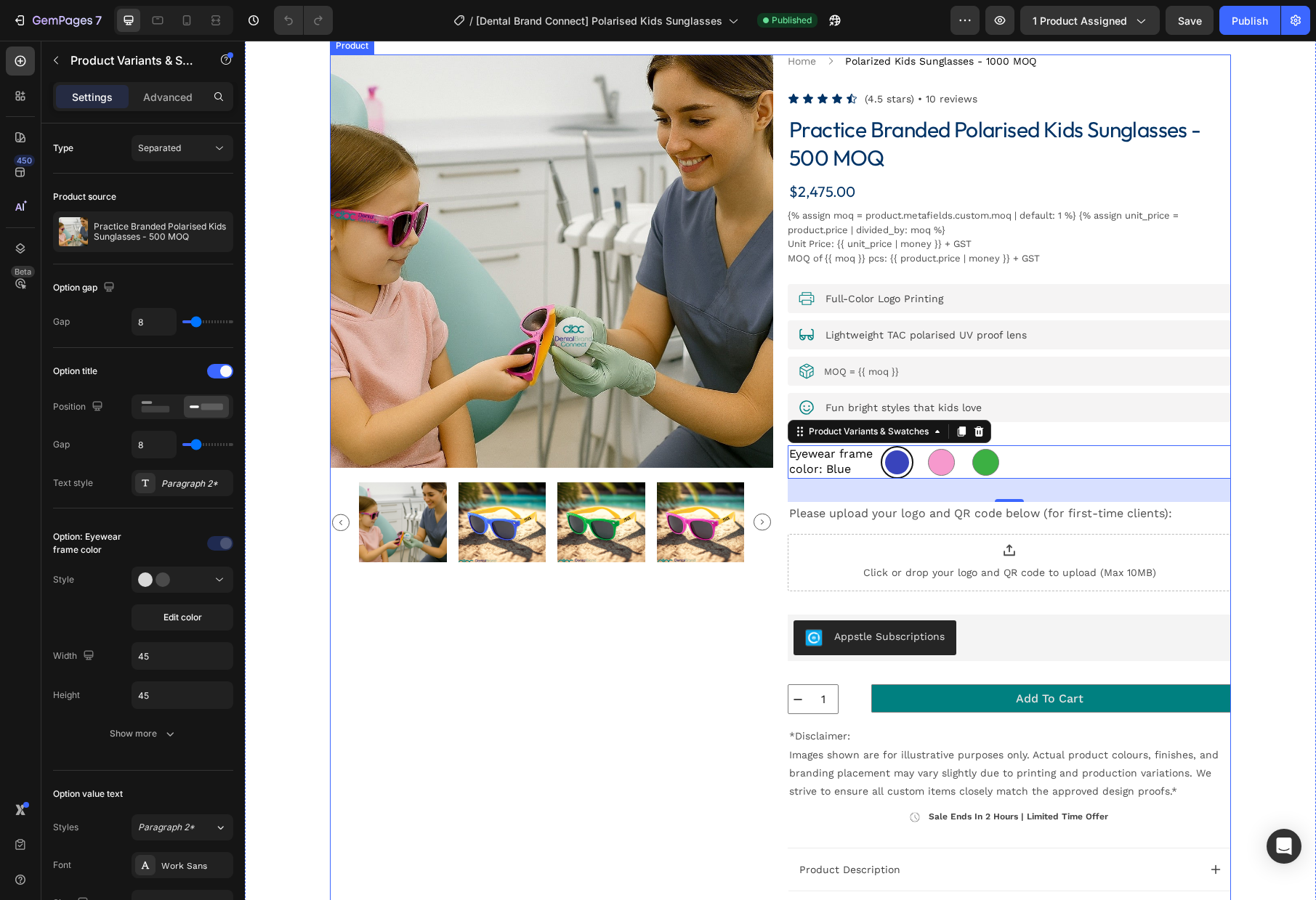 scroll, scrollTop: 46, scrollLeft: 0, axis: vertical 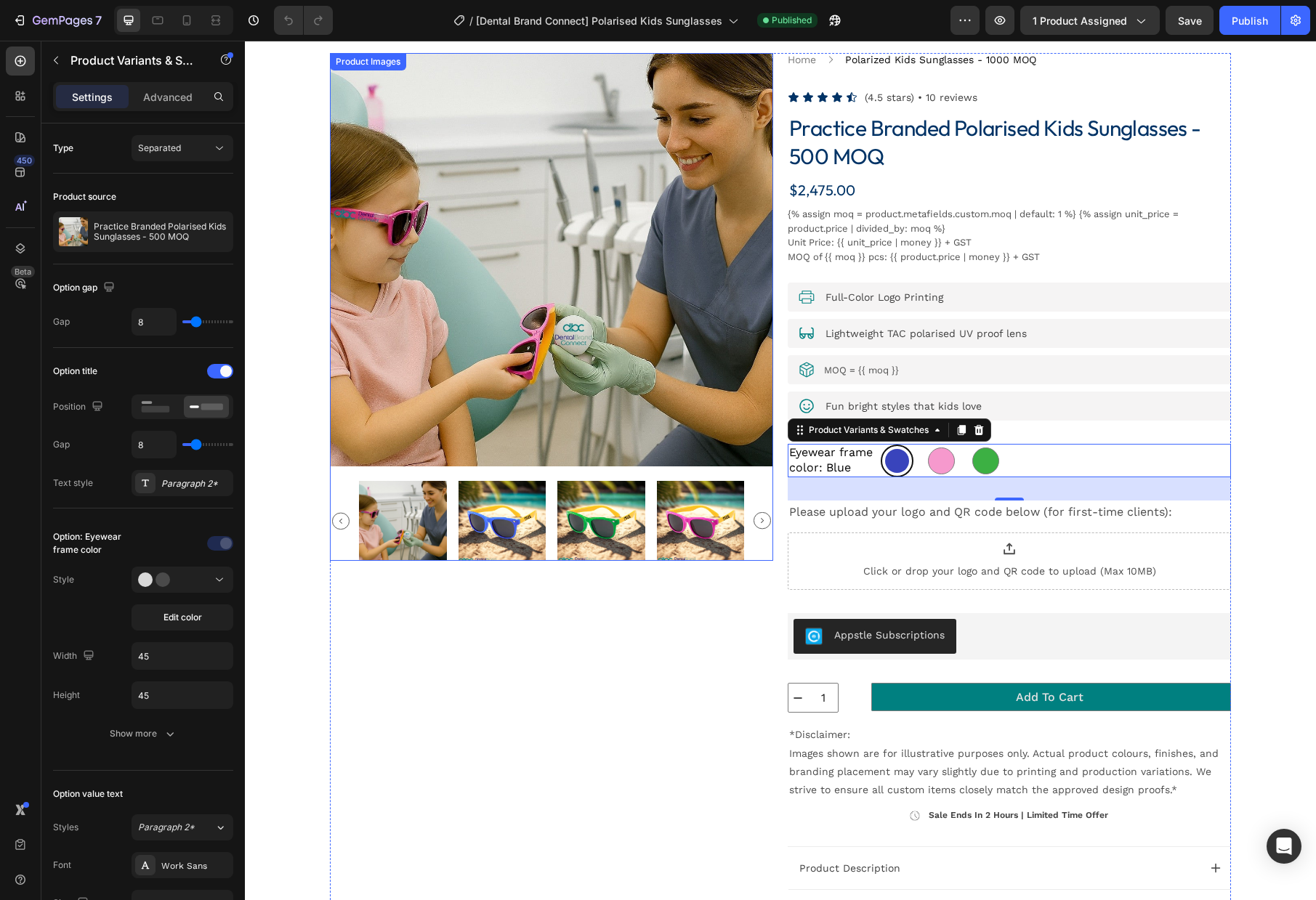 click 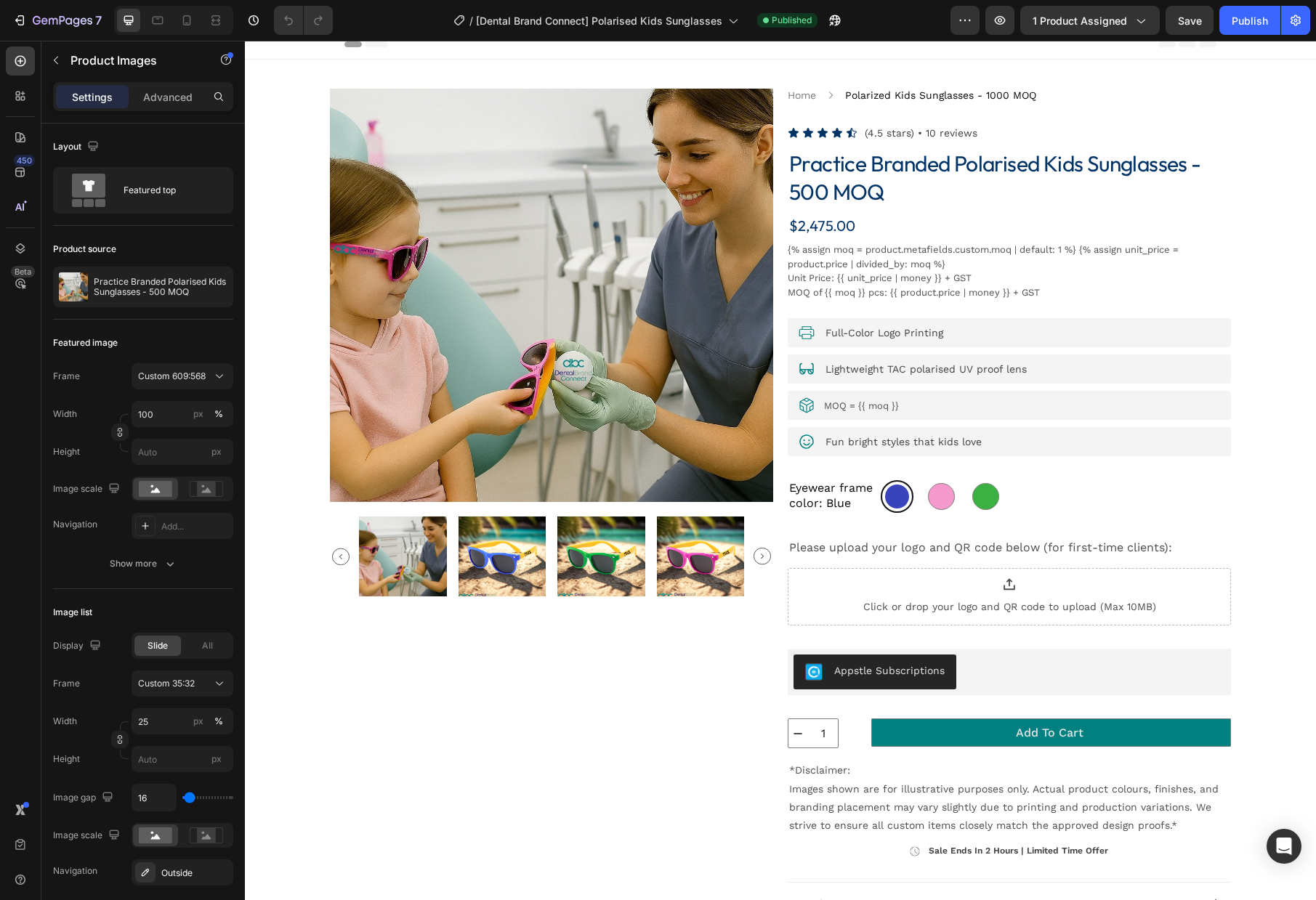 scroll, scrollTop: 0, scrollLeft: 0, axis: both 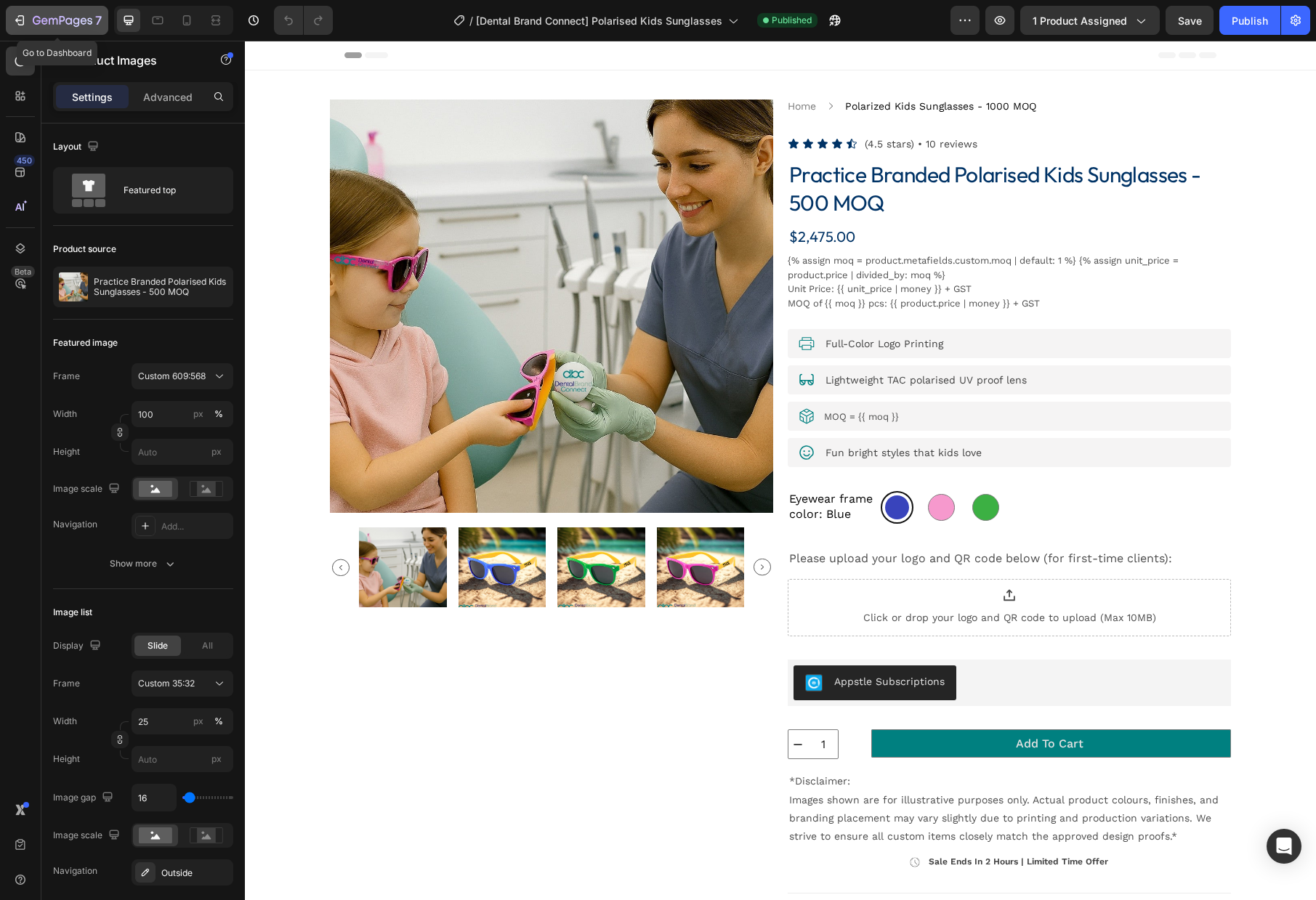click 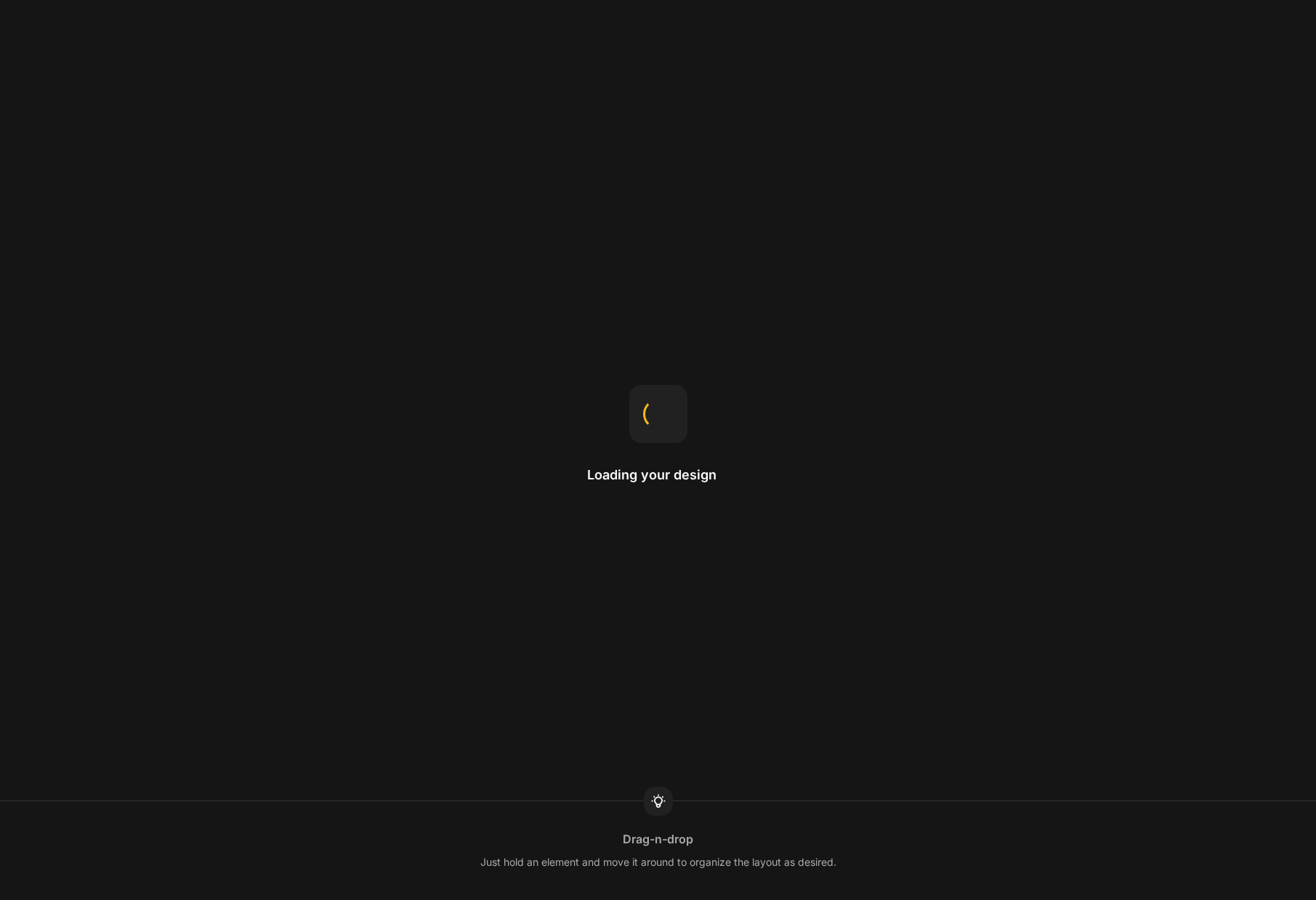 scroll, scrollTop: 0, scrollLeft: 0, axis: both 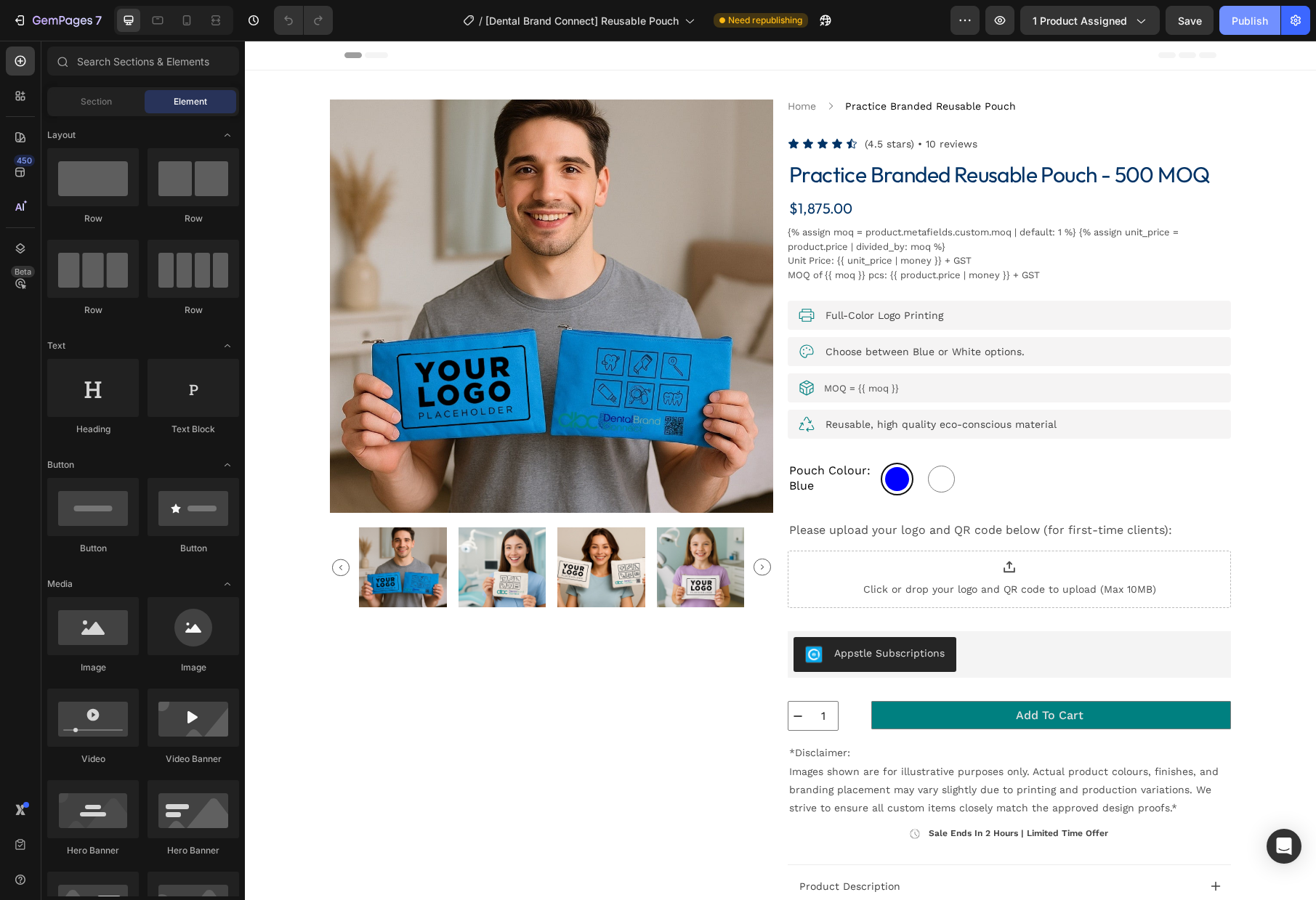 click on "Publish" at bounding box center [1250, 20] 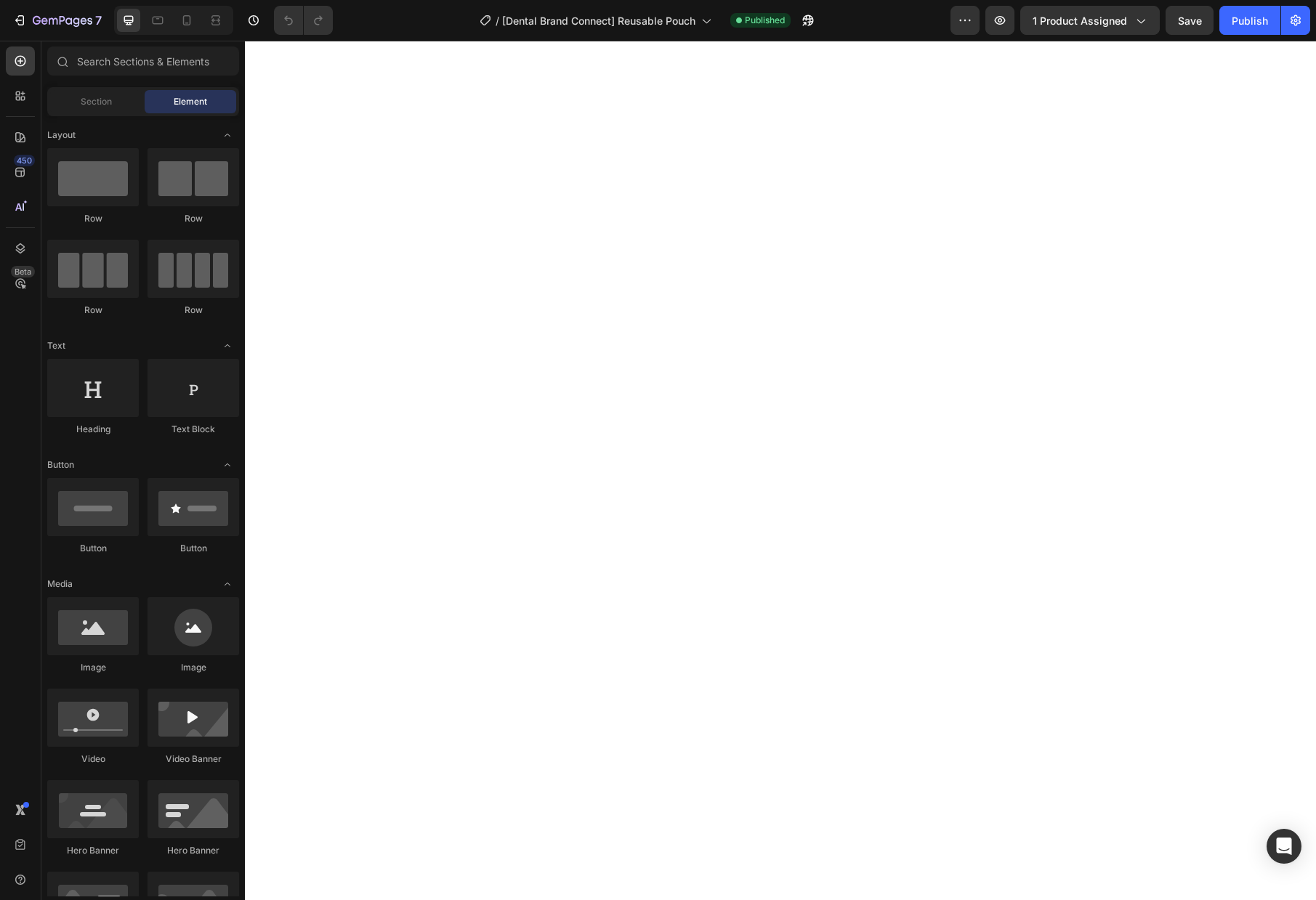 scroll, scrollTop: 0, scrollLeft: 0, axis: both 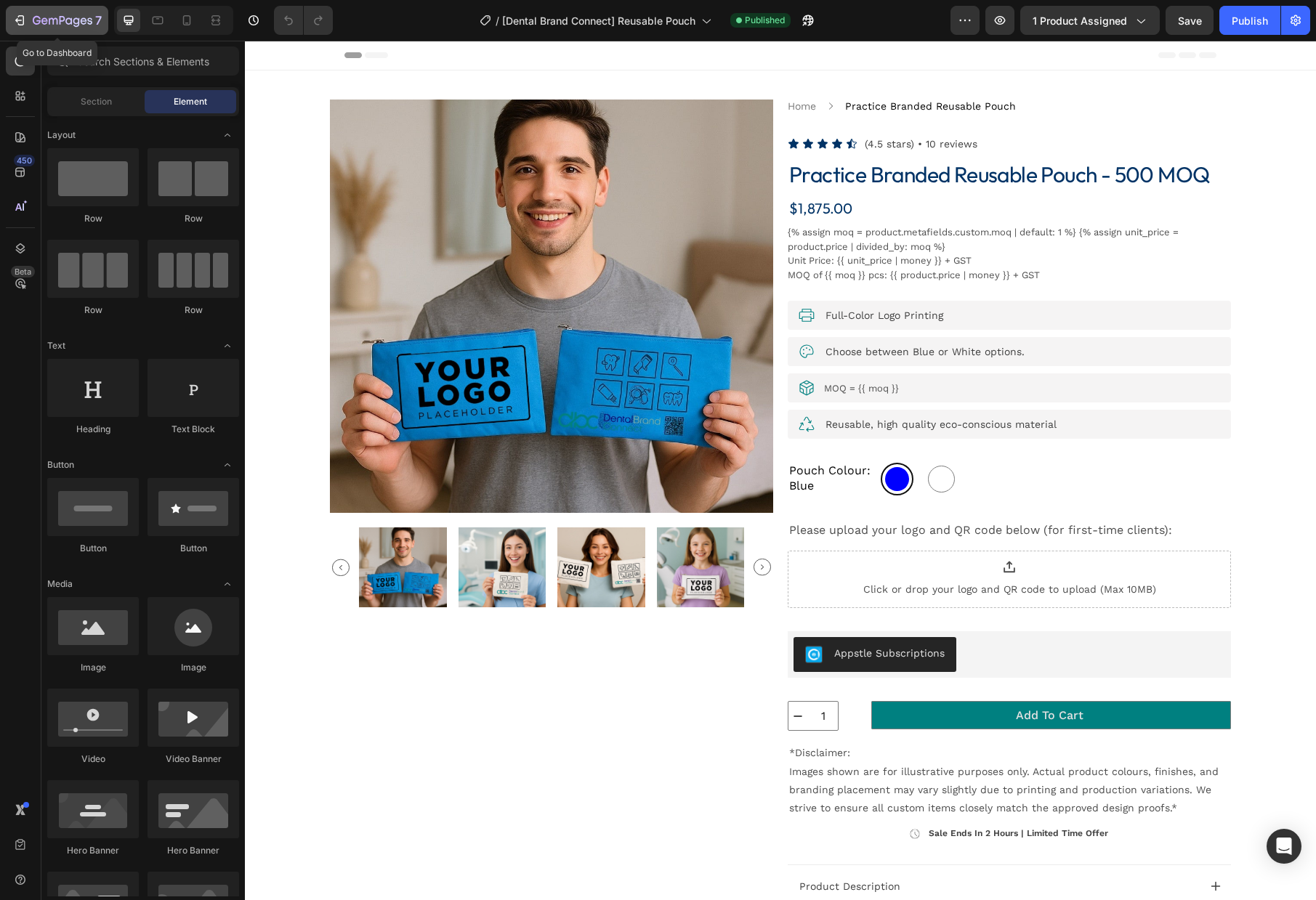 click 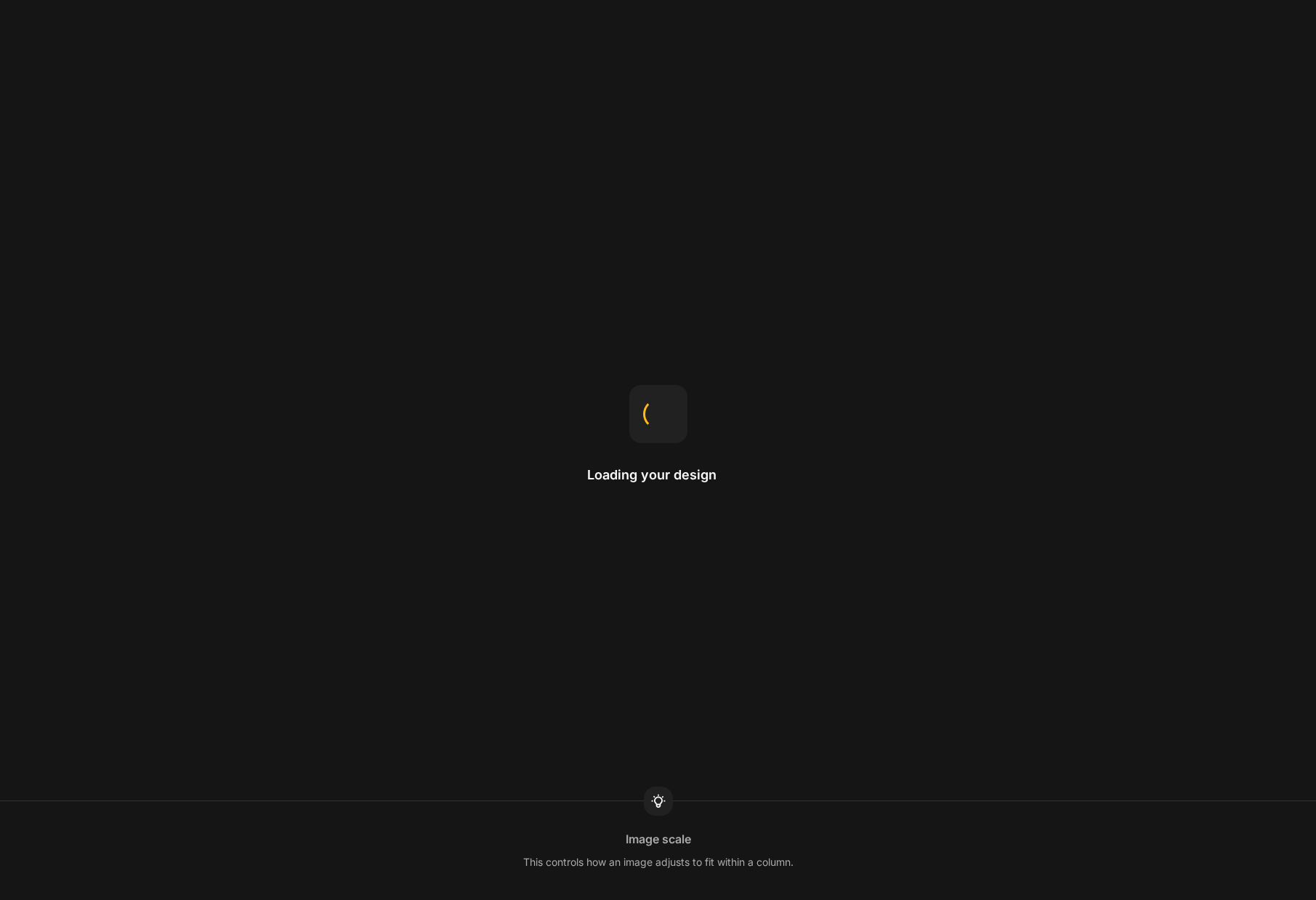 scroll, scrollTop: 0, scrollLeft: 0, axis: both 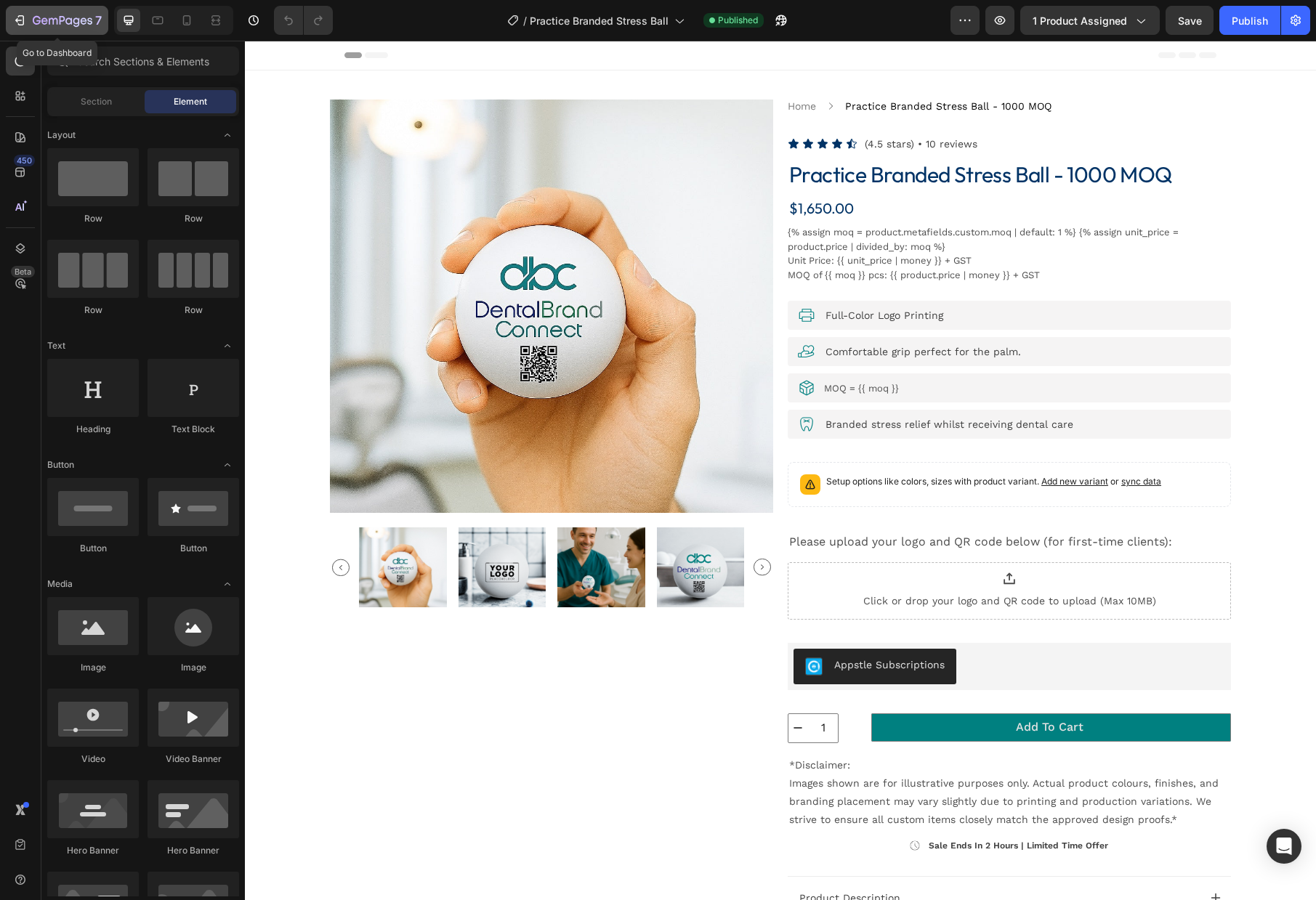 click 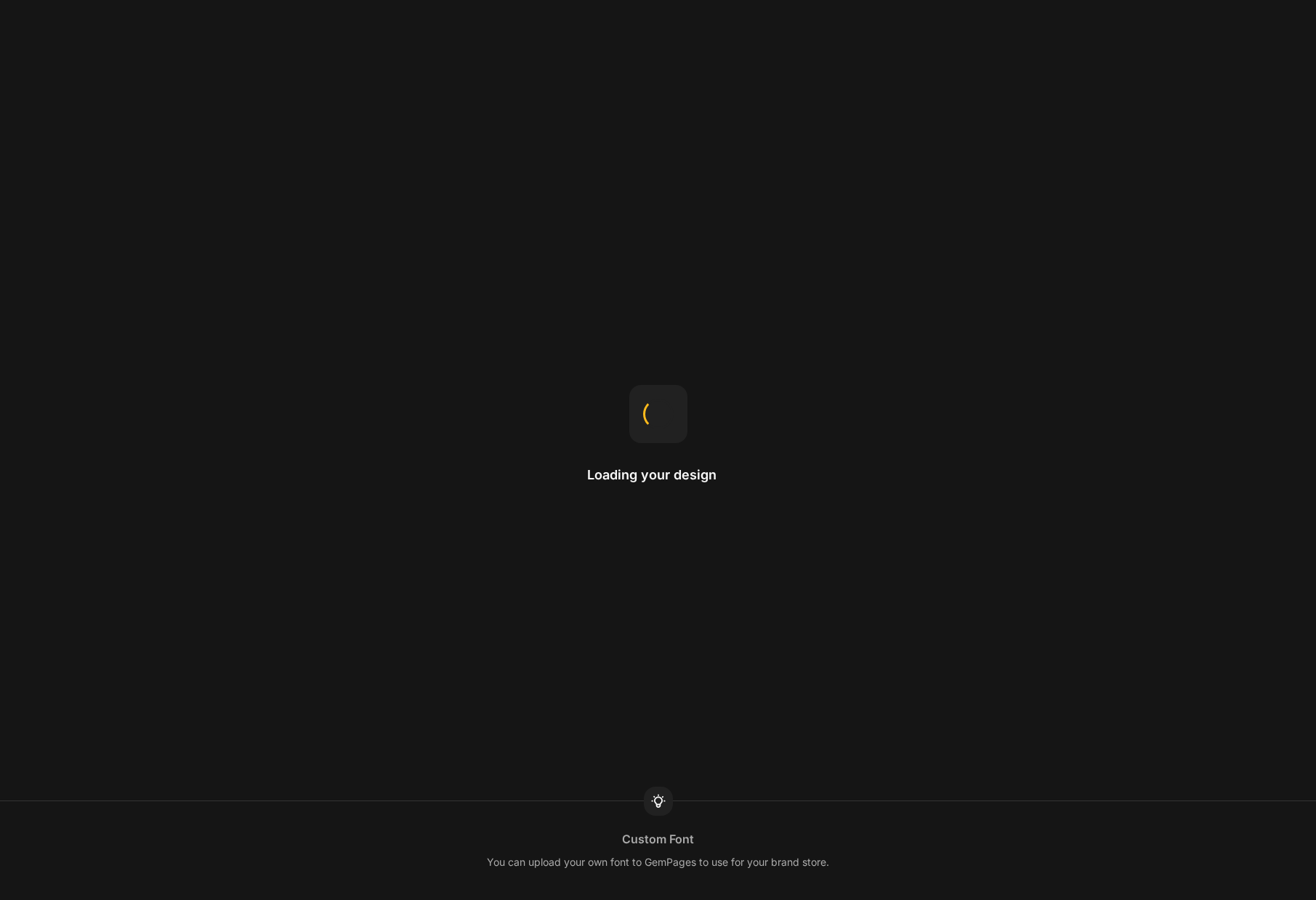 scroll, scrollTop: 0, scrollLeft: 0, axis: both 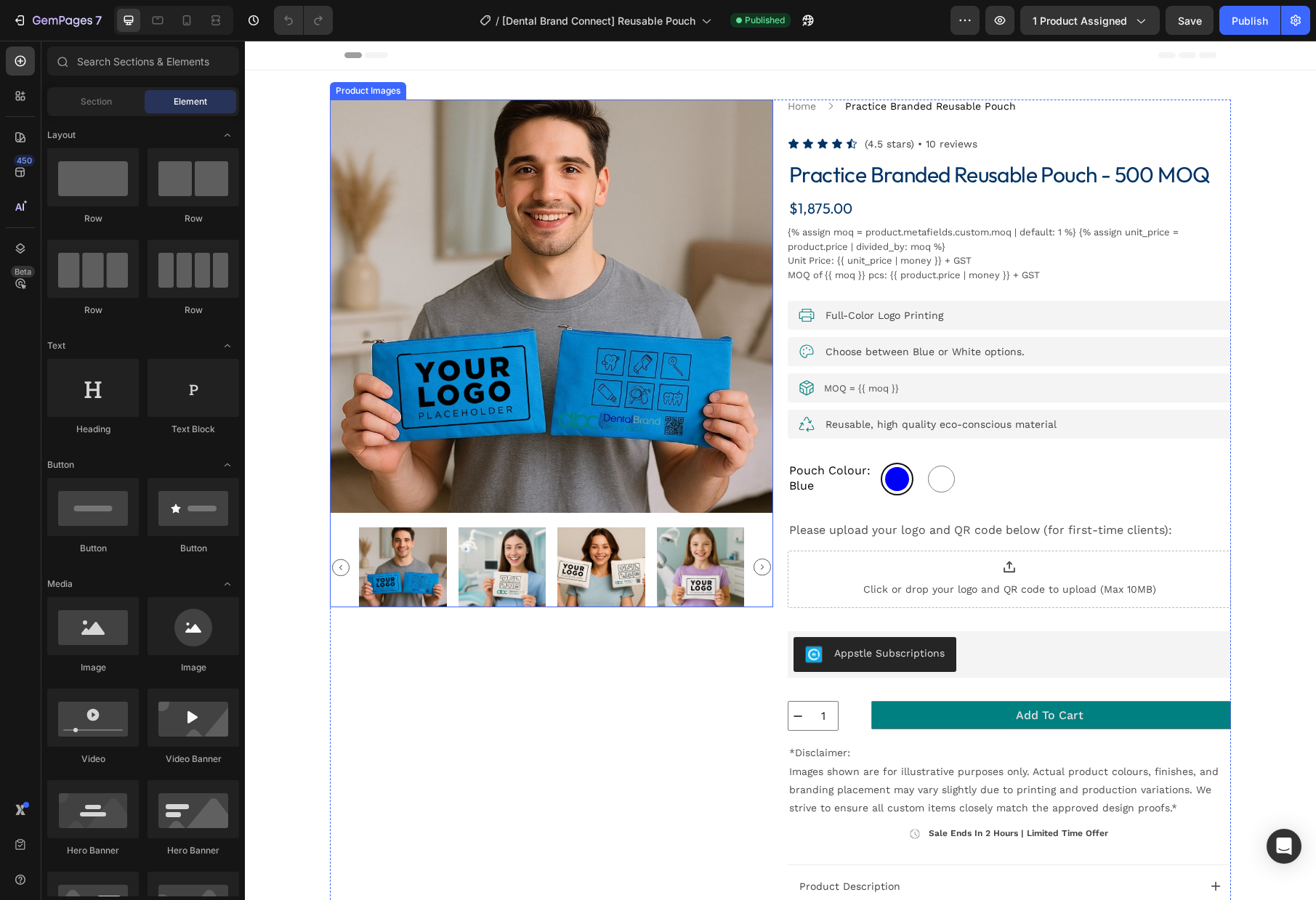 click at bounding box center (403, 567) 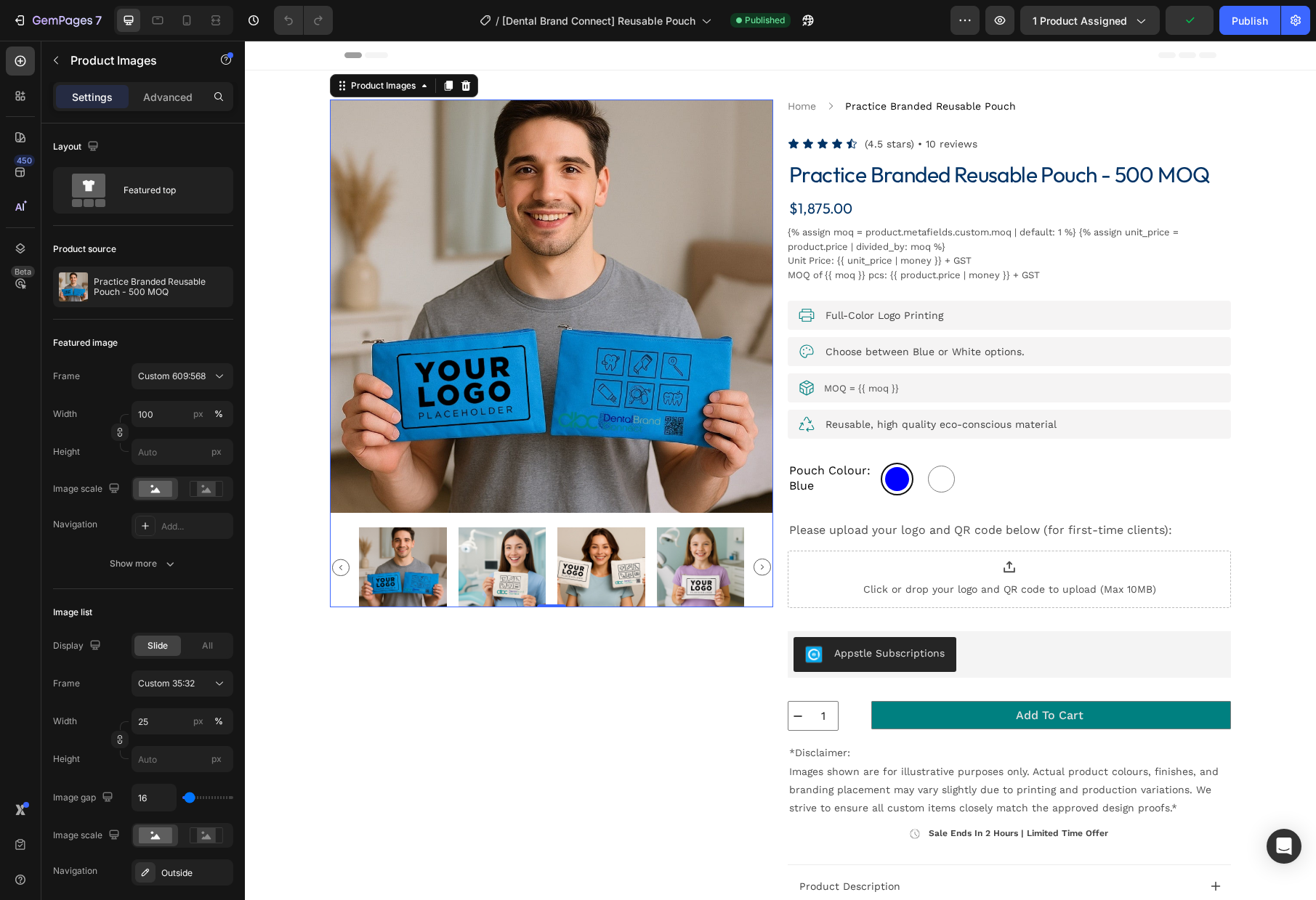 click at bounding box center (403, 567) 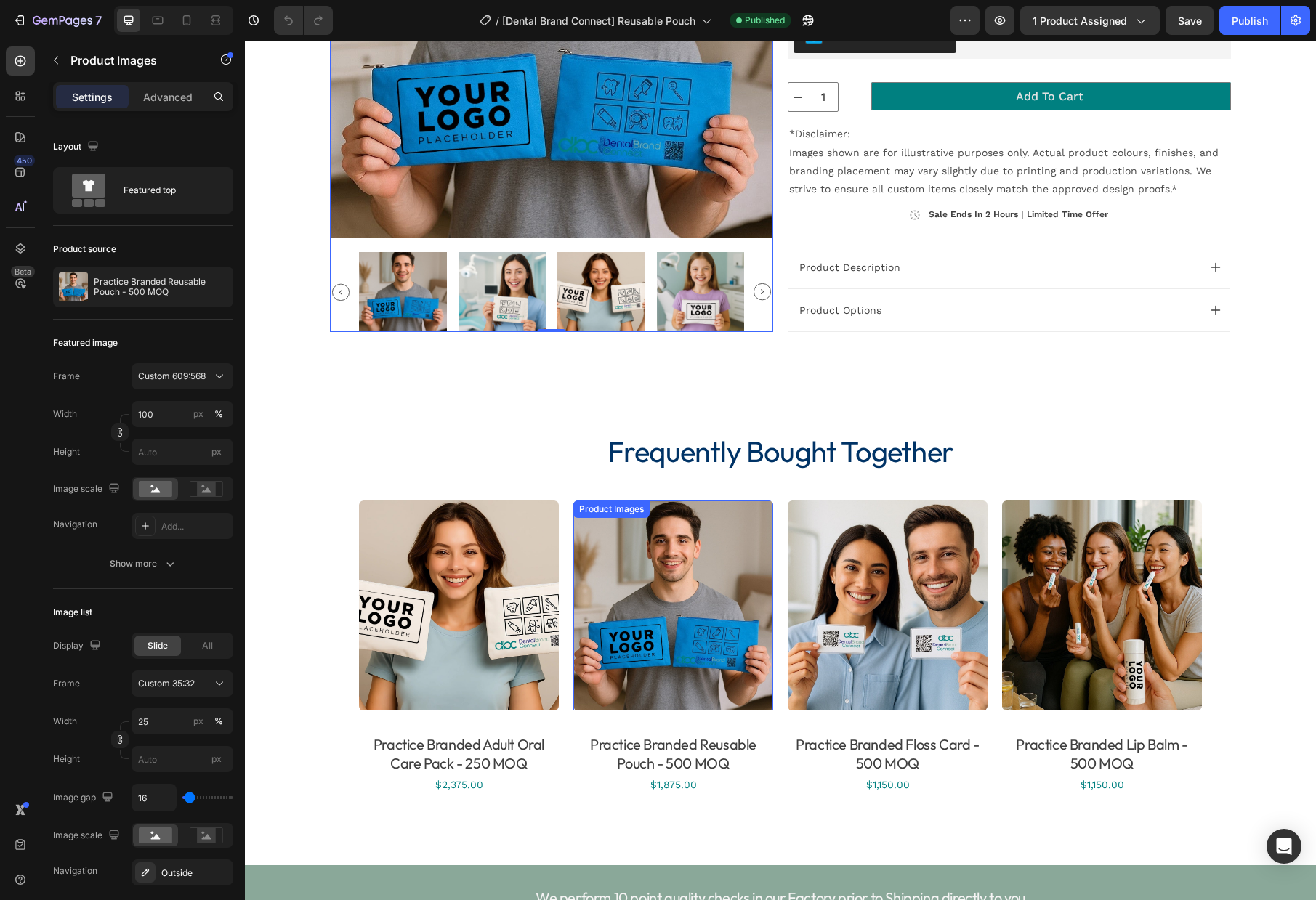 scroll, scrollTop: 622, scrollLeft: 0, axis: vertical 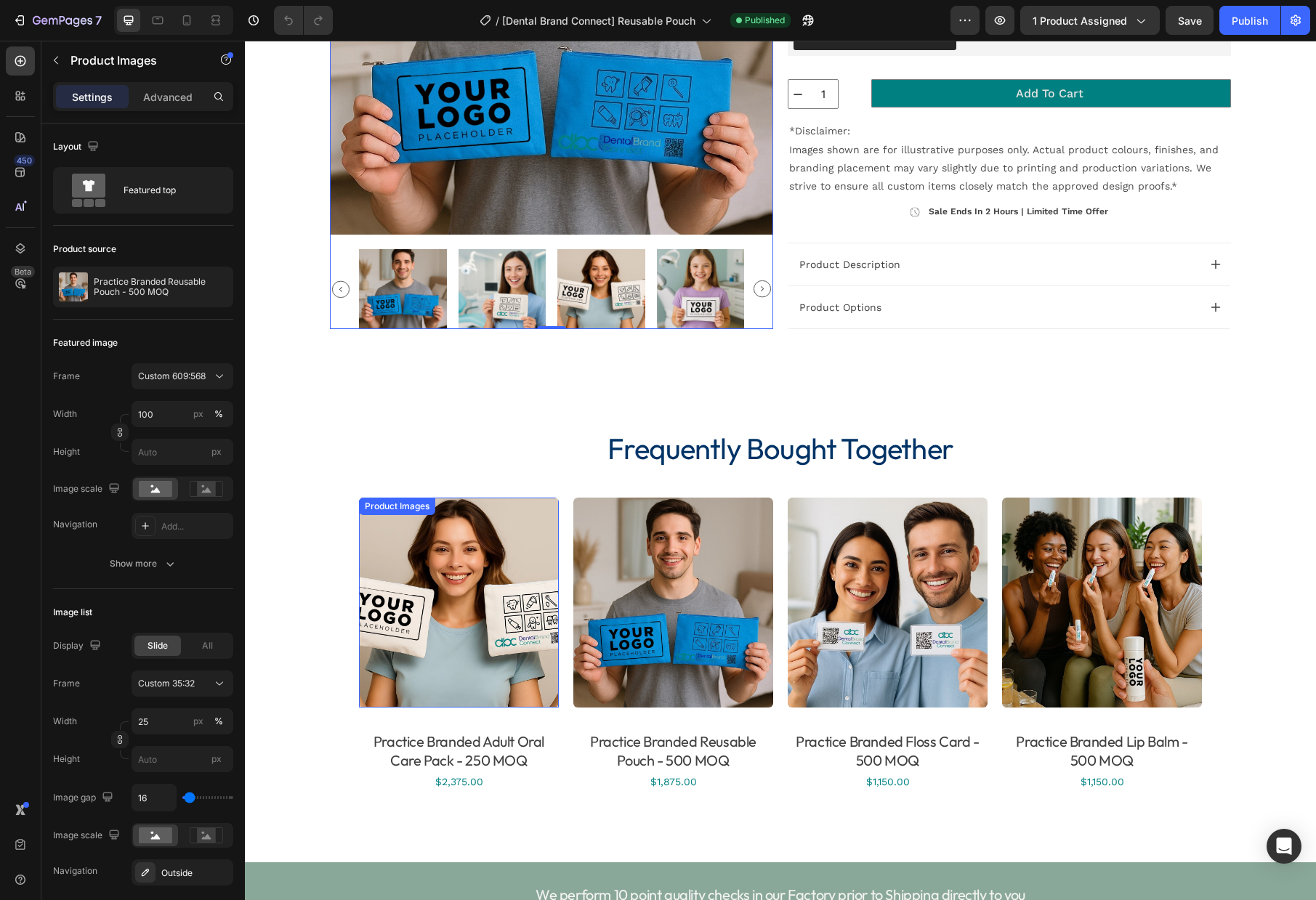 click at bounding box center [459, 602] 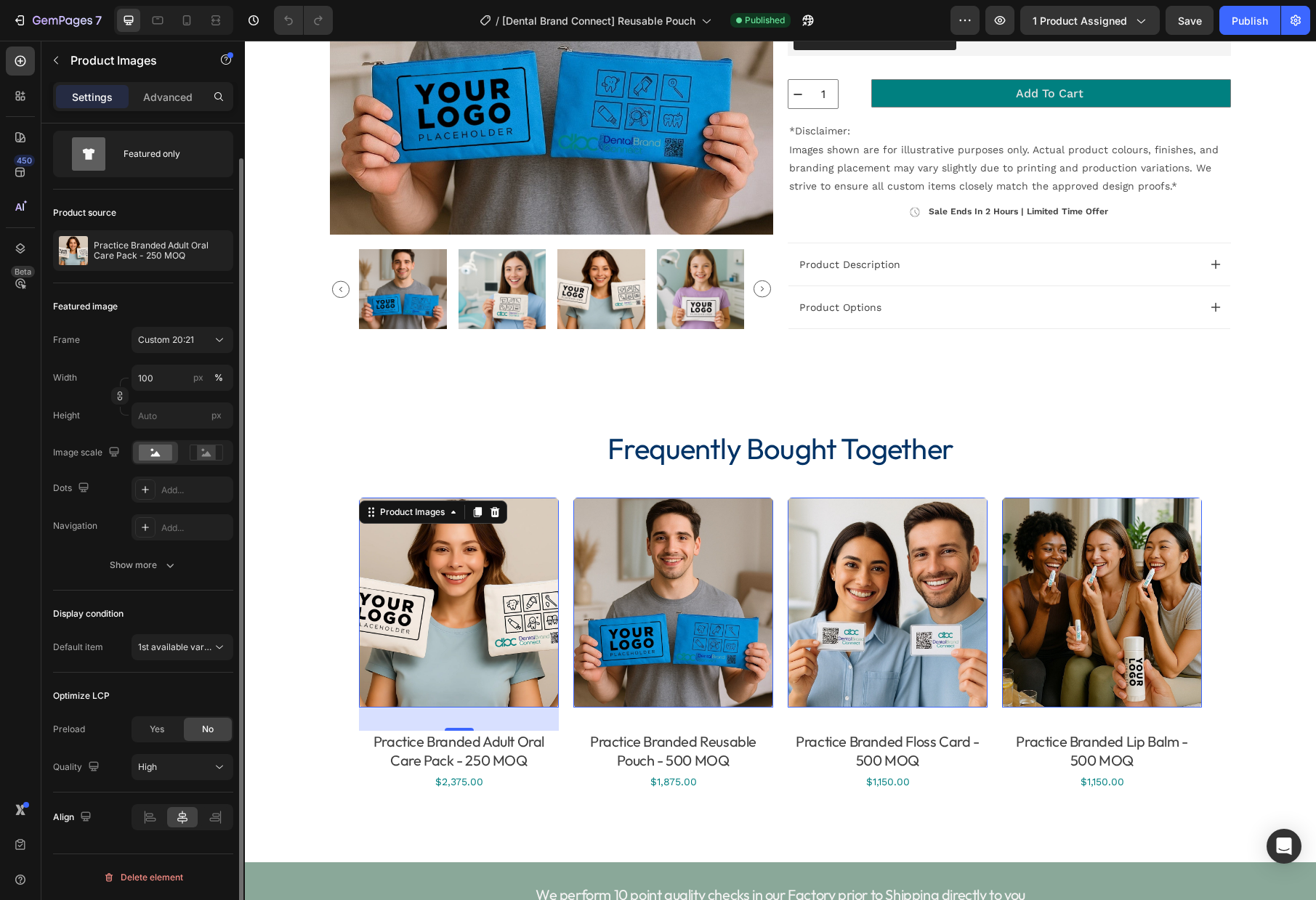 scroll, scrollTop: 0, scrollLeft: 0, axis: both 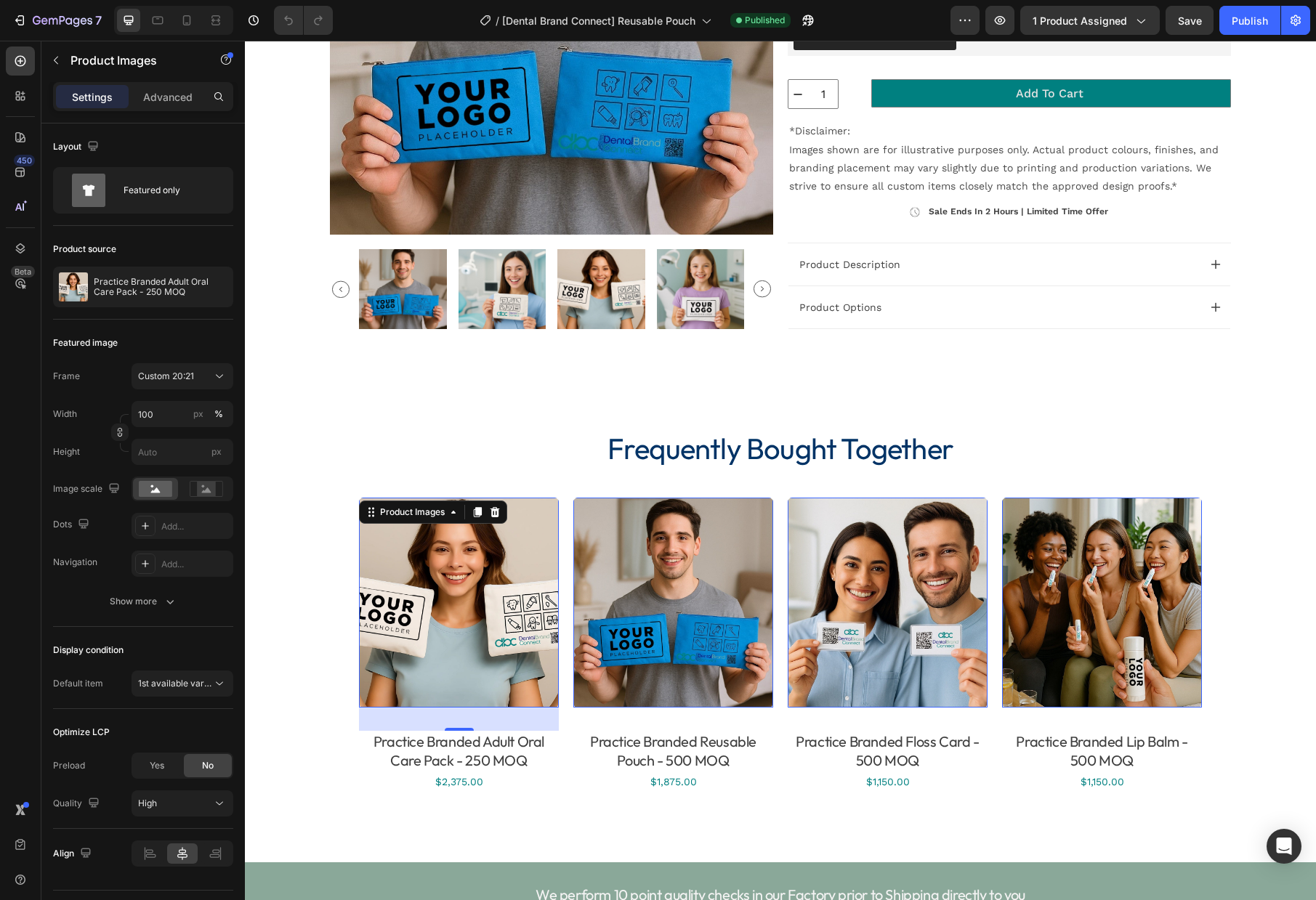 click at bounding box center (459, 602) 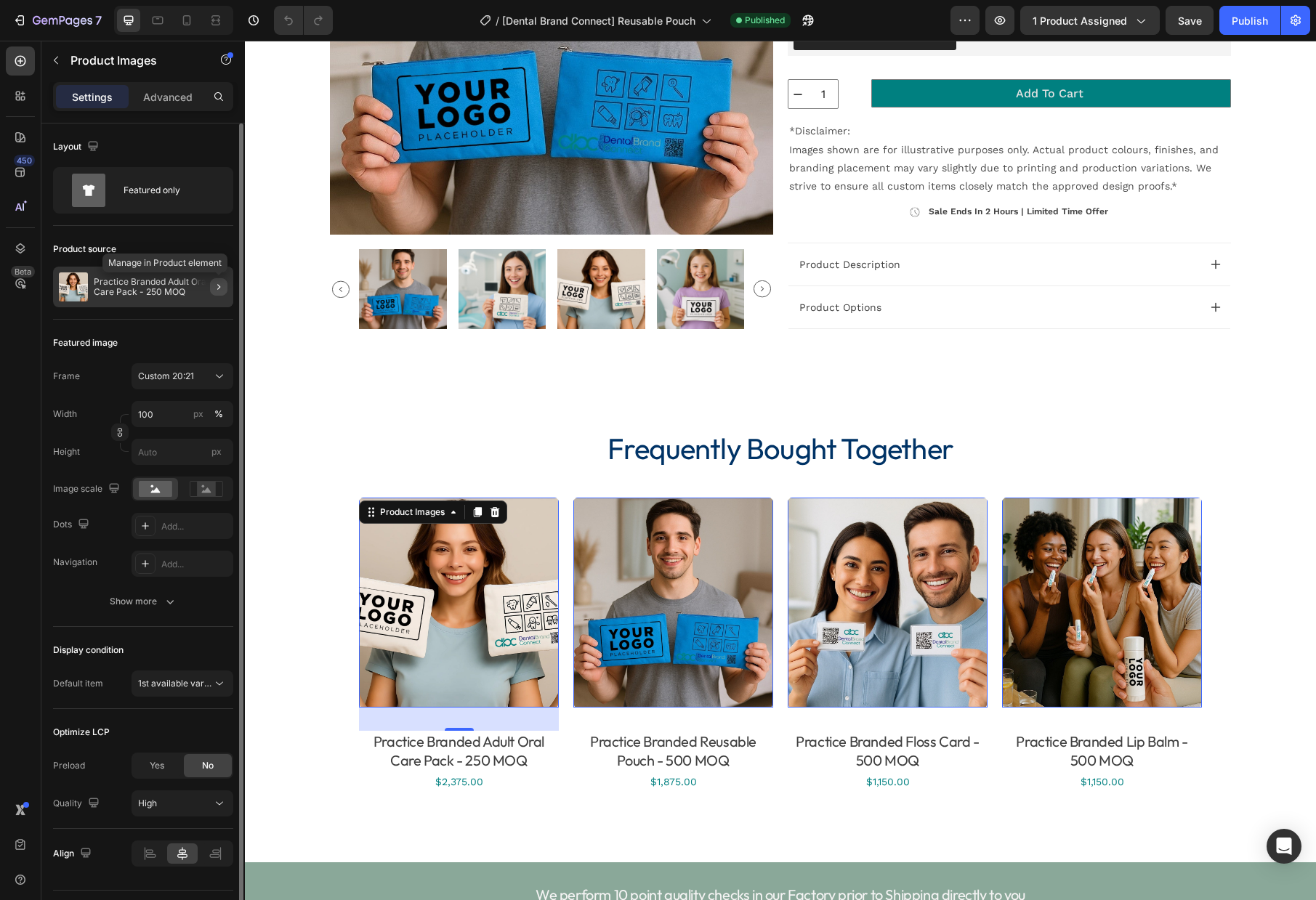 click 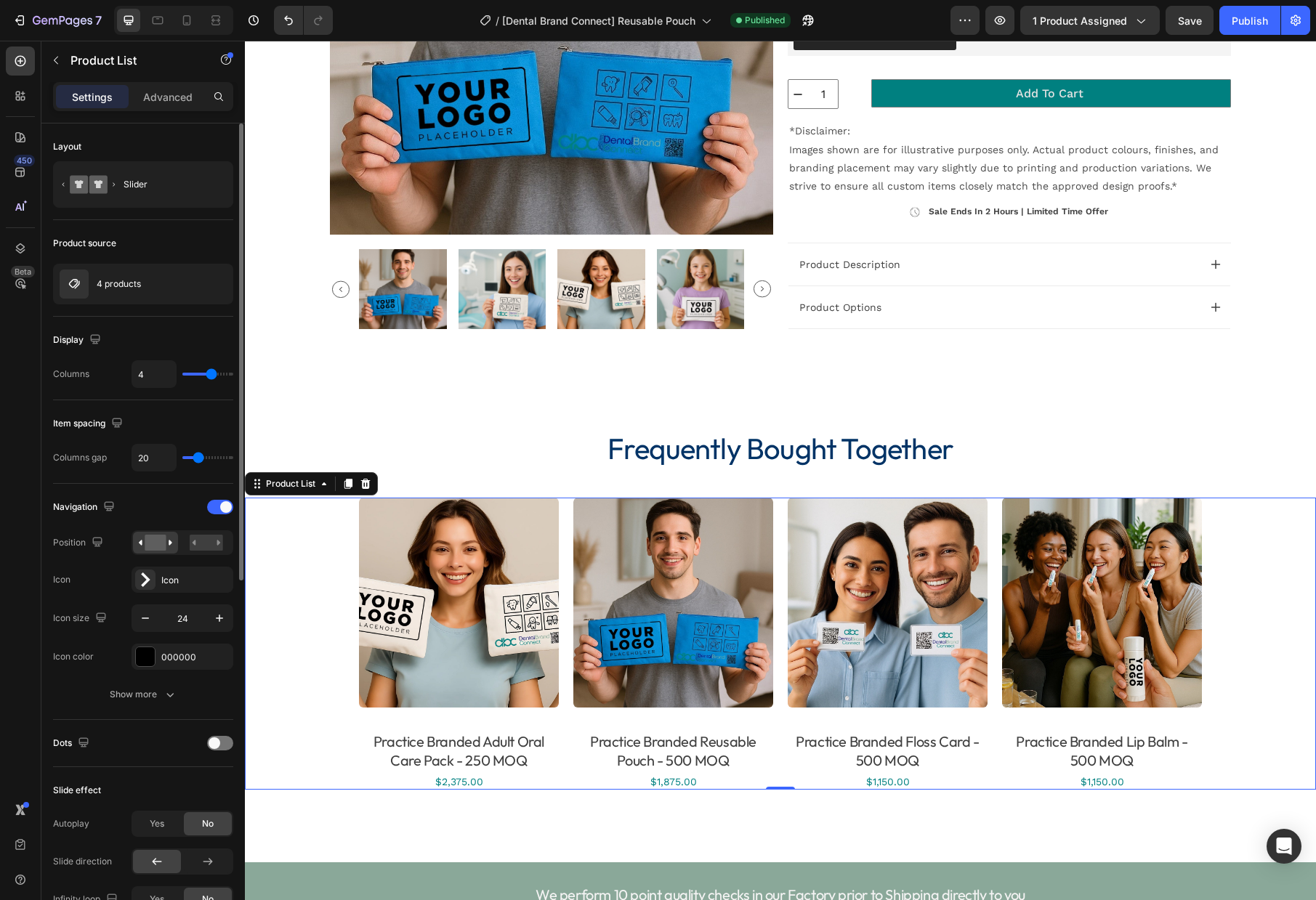 click on "Product Images Practice Branded Adult Oral Care Pack - 250 MOQ Product Title Row $2,375.00 Product Price Product Price Row Product List   0 Product Images Practice Branded Reusable Pouch - 500 MOQ Product Title Row $1,875.00 Product Price Product Price Row Product List   0 Product Images Practice Branded Floss Card - 500 MOQ Product Title Row $1,150.00 Product Price Product Price Row Product List   0 Product Images Practice Branded Lip Balm - 500 MOQ Product Title Row $1,150.00 Product Price Product Price Row Product List   0" at bounding box center (780, 644) 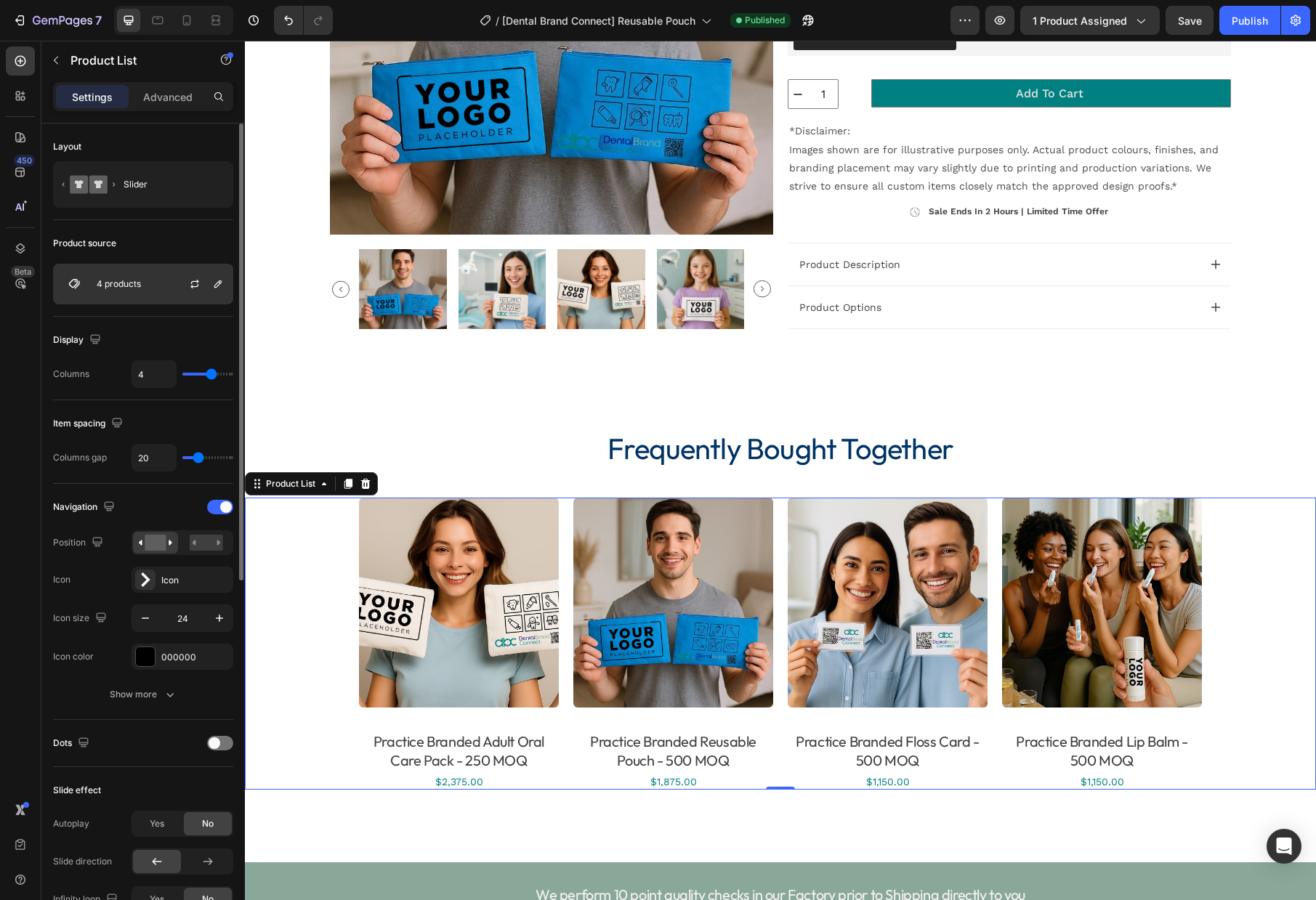 click on "4 products" at bounding box center (118, 284) 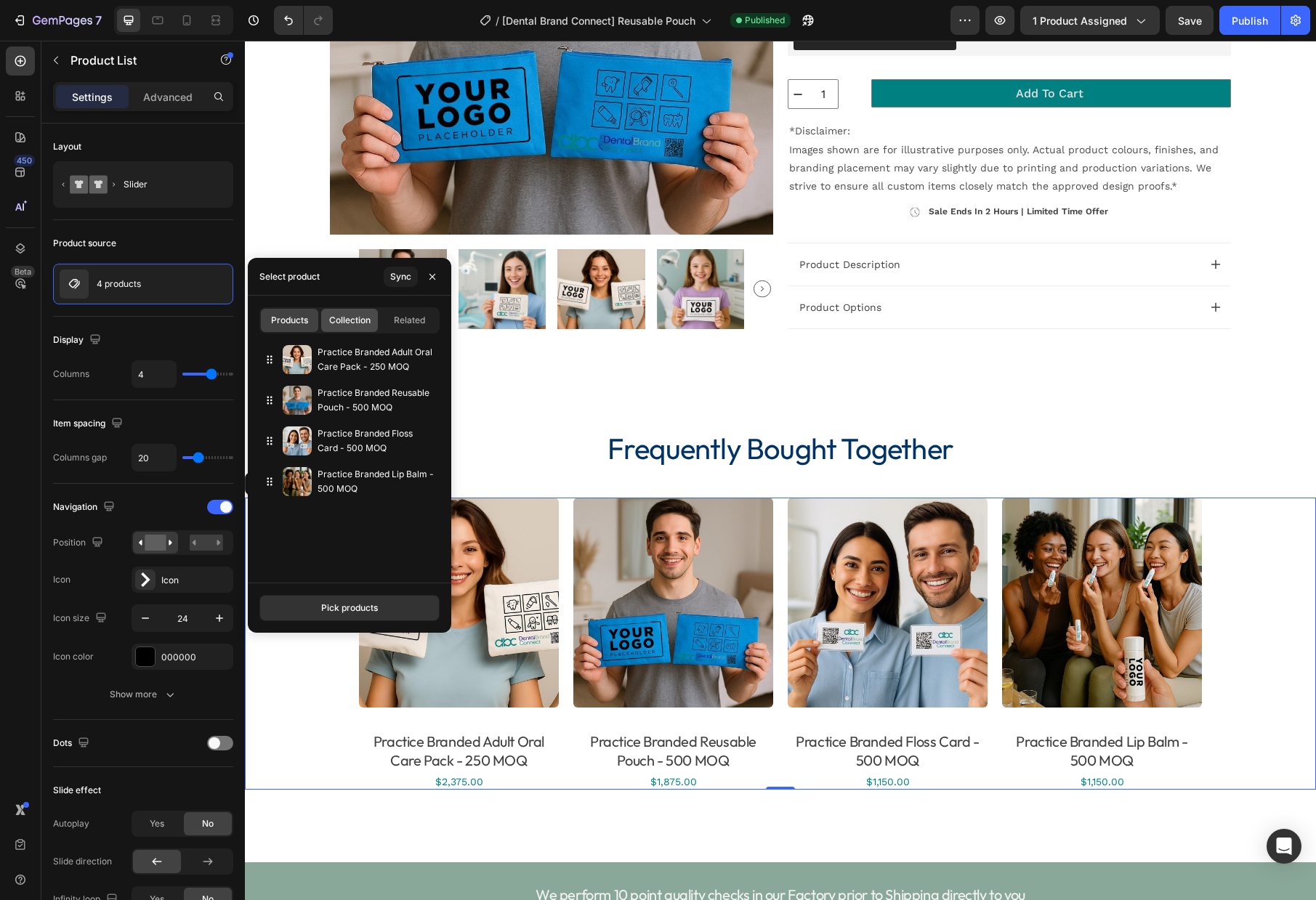 click on "Collection" 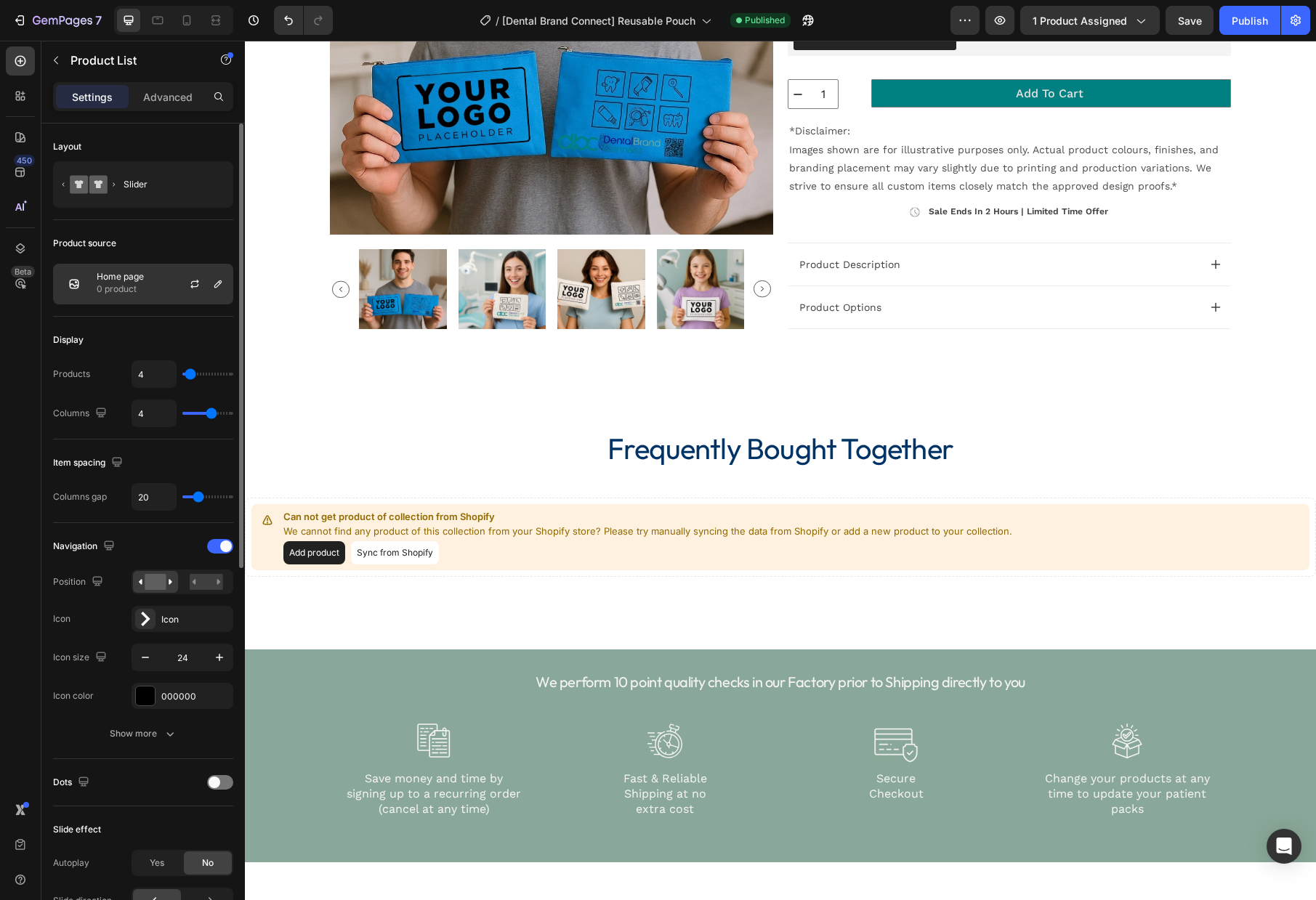 click on "0 product" at bounding box center [120, 289] 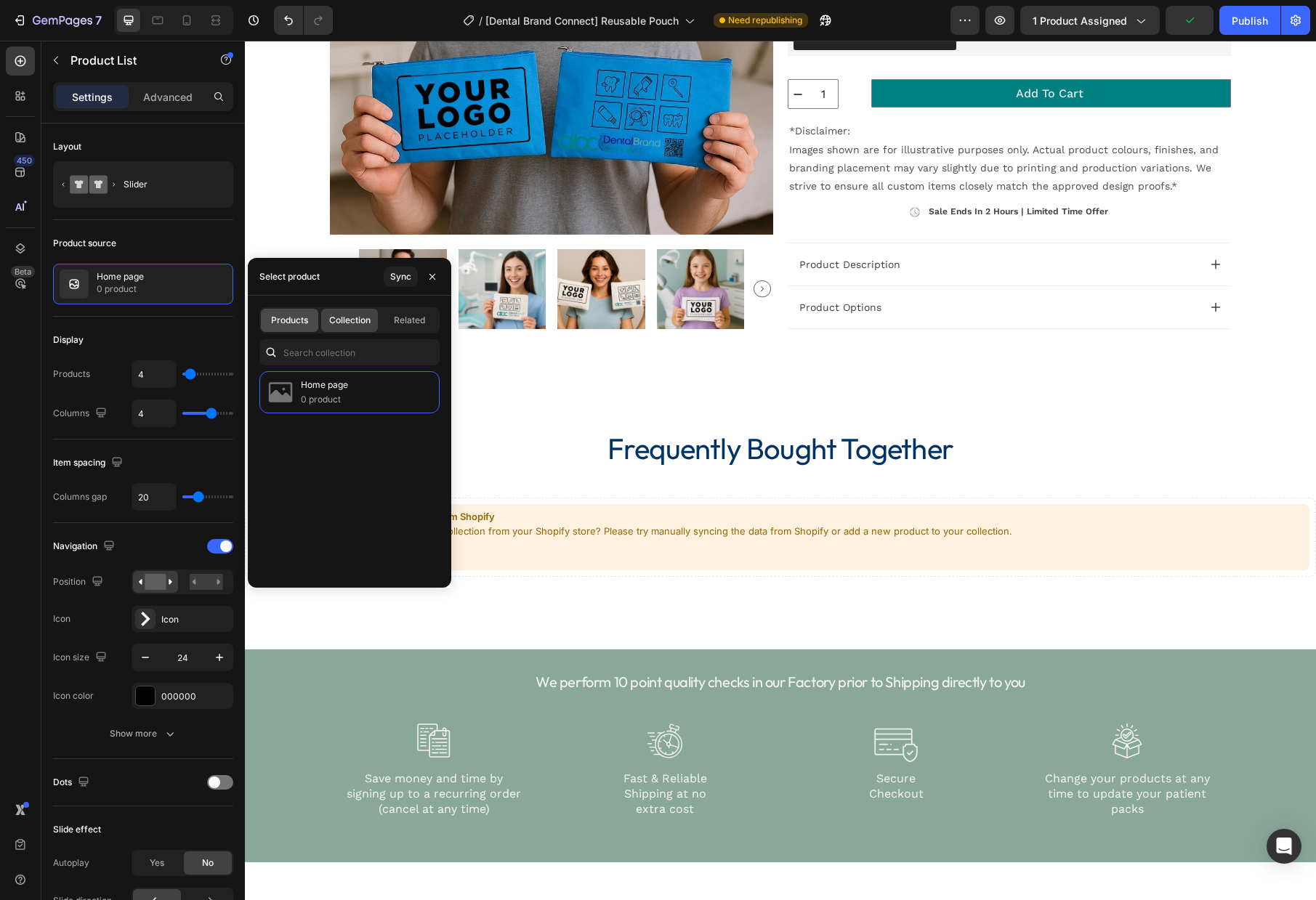click on "Products" 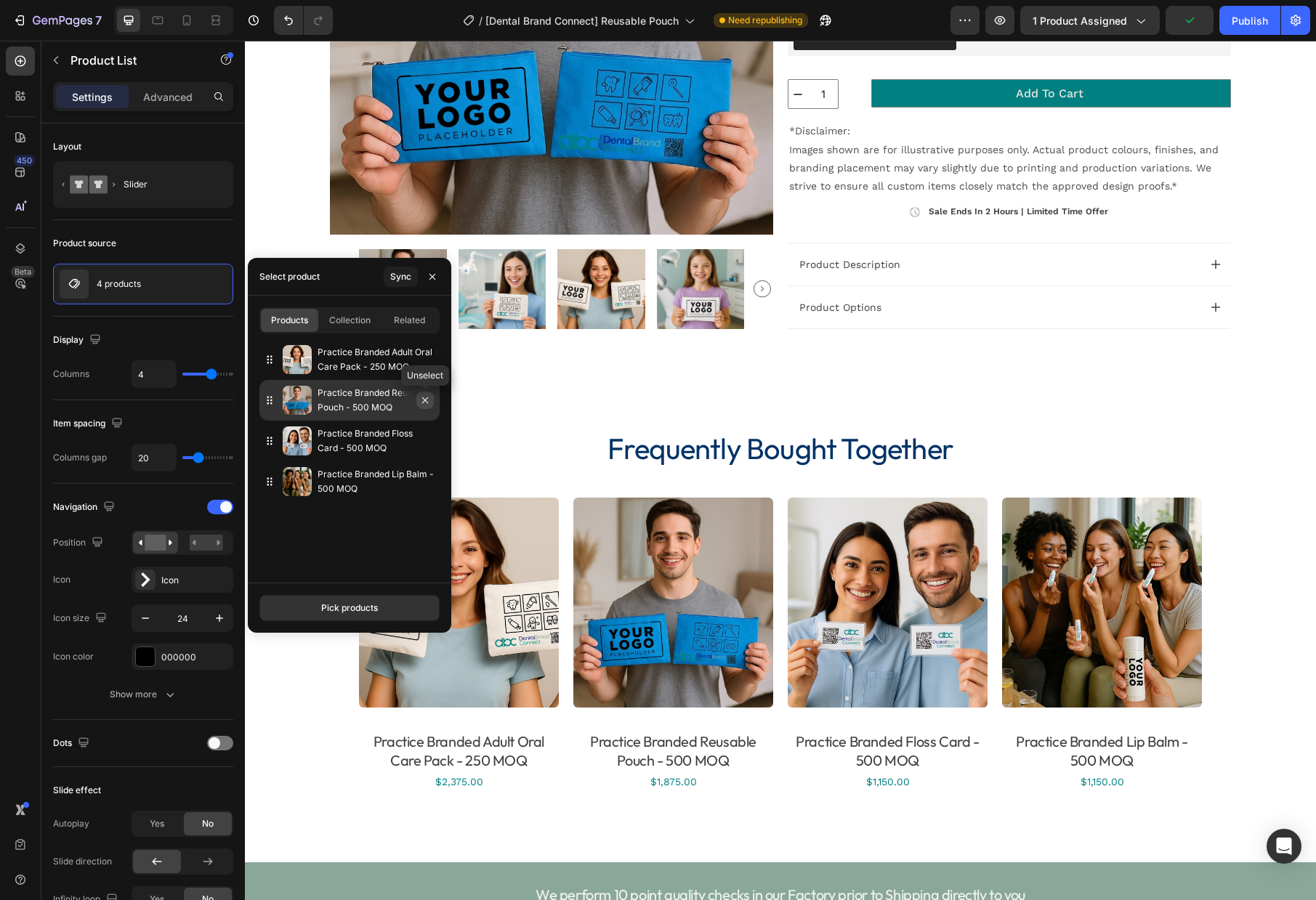 click 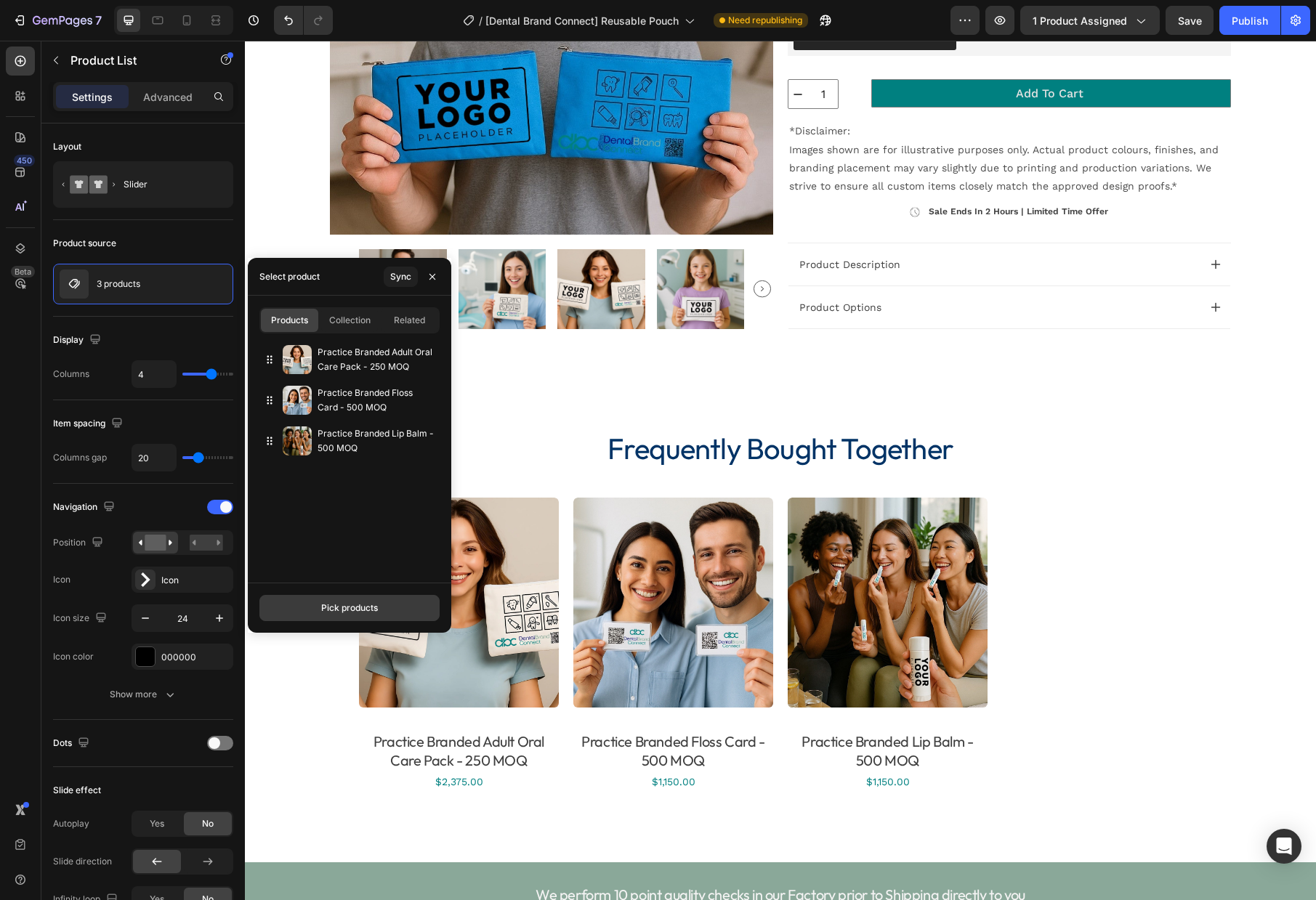 click on "Pick products" at bounding box center (350, 608) 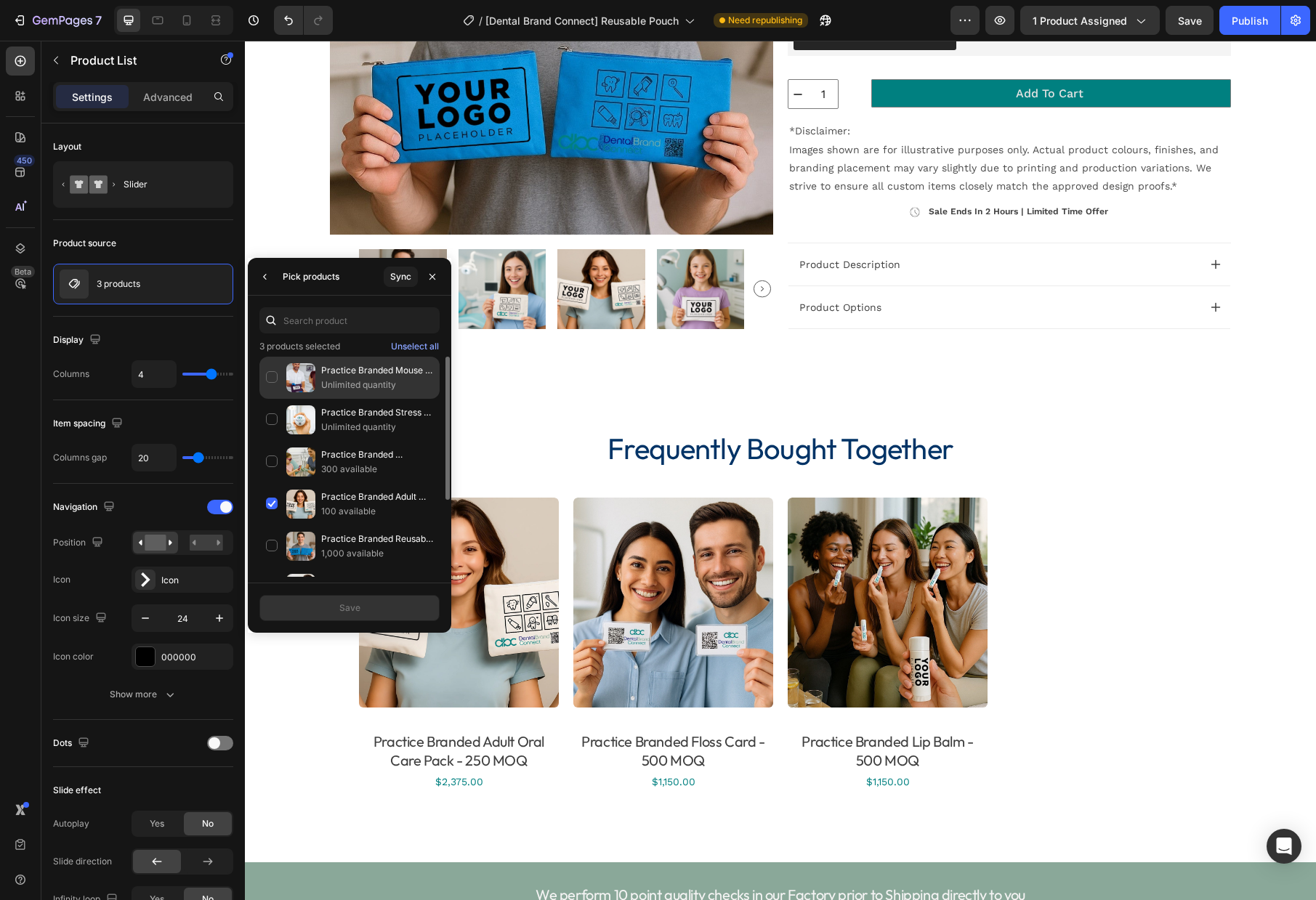 click on "Practice Branded Mouse Mat - MOQ 500 Unlimited quantity" 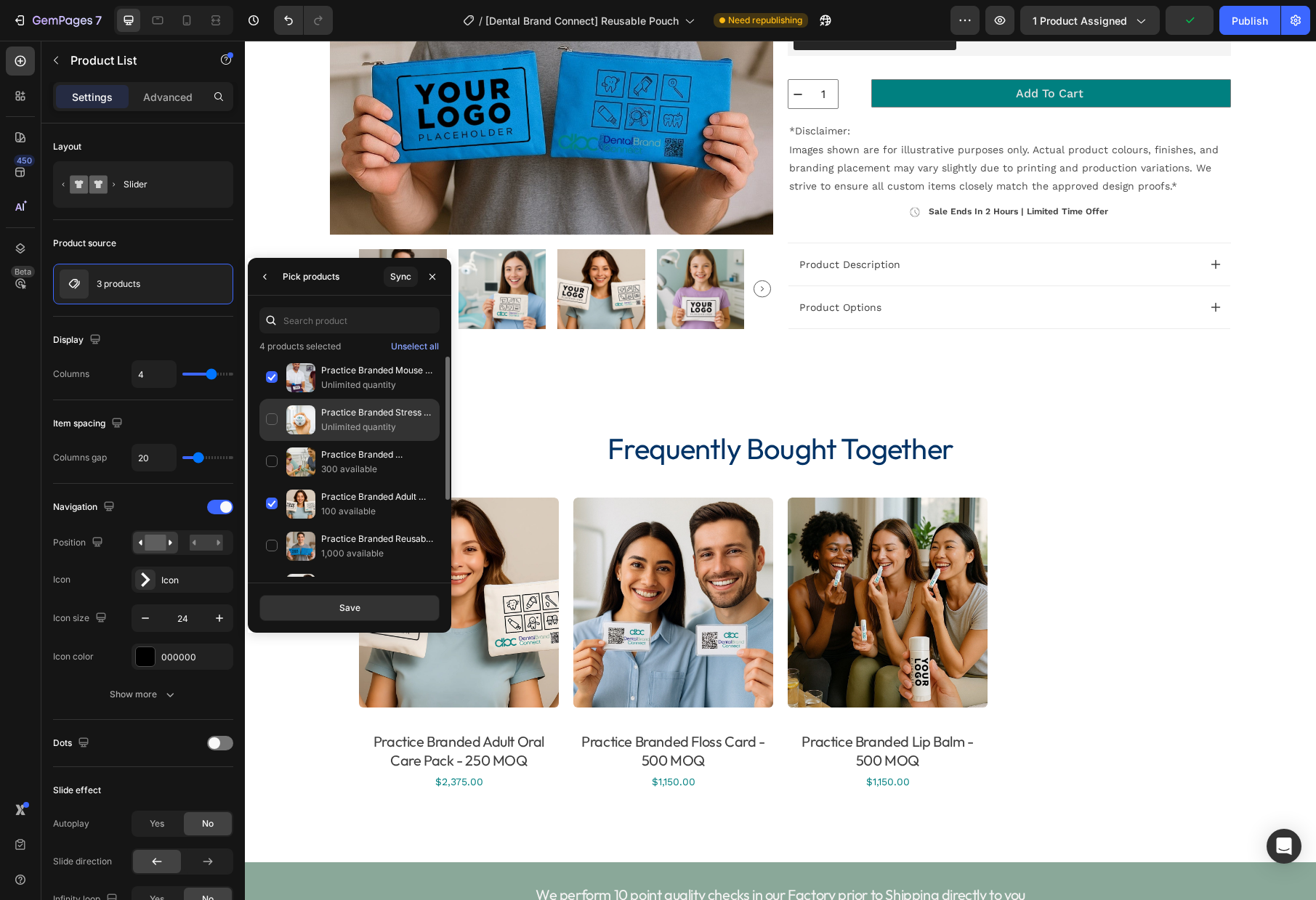 click on "Practice Branded Stress Ball - 1000 MOQ Unlimited quantity" 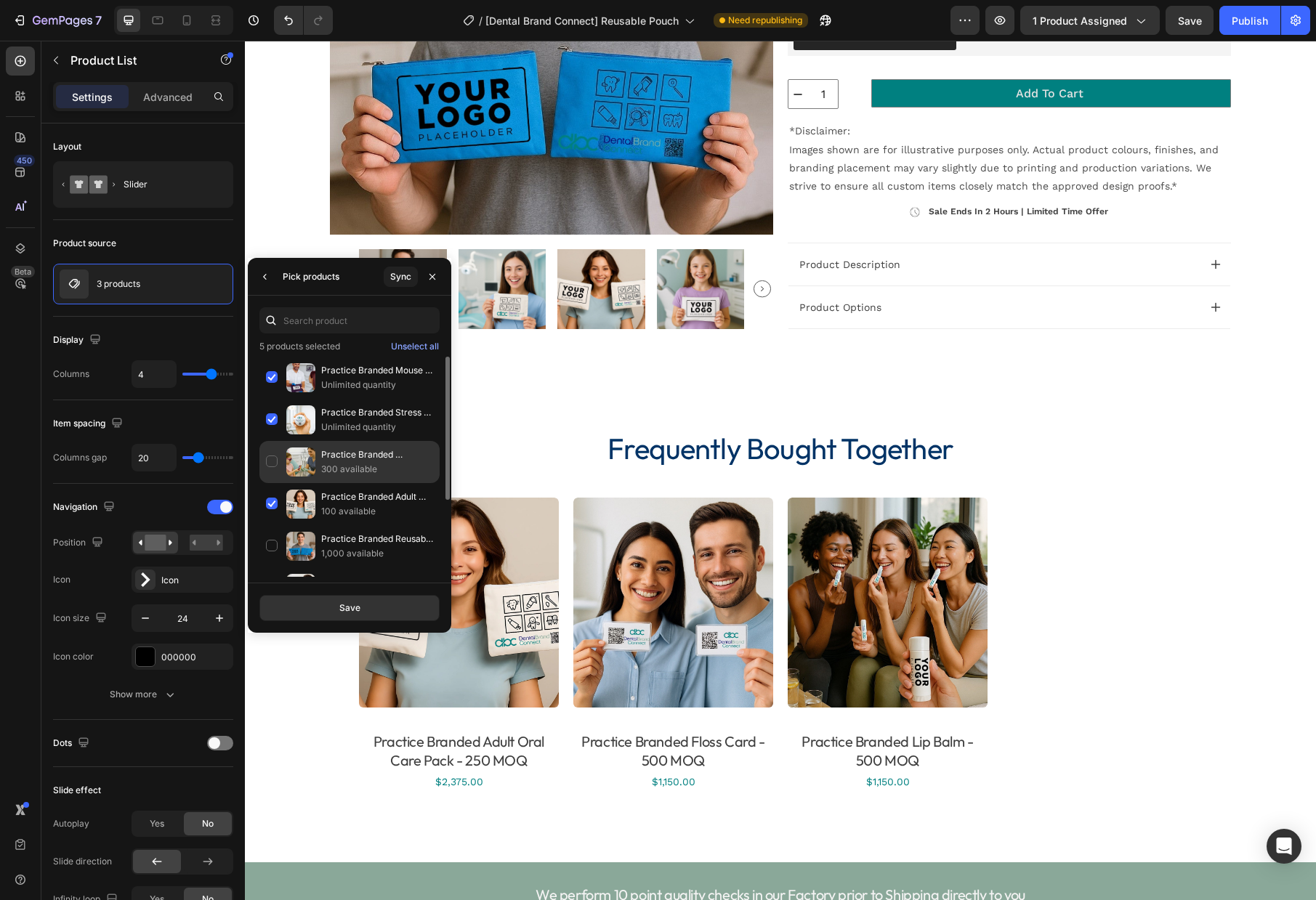 click on "Practice Branded Polarised Kids Sunglasses - 500 MOQ 300 available" 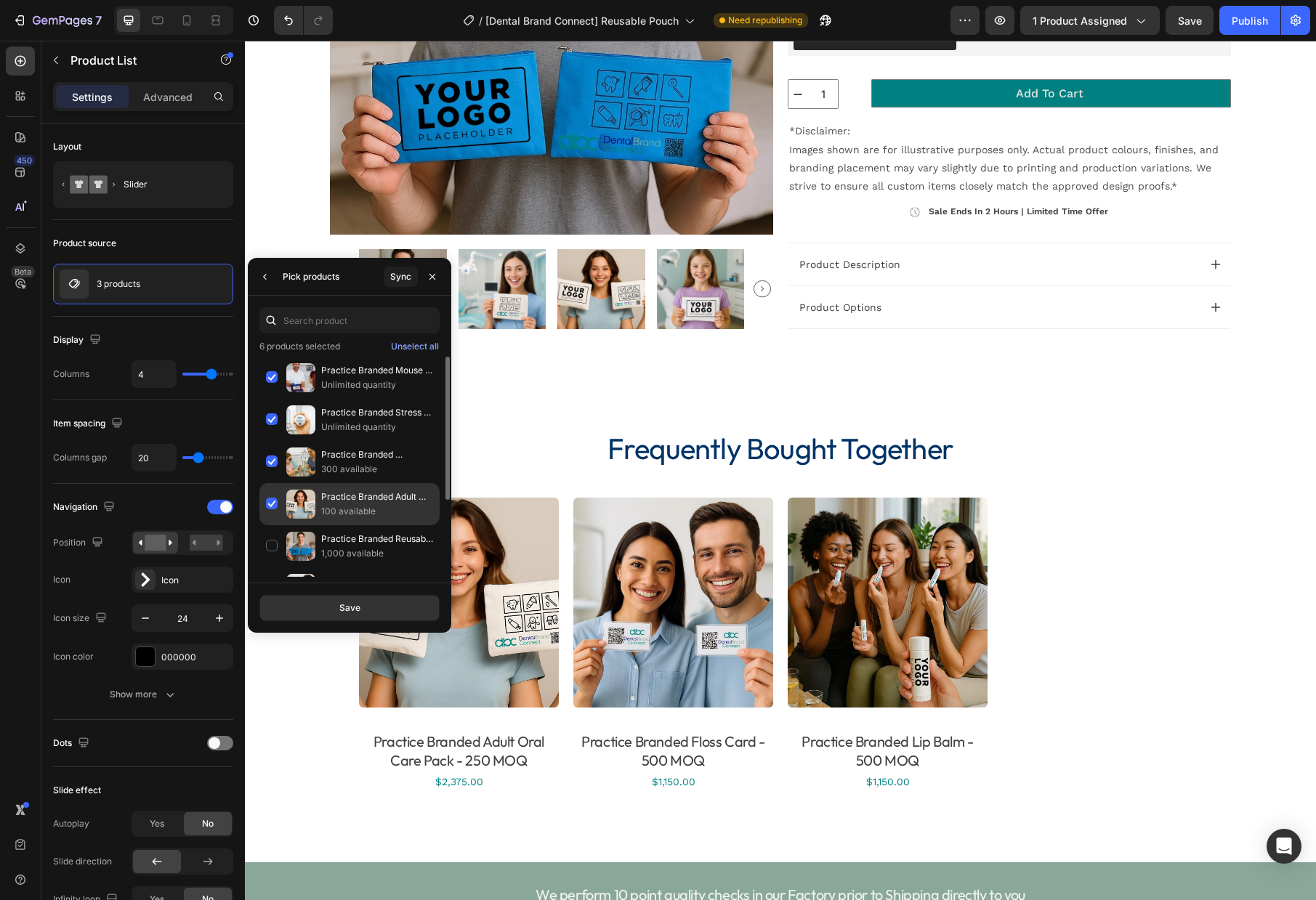 click on "Practice Branded Adult Oral Care Pack - 250 MOQ 100 available" 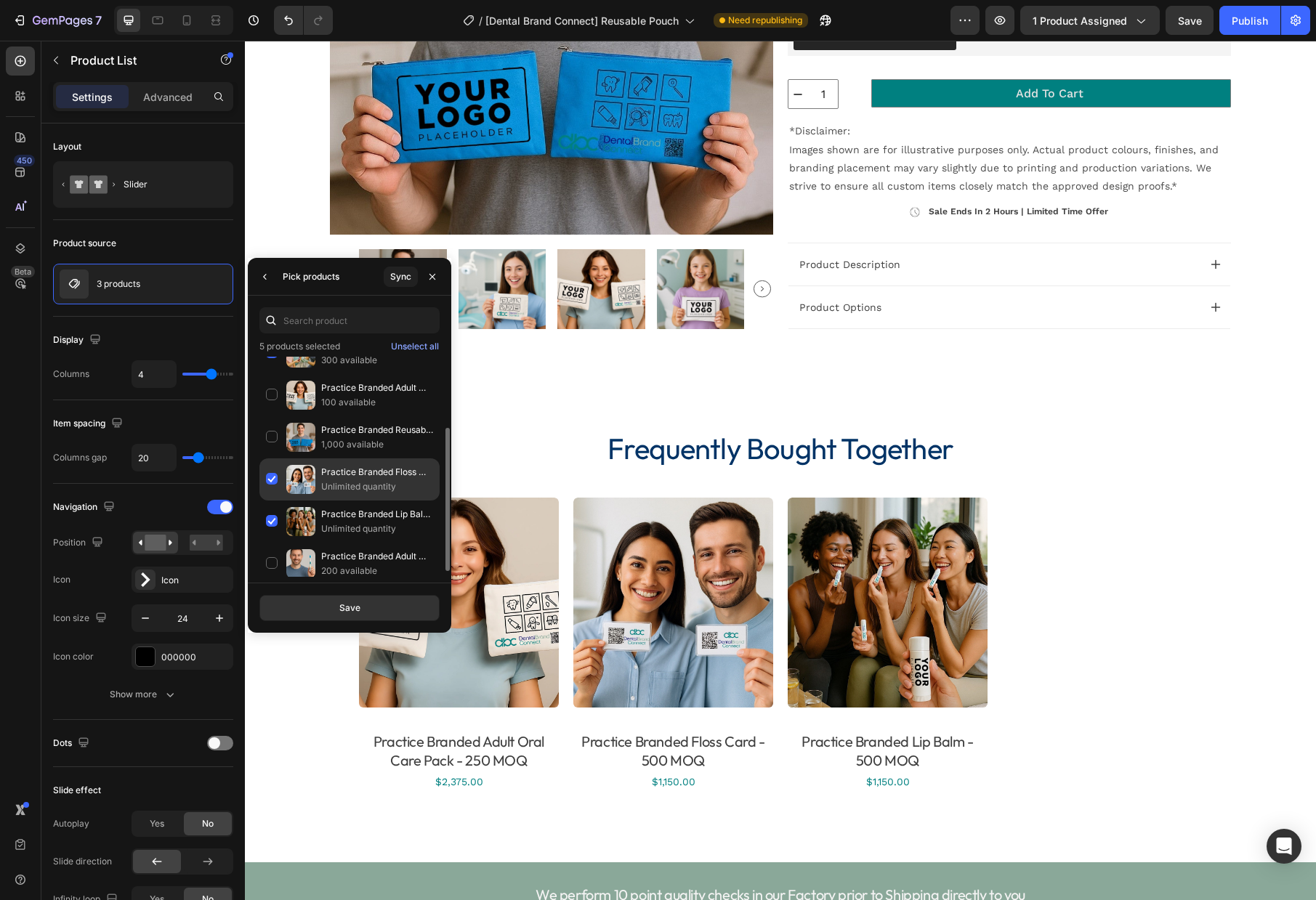 scroll, scrollTop: 117, scrollLeft: 0, axis: vertical 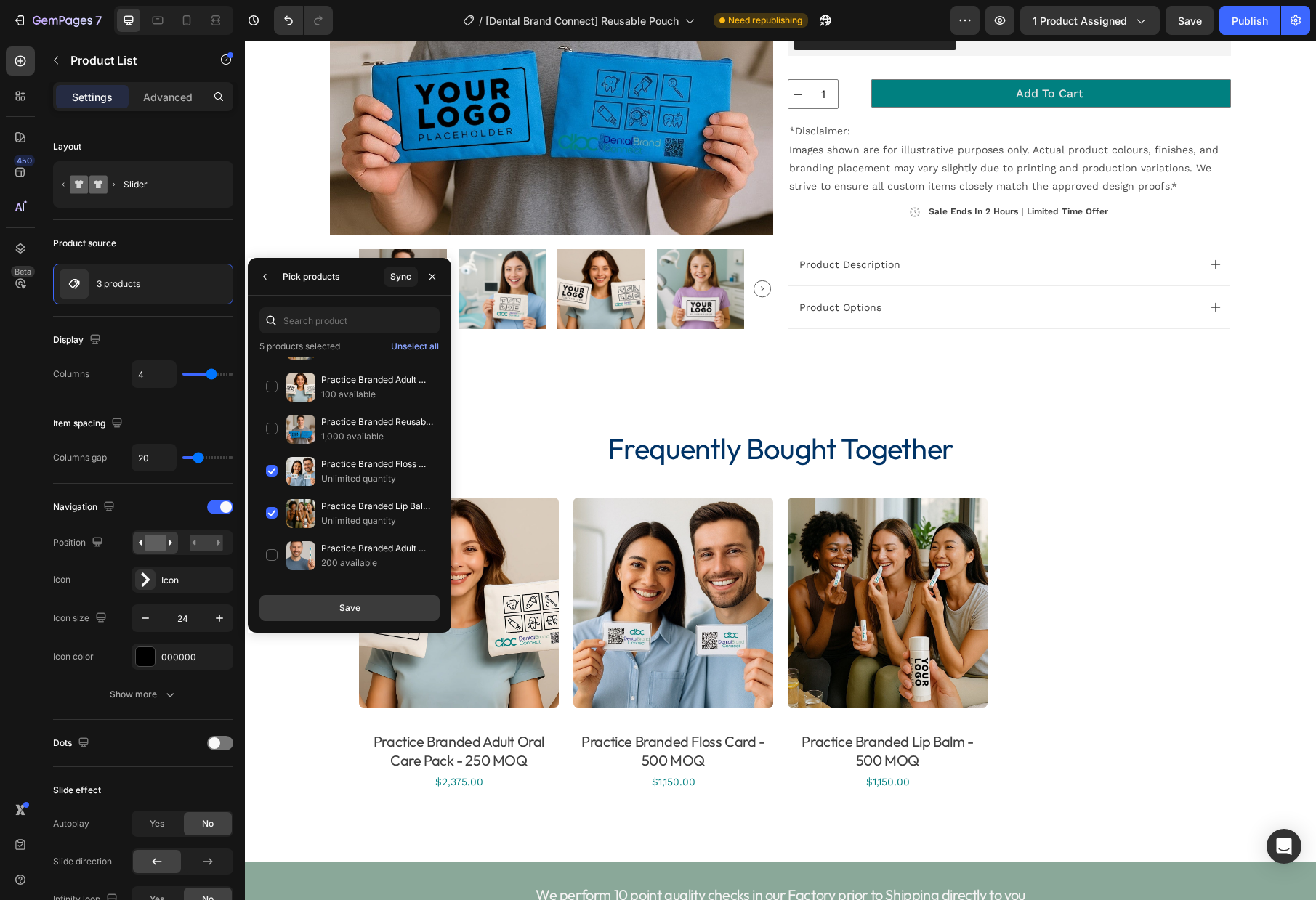 click on "Save" at bounding box center (350, 608) 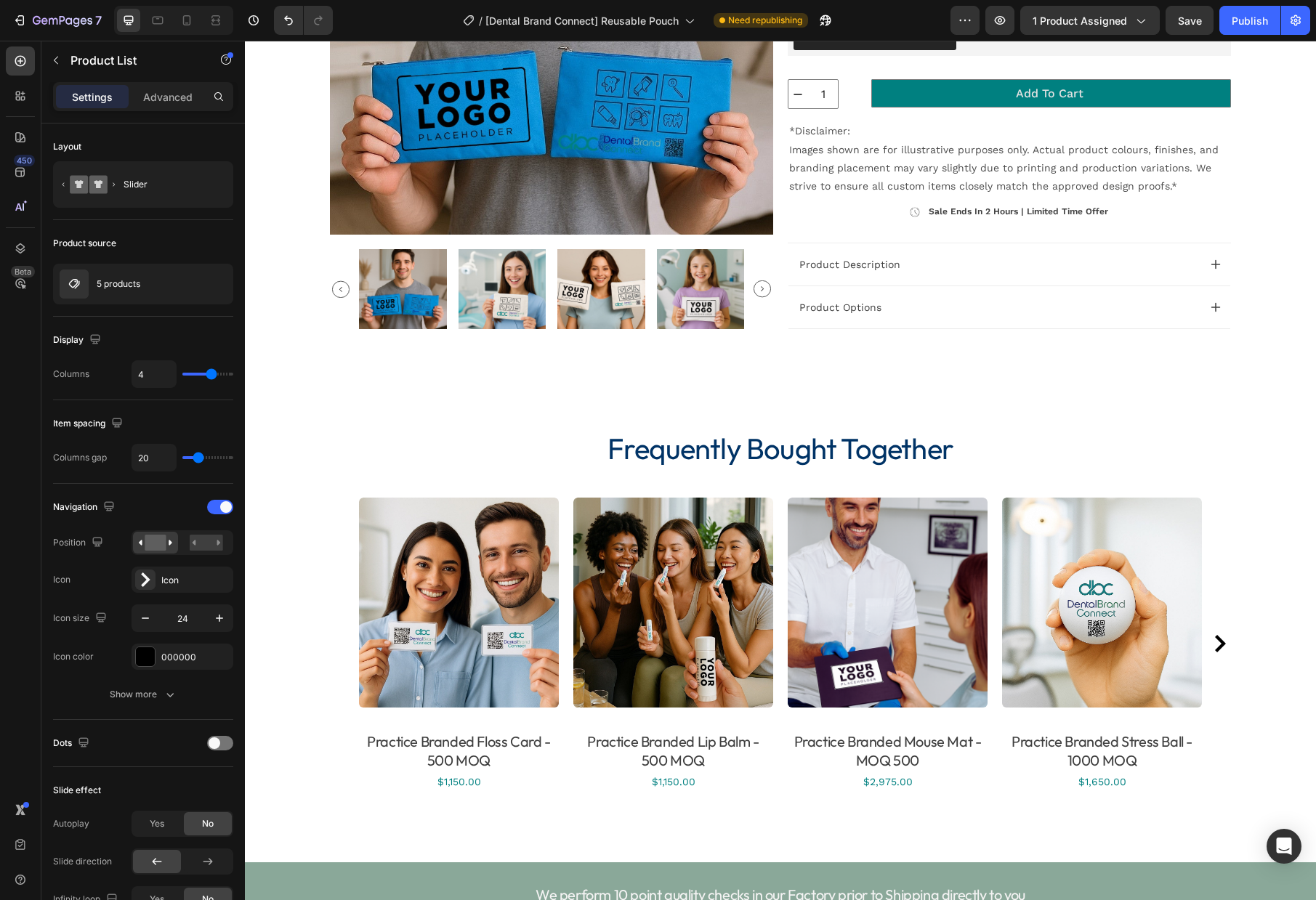 click 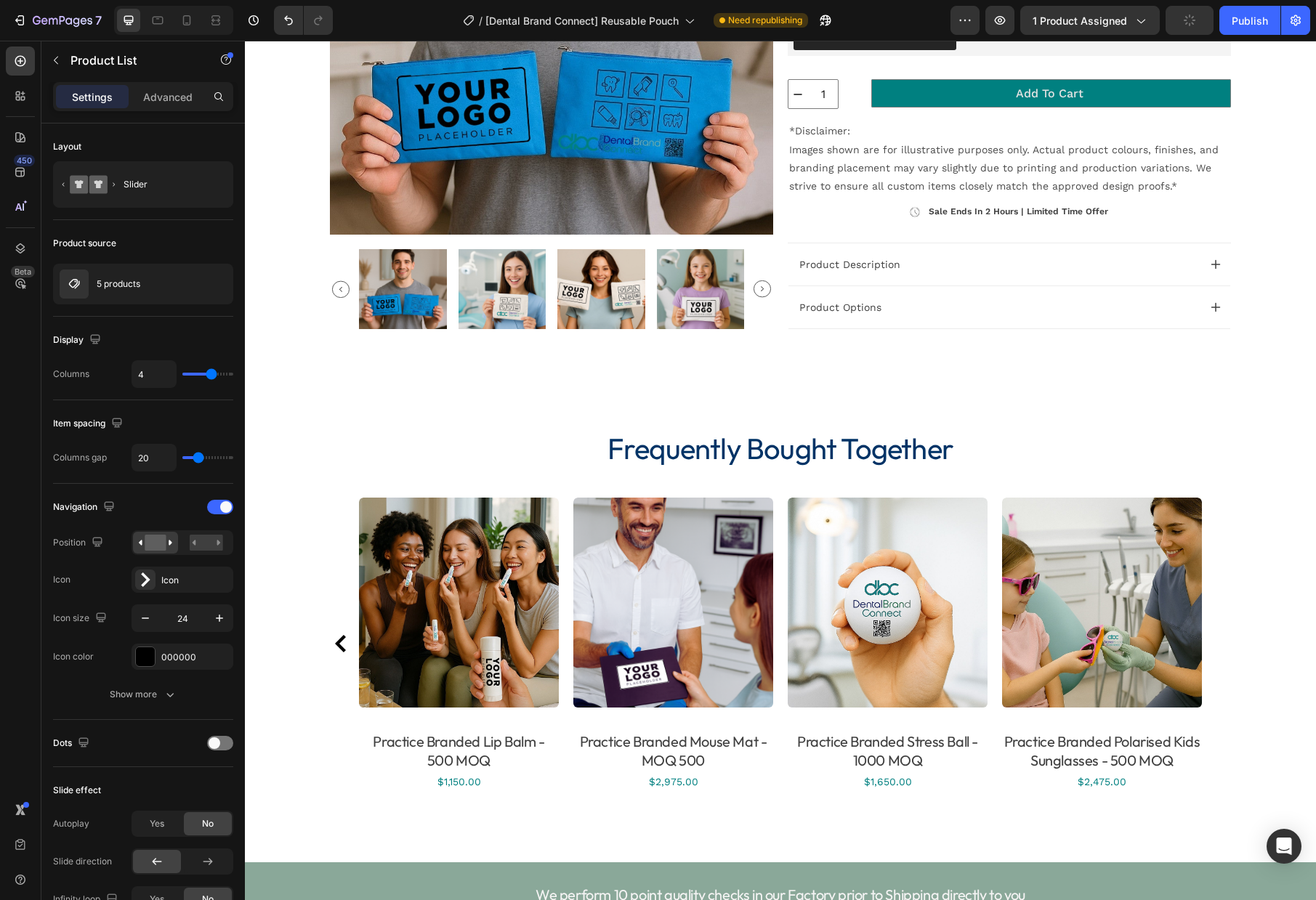 click 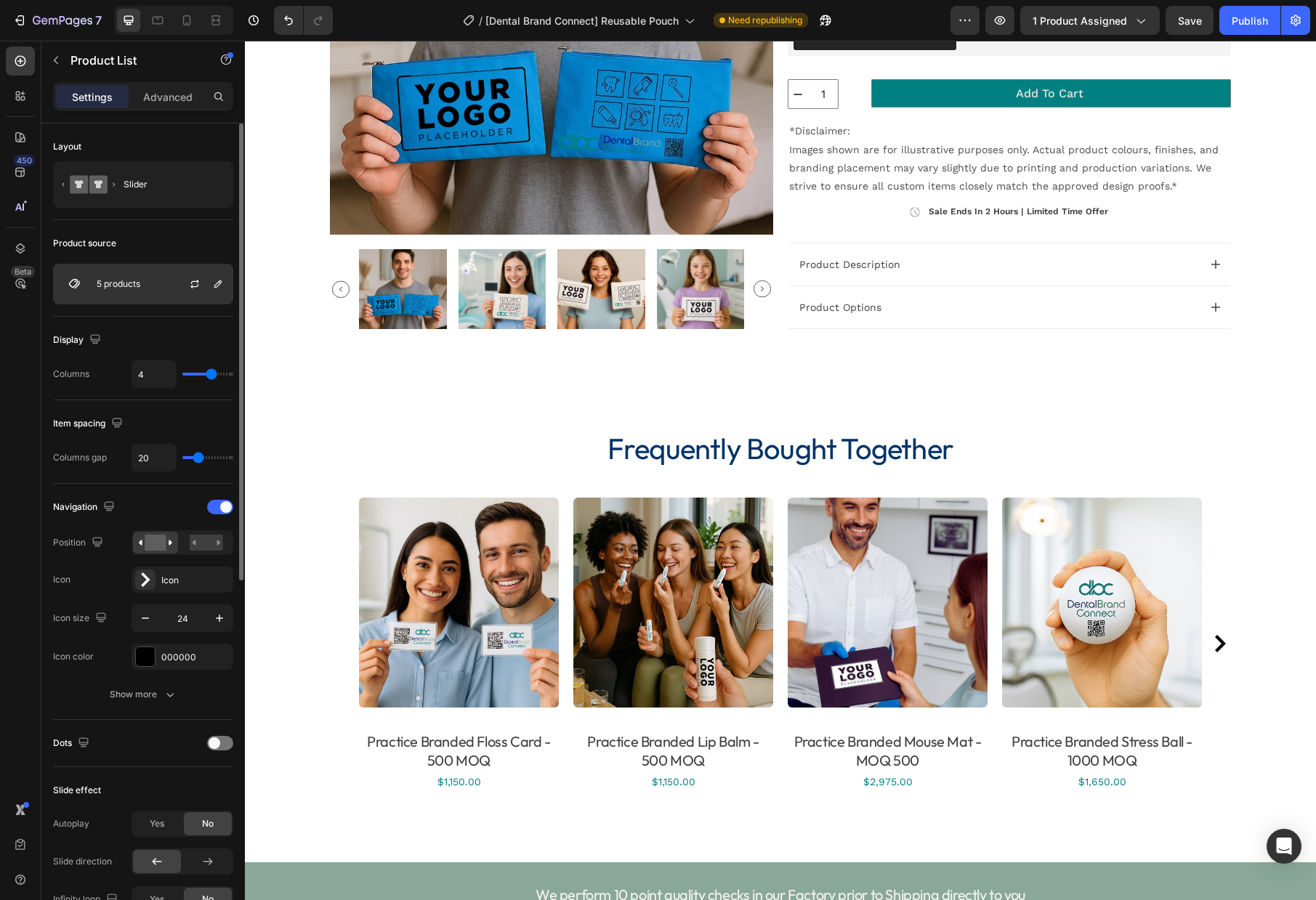 click at bounding box center [74, 284] 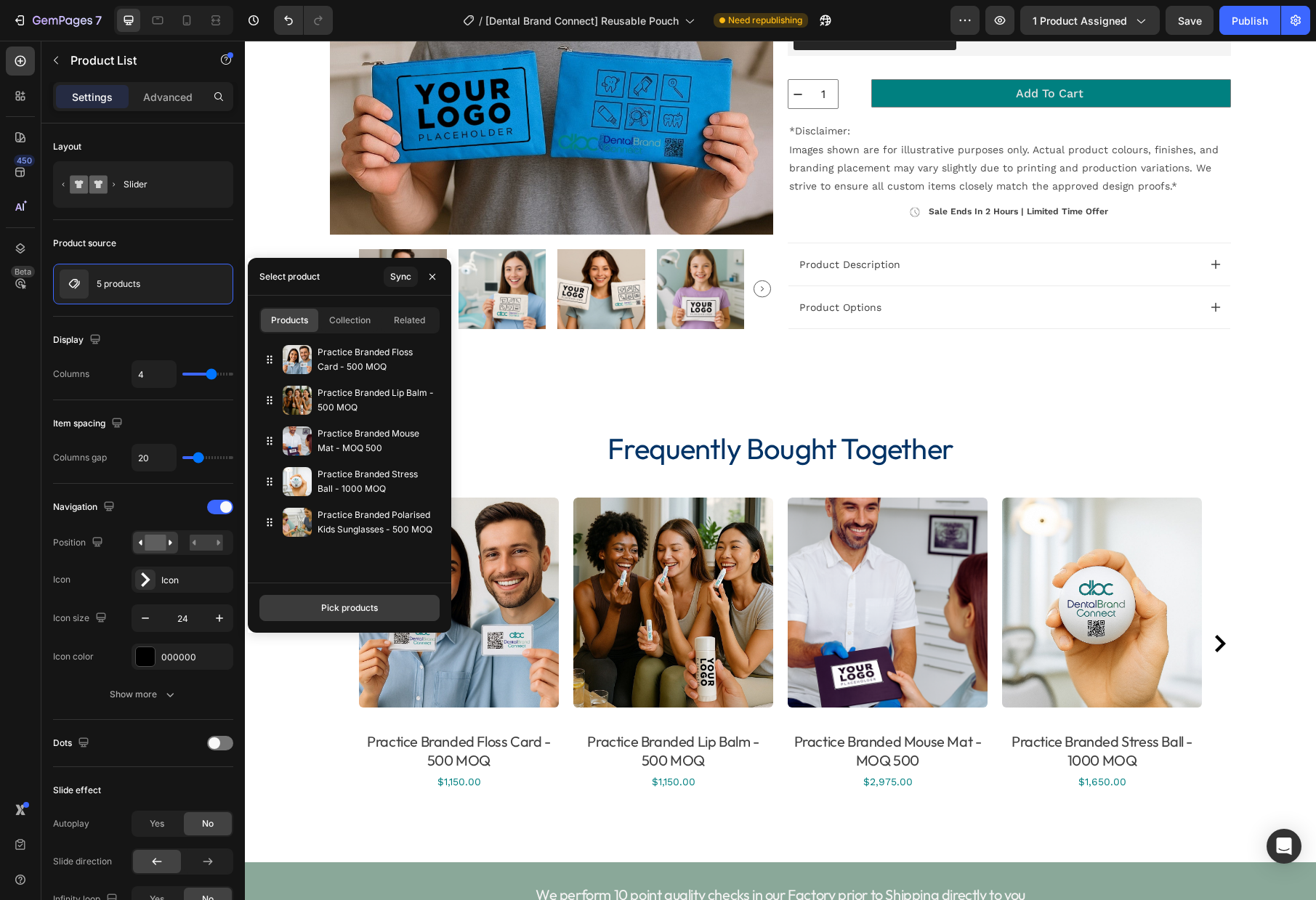 click on "Pick products" at bounding box center [350, 608] 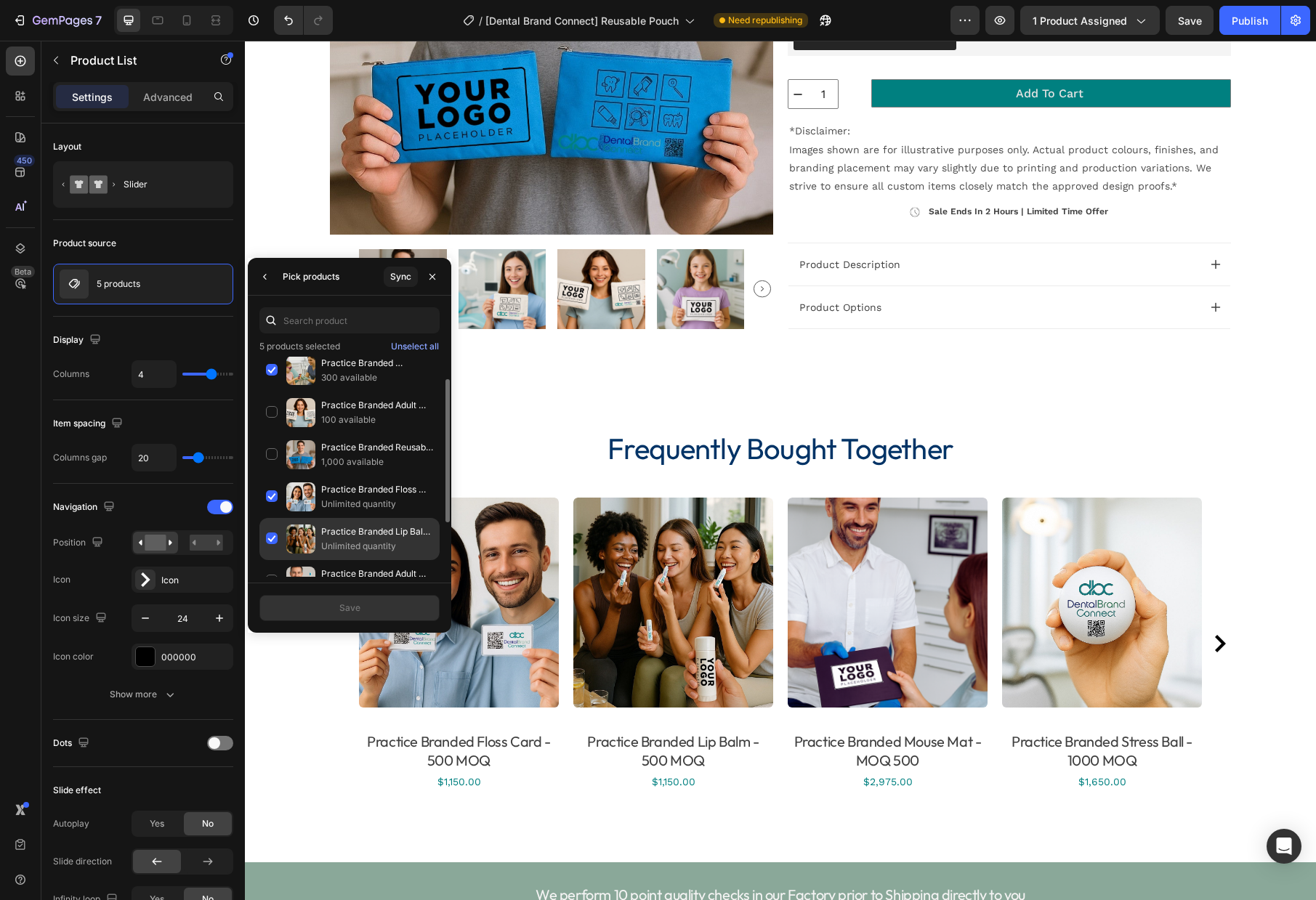 scroll, scrollTop: 117, scrollLeft: 0, axis: vertical 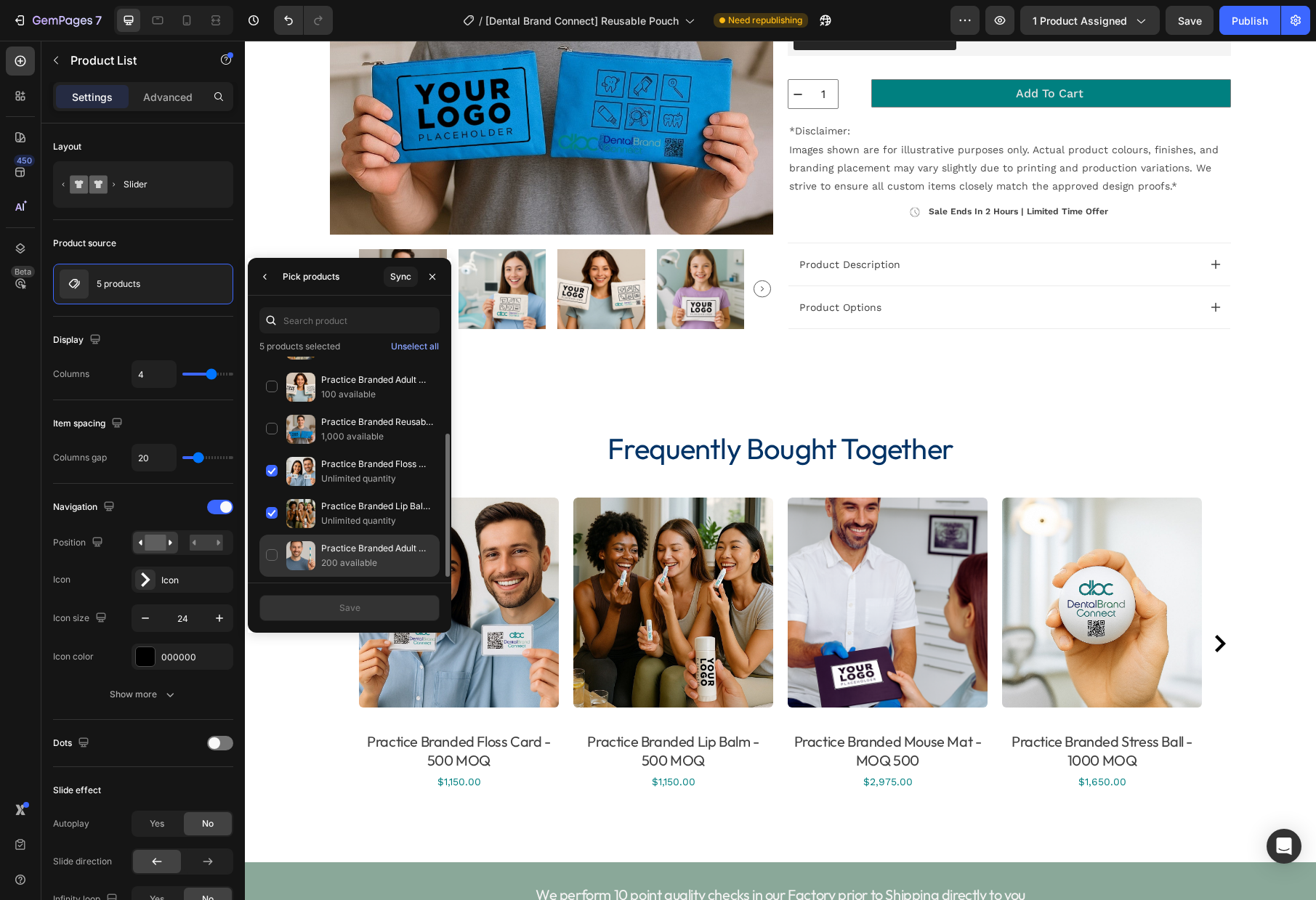 click on "Practice Branded Adult Toothbrush - 500 MOQ 200 available" 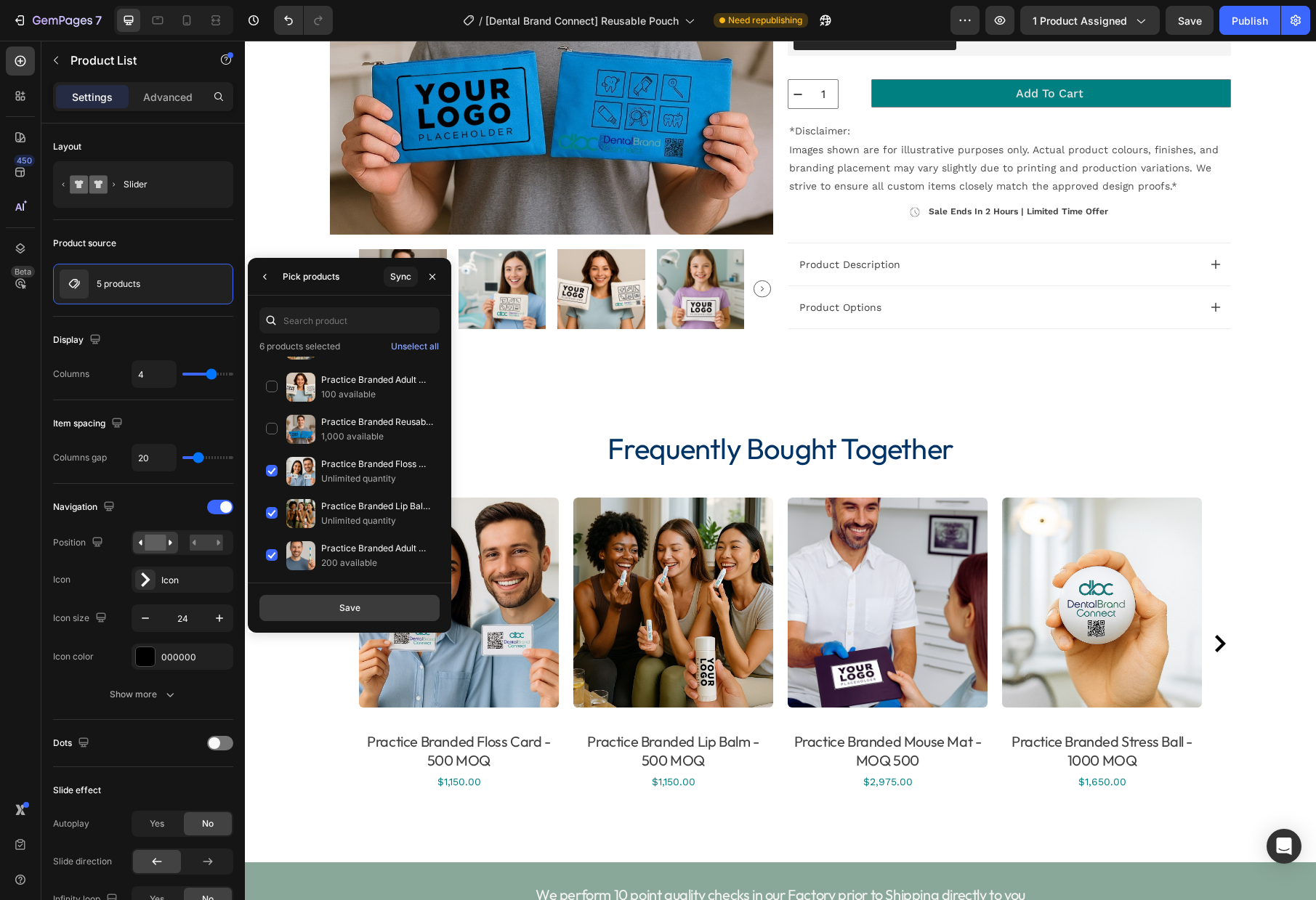 click on "Save" at bounding box center [350, 608] 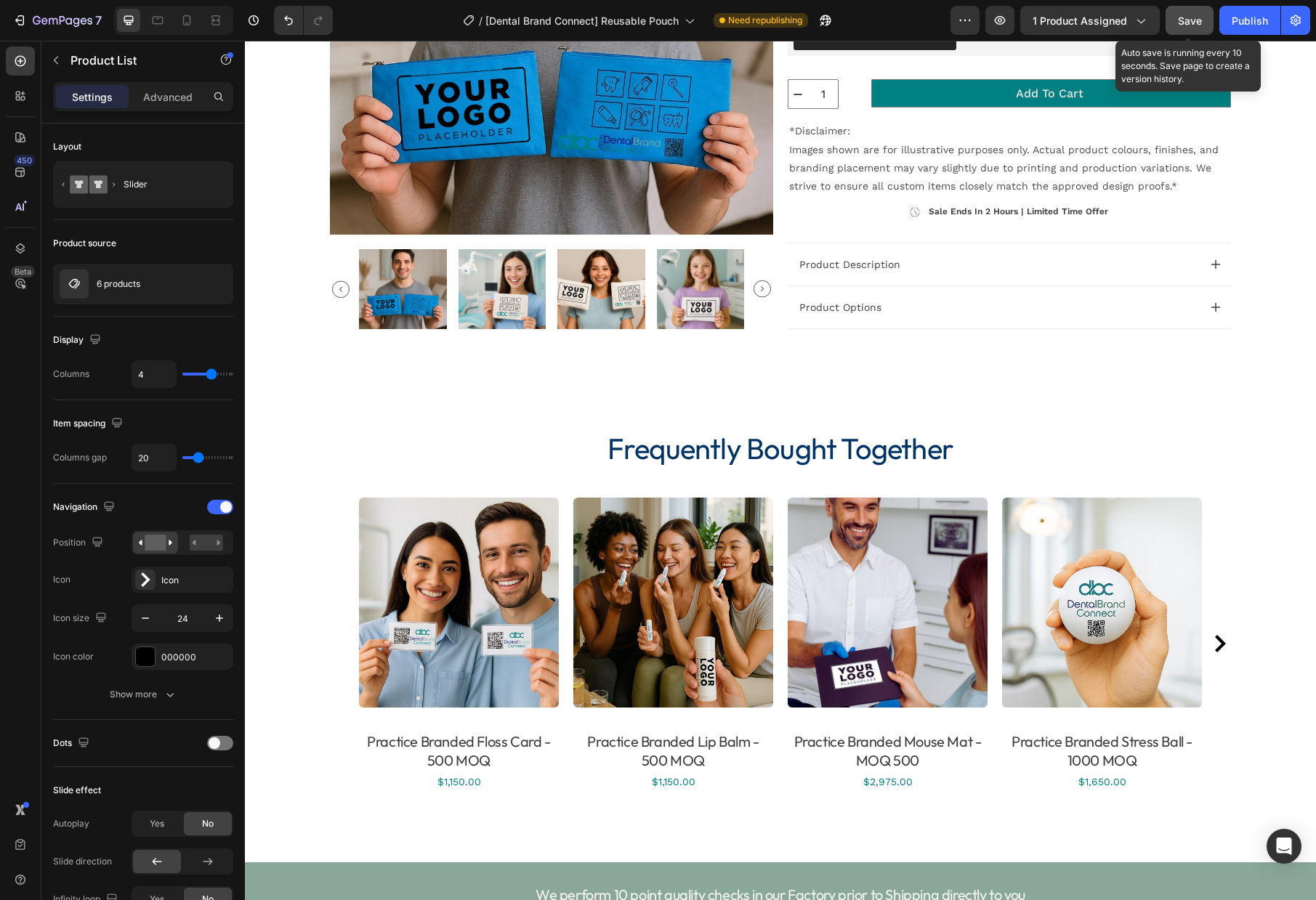 click on "Save" at bounding box center [1190, 20] 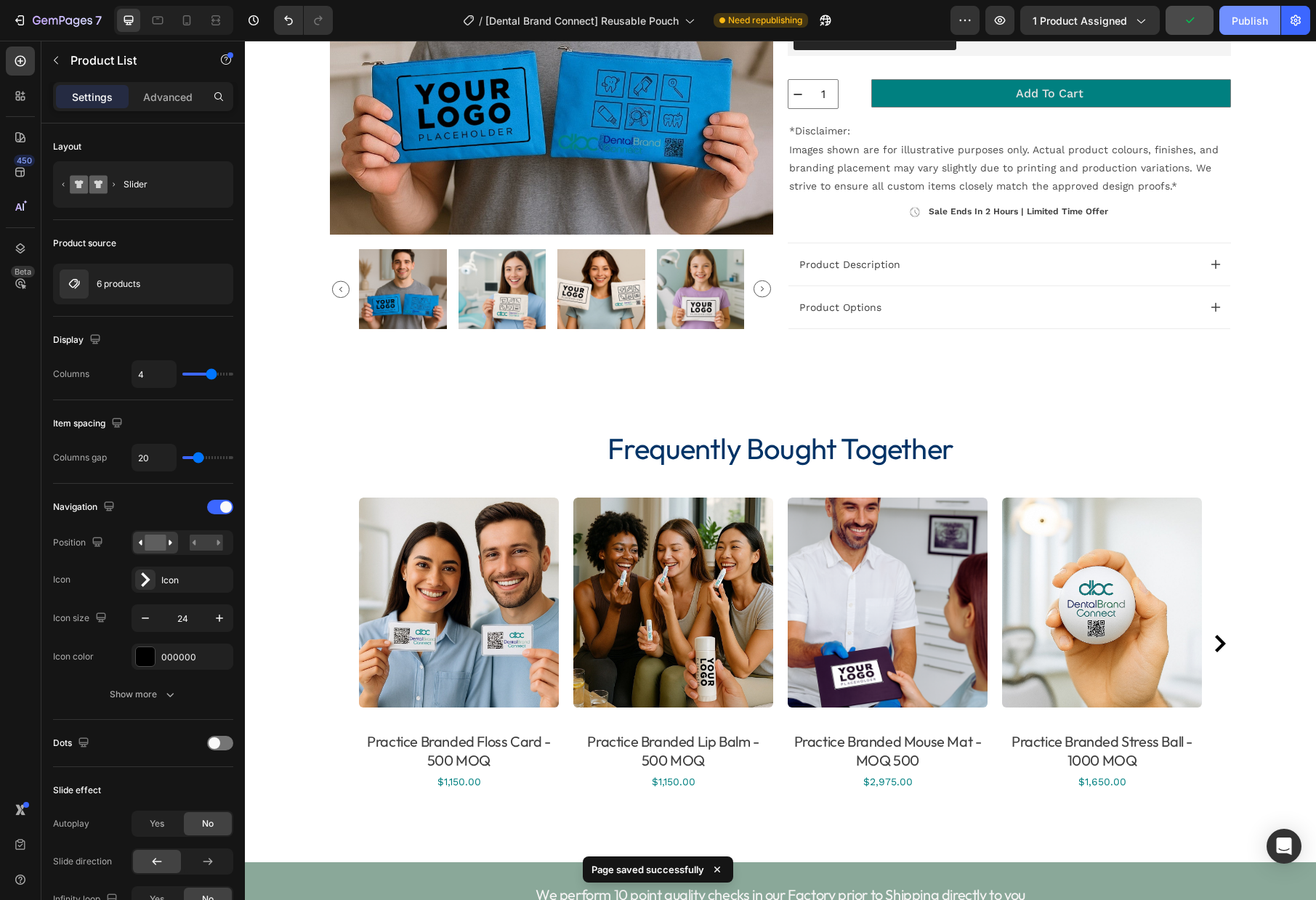 click on "Publish" at bounding box center [1250, 20] 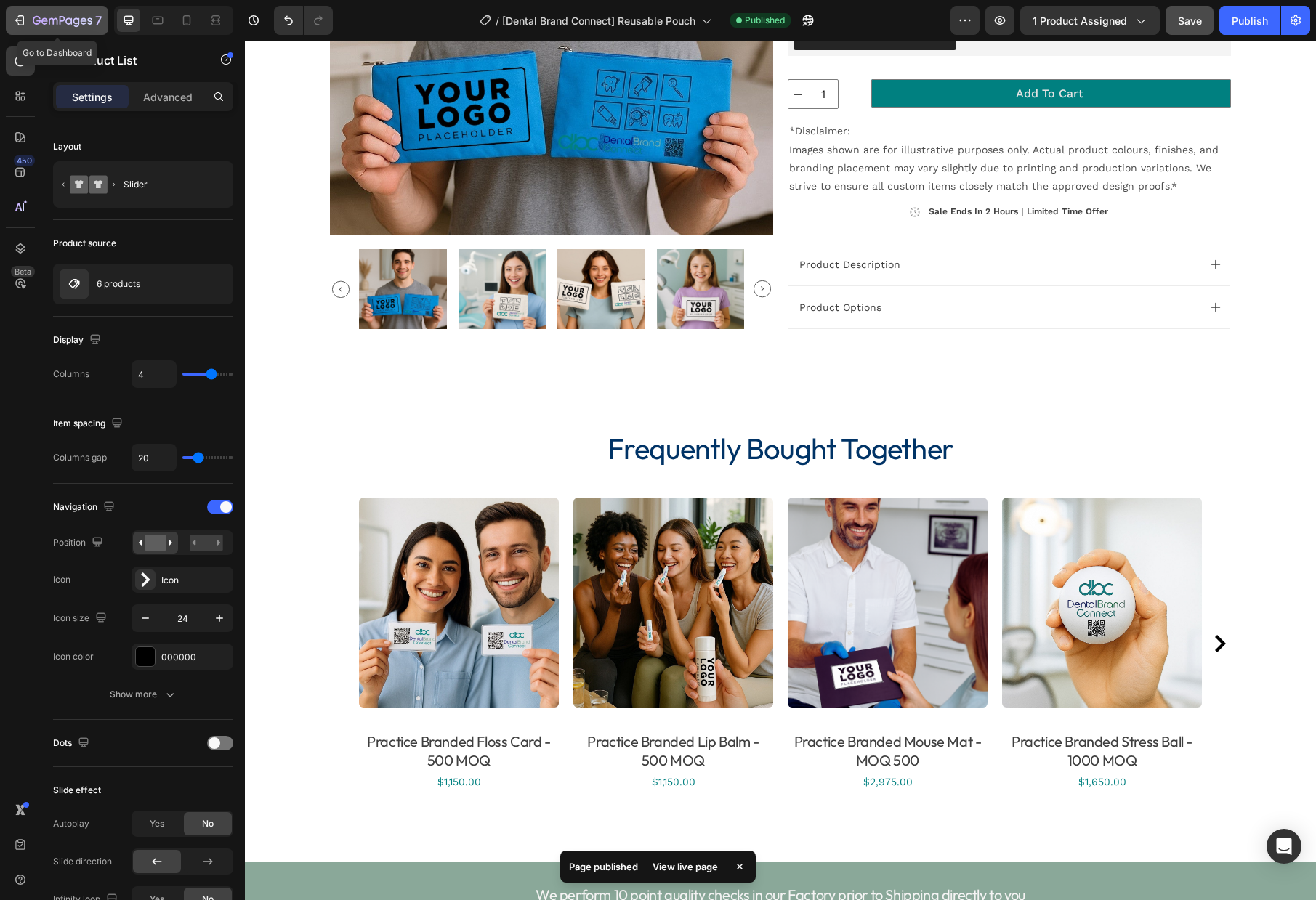 click 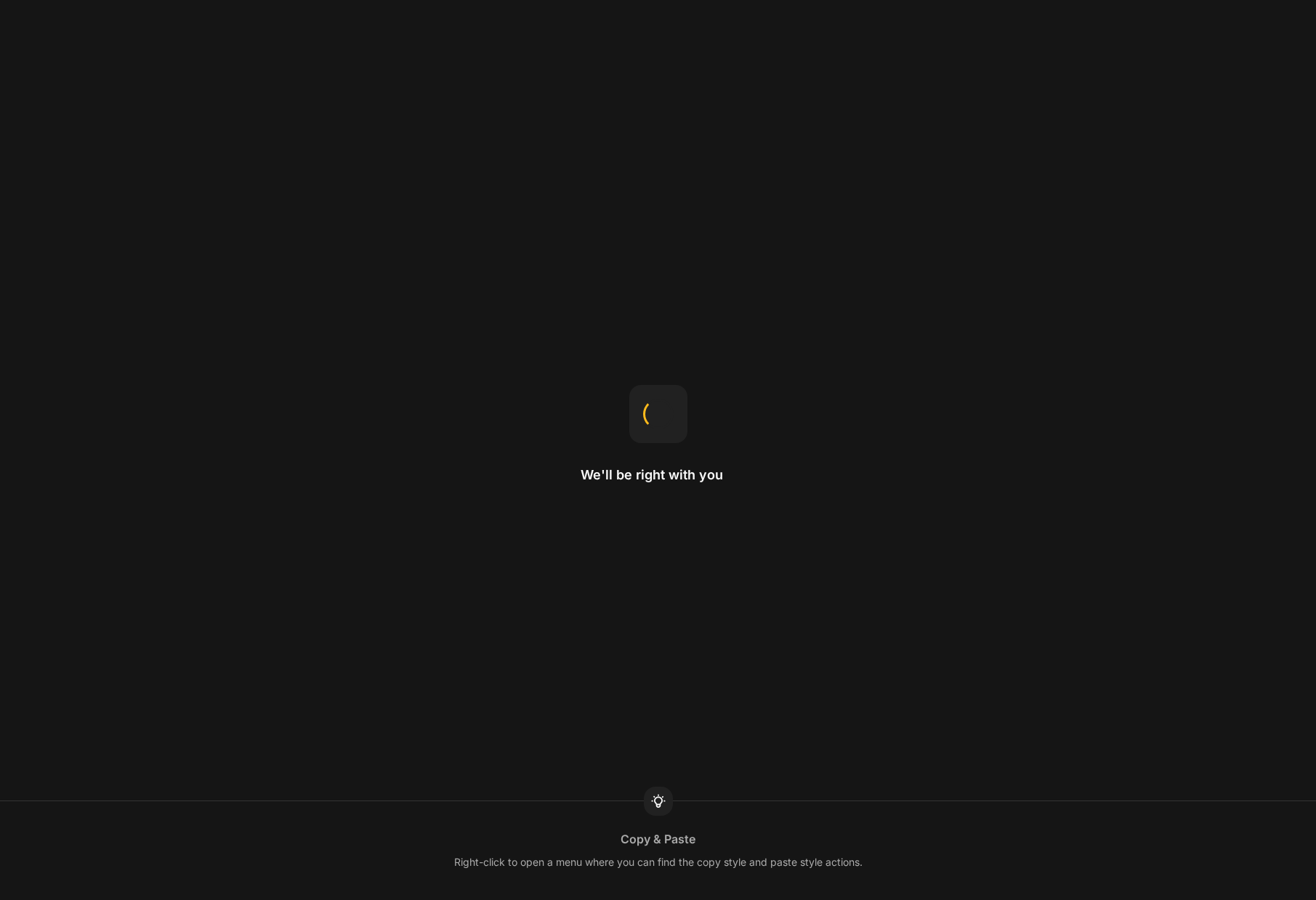 scroll, scrollTop: 0, scrollLeft: 0, axis: both 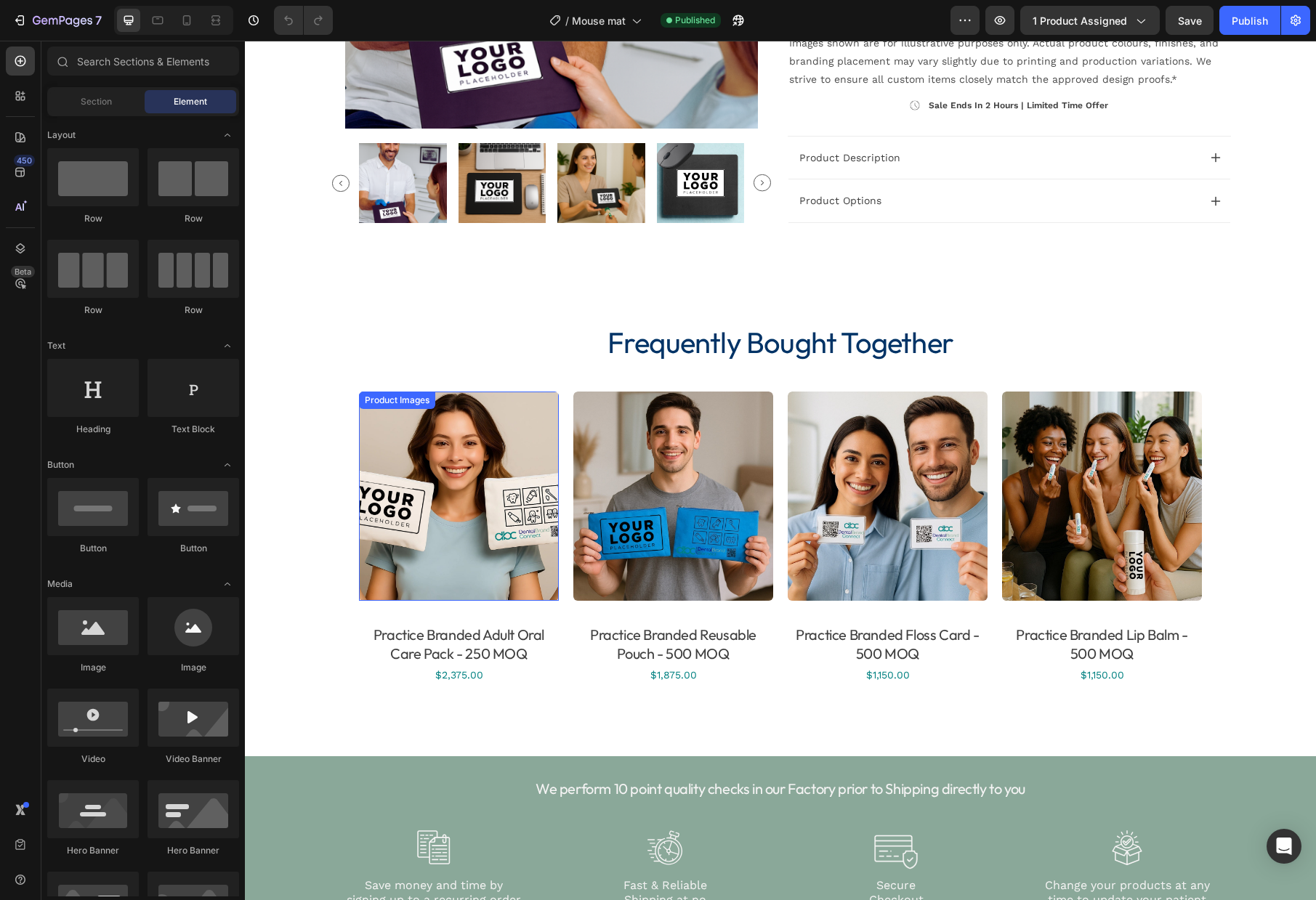 click at bounding box center (459, 496) 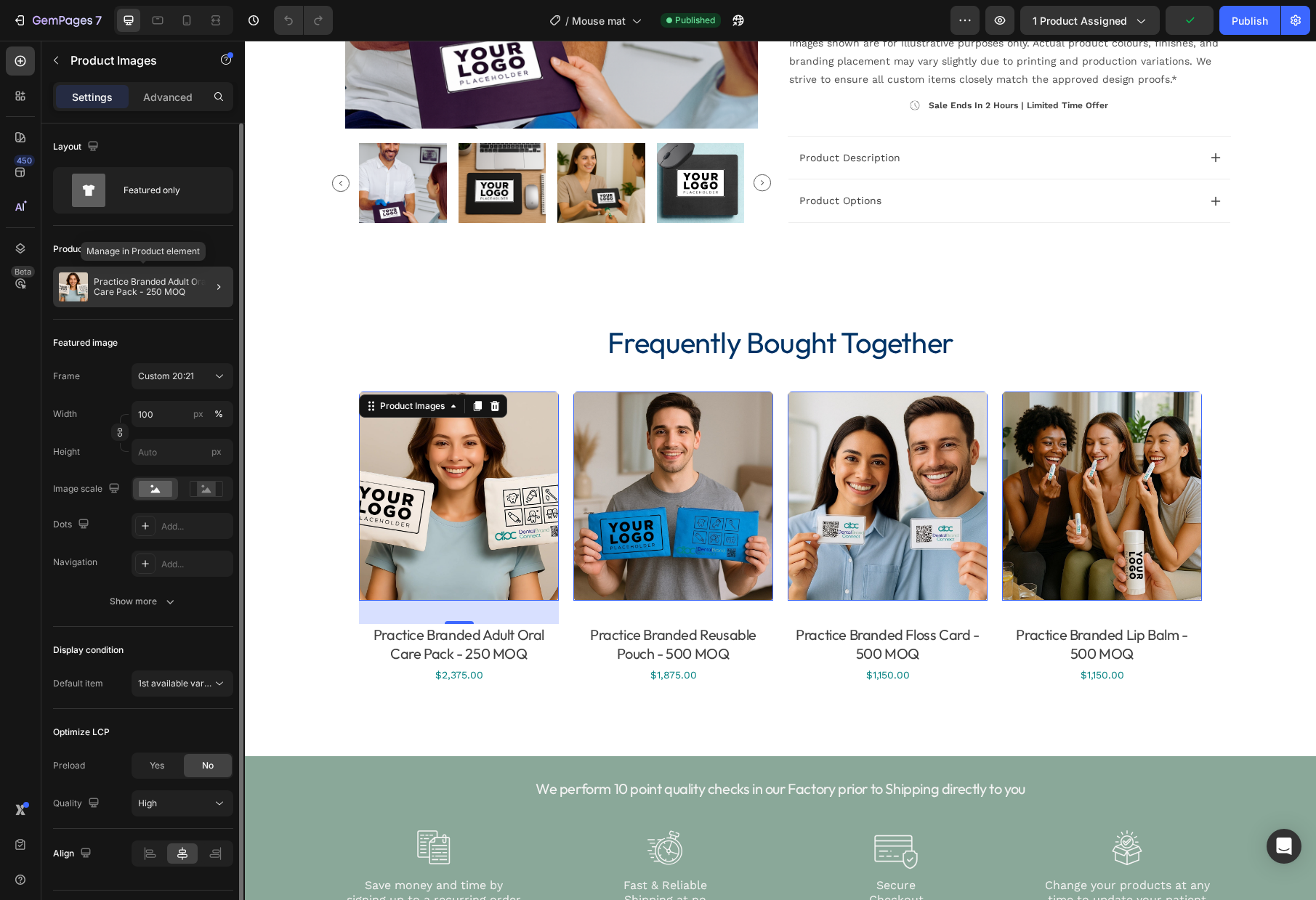 click on "Practice Branded Adult Oral Care Pack - 250 MOQ" at bounding box center [161, 287] 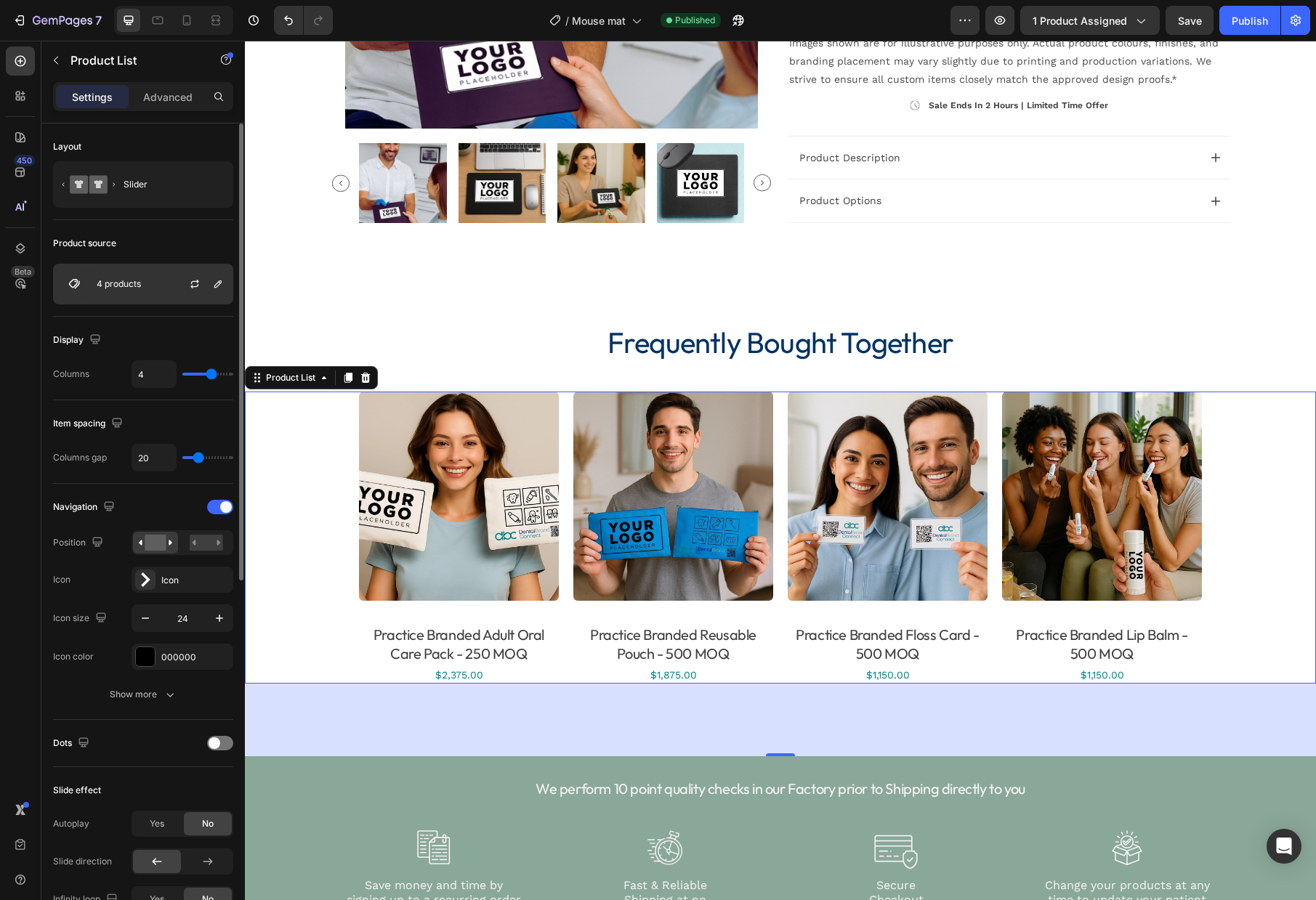 click on "4 products" at bounding box center (143, 284) 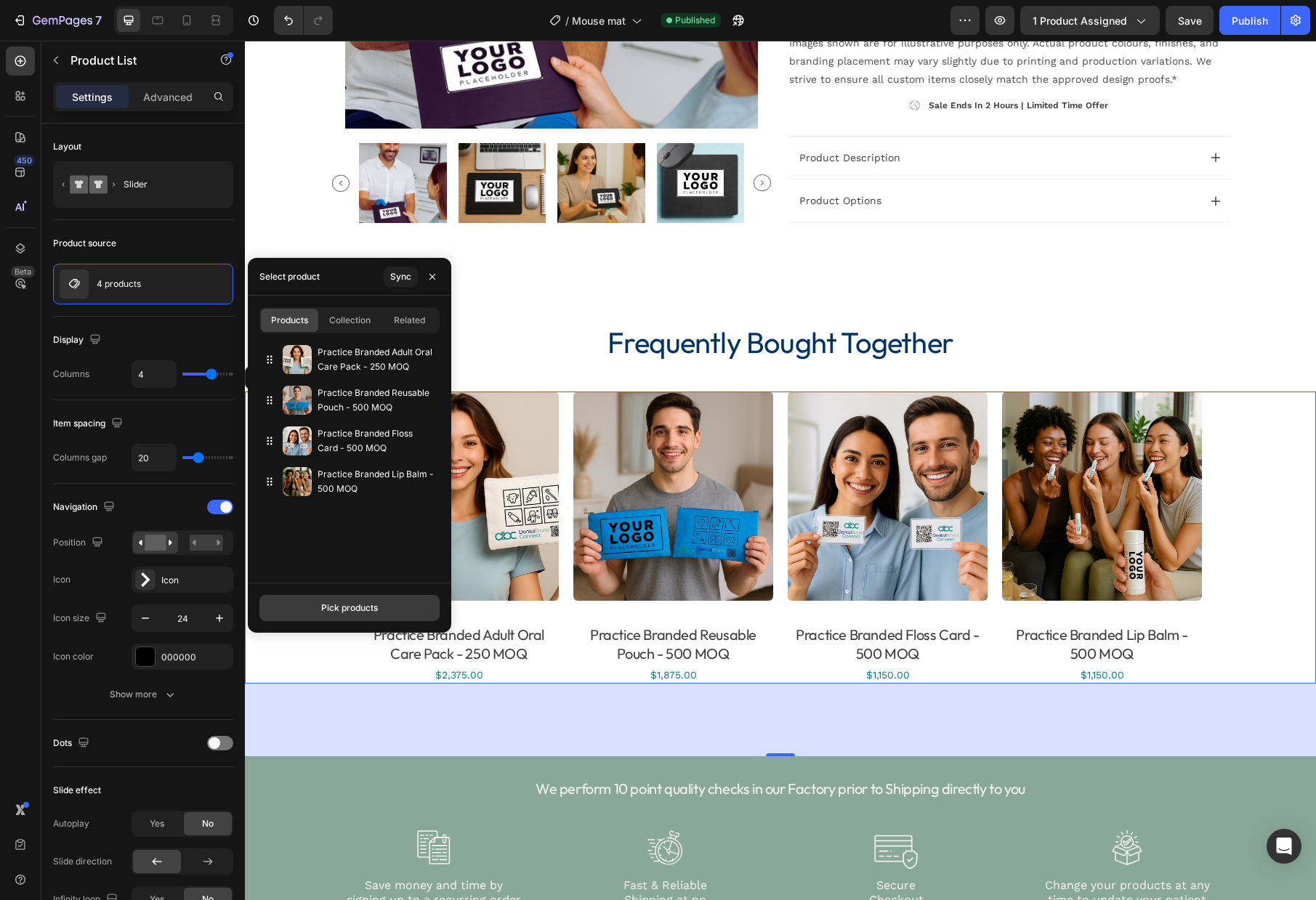 click on "Pick products" at bounding box center (350, 608) 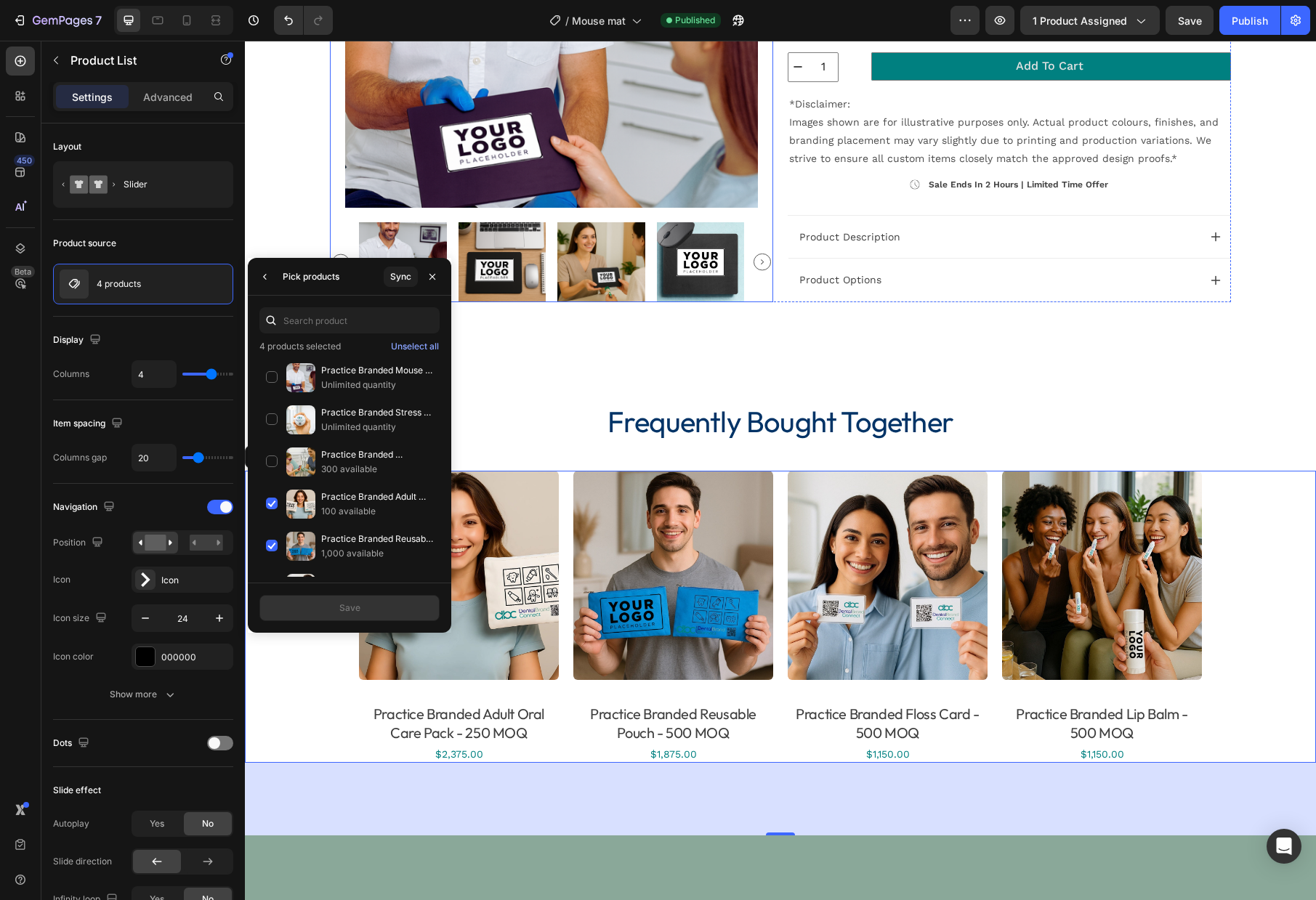 scroll, scrollTop: 662, scrollLeft: 0, axis: vertical 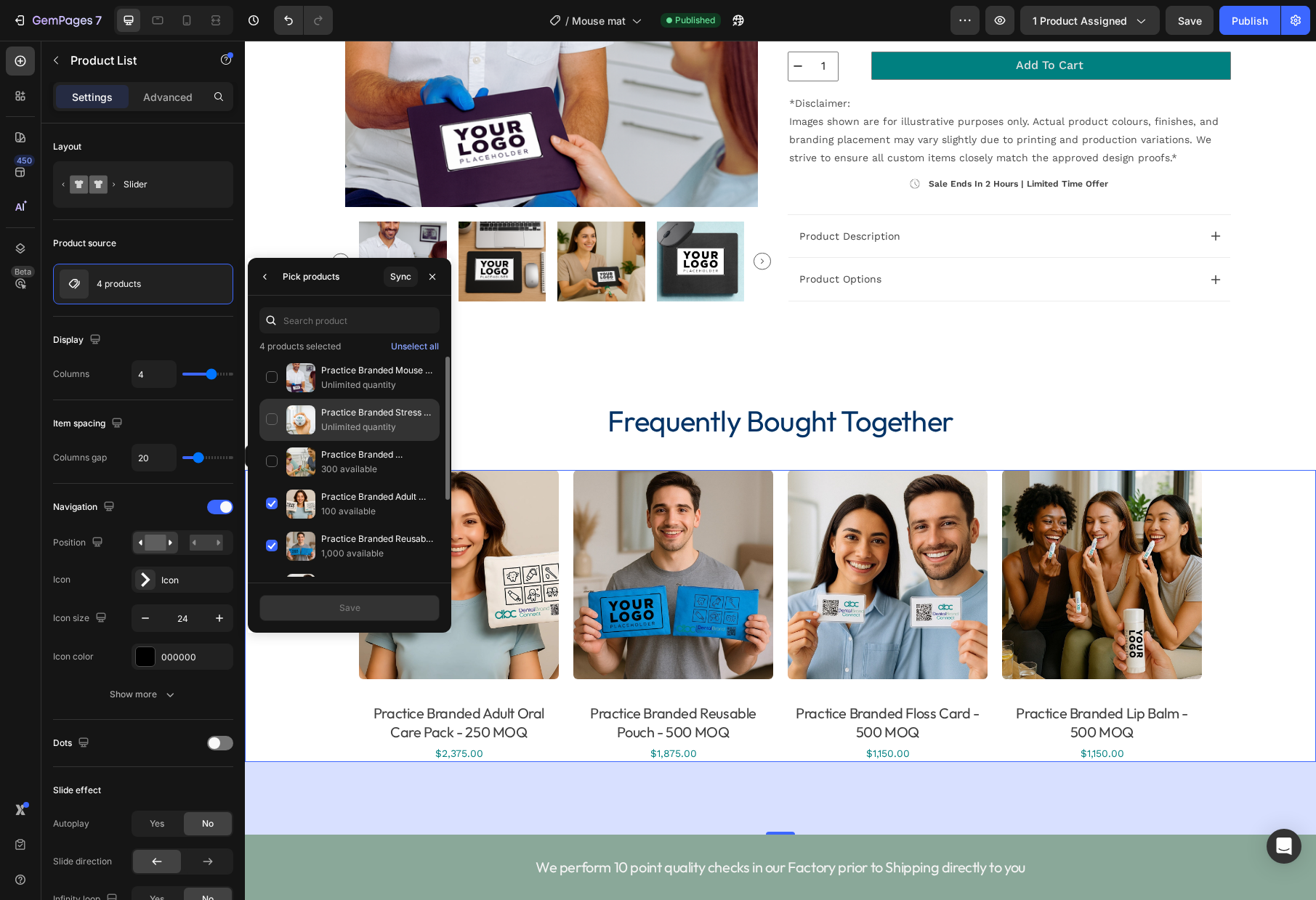 click on "Practice Branded Stress Ball - 1000 MOQ Unlimited quantity" 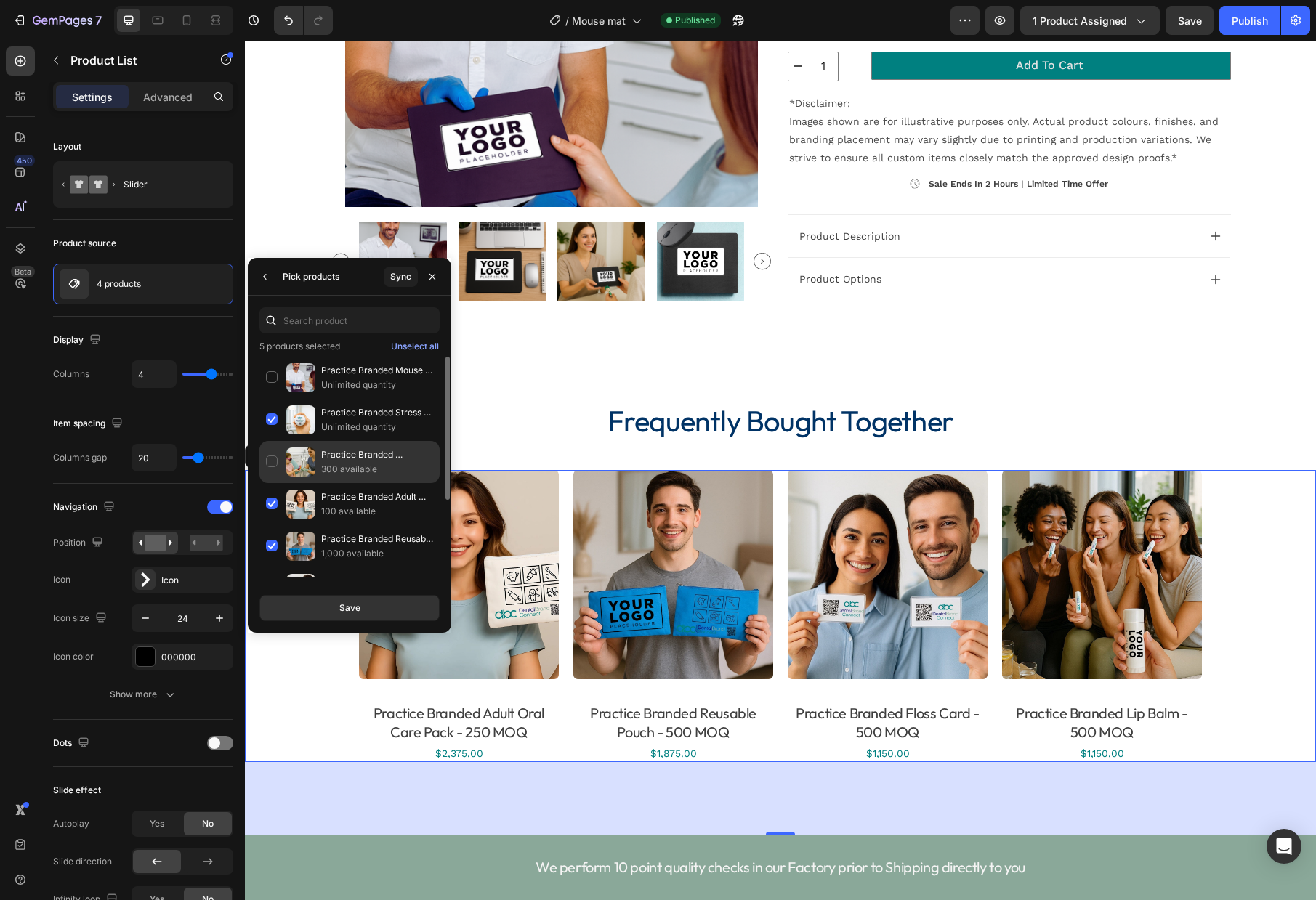 click on "Practice Branded Polarised Kids Sunglasses - 500 MOQ 300 available" 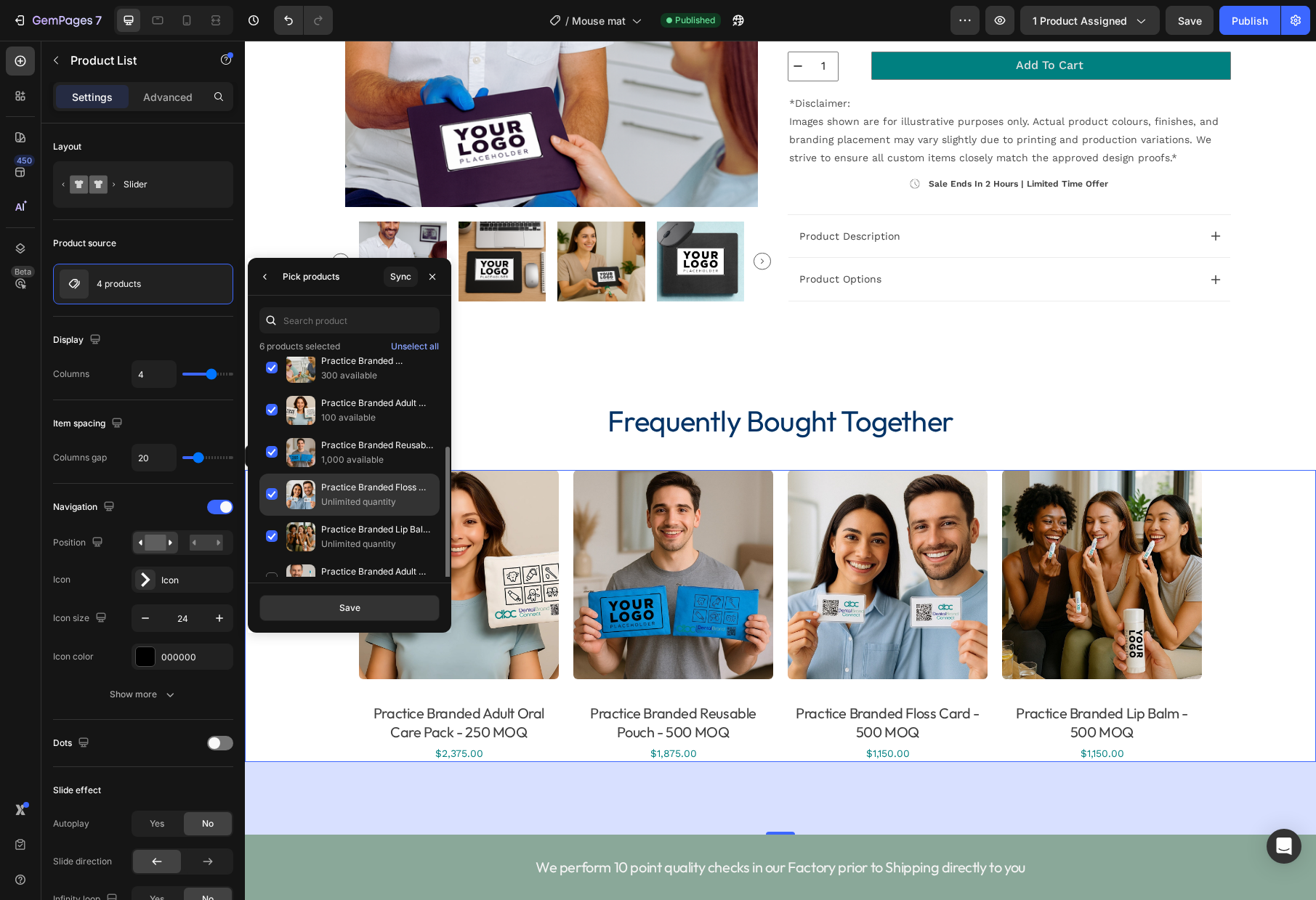 scroll, scrollTop: 117, scrollLeft: 0, axis: vertical 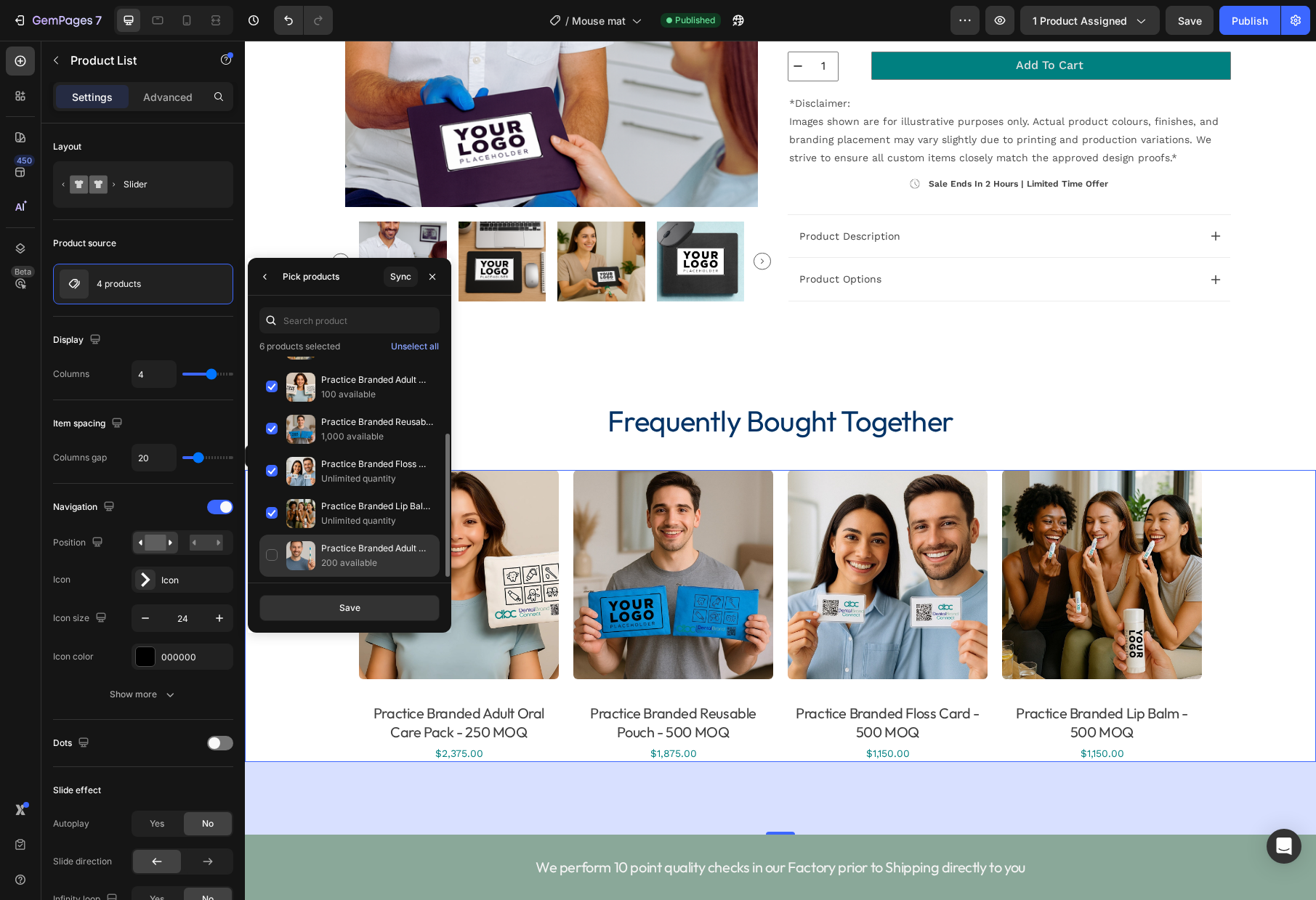click on "Practice Branded Adult Toothbrush - 500 MOQ 200 available" 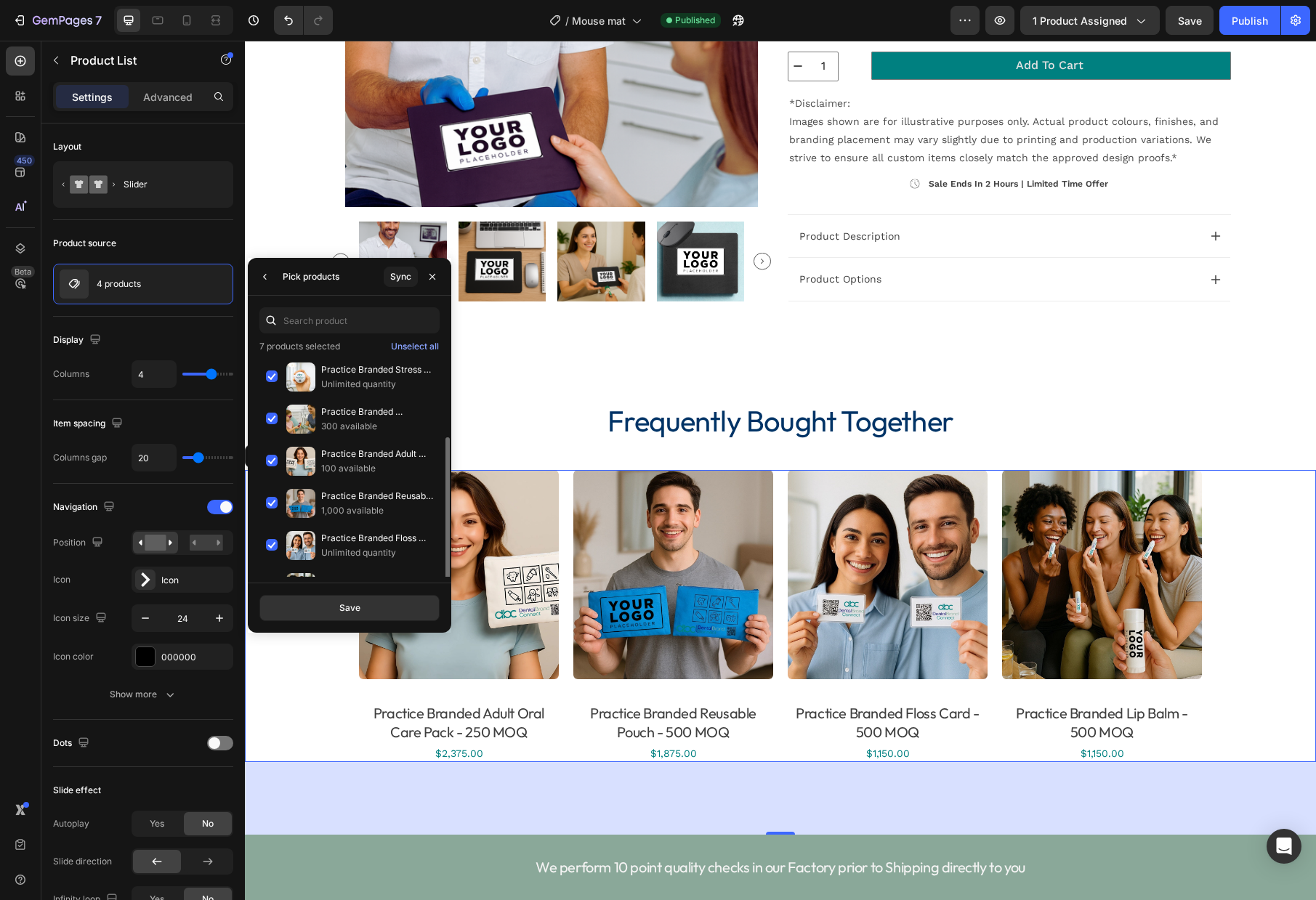 scroll, scrollTop: 0, scrollLeft: 0, axis: both 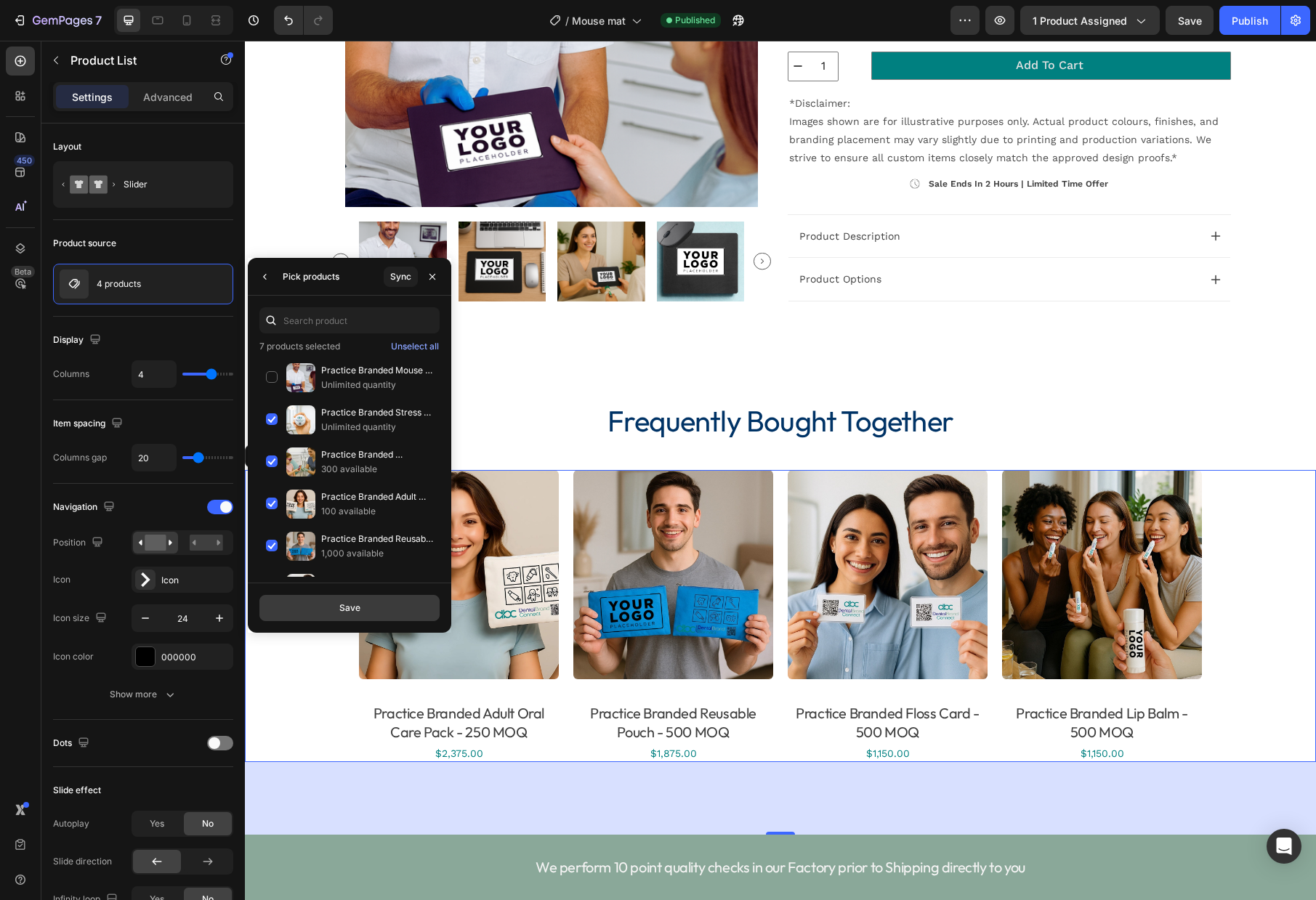 click on "Save" at bounding box center (350, 608) 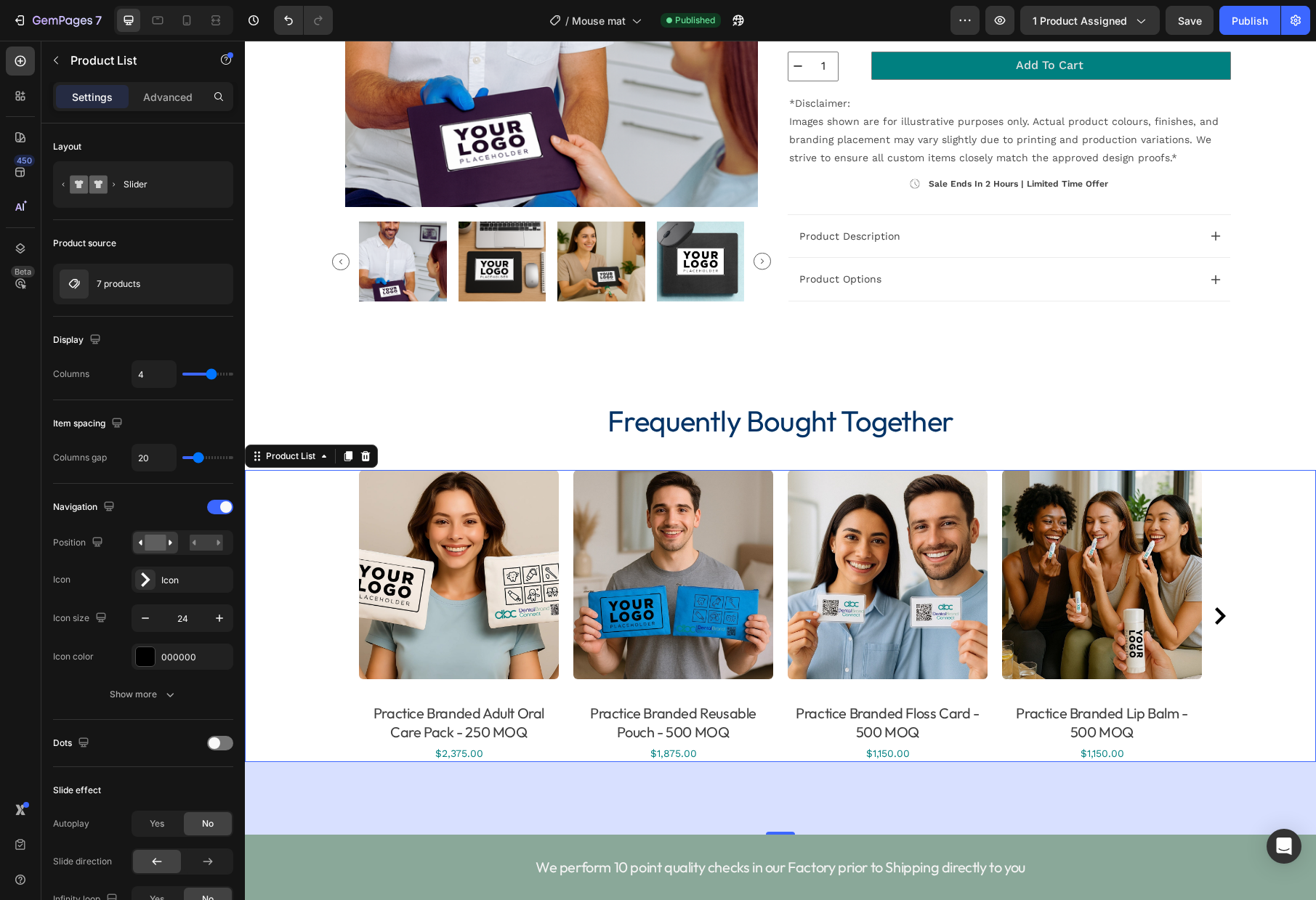 click 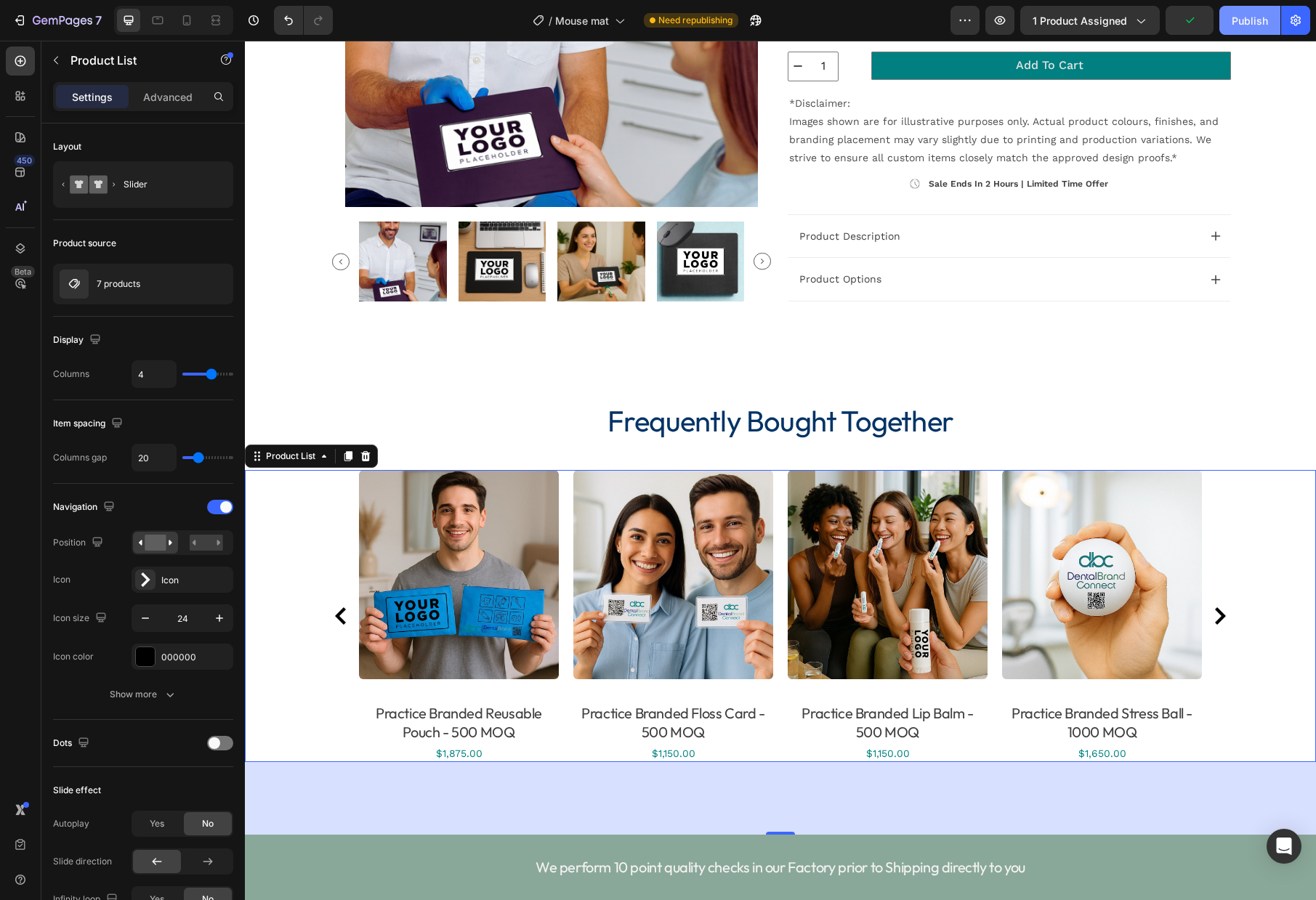 click on "Publish" at bounding box center (1250, 20) 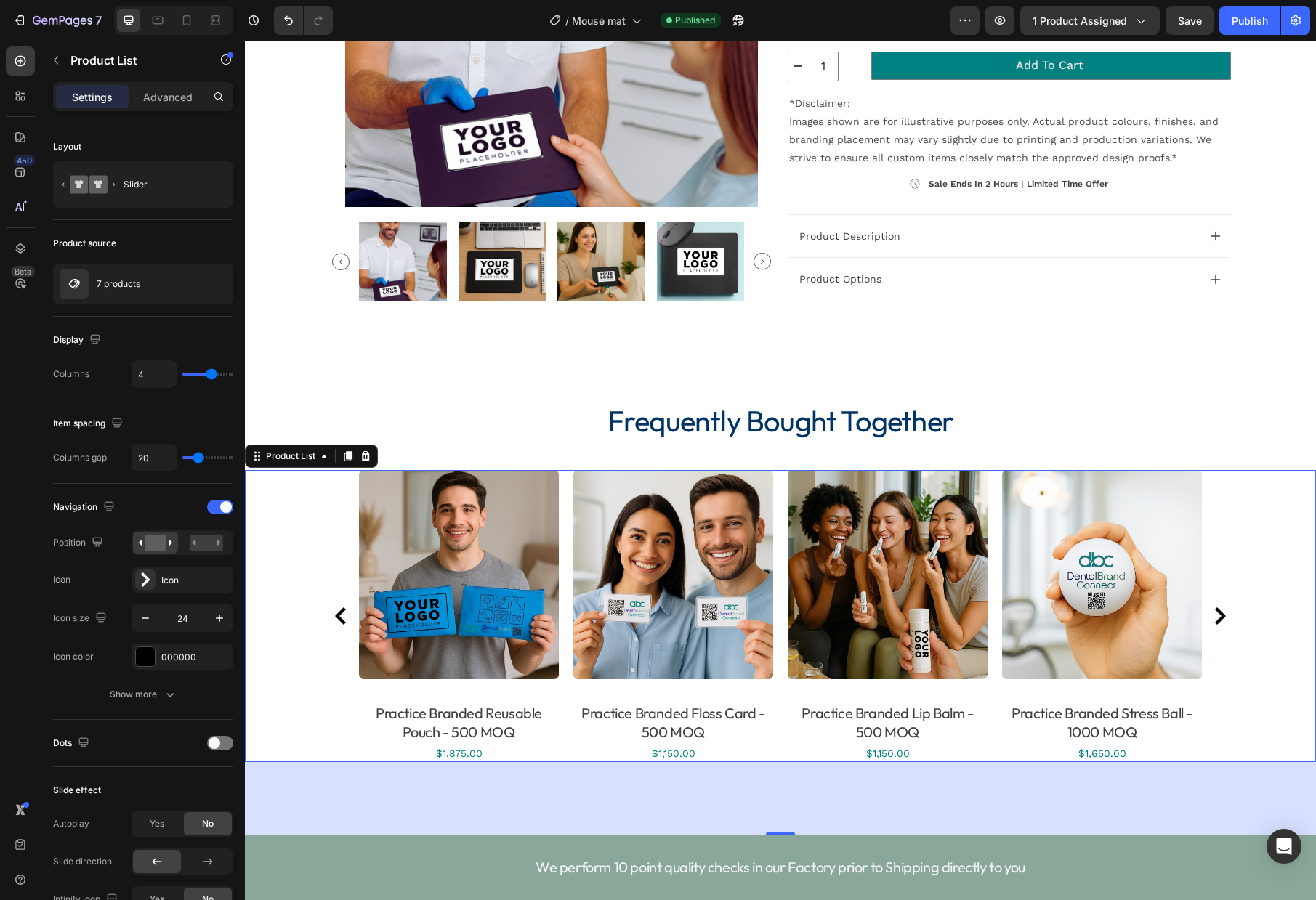 click on "Product Images Practice Branded Adult Oral Care Pack - 250 MOQ Product Title Row $2,375.00 Product Price Product Price Row Product List   100 Product Images Practice Branded Reusable Pouch - 500 MOQ Product Title Row $1,875.00 Product Price Product Price Row Product List   100 Product Images Practice Branded Floss Card - 500 MOQ Product Title Row $1,150.00 Product Price Product Price Row Product List   100 Product Images Practice Branded Lip Balm - 500 MOQ Product Title Row $1,150.00 Product Price Product Price Row Product List   100 Product Images Practice Branded Stress Ball - 1000 MOQ Product Title Row $1,650.00 Product Price Product Price Row Product List   100 Product Images Practice Branded Polarised Kids Sunglasses - 500 MOQ Product Title Row $2,475.00 Product Price Product Price Row Product List   100 Product Images Practice Branded Adult Toothbrush - 500 MOQ Product Title Row $1,200.00 Product Price Product Price Row Product List   100" at bounding box center (780, 616) 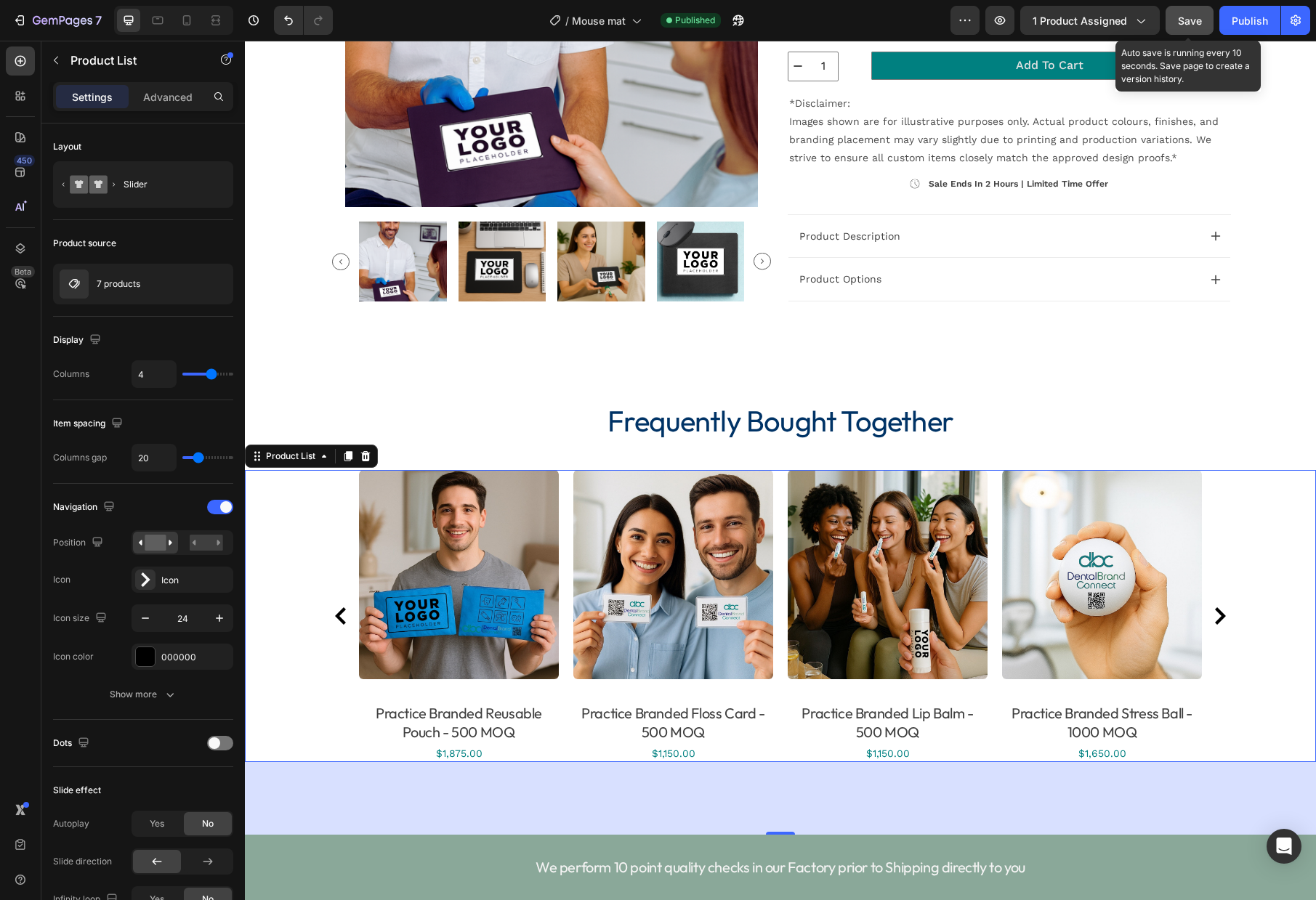 click on "Save" at bounding box center [1190, 20] 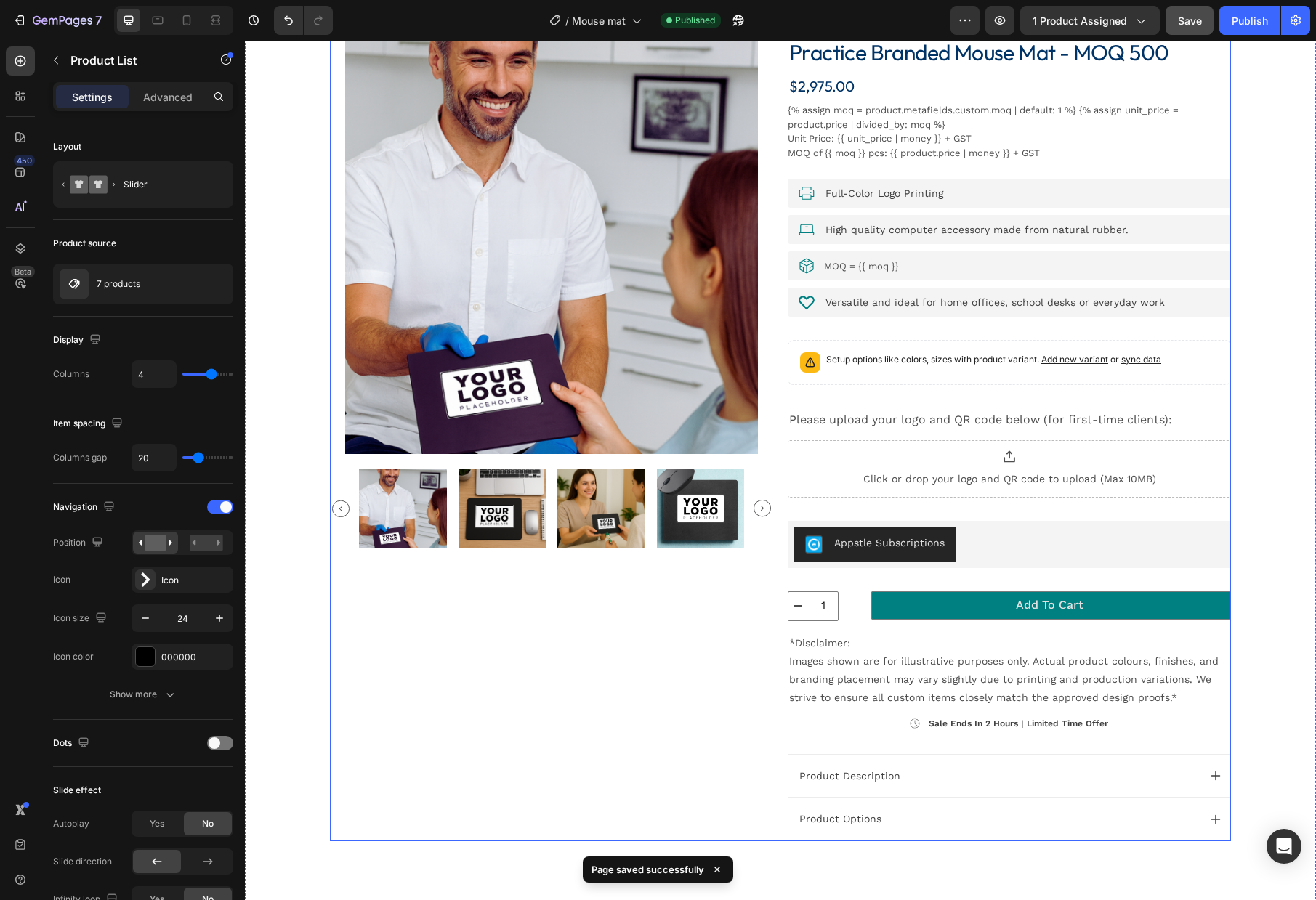 scroll, scrollTop: 115, scrollLeft: 0, axis: vertical 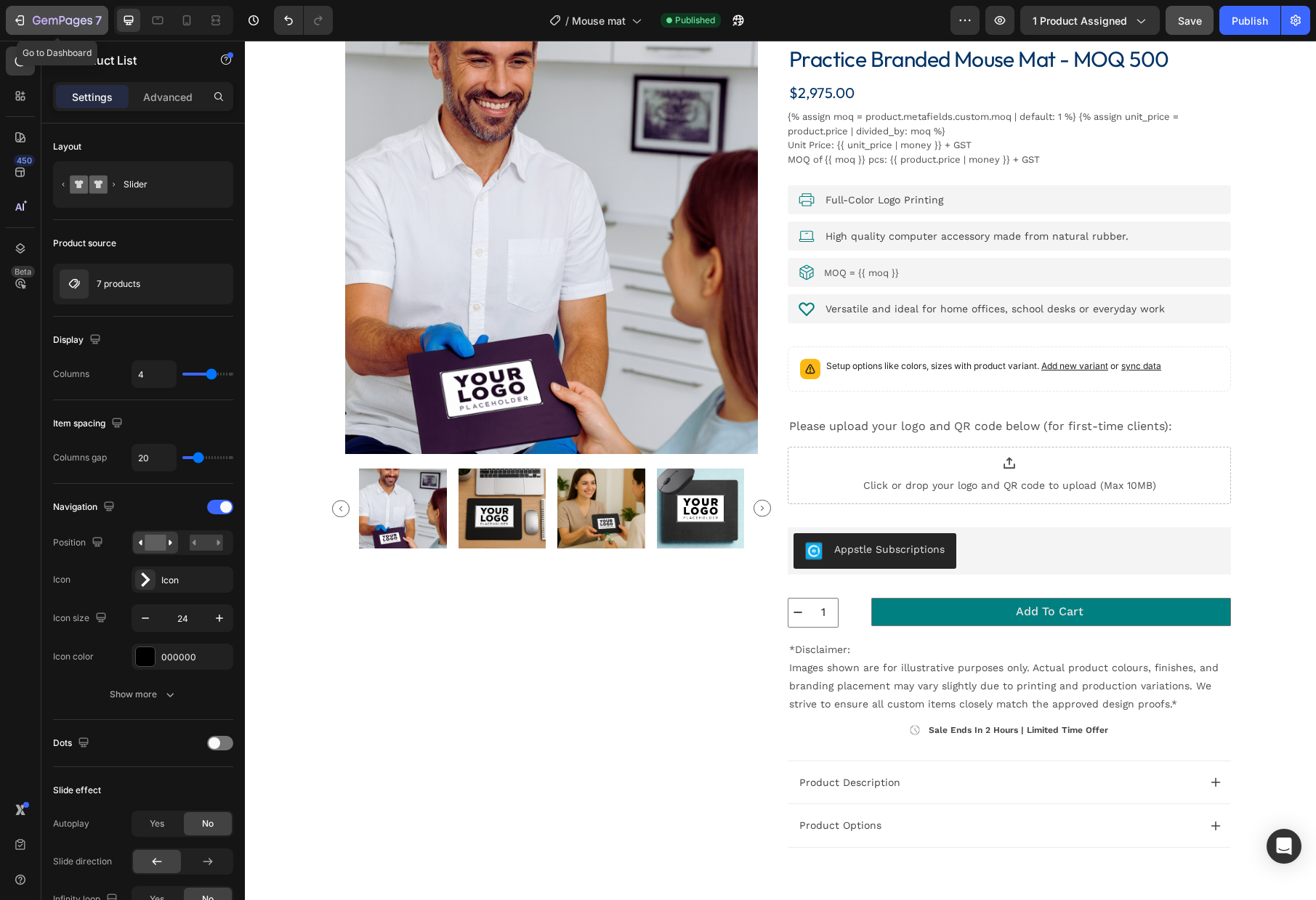 click 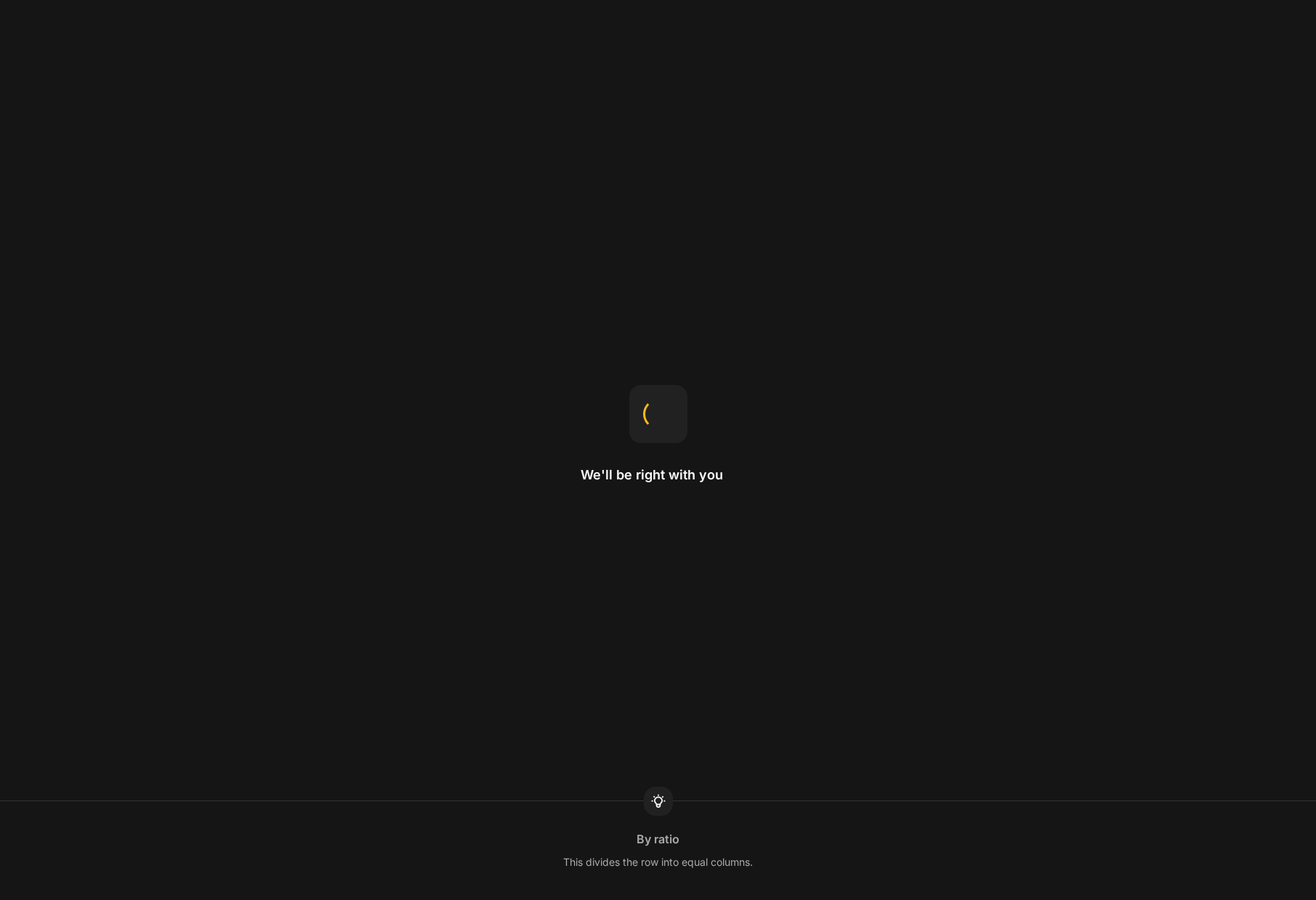 scroll, scrollTop: 0, scrollLeft: 0, axis: both 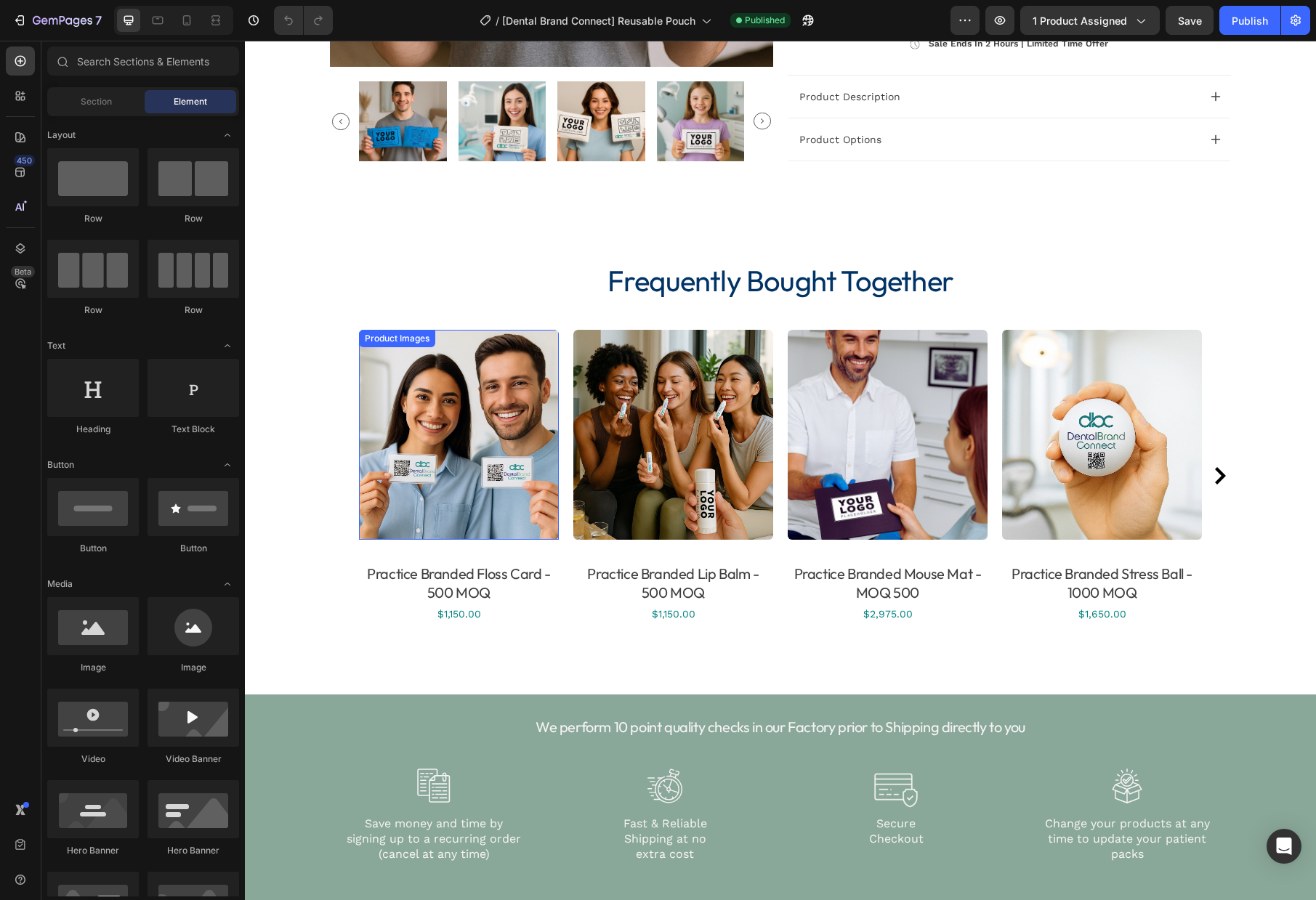 click at bounding box center (459, 434) 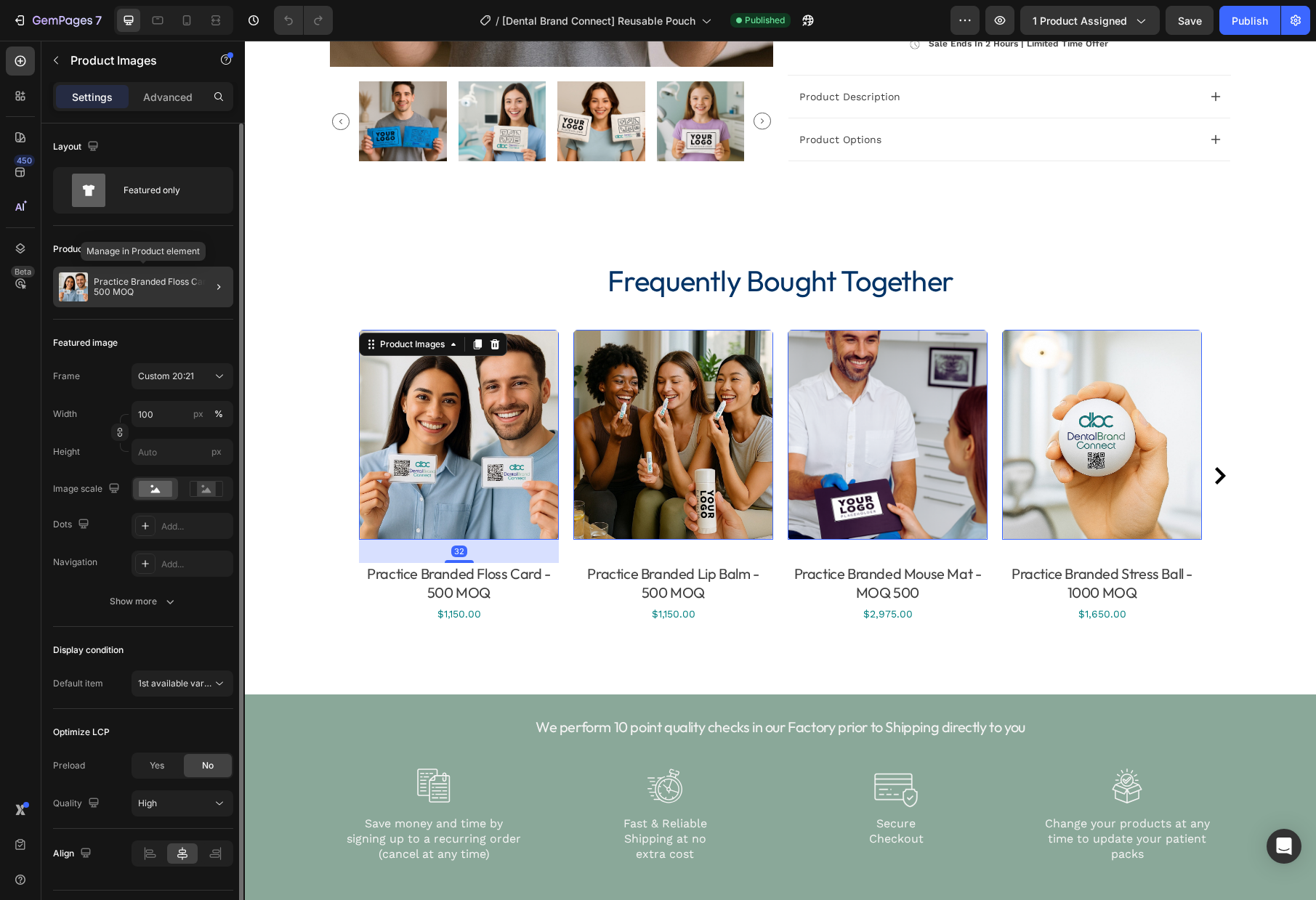 click on "Practice Branded Floss Card - 500 MOQ" at bounding box center [161, 287] 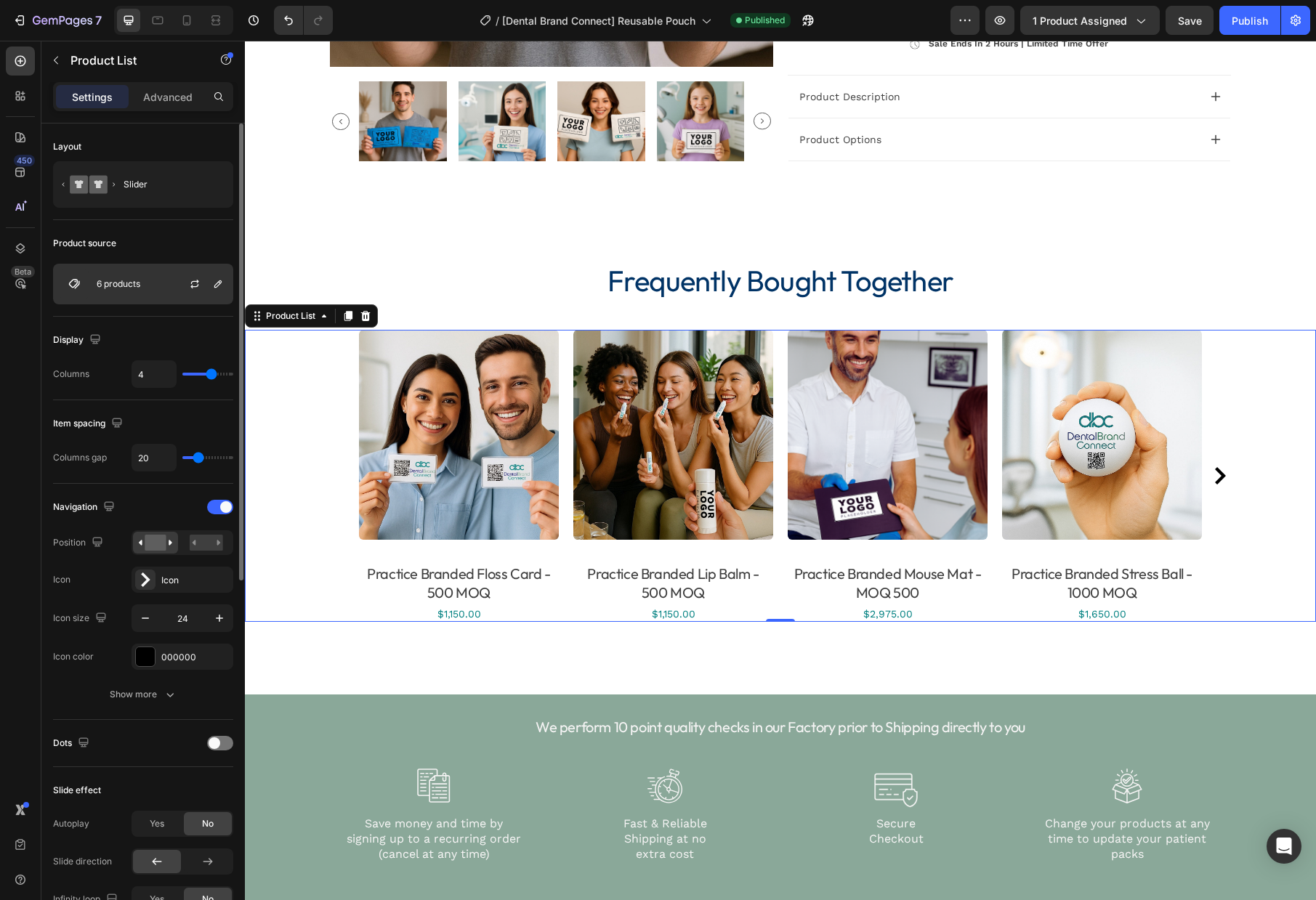 click on "6 products" at bounding box center (143, 284) 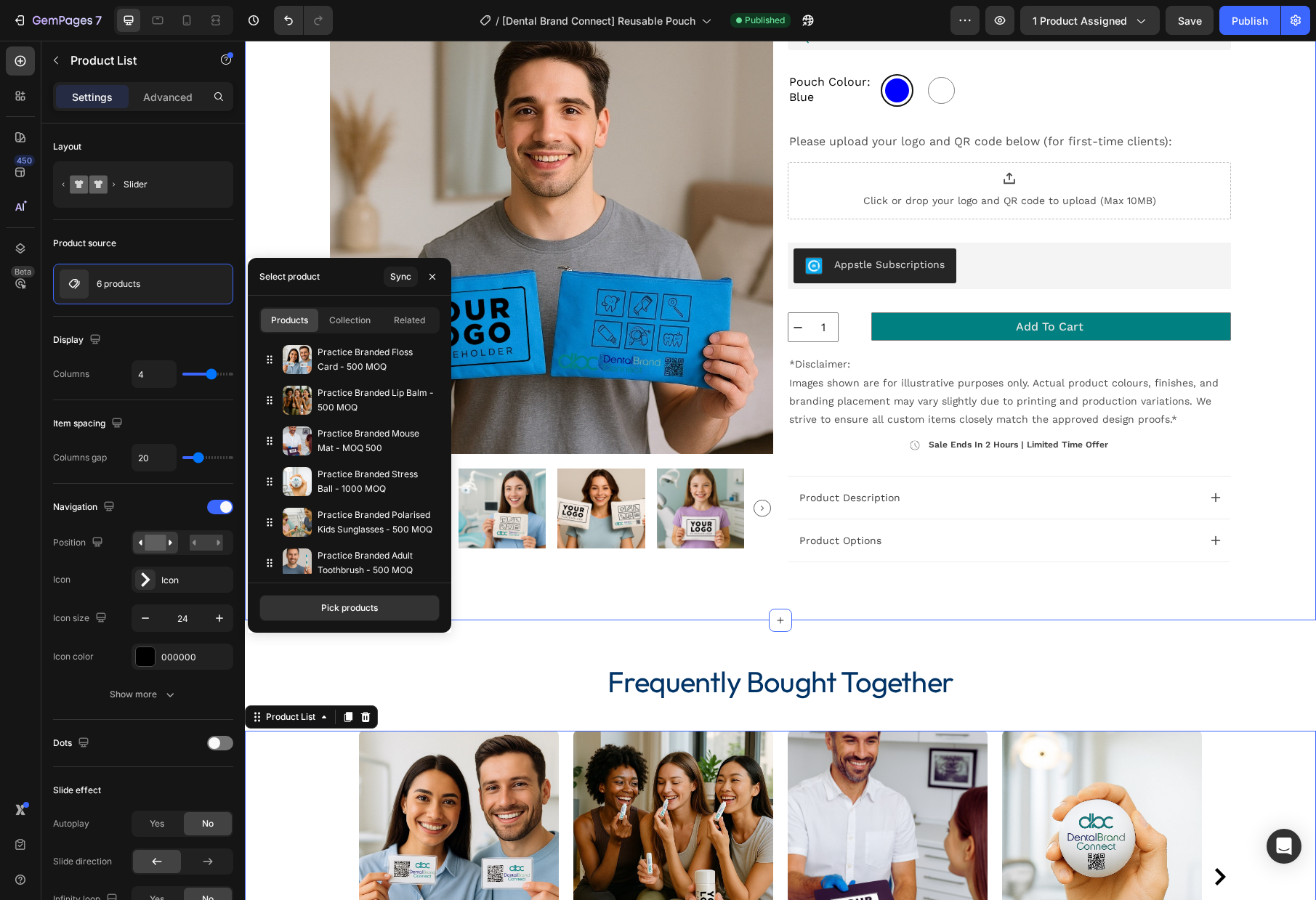 scroll, scrollTop: 227, scrollLeft: 0, axis: vertical 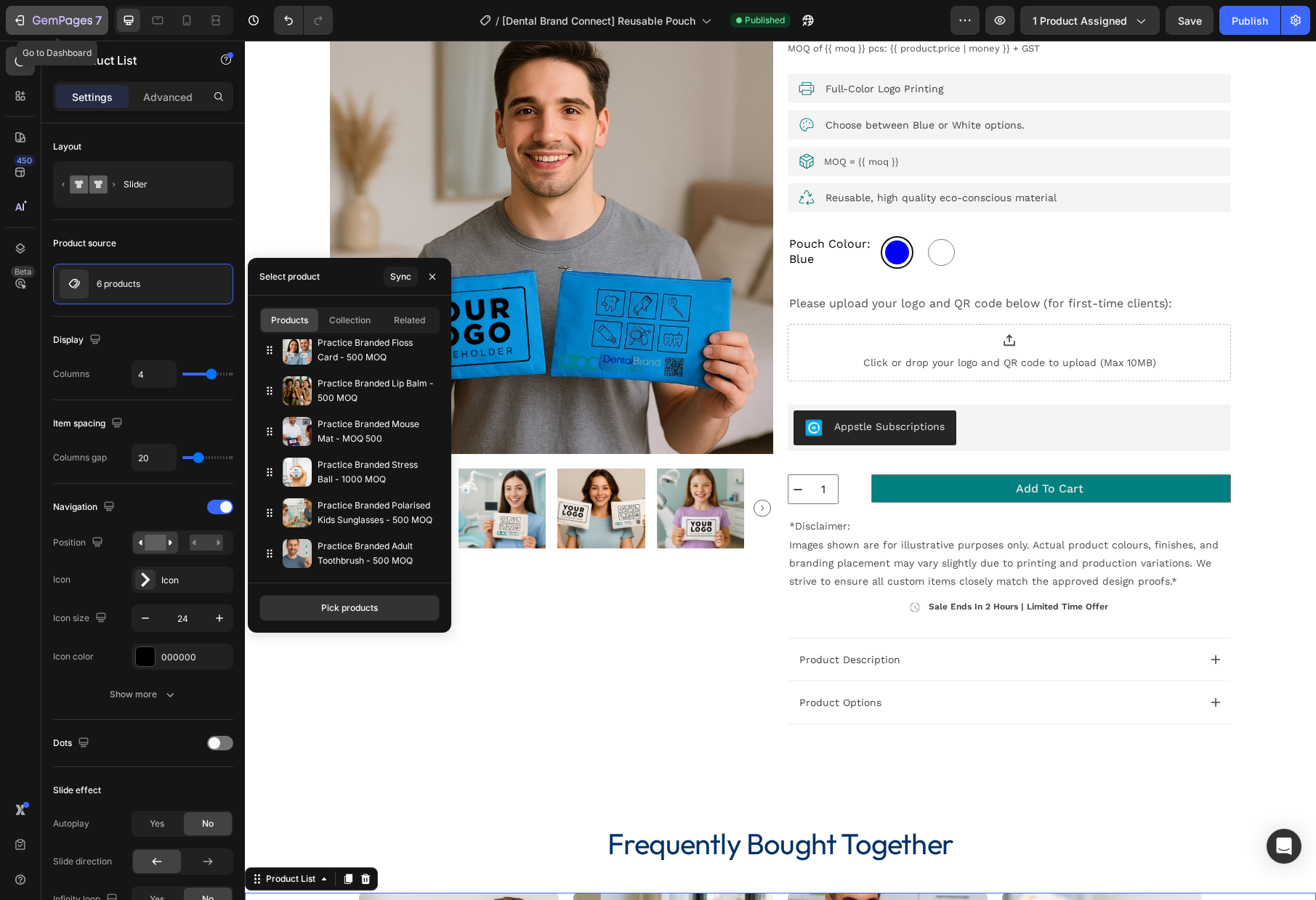 click 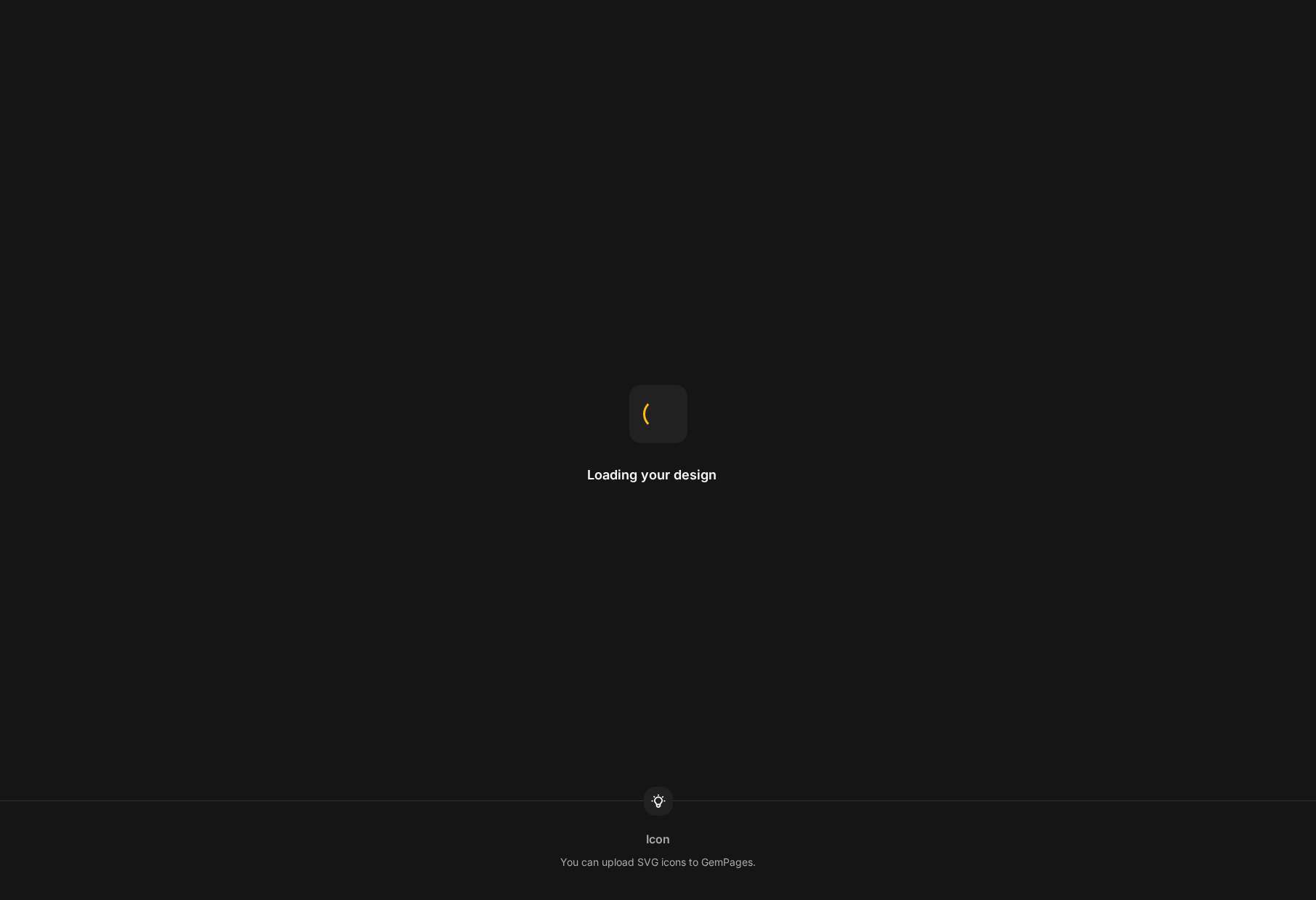 scroll, scrollTop: 0, scrollLeft: 0, axis: both 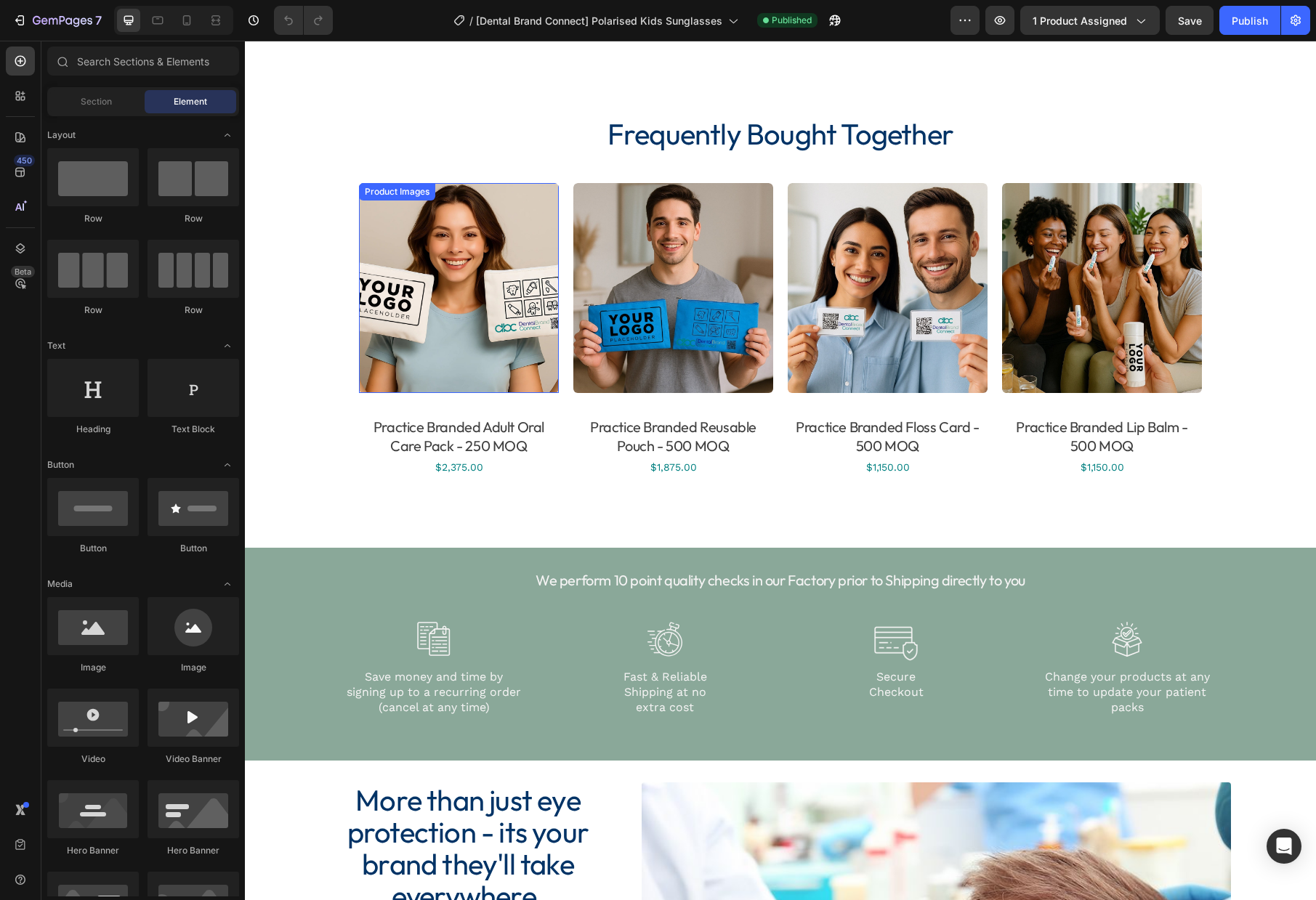 click at bounding box center (459, 288) 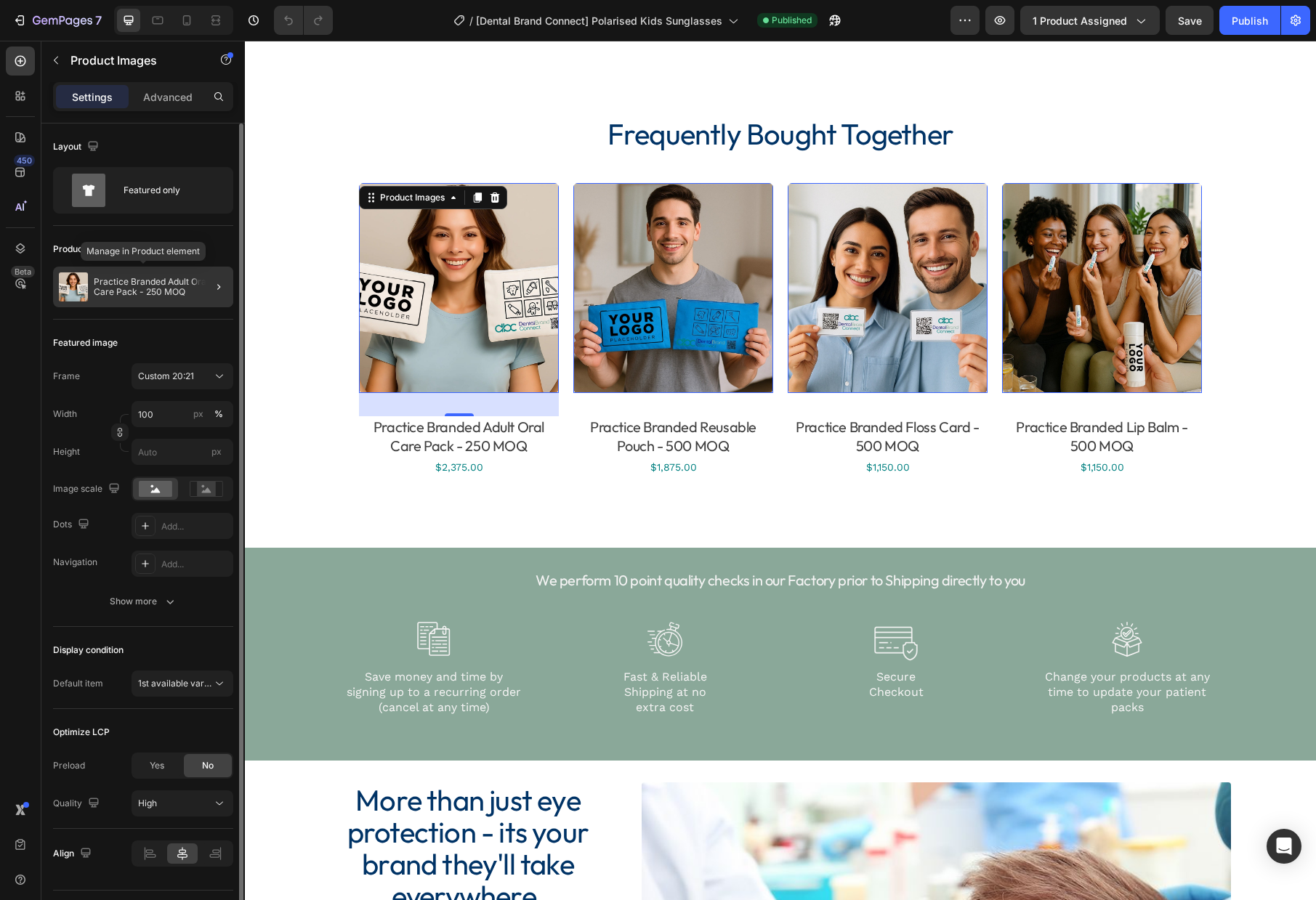 click on "Practice Branded Adult Oral Care Pack - 250 MOQ" at bounding box center (161, 287) 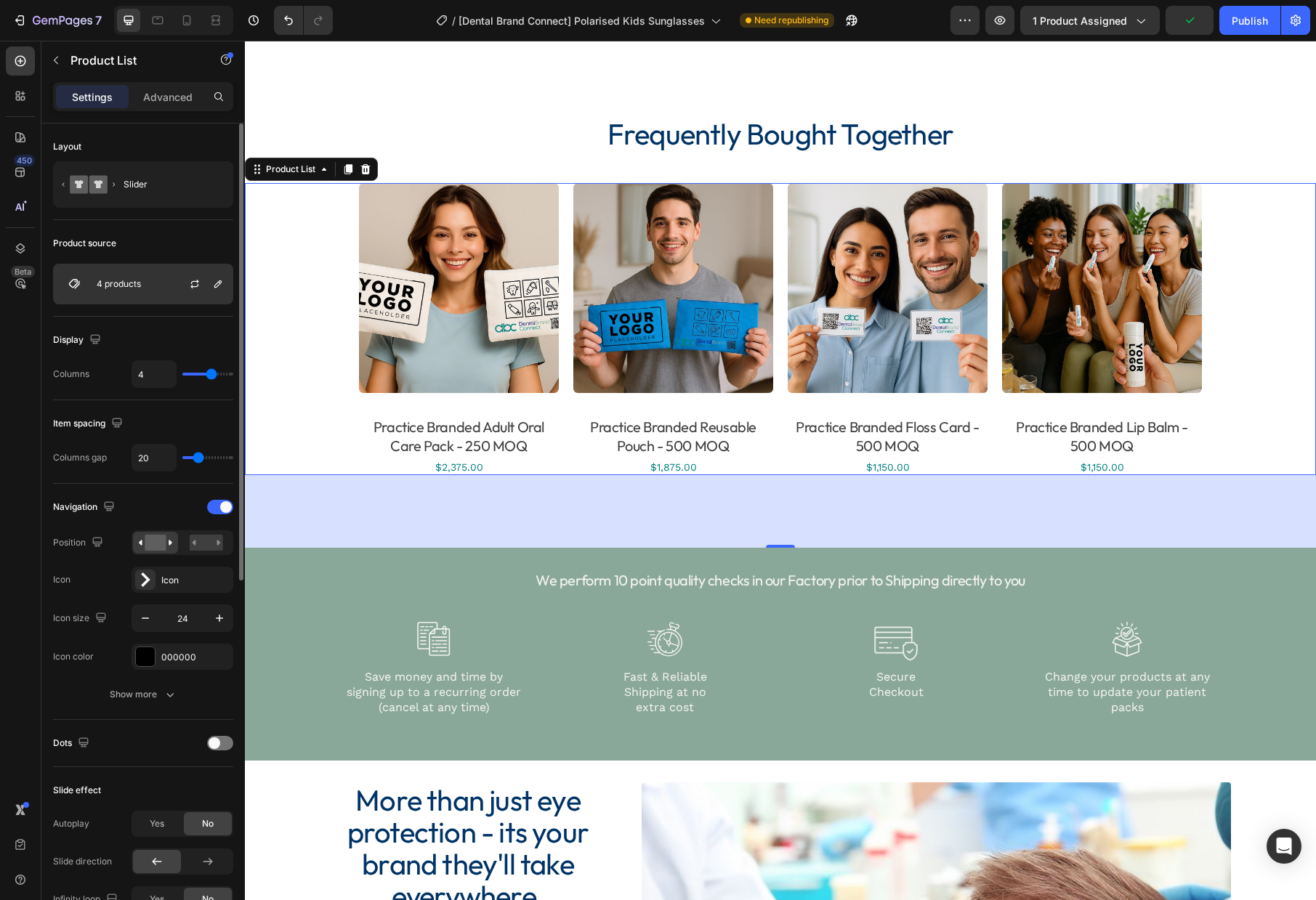 click at bounding box center [201, 284] 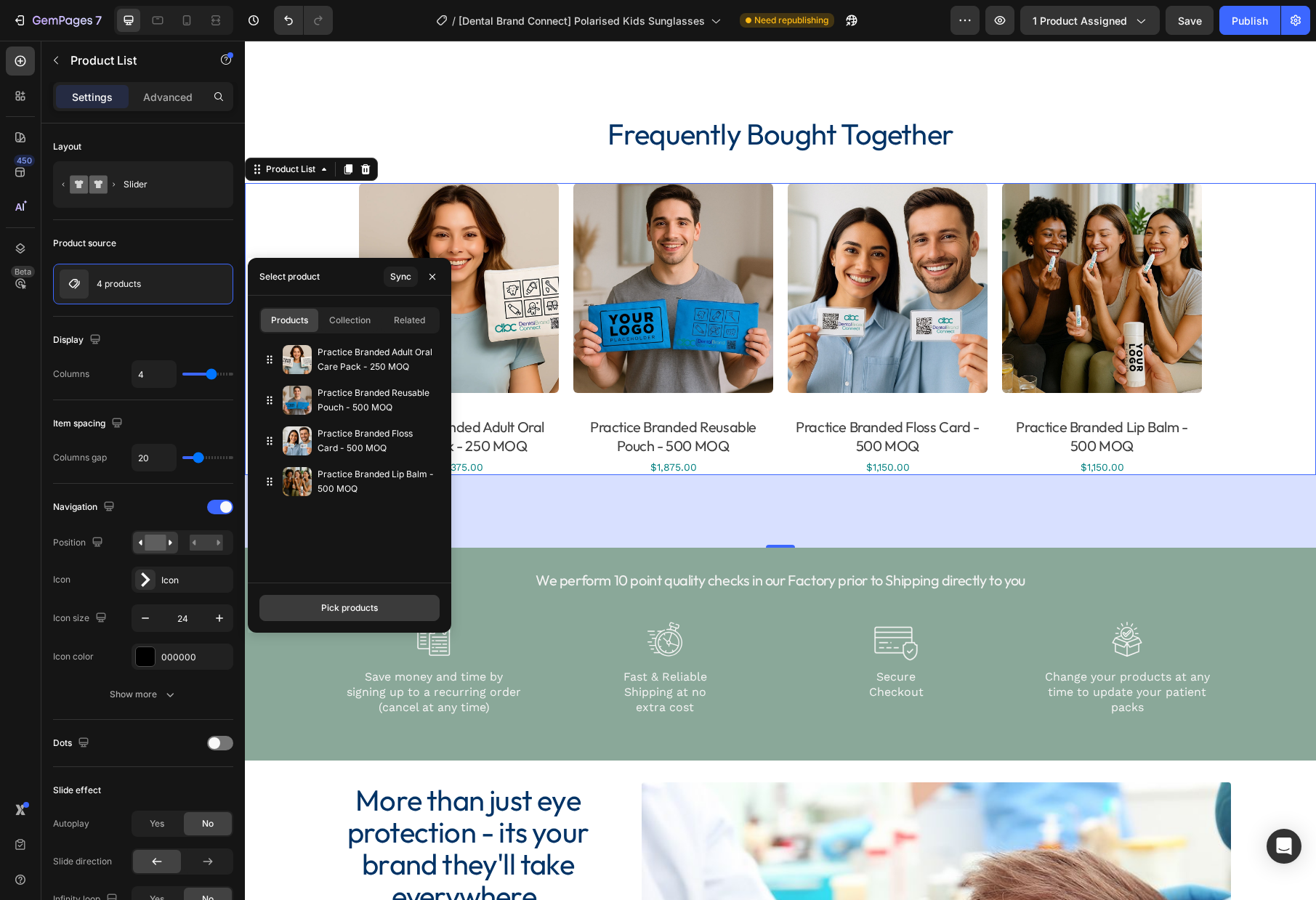click on "Pick products" at bounding box center [350, 608] 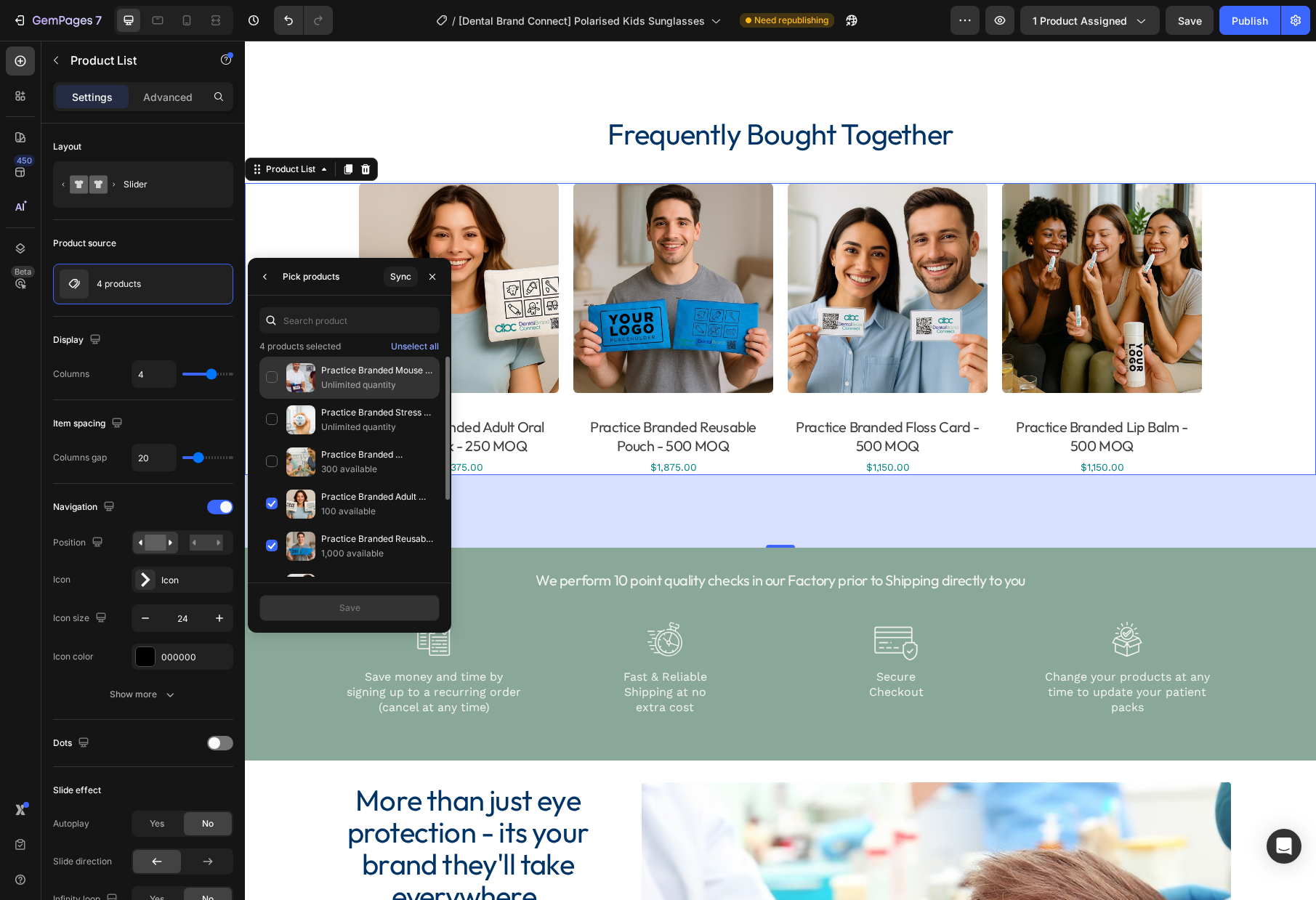 click on "Practice Branded Mouse Mat - MOQ 500 Unlimited quantity" 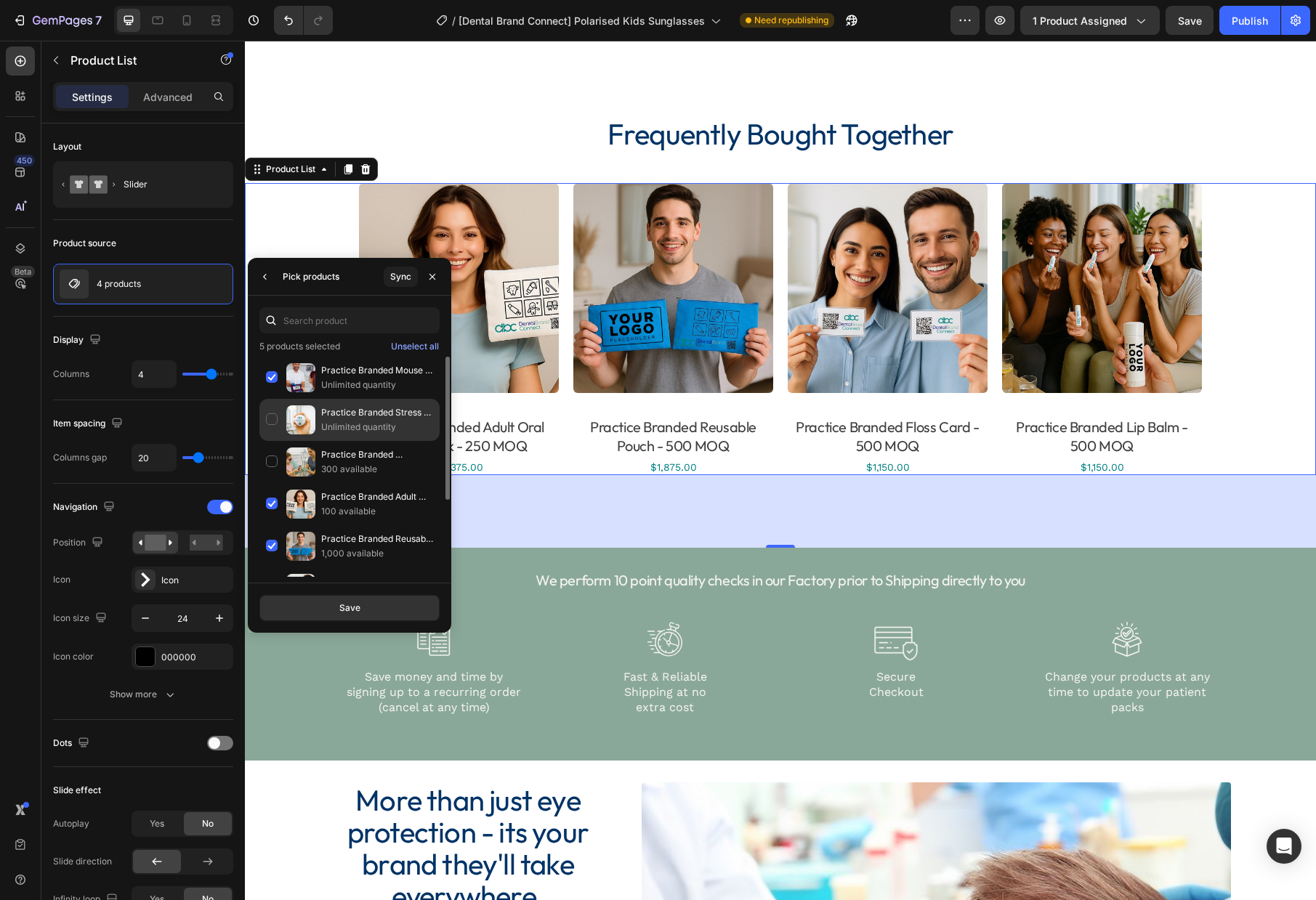 click on "Practice Branded Stress Ball - 1000 MOQ Unlimited quantity" 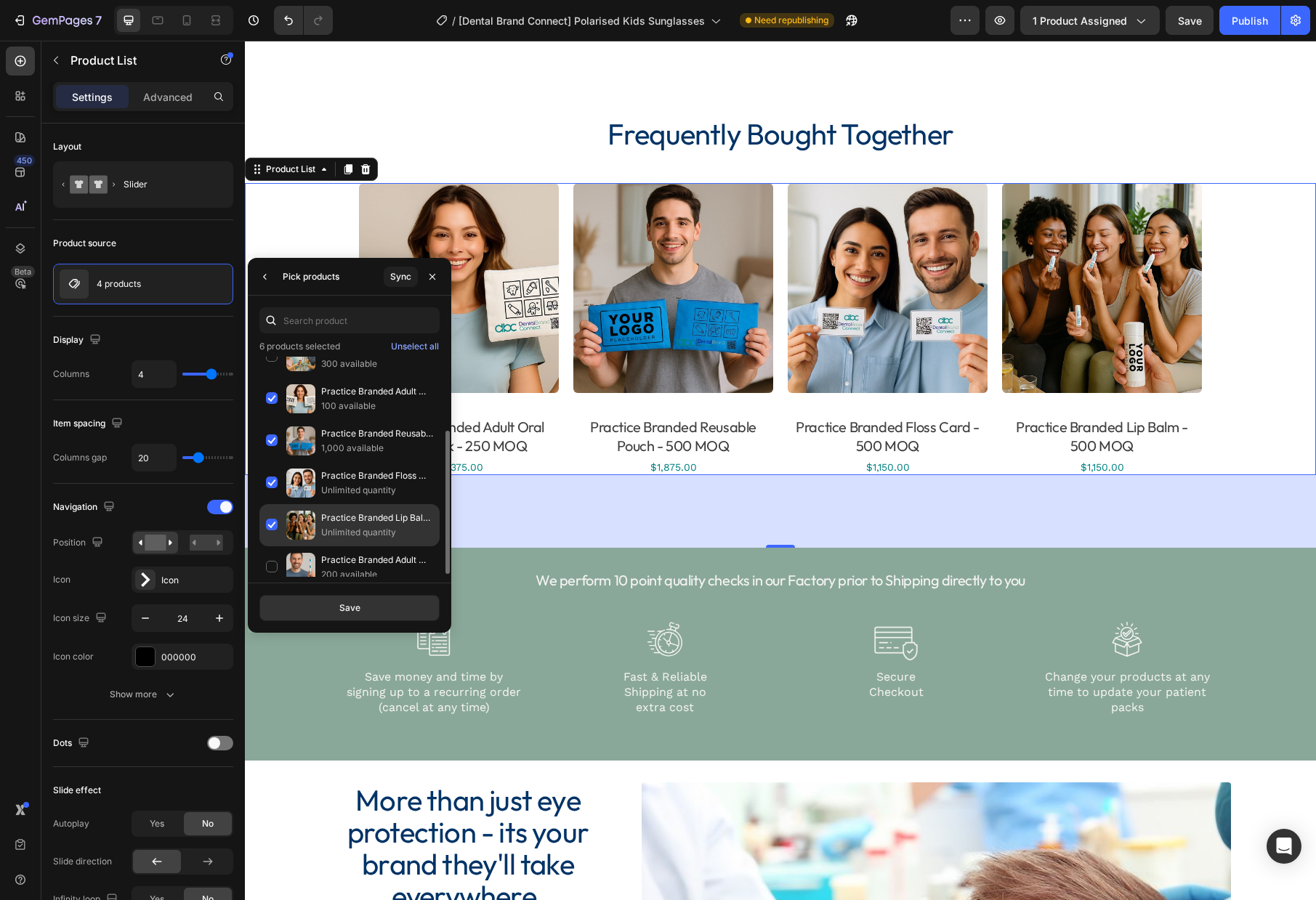 scroll, scrollTop: 117, scrollLeft: 0, axis: vertical 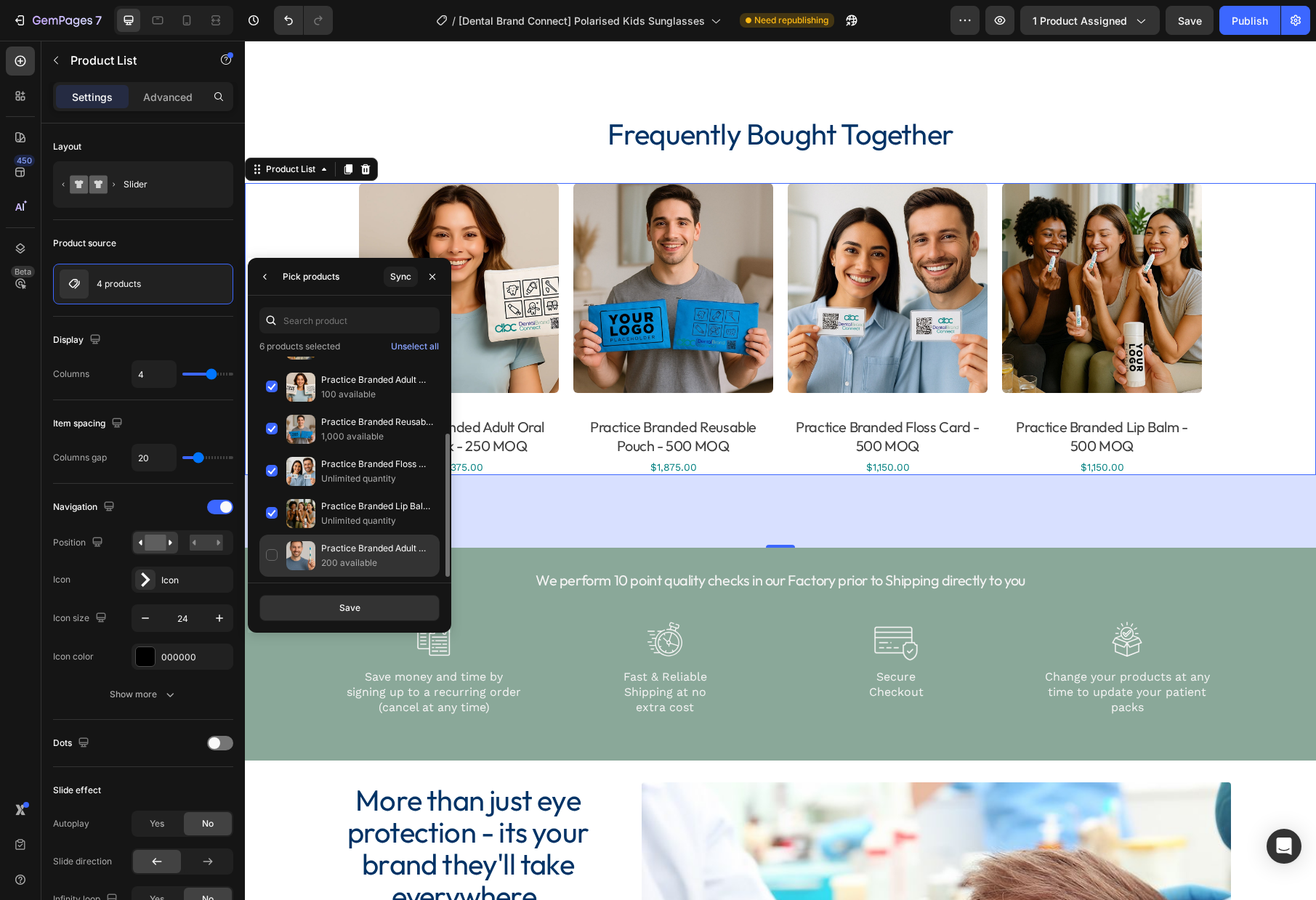 click on "Practice Branded Adult Toothbrush - 500 MOQ 200 available" 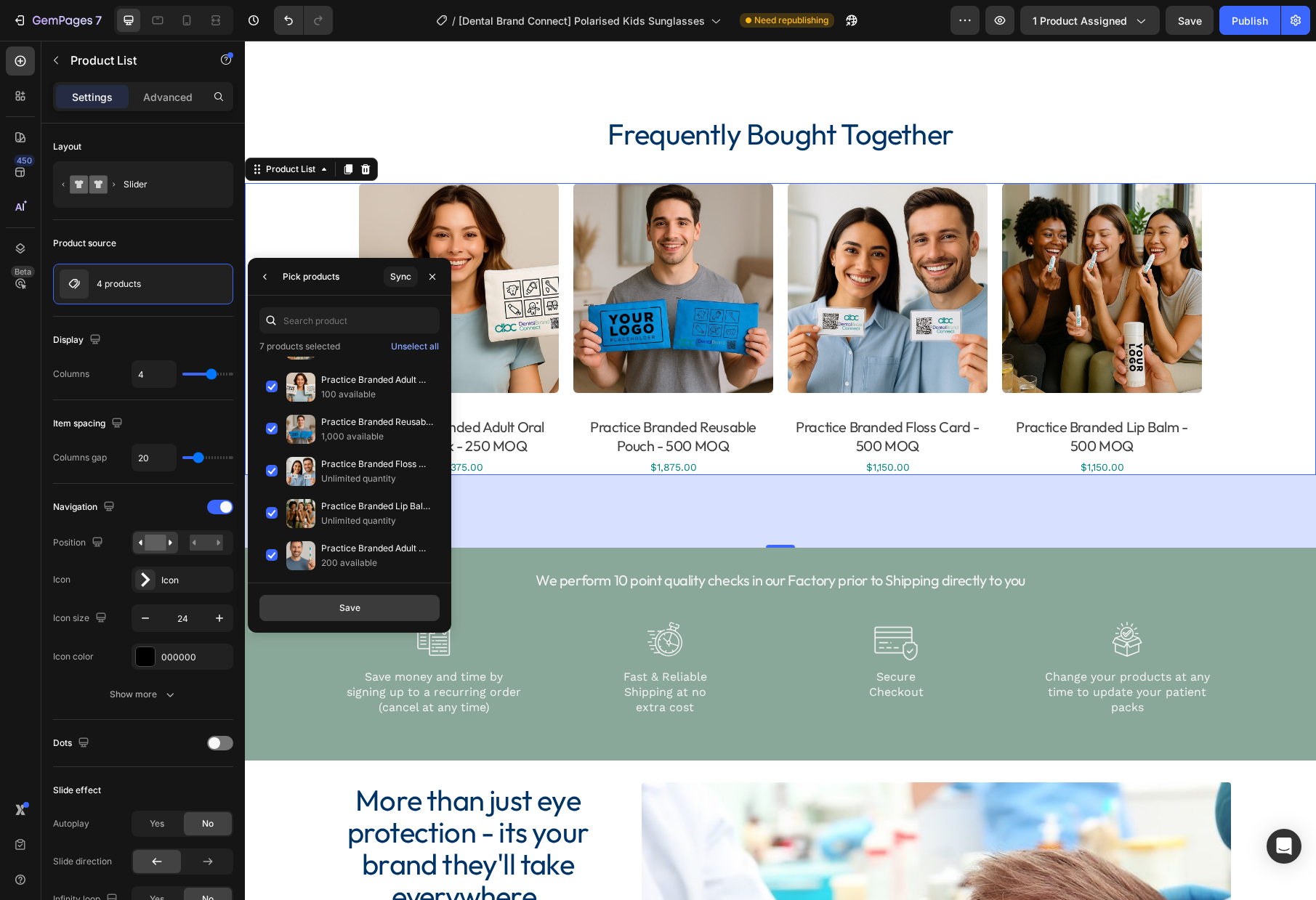 click on "Save" at bounding box center (350, 608) 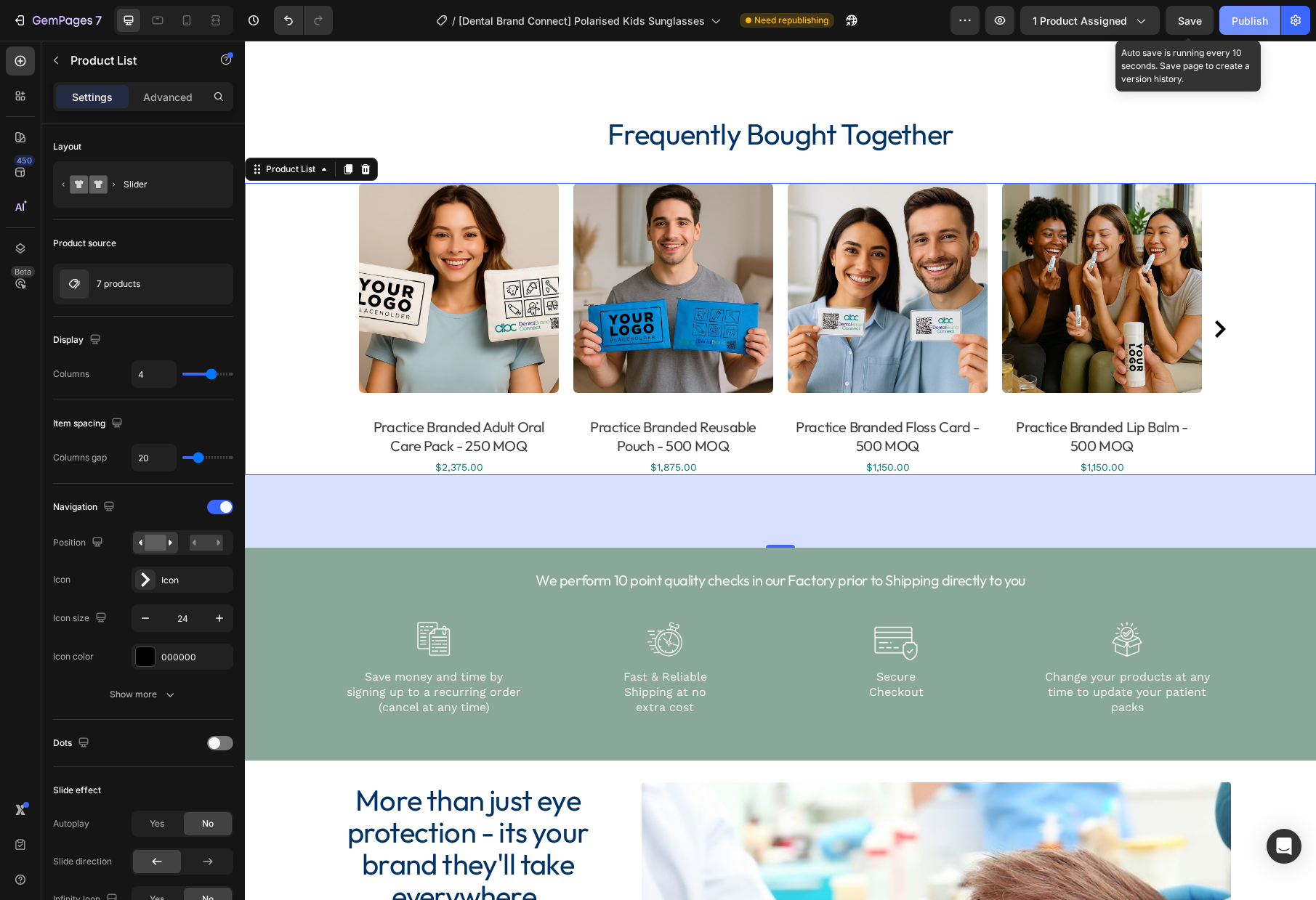 click on "Save" at bounding box center [1190, 20] 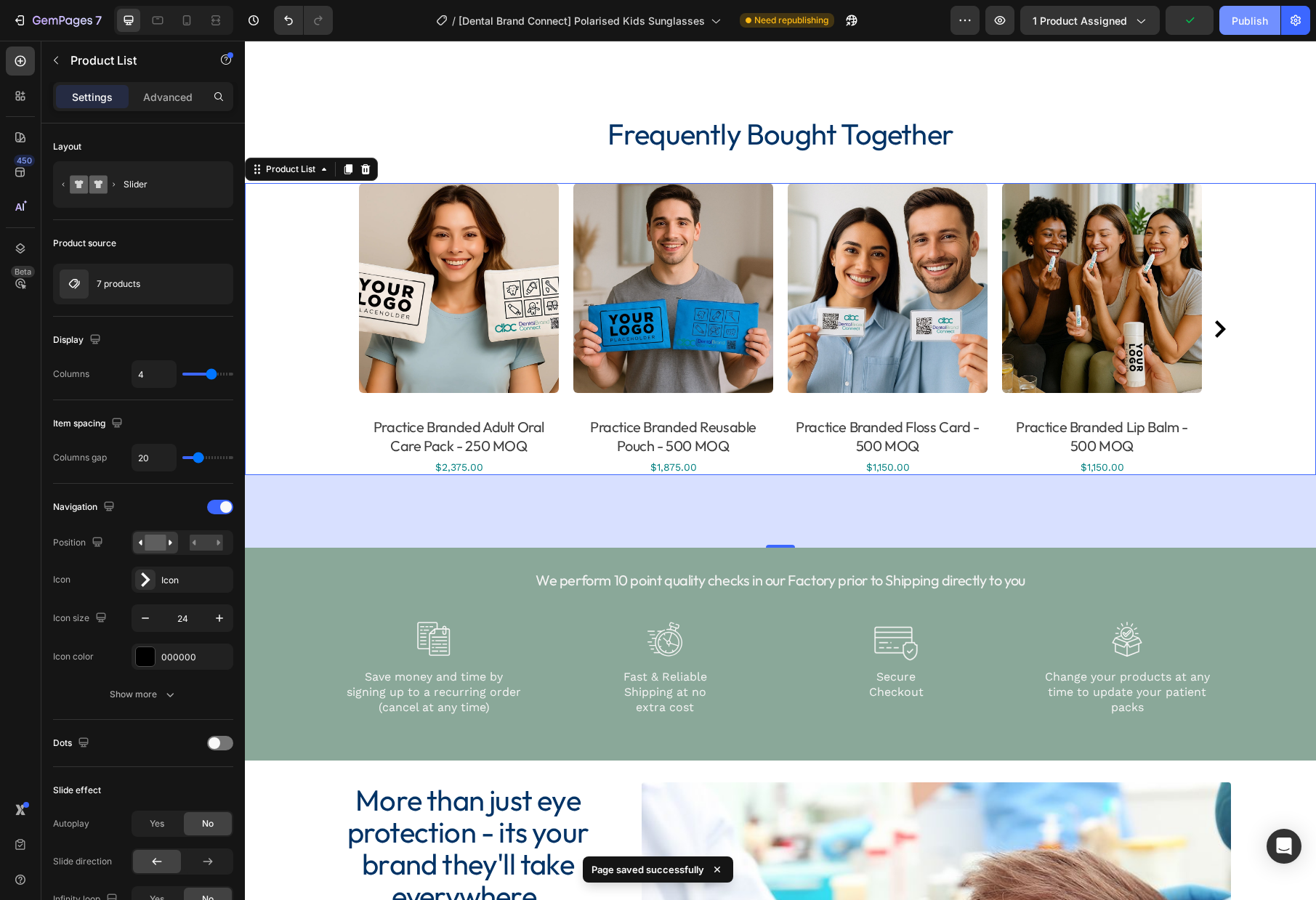 click on "Publish" at bounding box center [1250, 20] 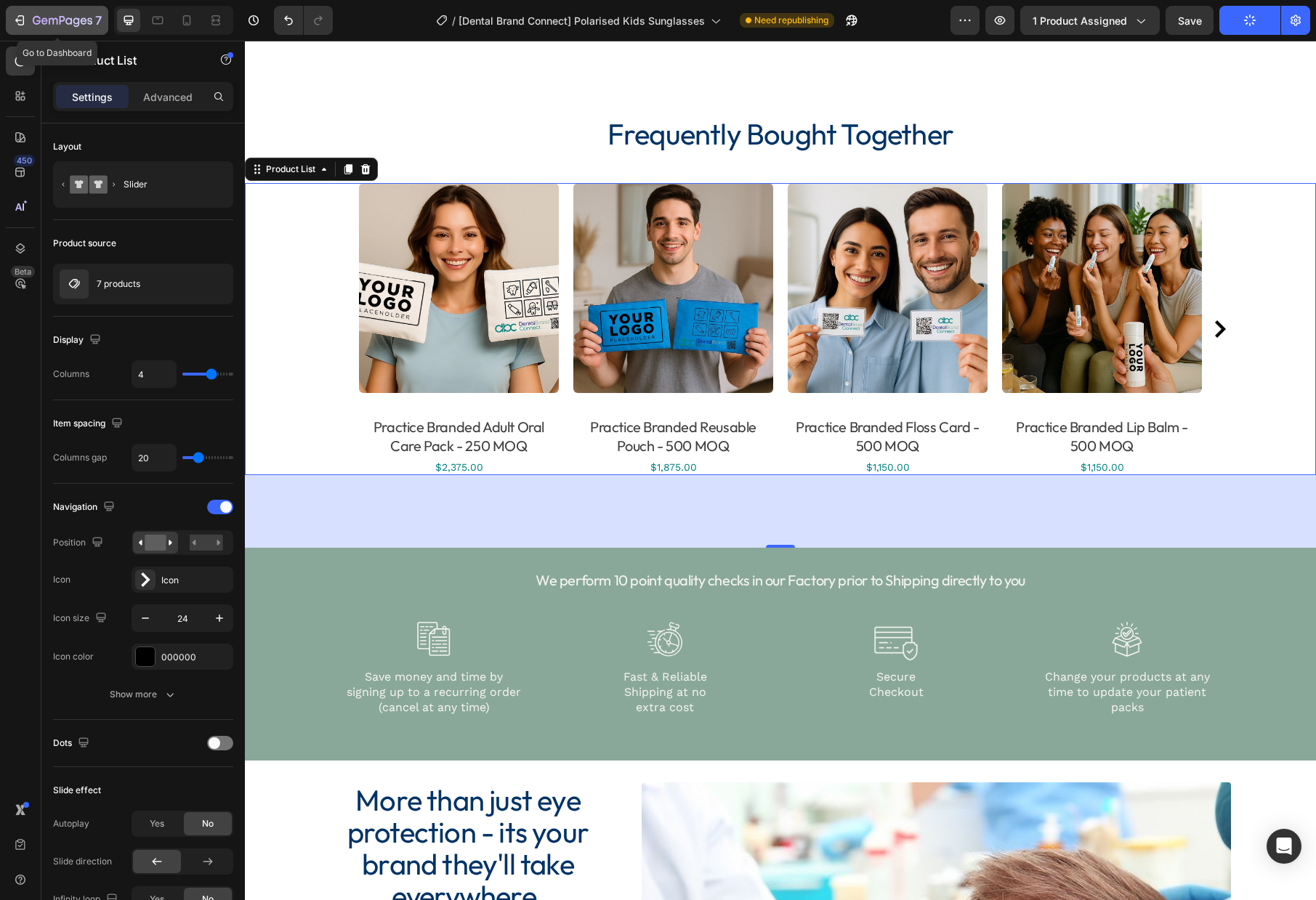 click 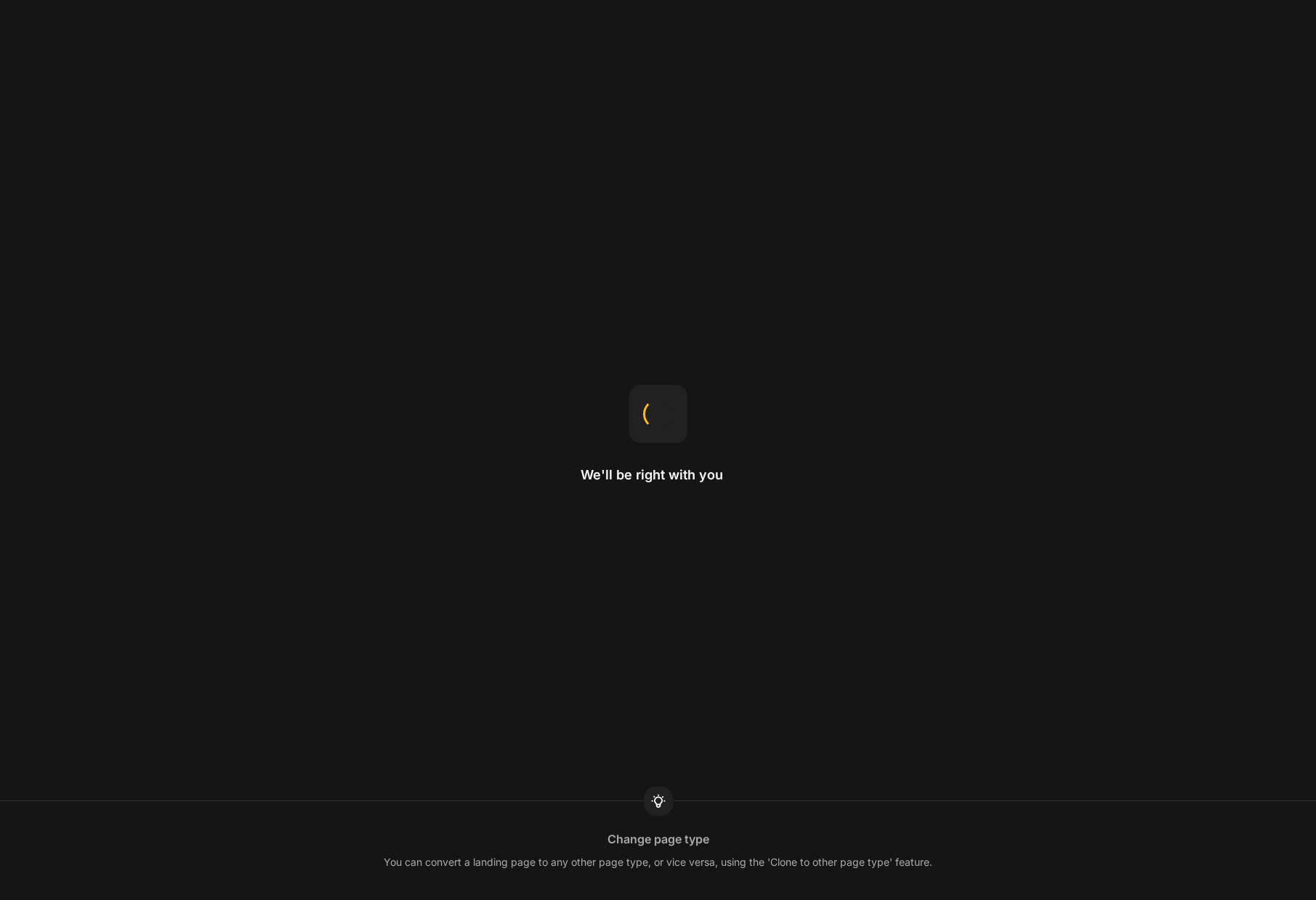 scroll, scrollTop: 0, scrollLeft: 0, axis: both 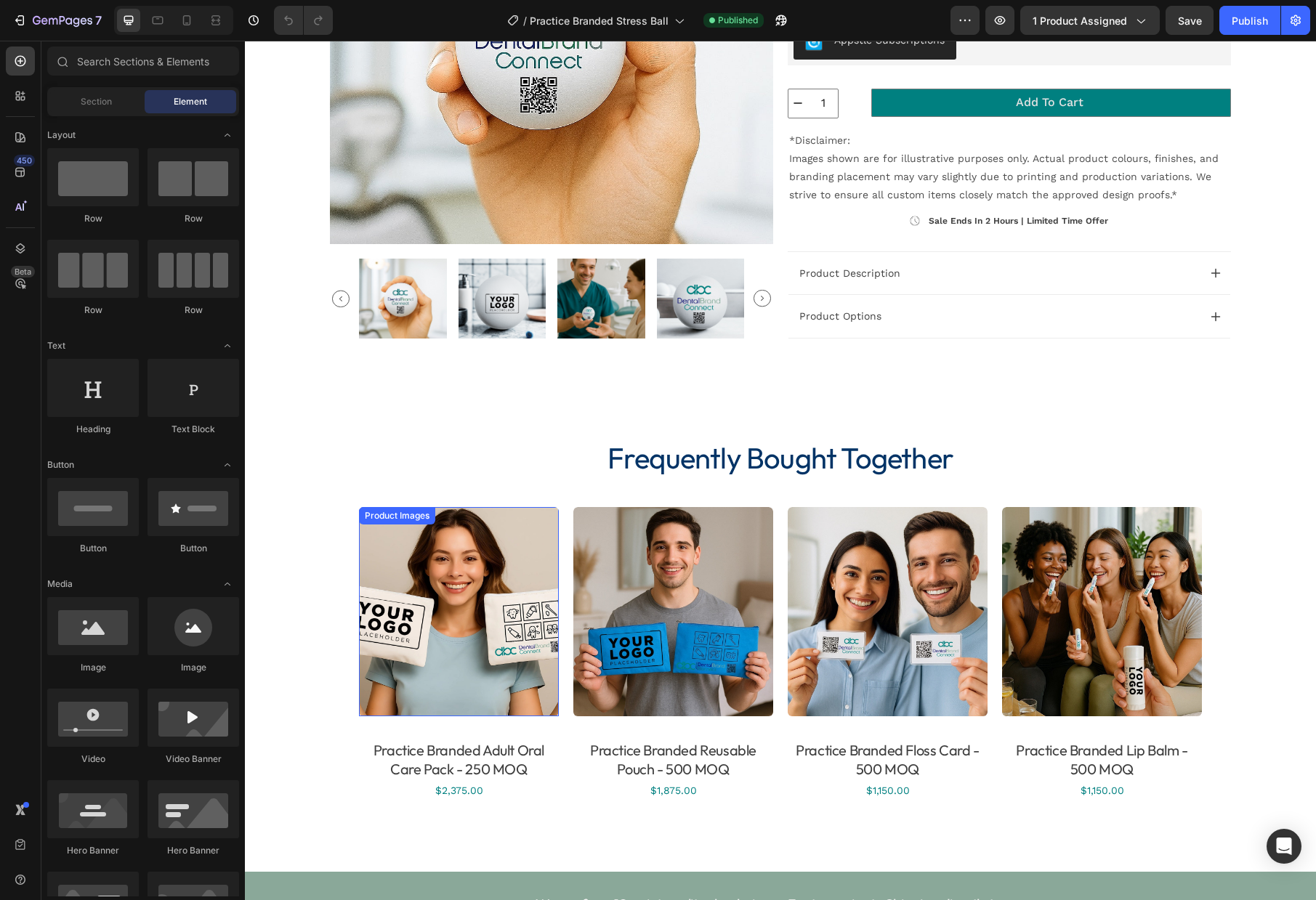 click at bounding box center [459, 612] 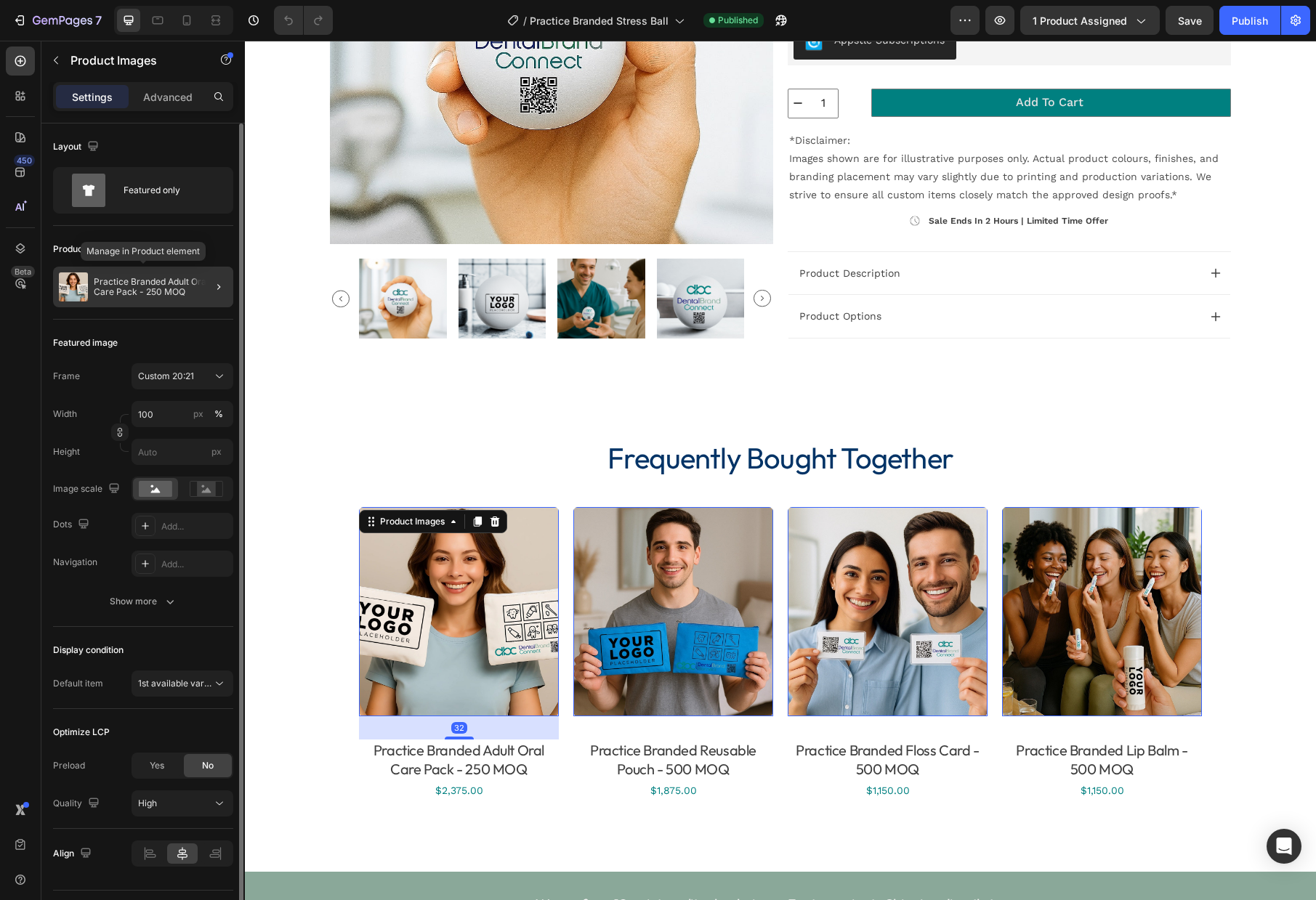 click on "Practice Branded Adult Oral Care Pack - 250 MOQ" 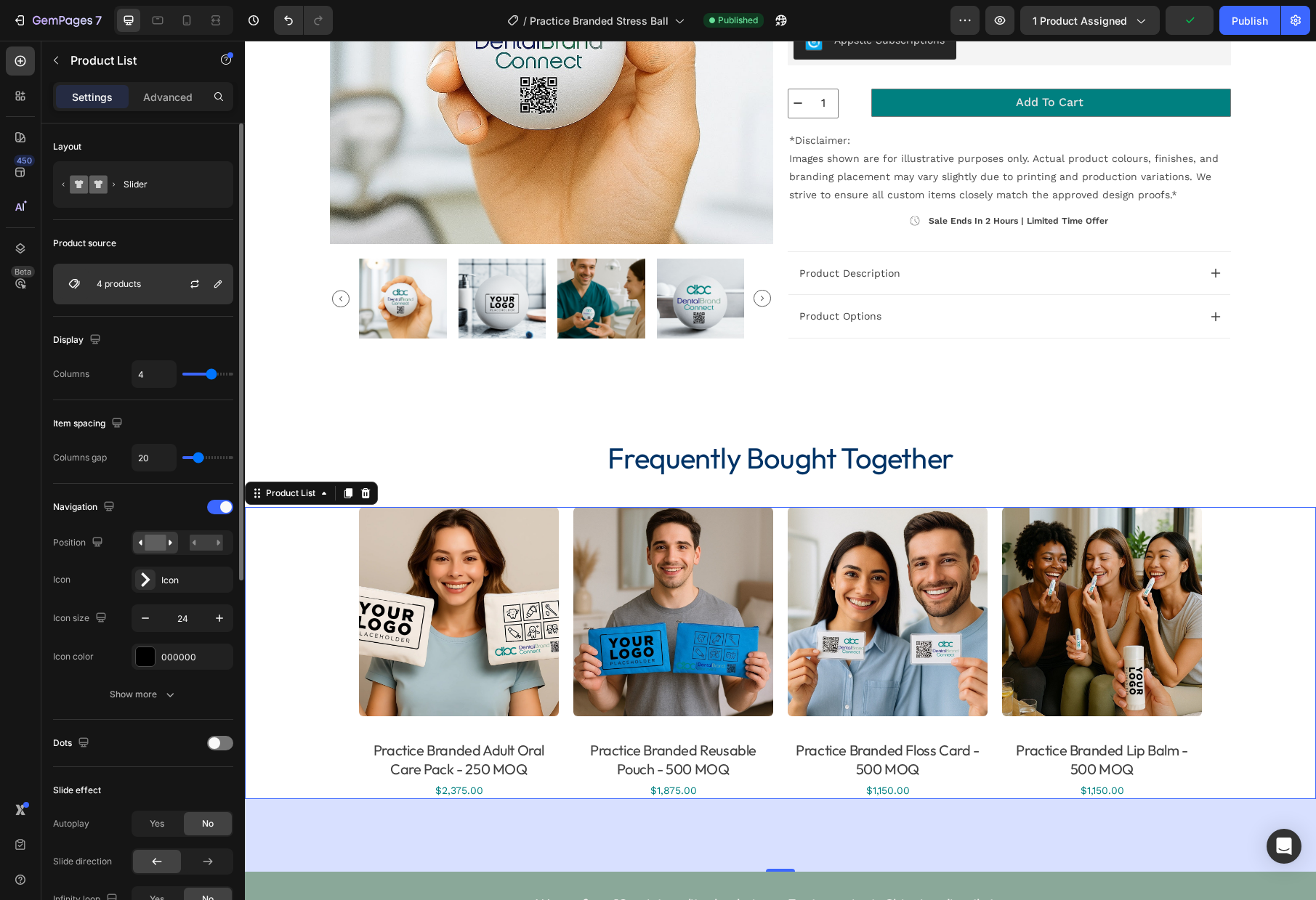 click on "4 products" at bounding box center [143, 284] 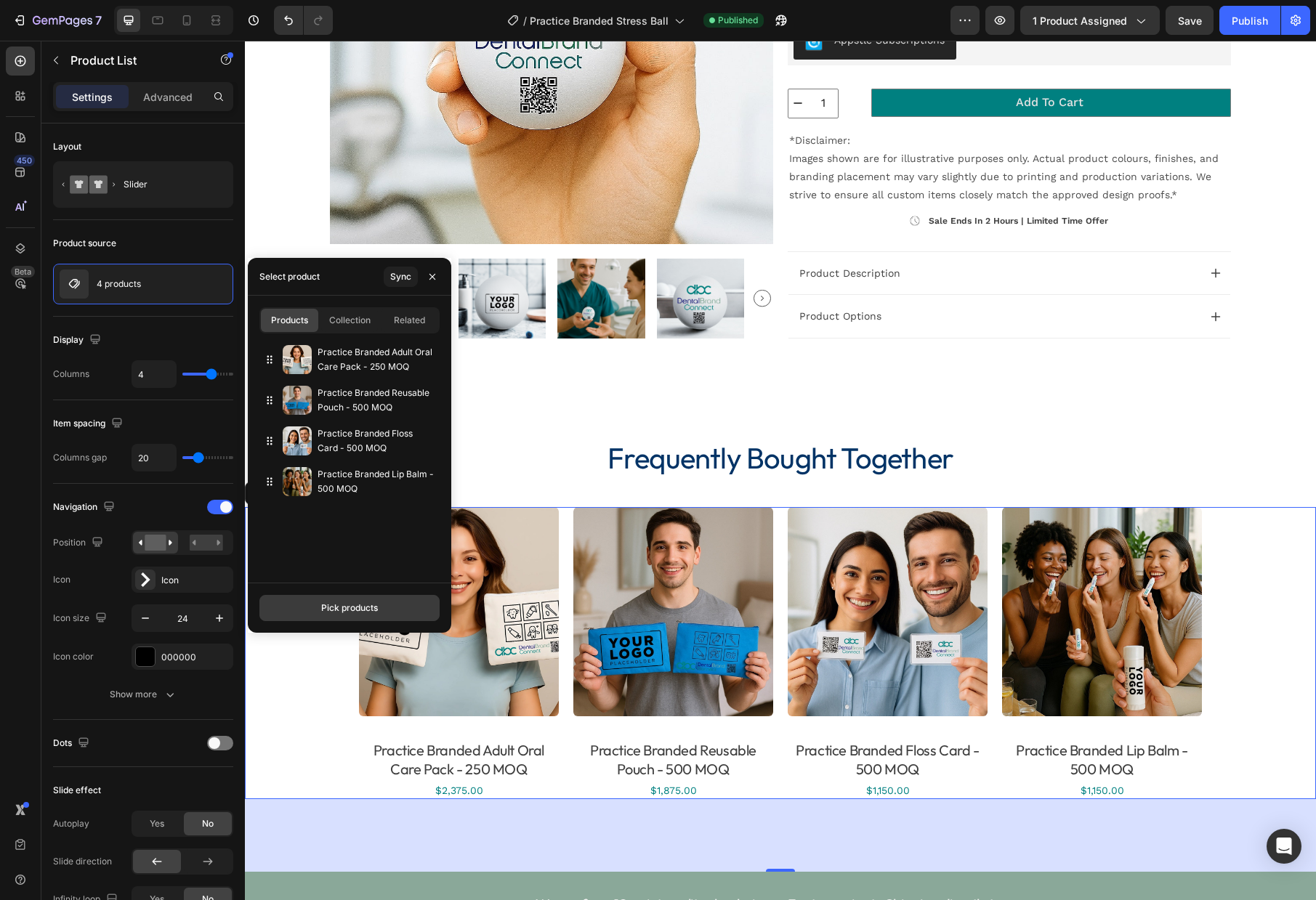 click on "Pick products" at bounding box center (350, 608) 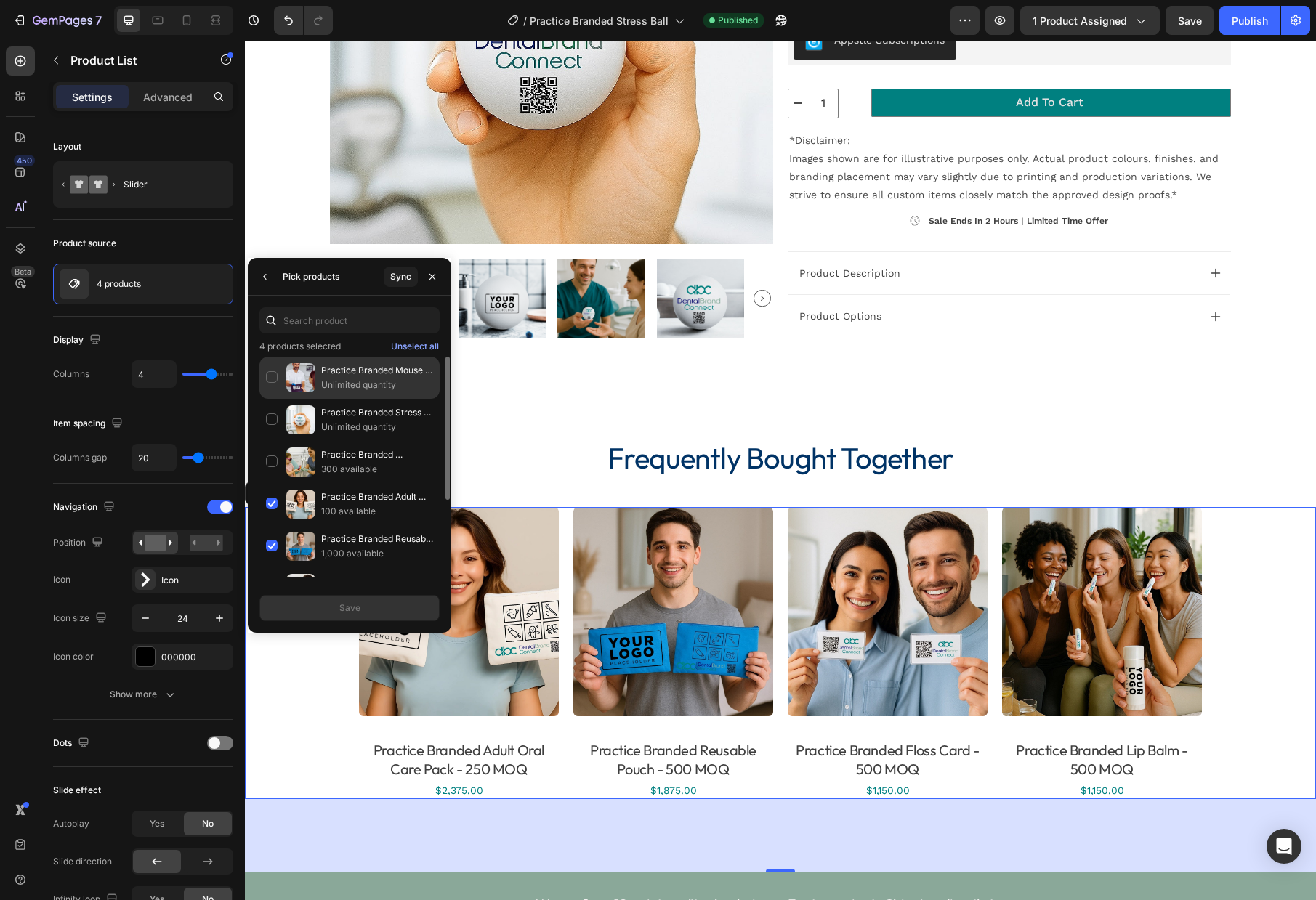 click on "Practice Branded Mouse Mat - MOQ 500 Unlimited quantity" 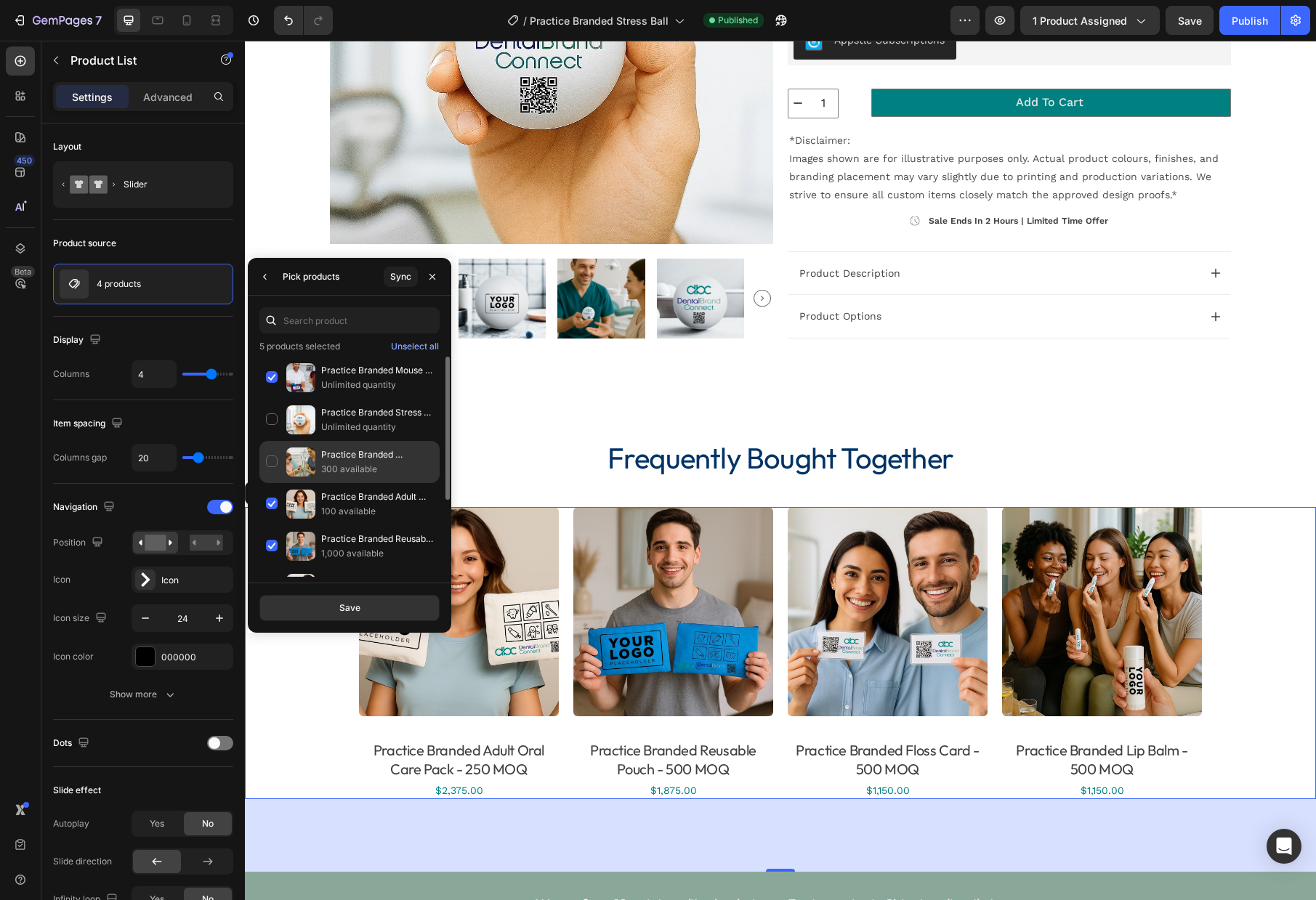 click on "Practice Branded Polarised Kids Sunglasses - 500 MOQ 300 available" 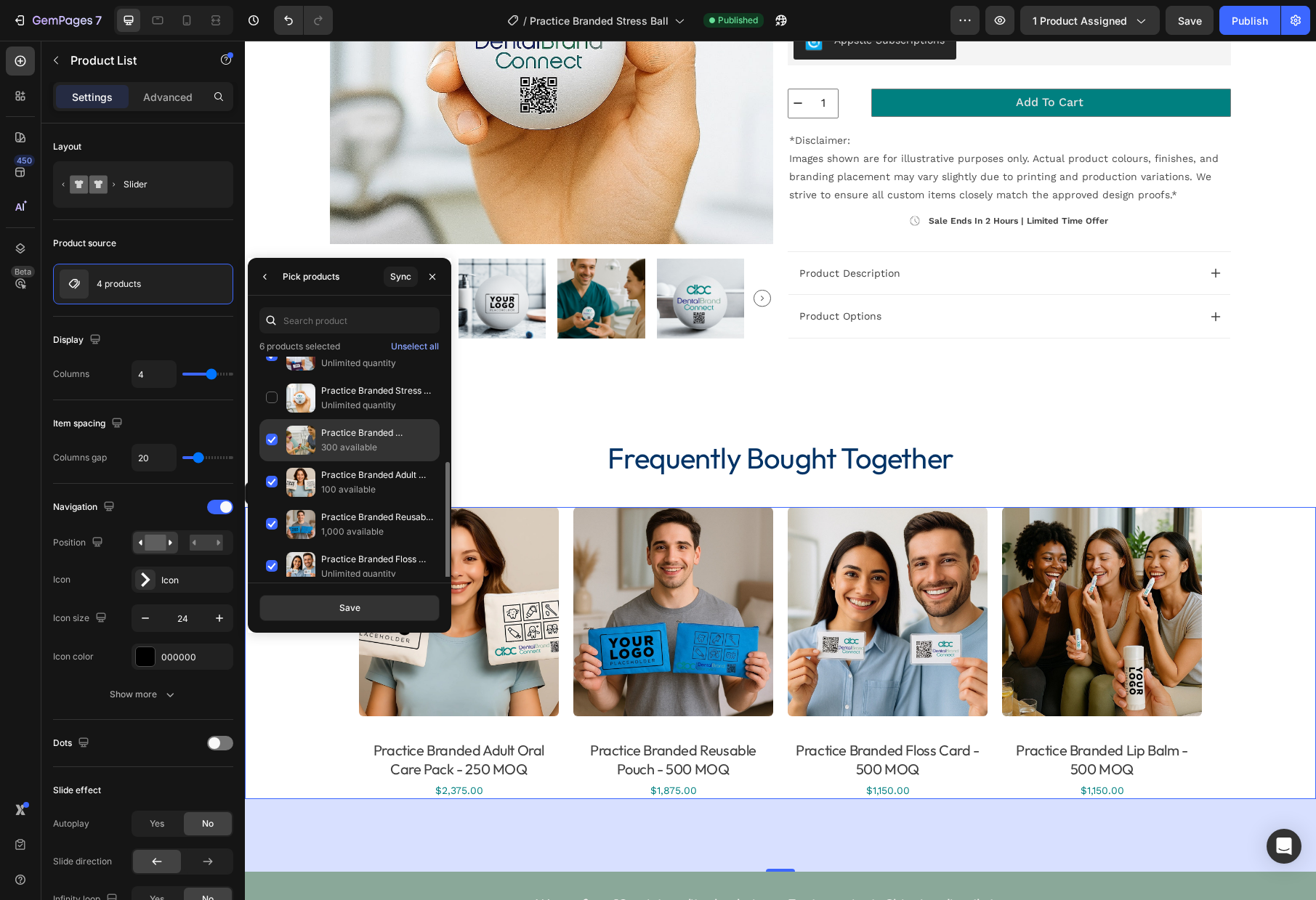 scroll, scrollTop: 117, scrollLeft: 0, axis: vertical 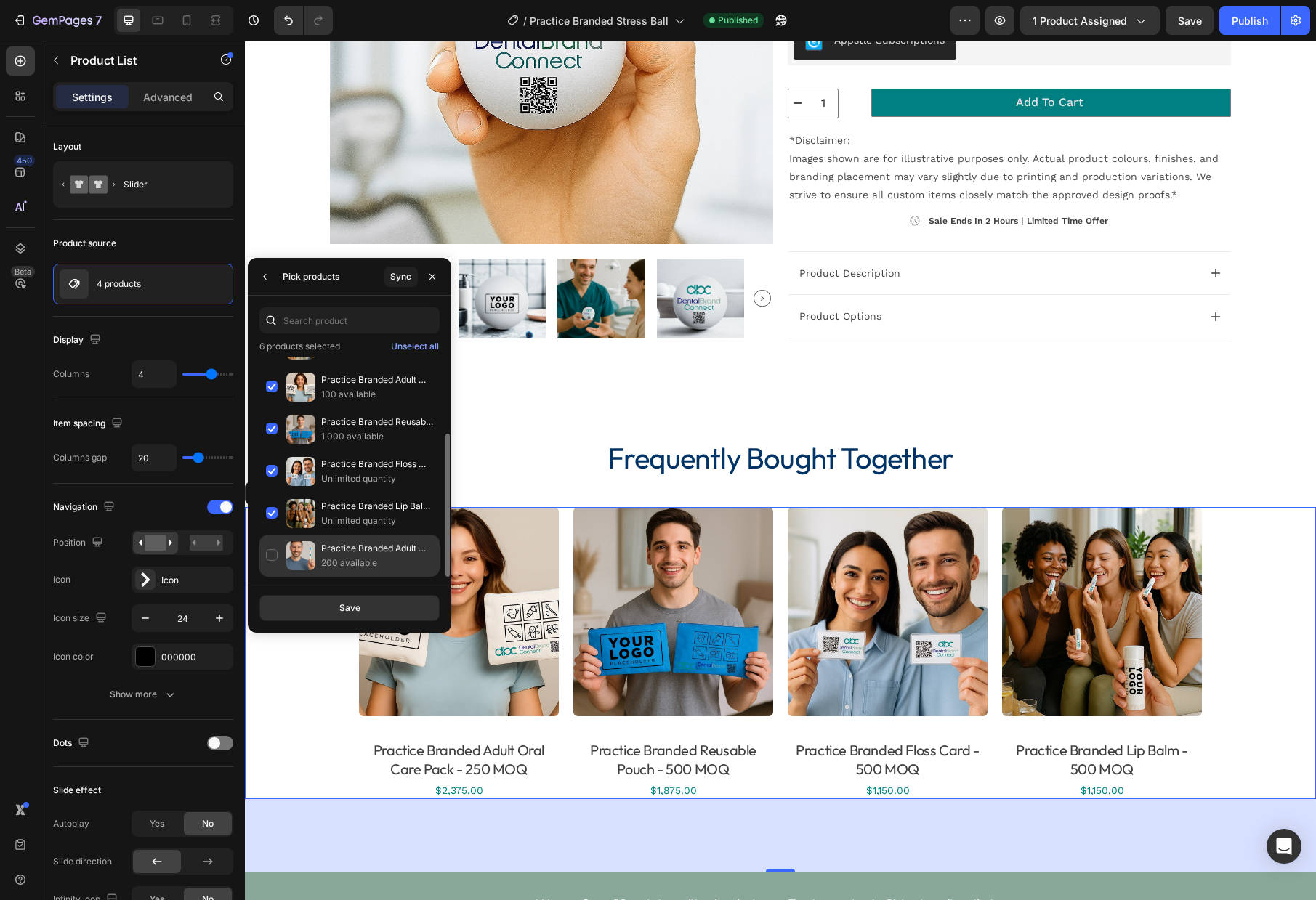 click on "Practice Branded Adult Toothbrush - 500 MOQ 200 available" 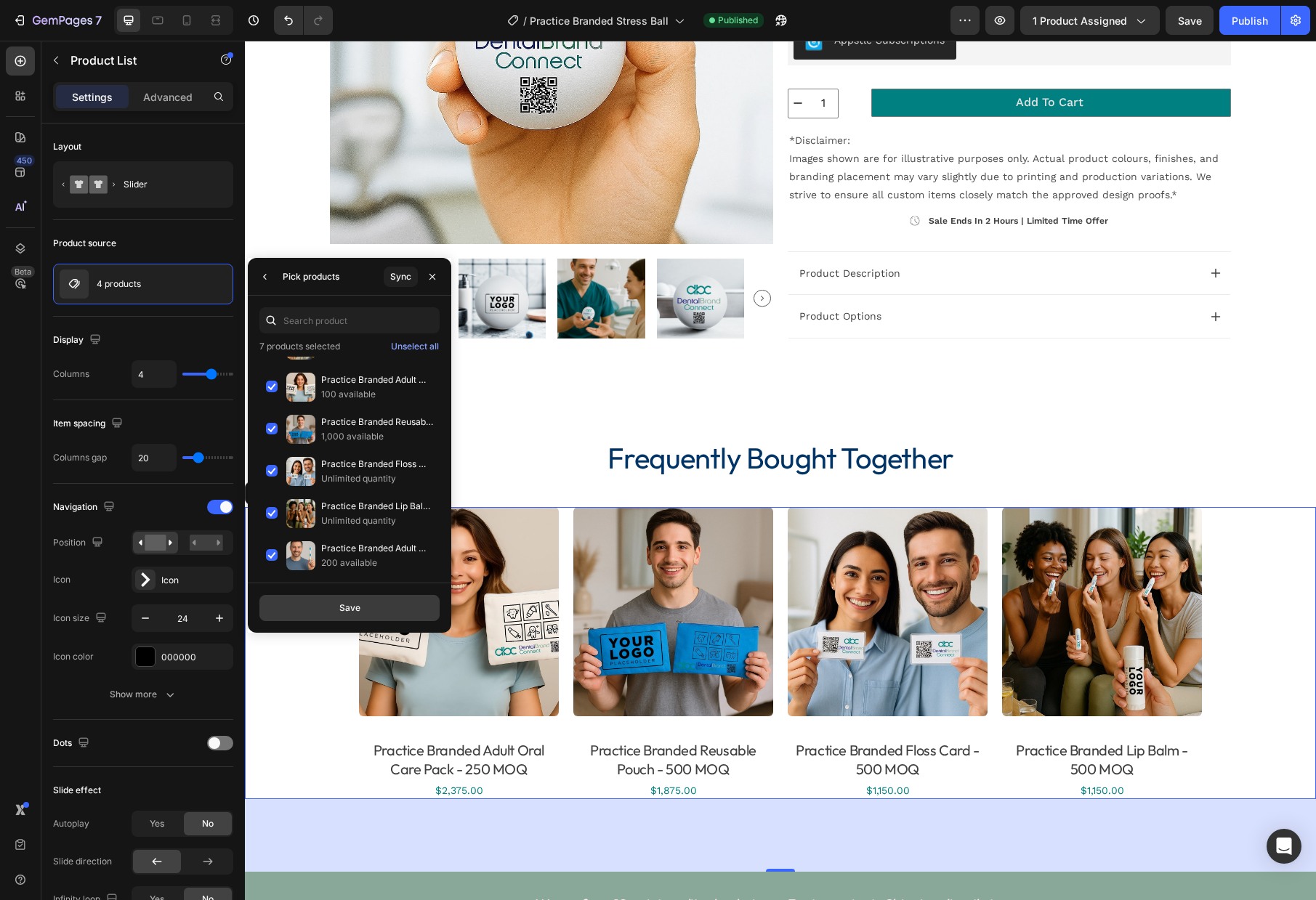 click on "Save" at bounding box center (350, 608) 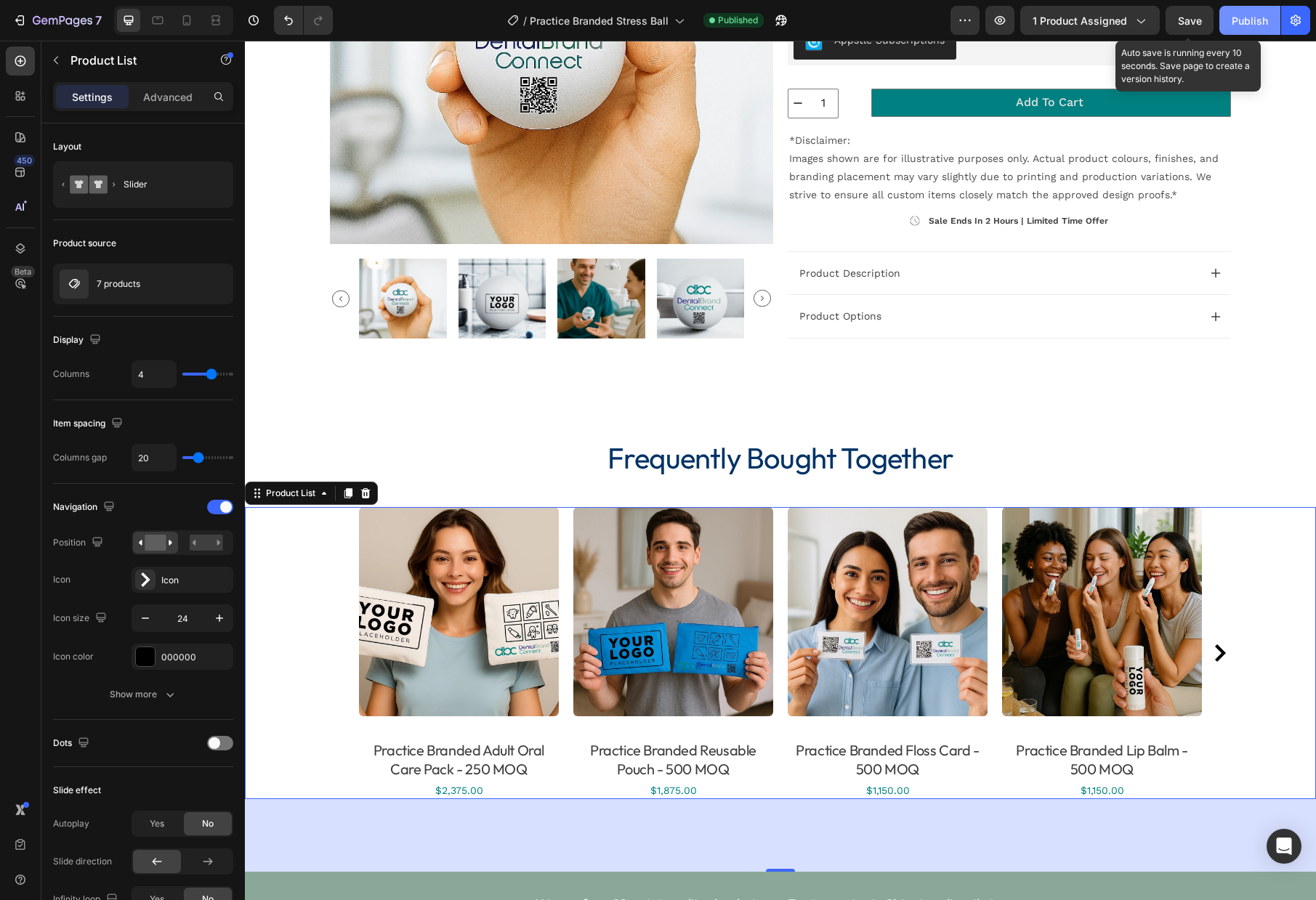 drag, startPoint x: 1185, startPoint y: 20, endPoint x: 1219, endPoint y: 17, distance: 34.132096 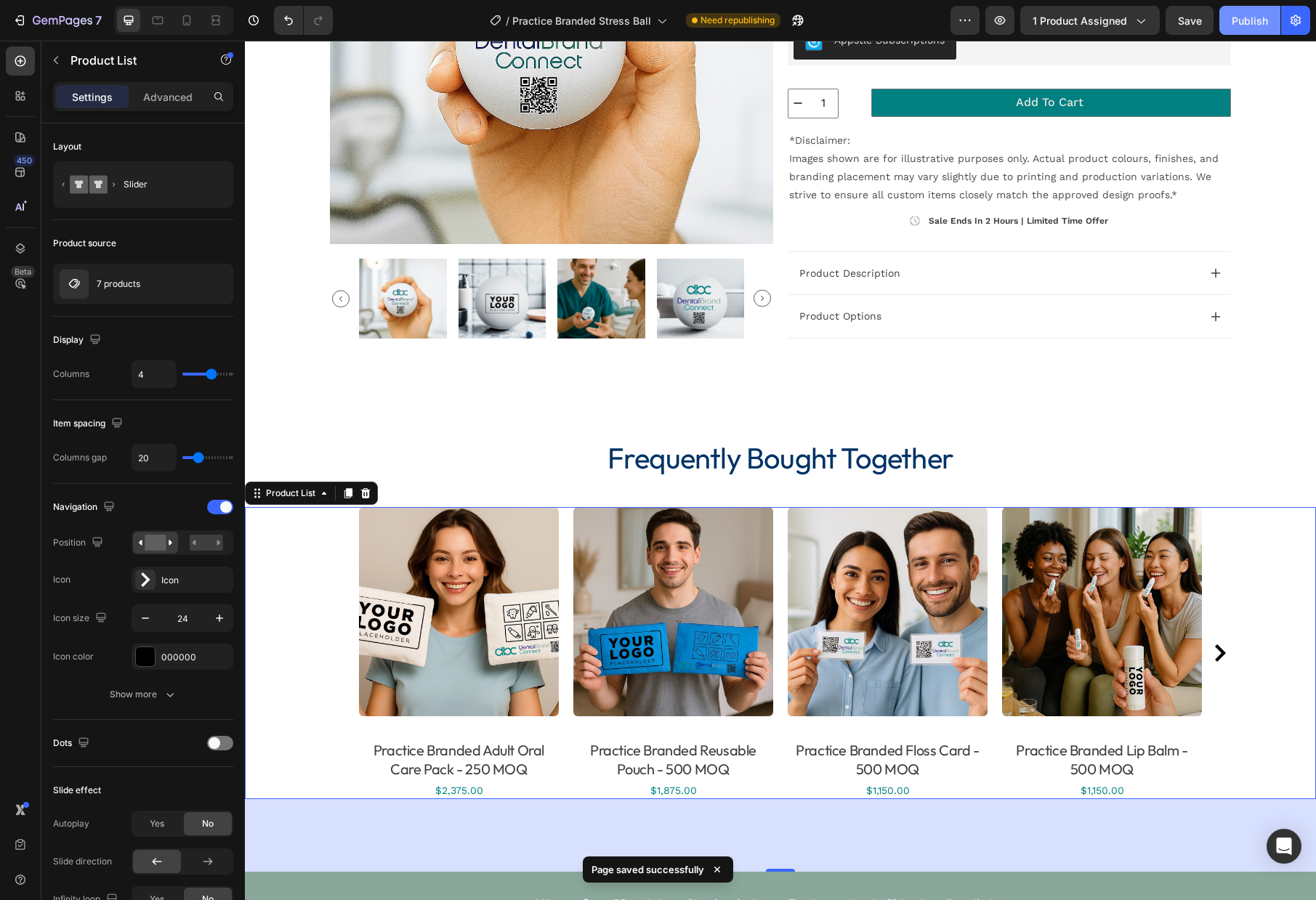 click on "Publish" at bounding box center (1250, 20) 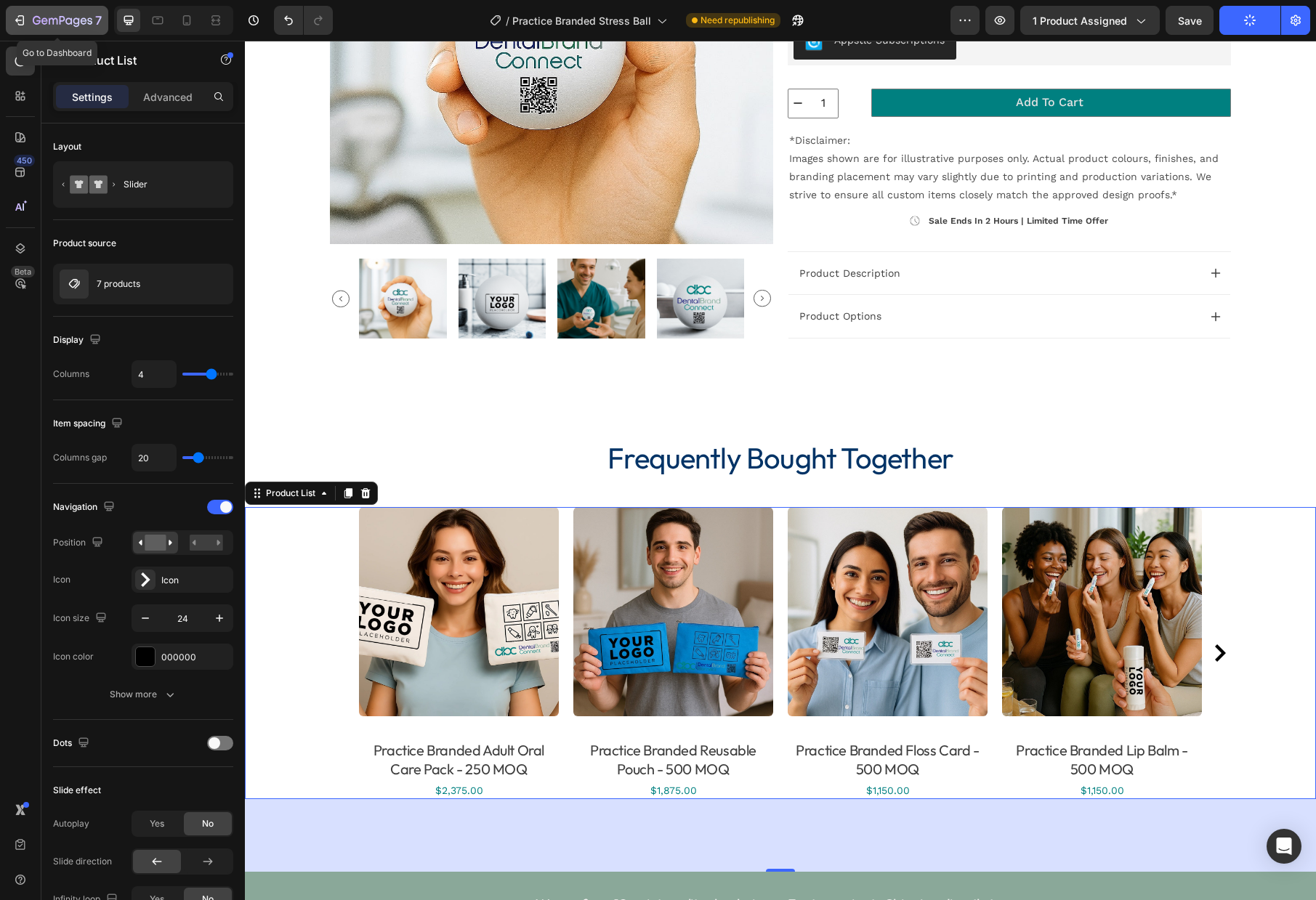 click 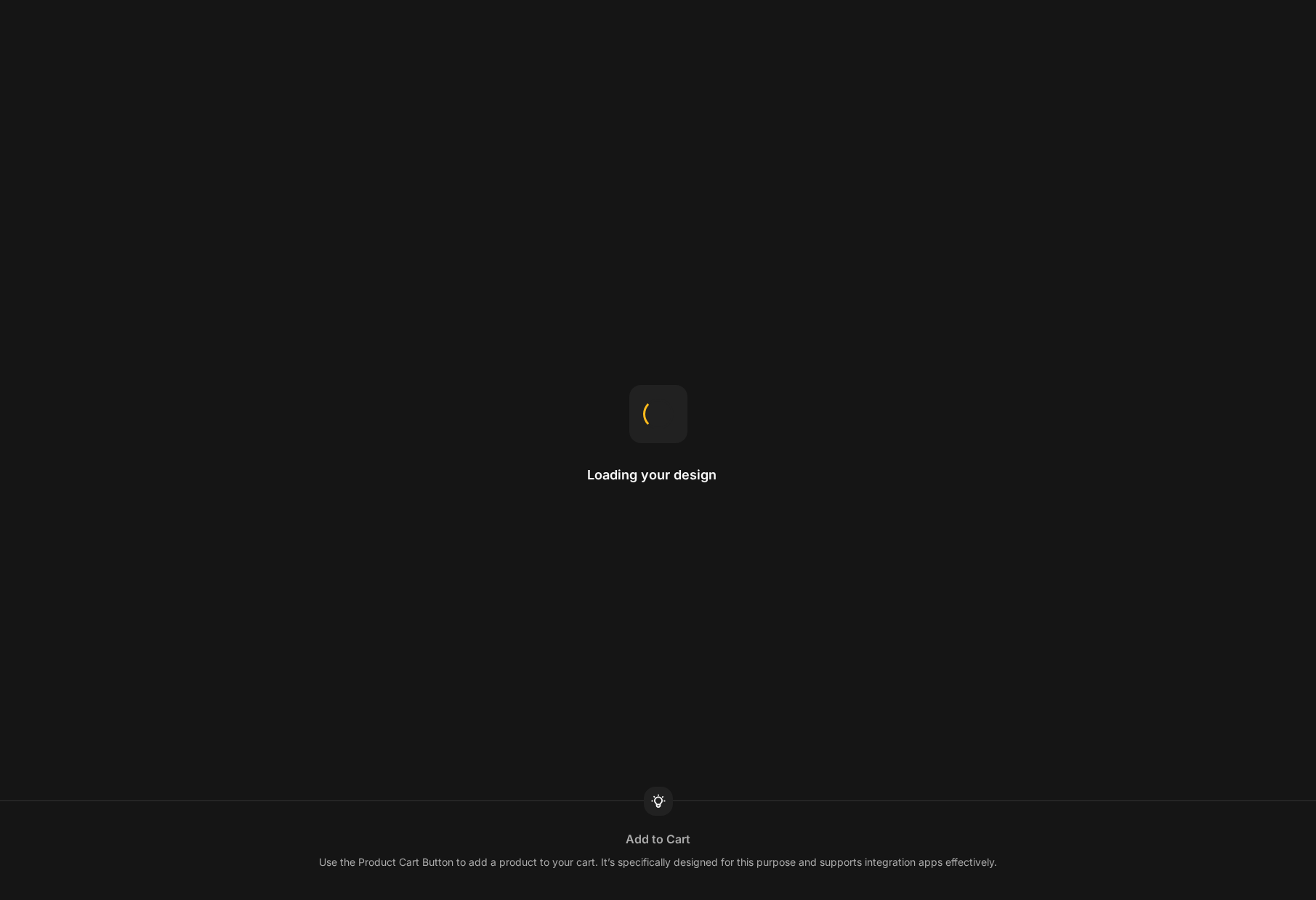scroll, scrollTop: 0, scrollLeft: 0, axis: both 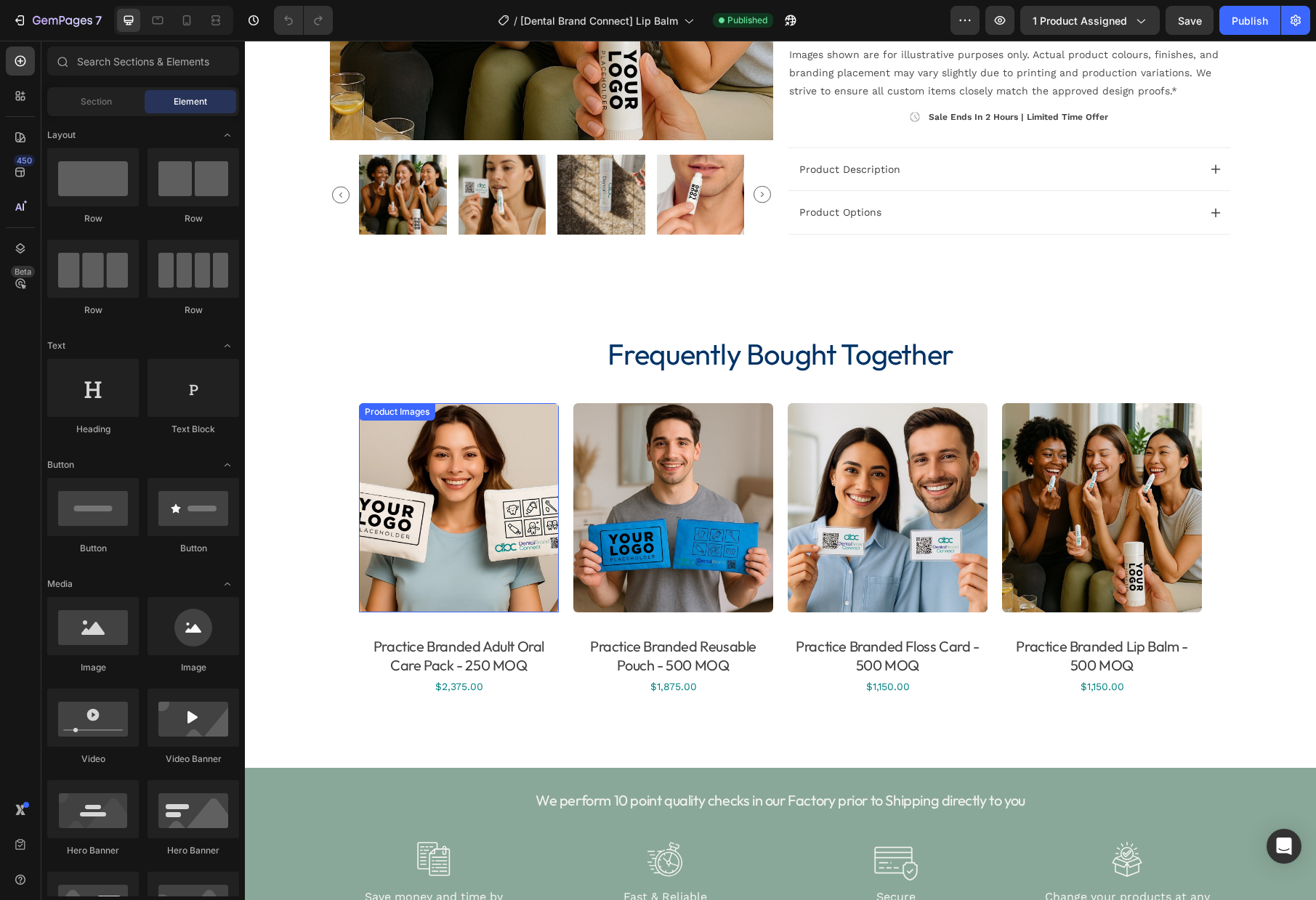 click on "Product Images" at bounding box center (459, 508) 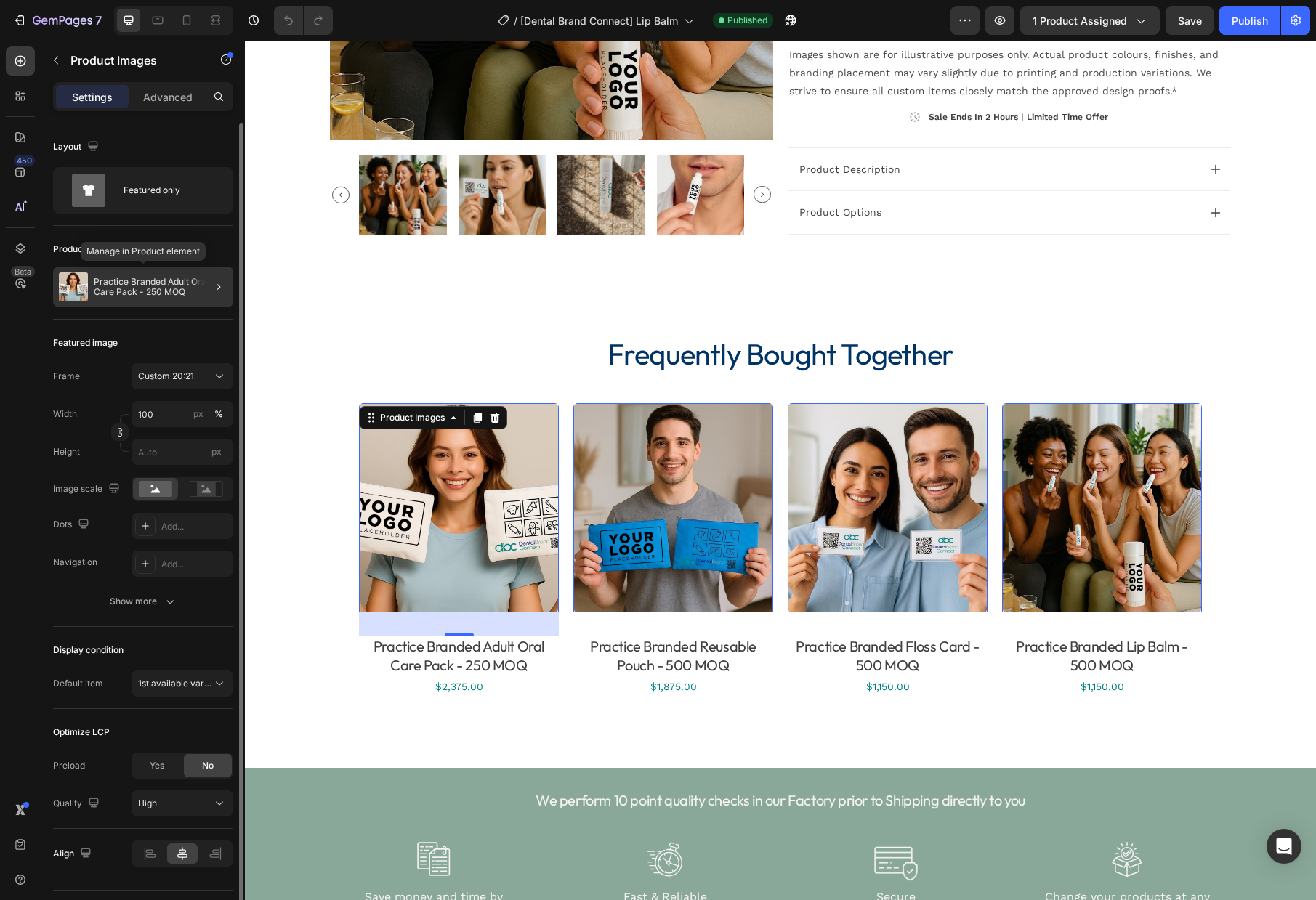 click on "Practice Branded Adult Oral Care Pack - 250 MOQ" at bounding box center (161, 287) 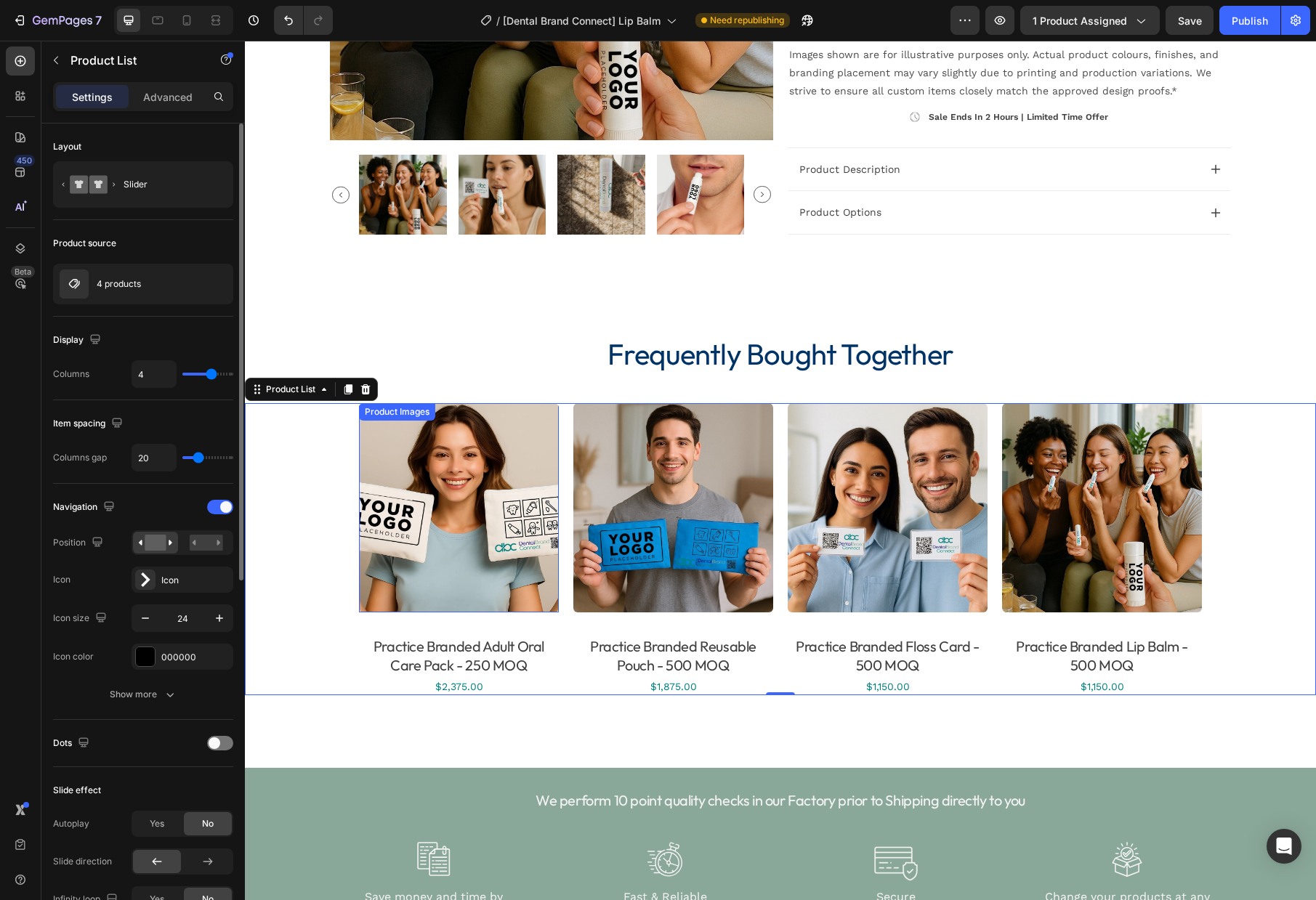 click at bounding box center (459, 508) 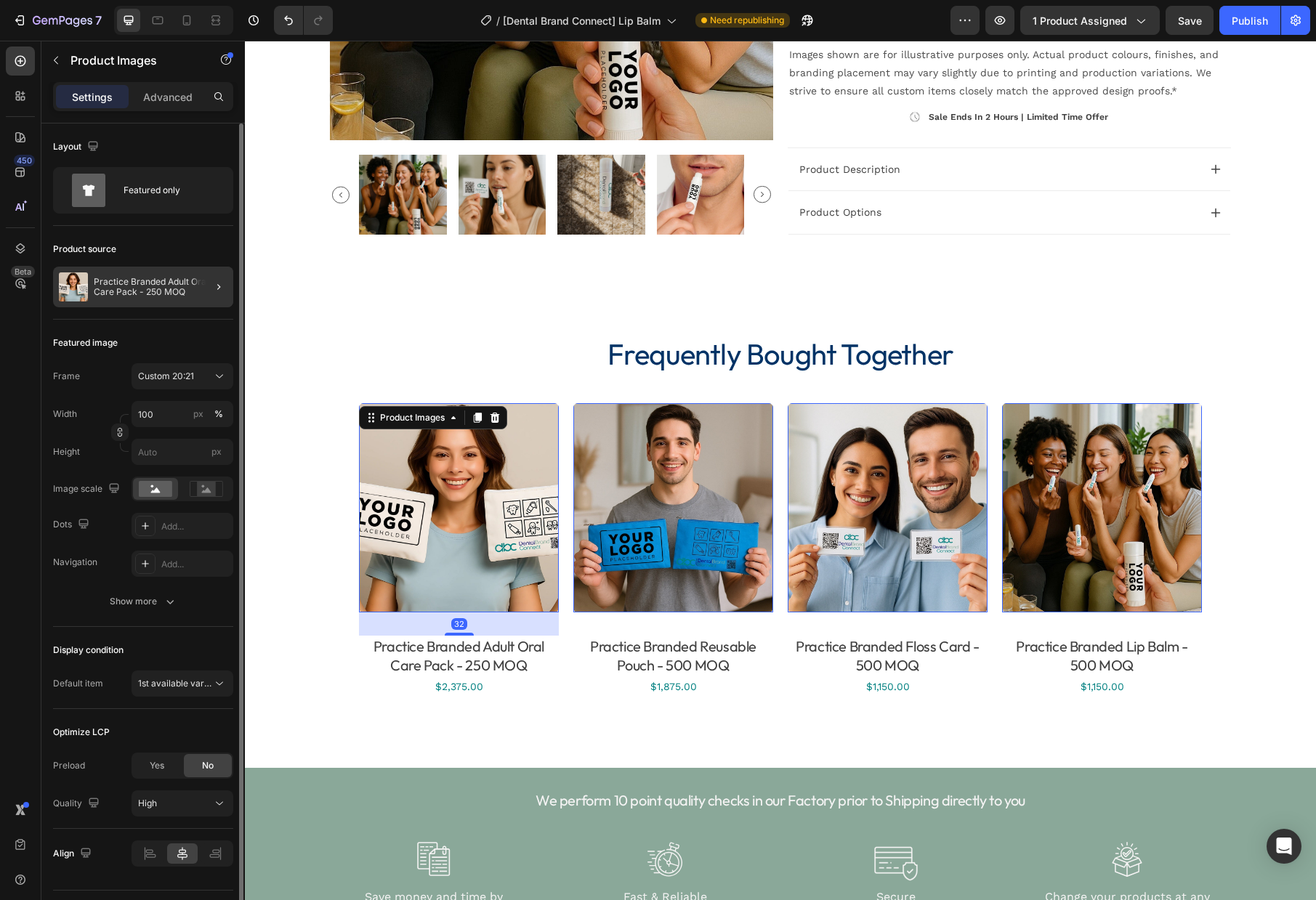 click 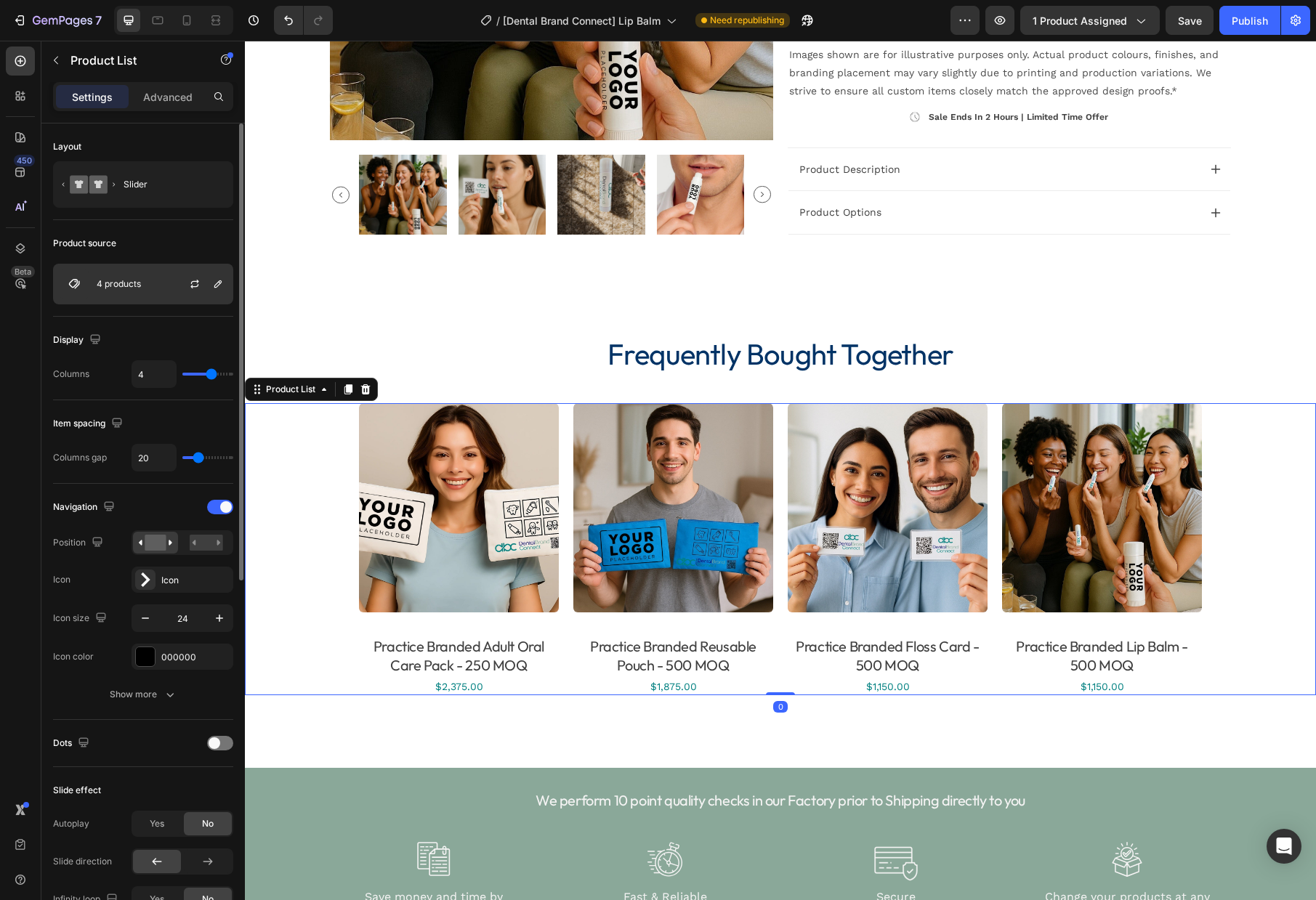 click on "4 products" at bounding box center [143, 284] 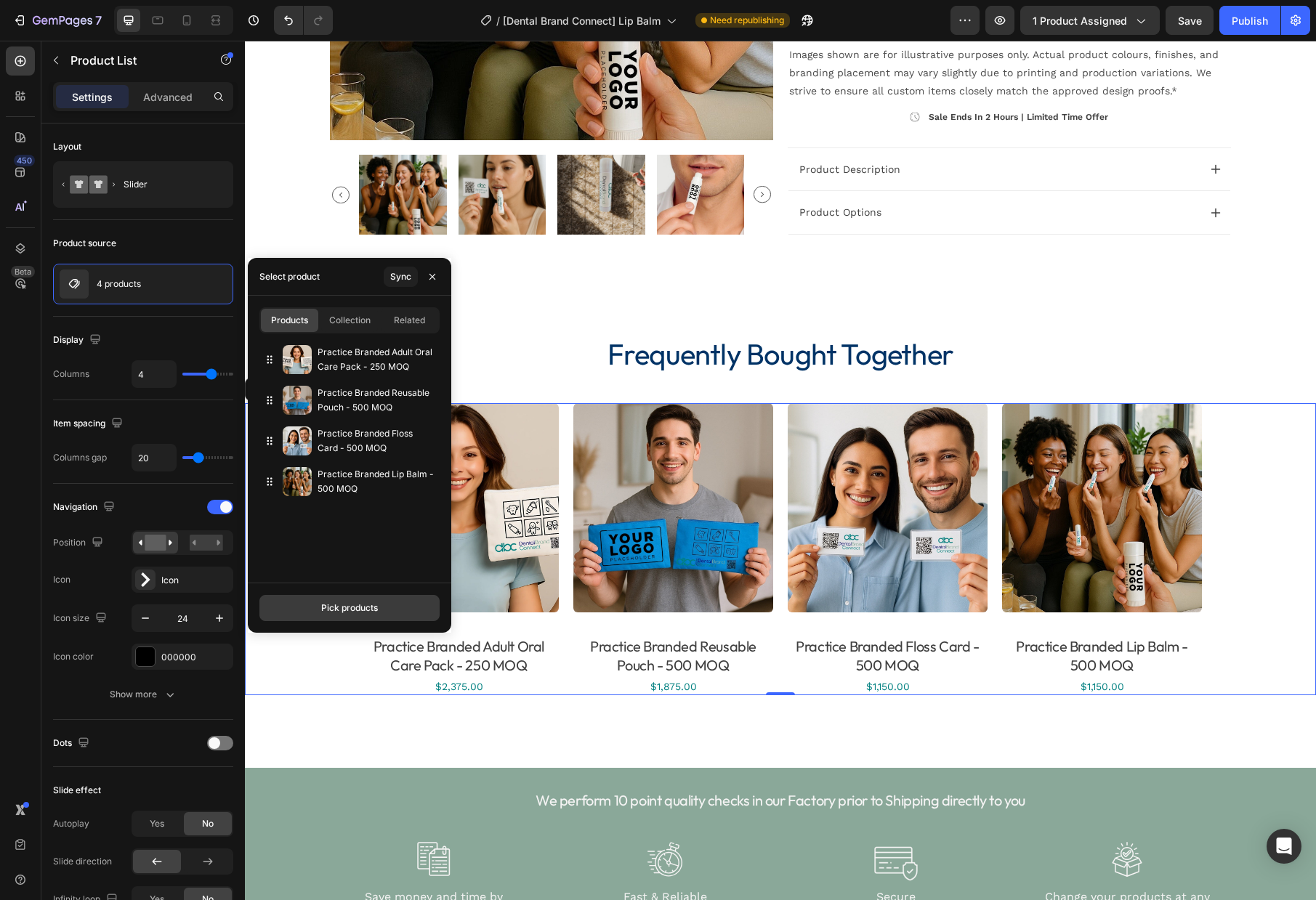click on "Pick products" at bounding box center (350, 608) 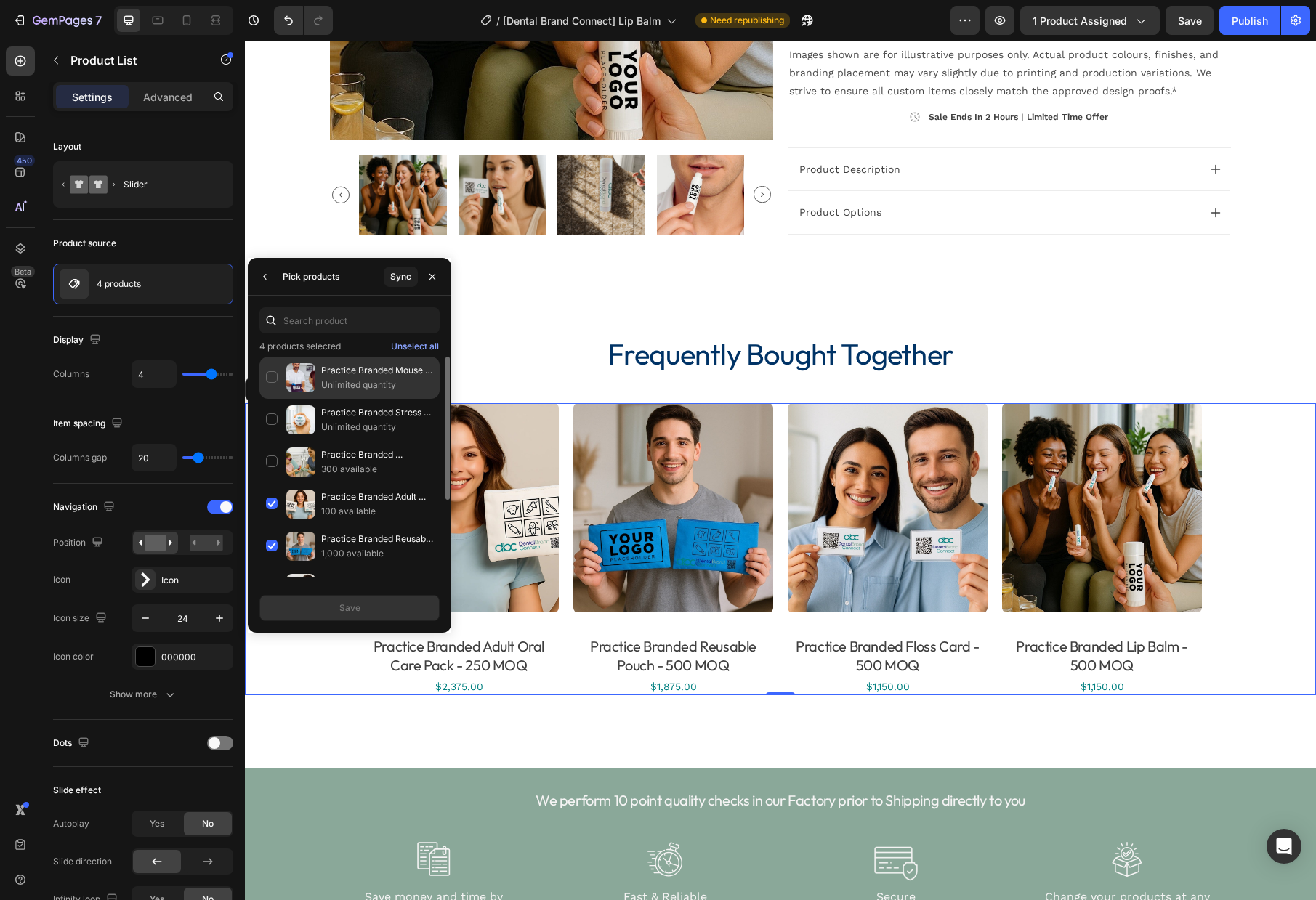 click on "Practice Branded Mouse Mat - MOQ 500 Unlimited quantity" 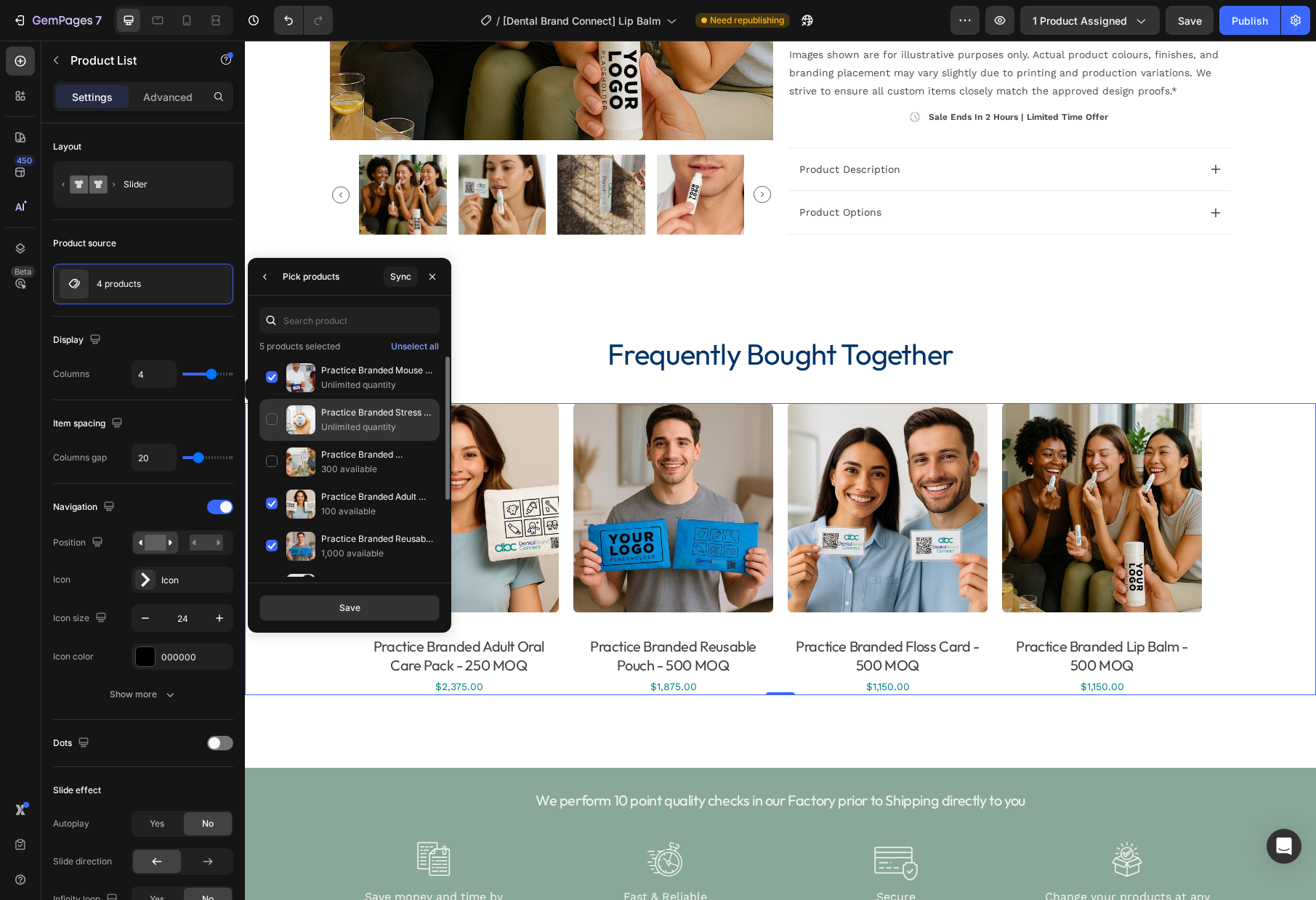 click on "Practice Branded Stress Ball - 1000 MOQ Unlimited quantity" 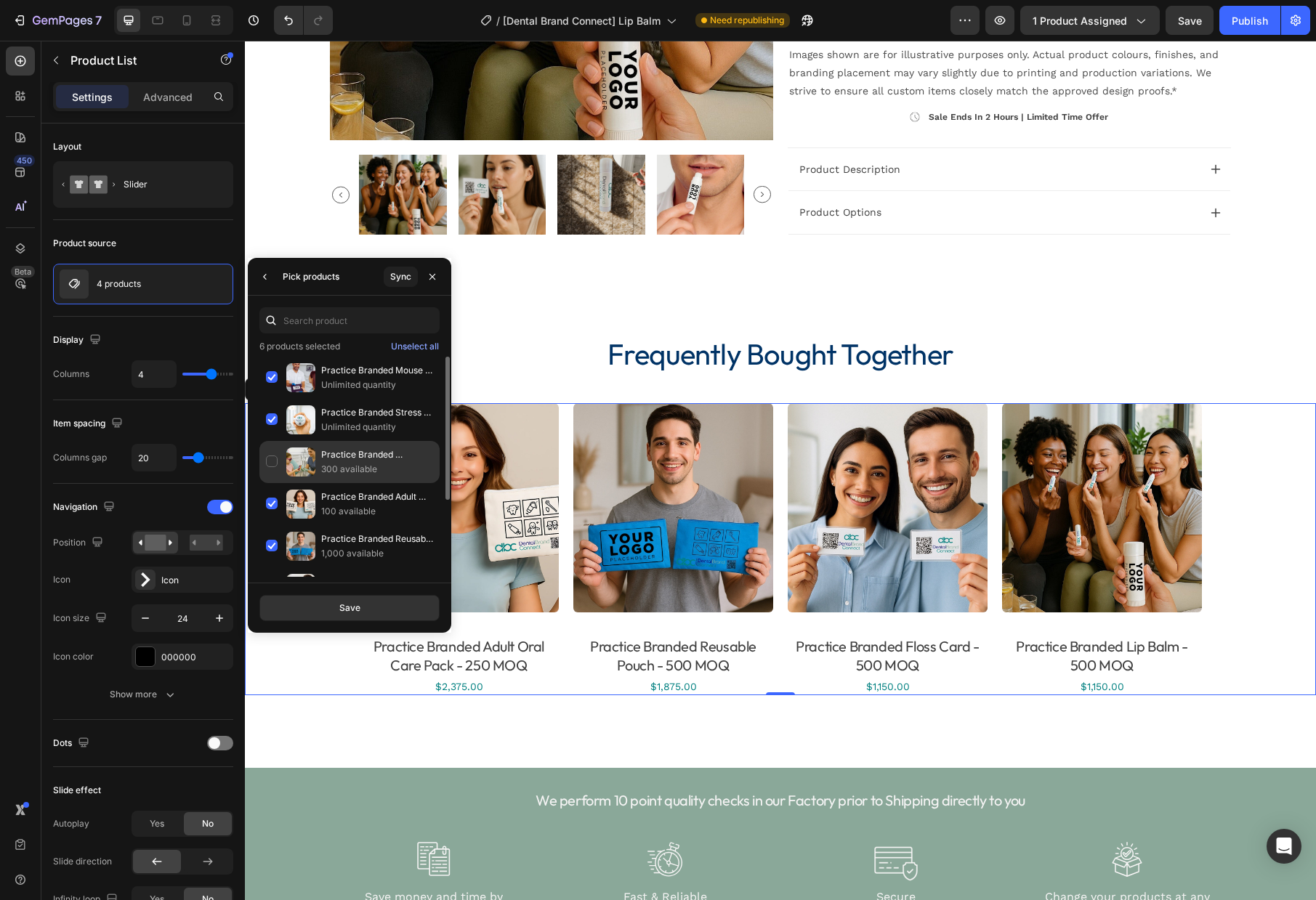 click on "Practice Branded Polarised Kids Sunglasses - 500 MOQ 300 available" 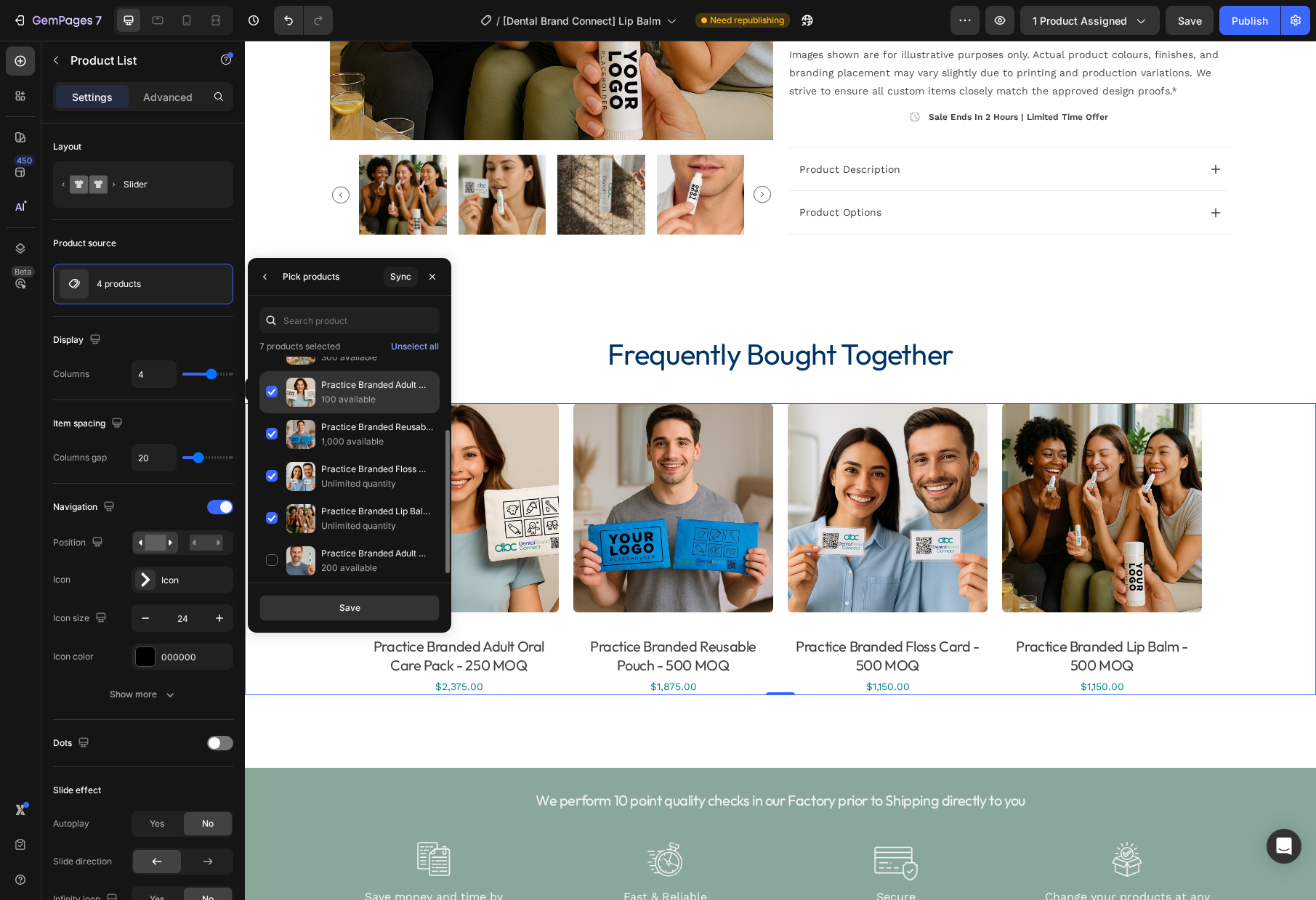 scroll, scrollTop: 117, scrollLeft: 0, axis: vertical 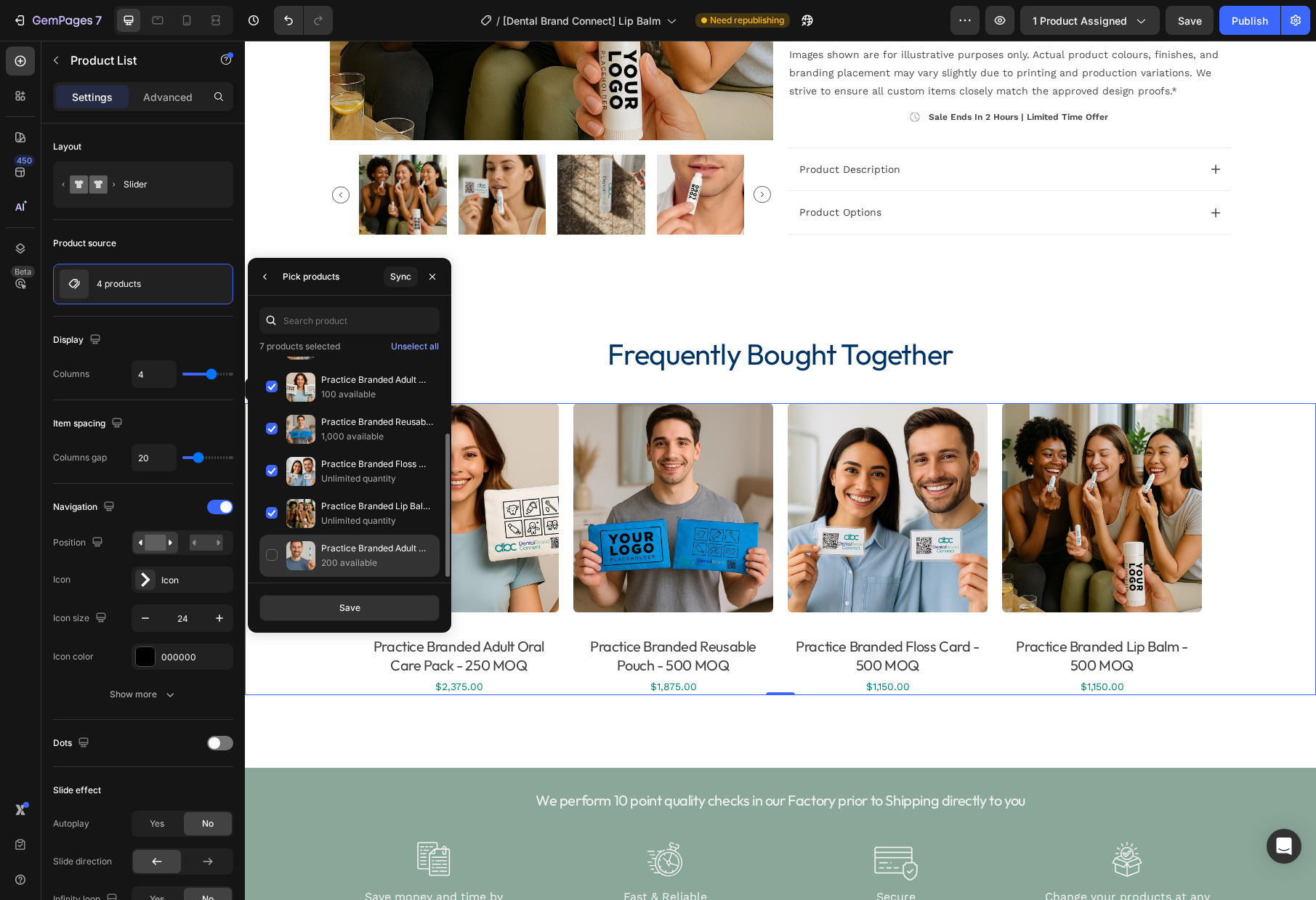 drag, startPoint x: 274, startPoint y: 556, endPoint x: 349, endPoint y: 543, distance: 76.11833 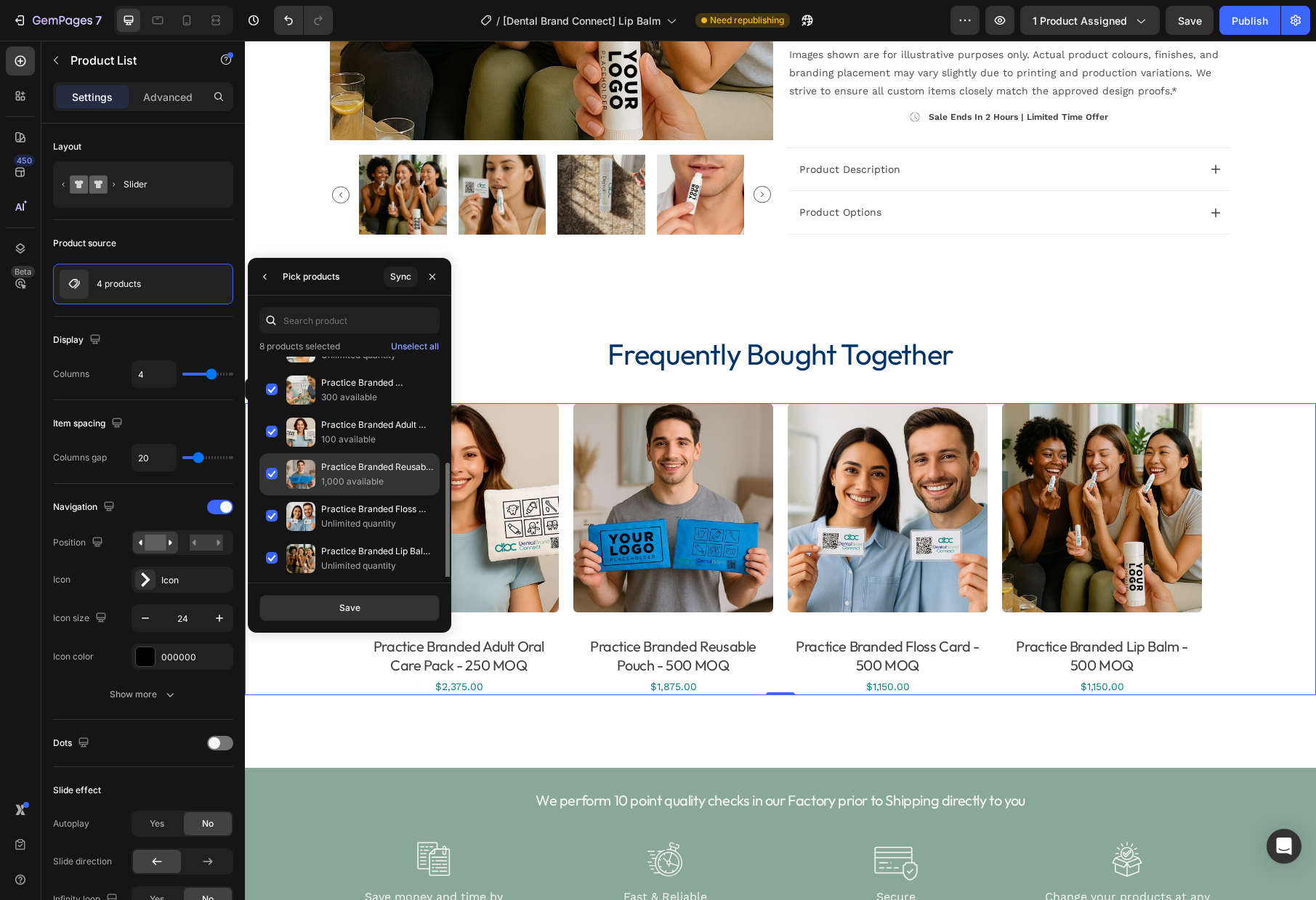 scroll, scrollTop: 108, scrollLeft: 0, axis: vertical 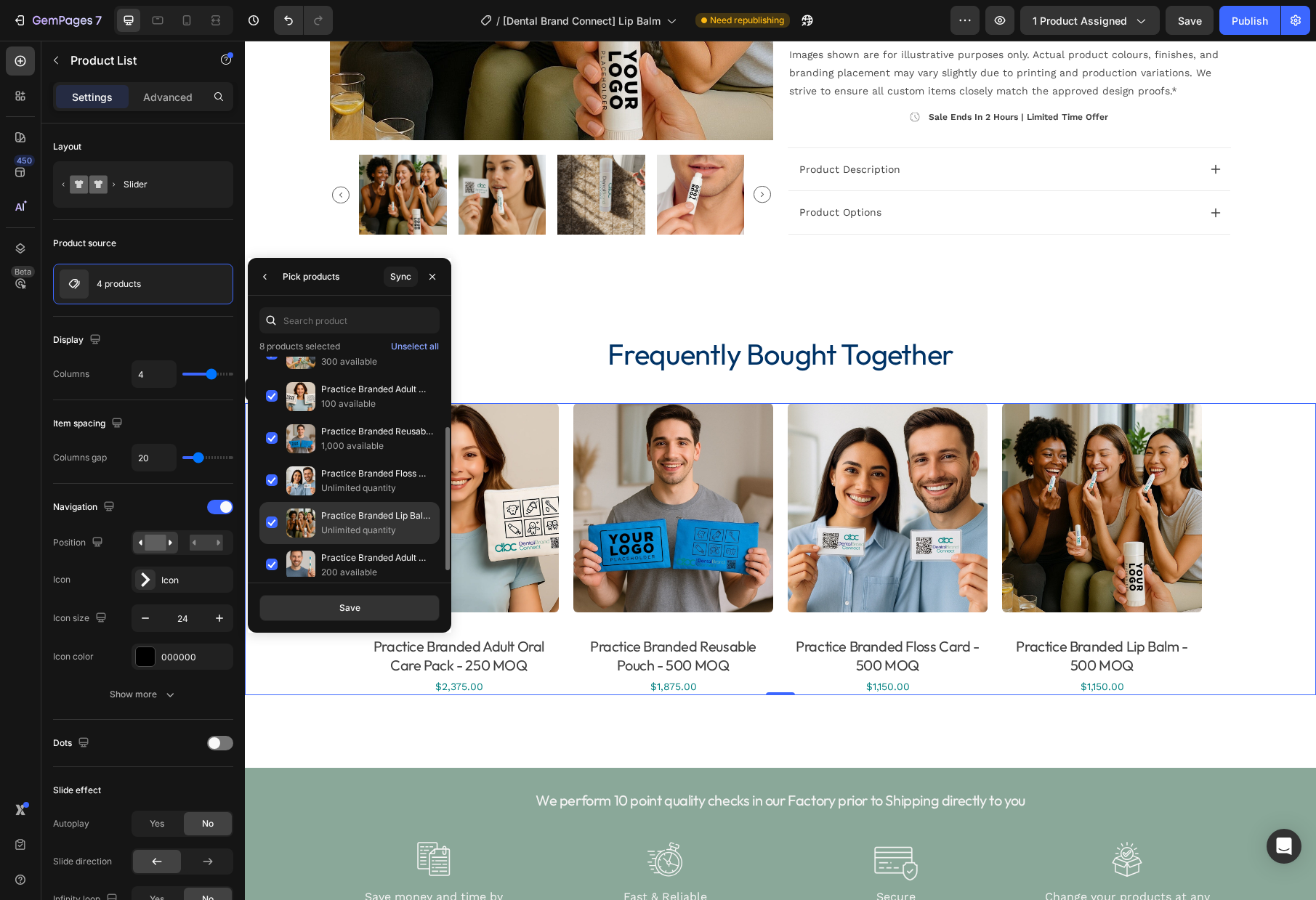 click on "Practice Branded Lip Balm - 500 MOQ Unlimited quantity" 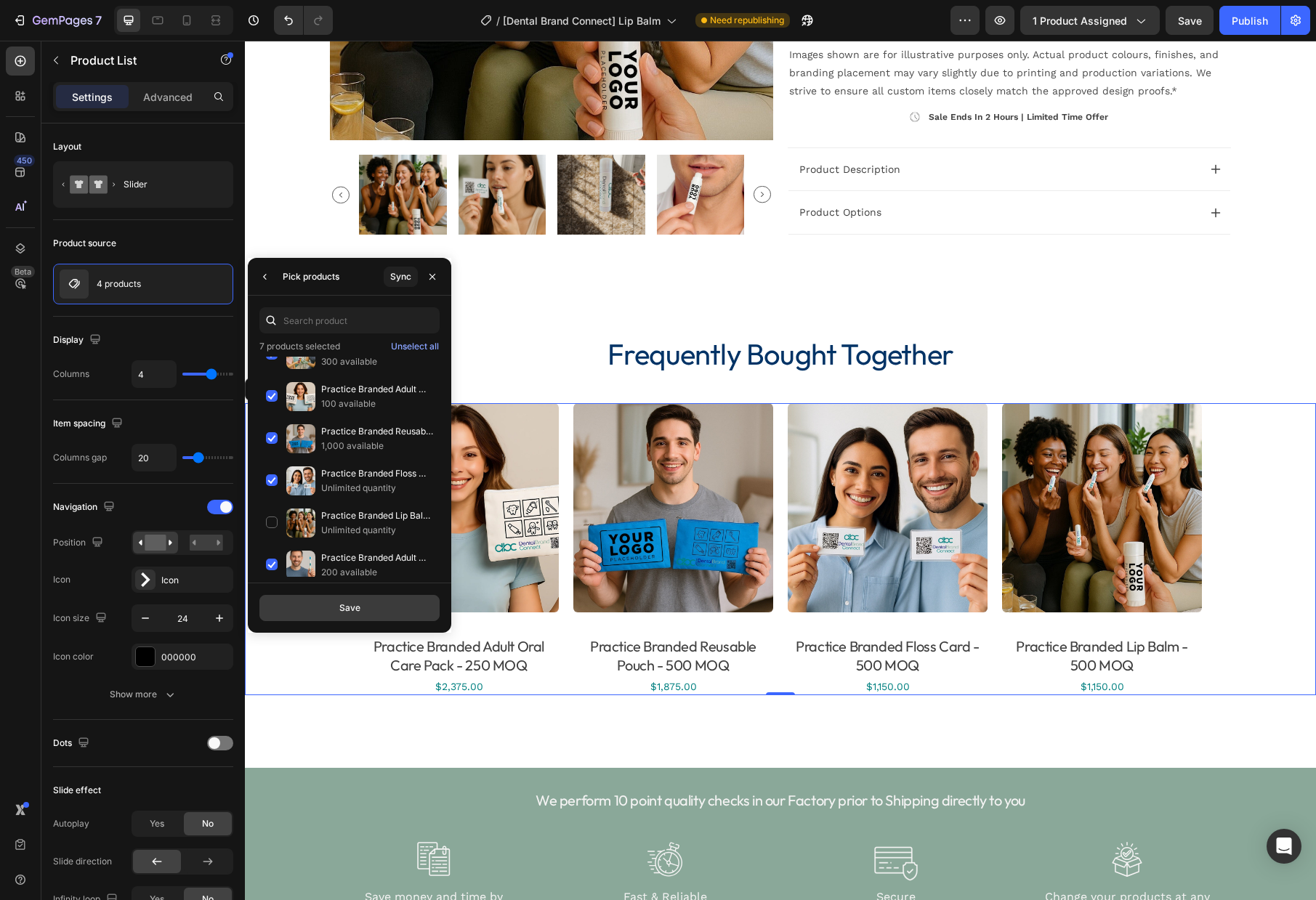 drag, startPoint x: 366, startPoint y: 609, endPoint x: 382, endPoint y: 596, distance: 20.615528 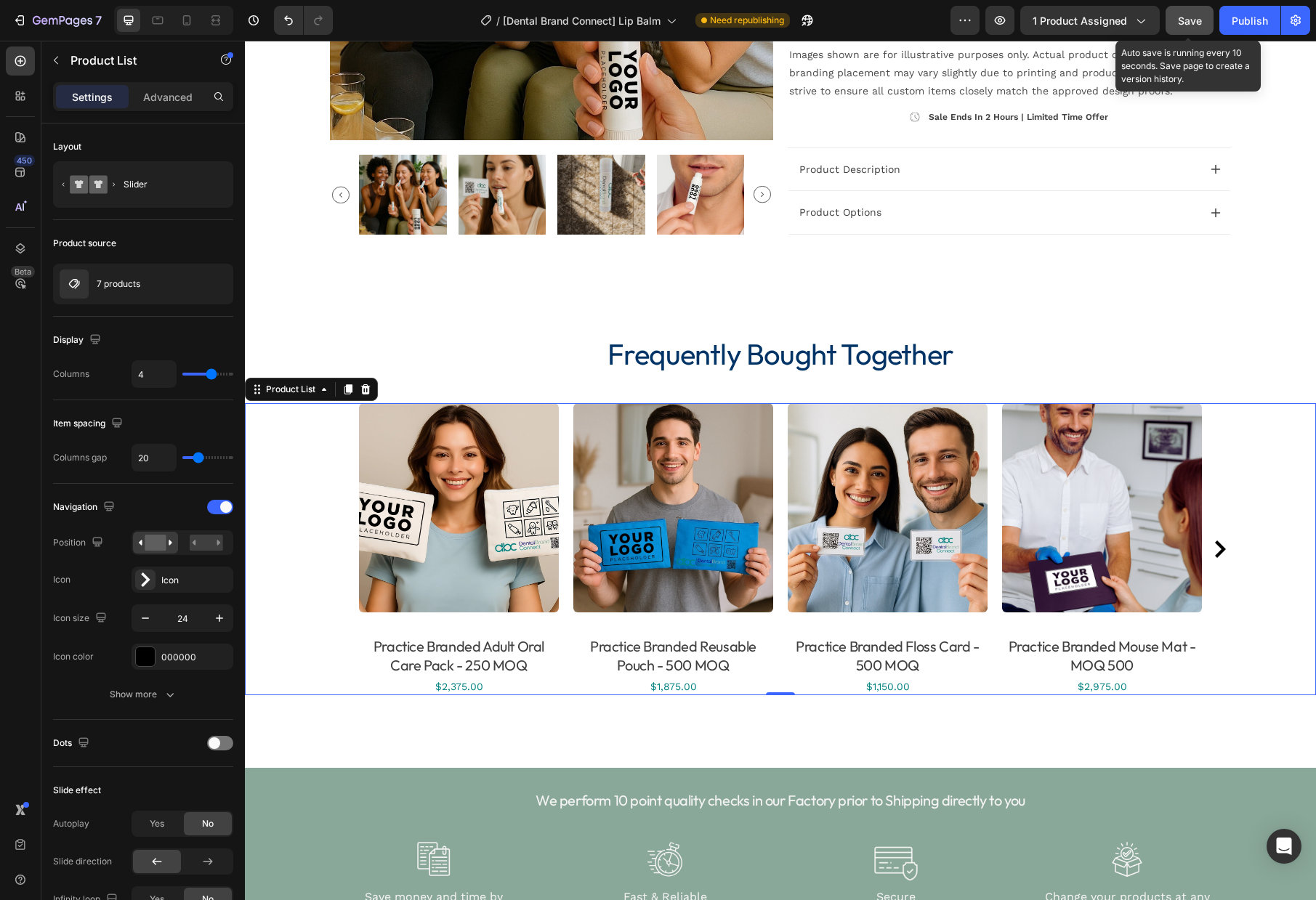click on "Save" at bounding box center [1190, 20] 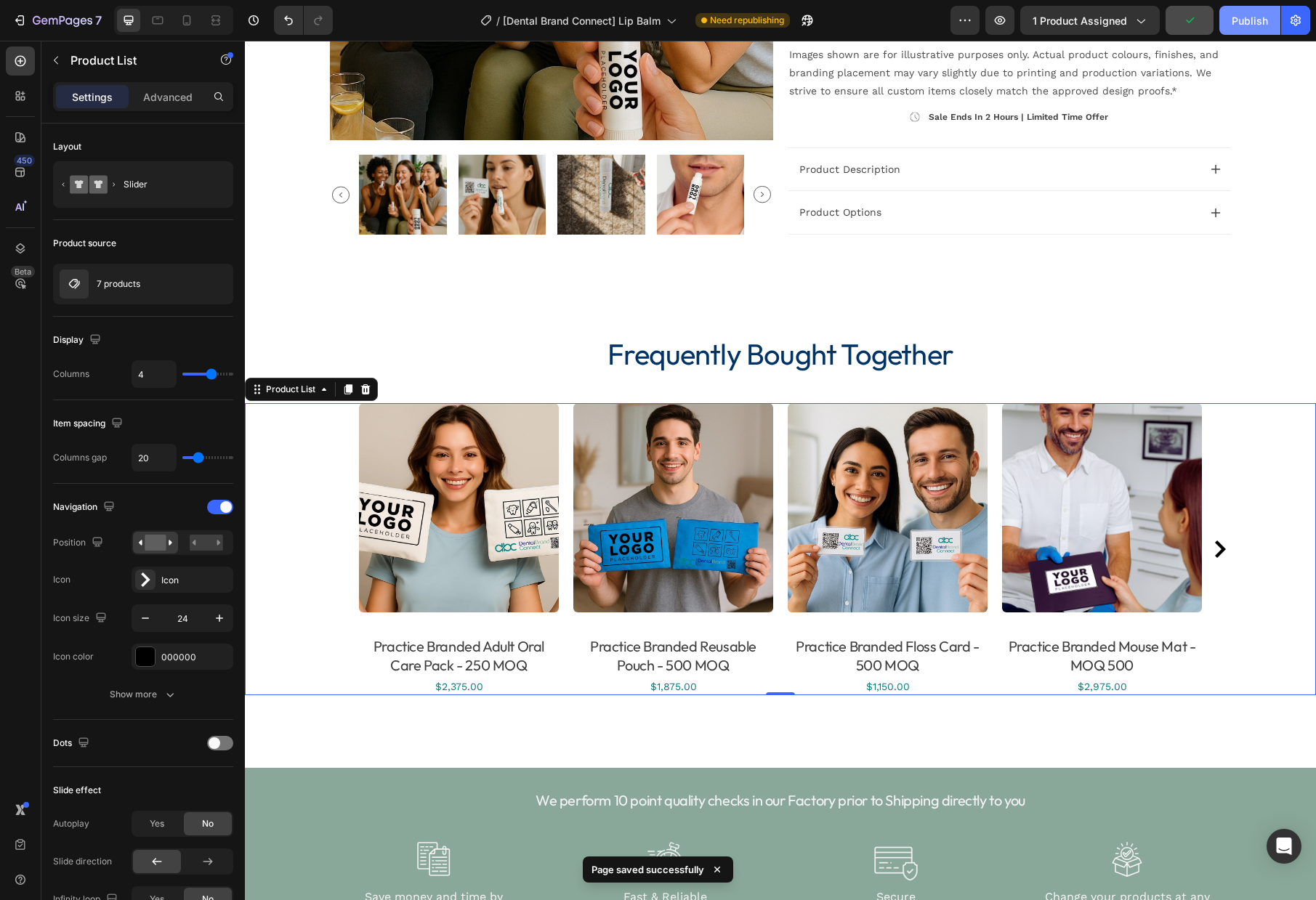 click on "Publish" at bounding box center [1250, 20] 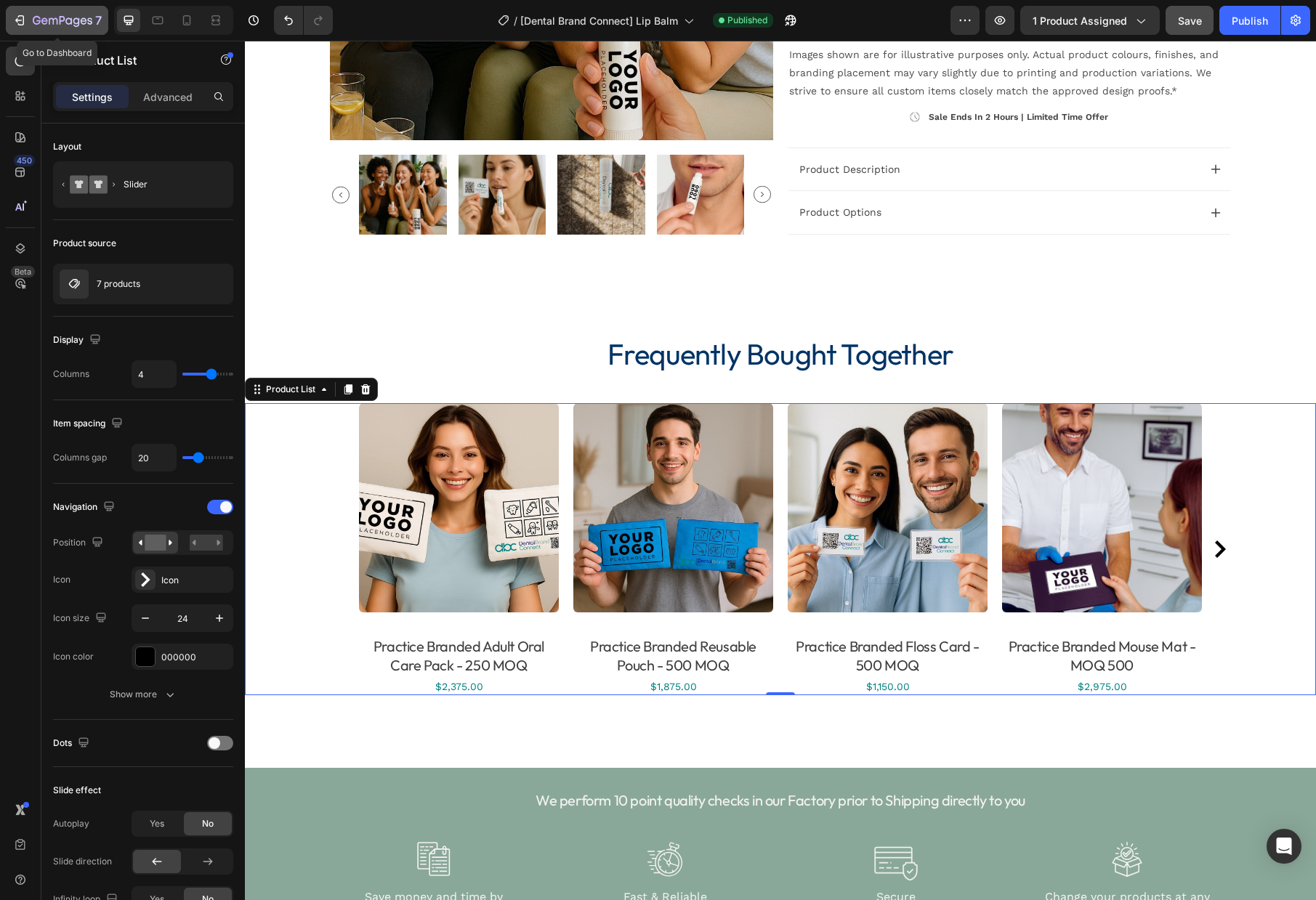 click 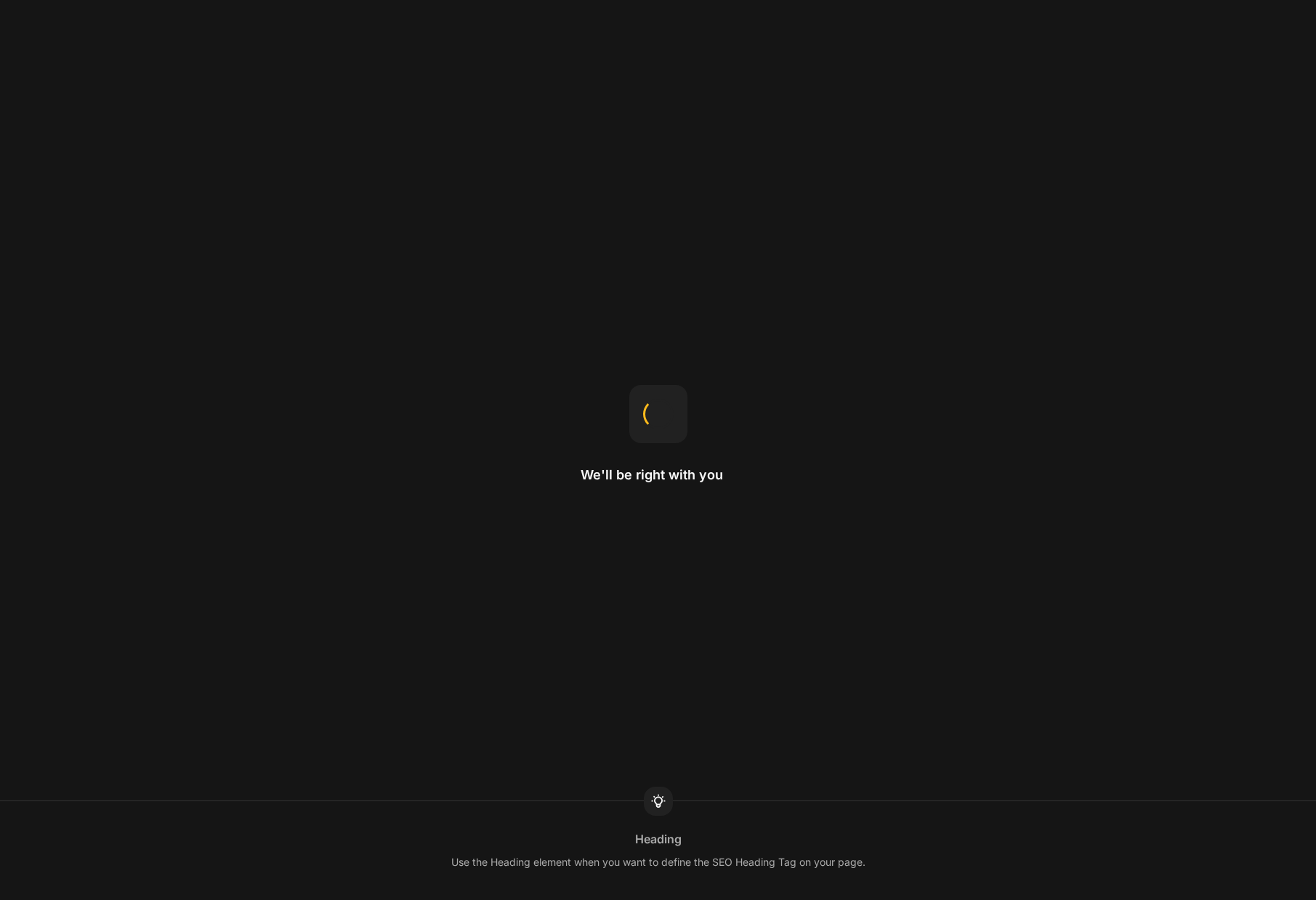 scroll, scrollTop: 0, scrollLeft: 0, axis: both 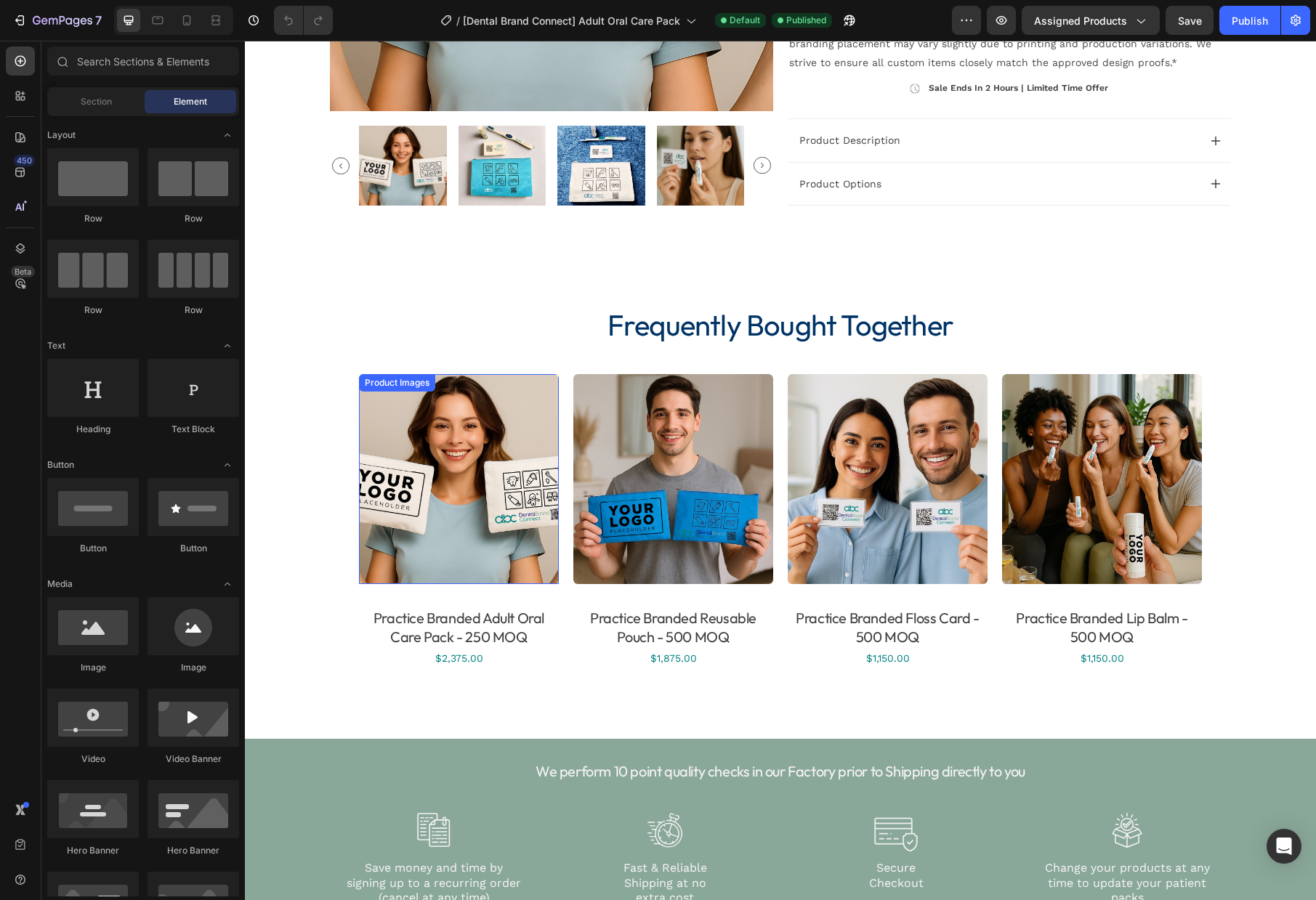 click at bounding box center (459, 479) 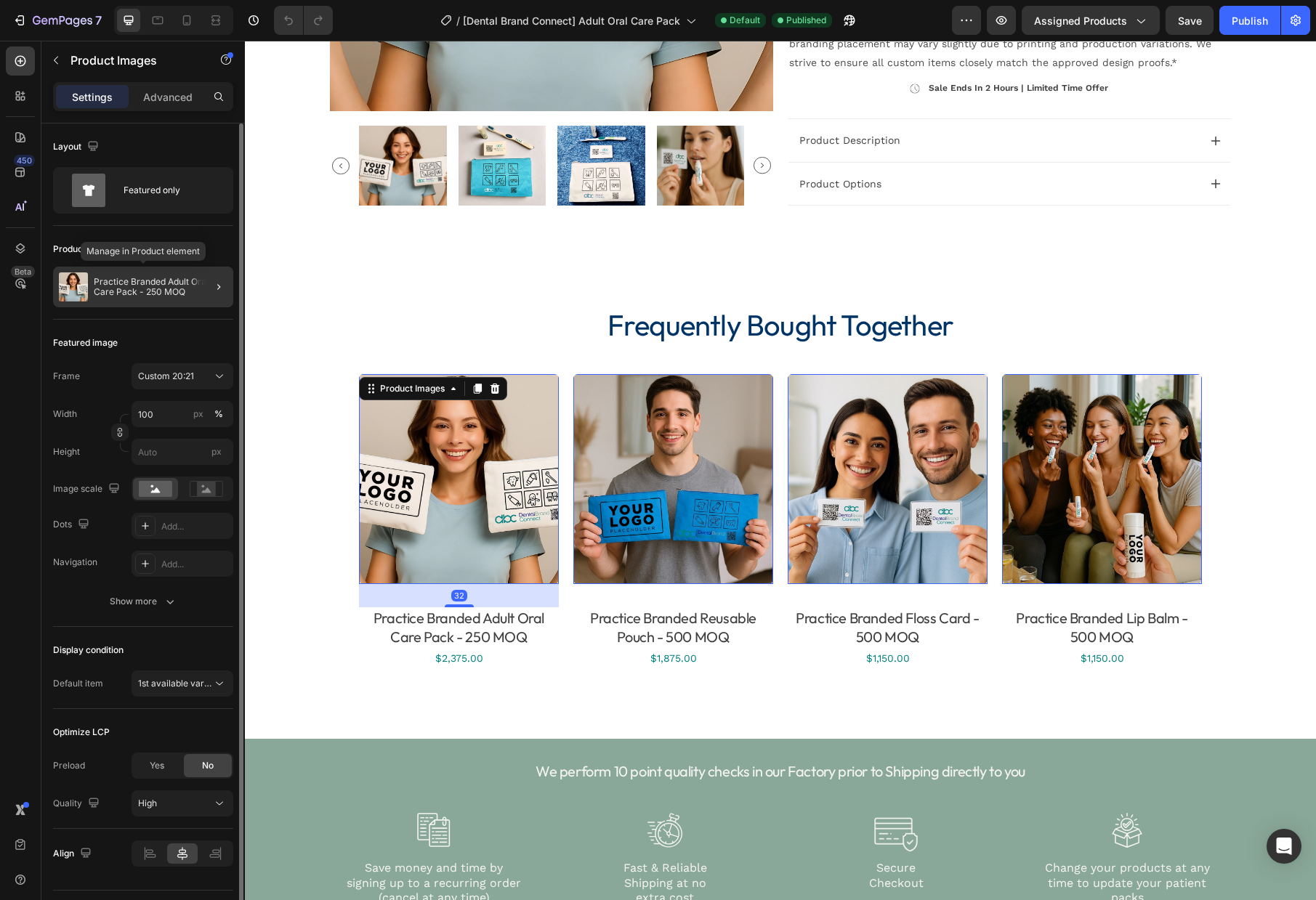 click on "Practice Branded Adult Oral Care Pack - 250 MOQ" at bounding box center (161, 287) 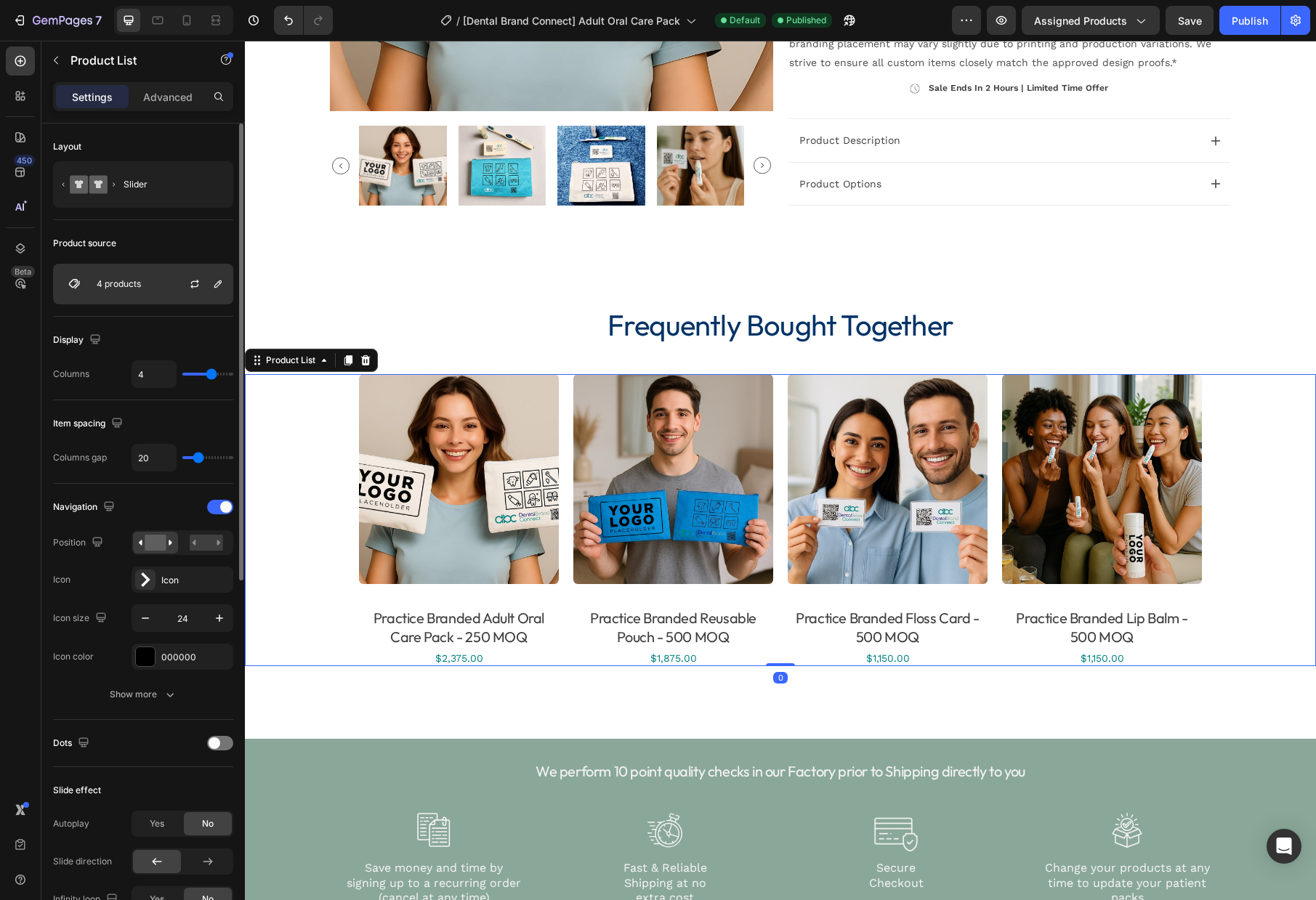 click on "4 products" at bounding box center (143, 284) 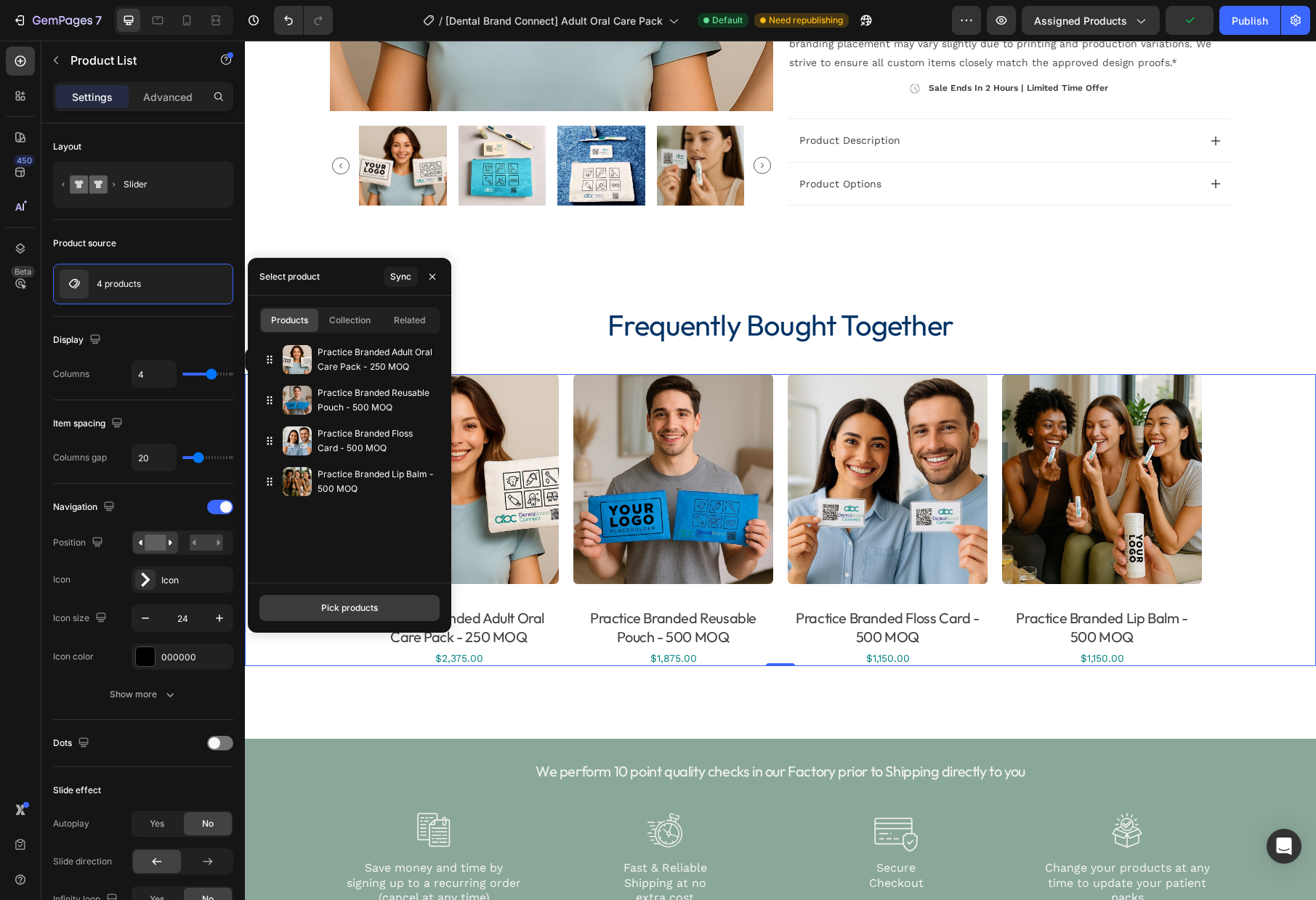 click on "Pick products" at bounding box center [350, 608] 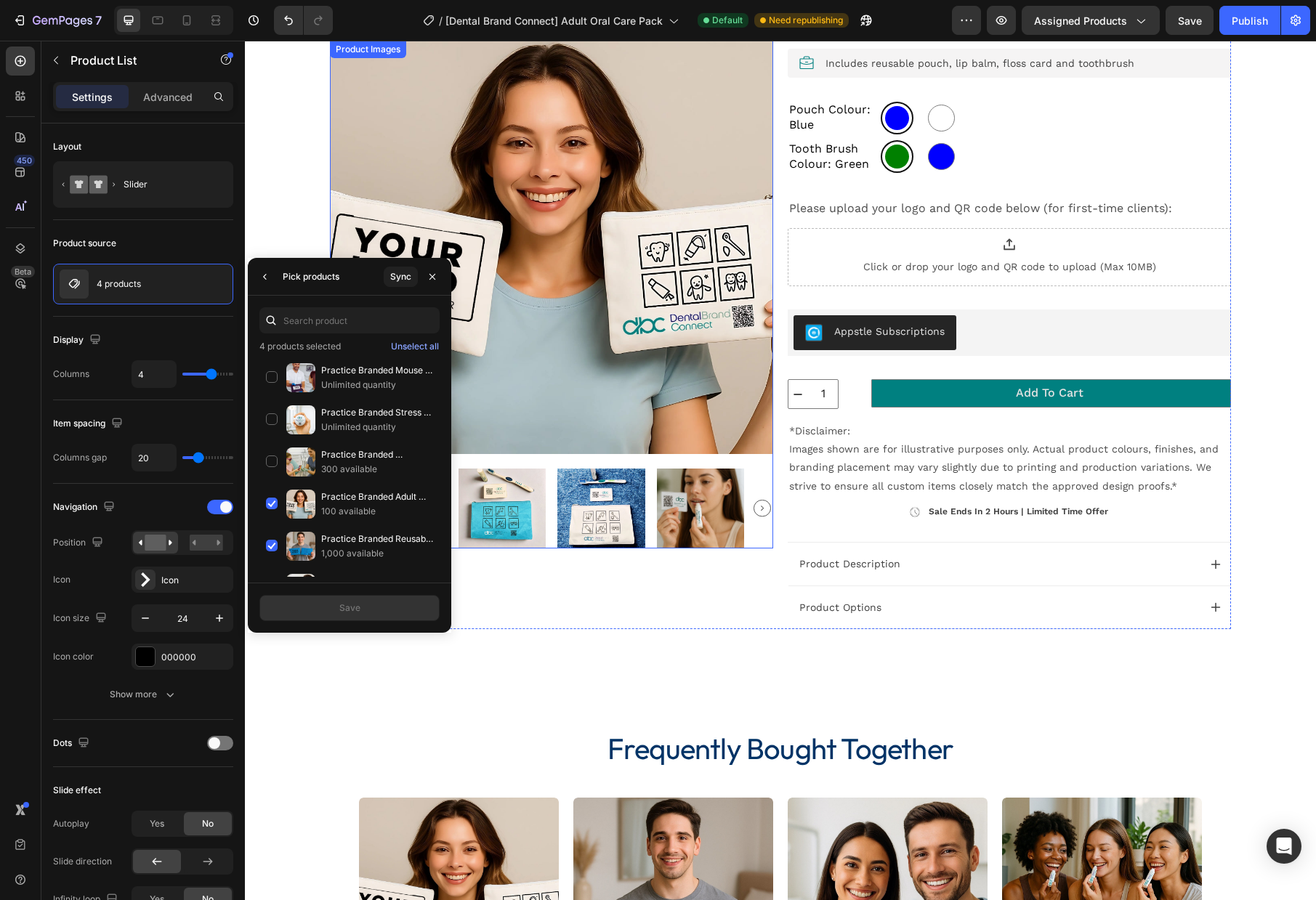 scroll, scrollTop: 442, scrollLeft: 0, axis: vertical 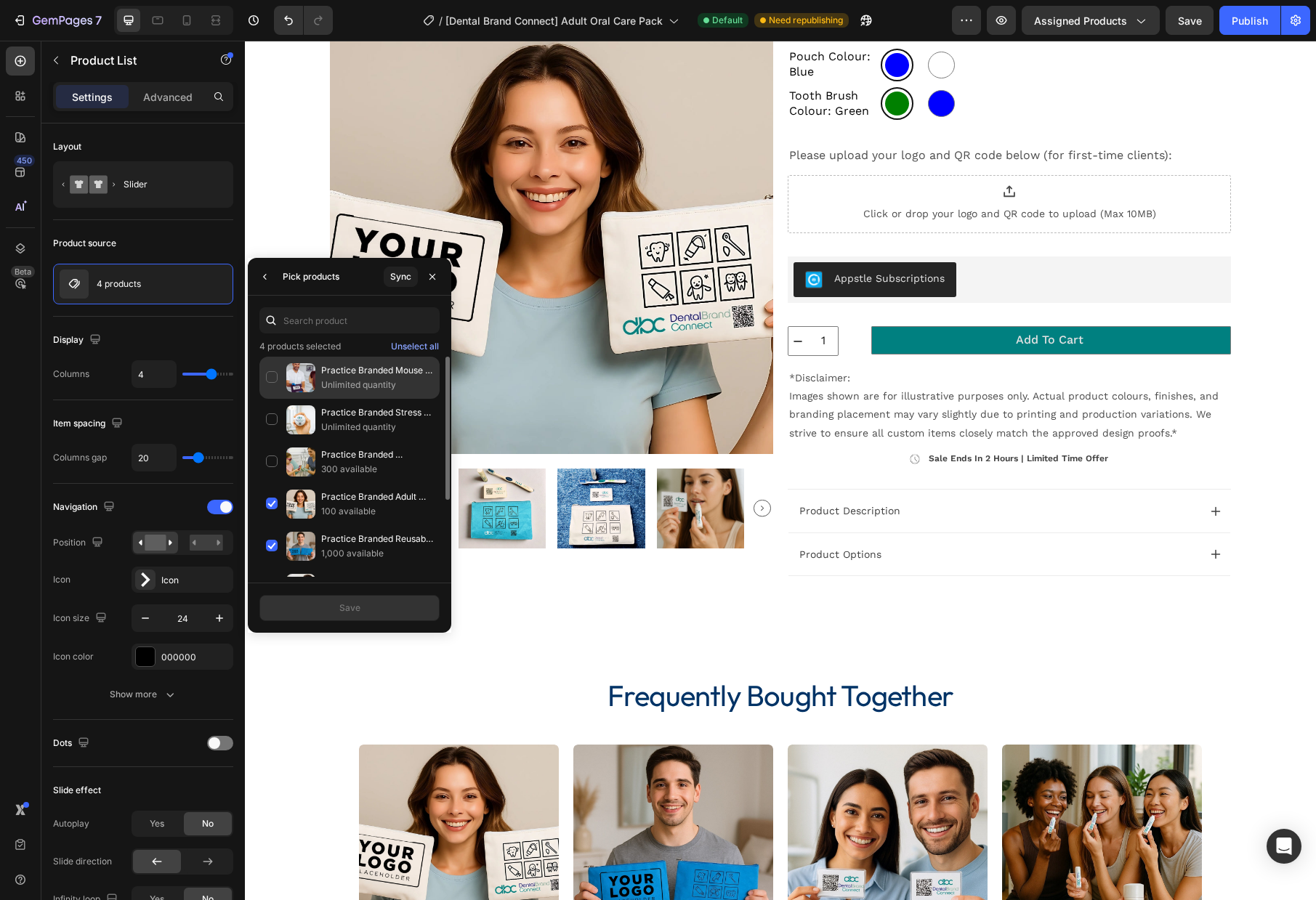 click on "Practice Branded Mouse Mat - MOQ 500 Unlimited quantity" 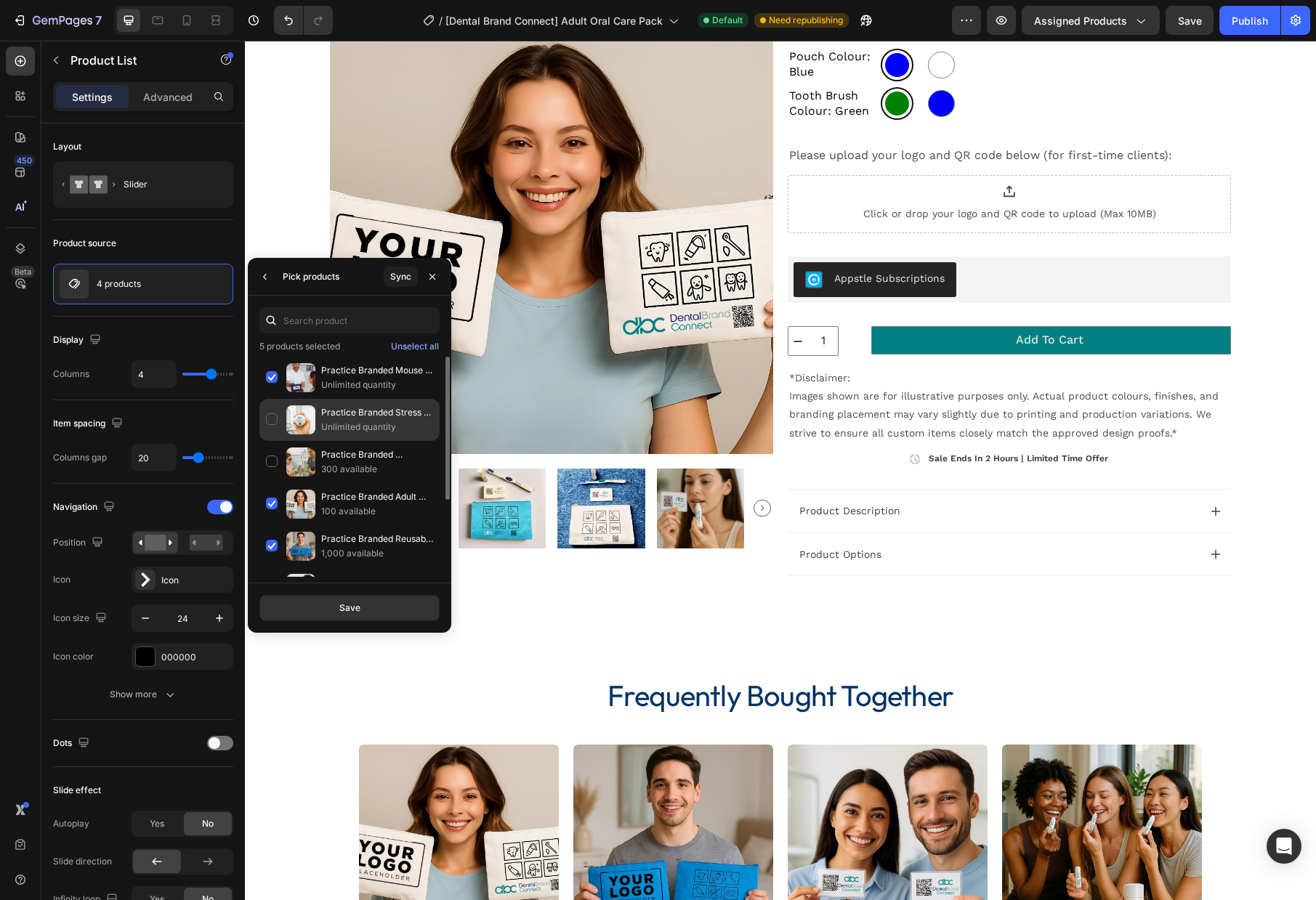 click on "Practice Branded Stress Ball - 1000 MOQ Unlimited quantity" 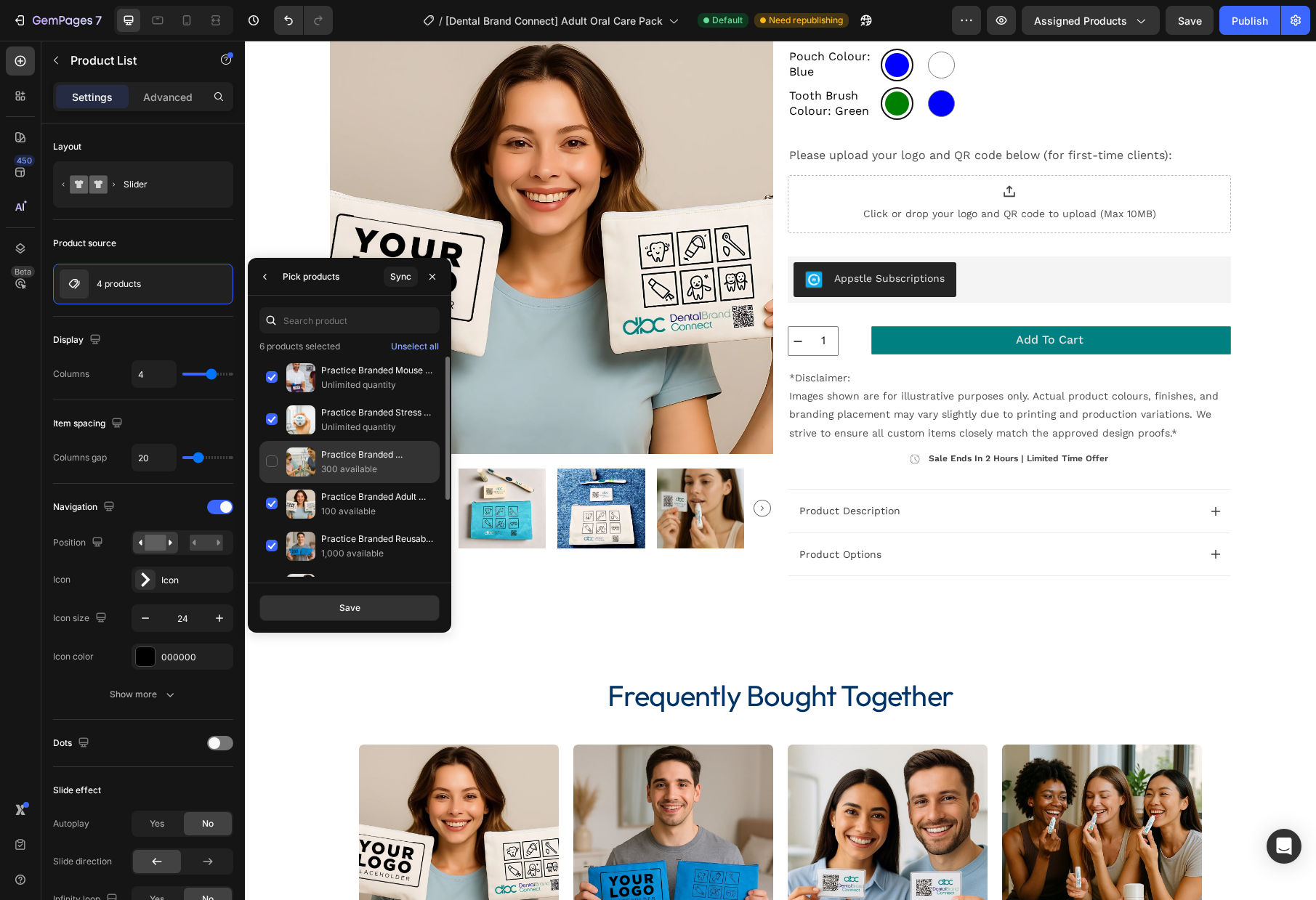 click on "Practice Branded Polarised Kids Sunglasses - 500 MOQ 300 available" 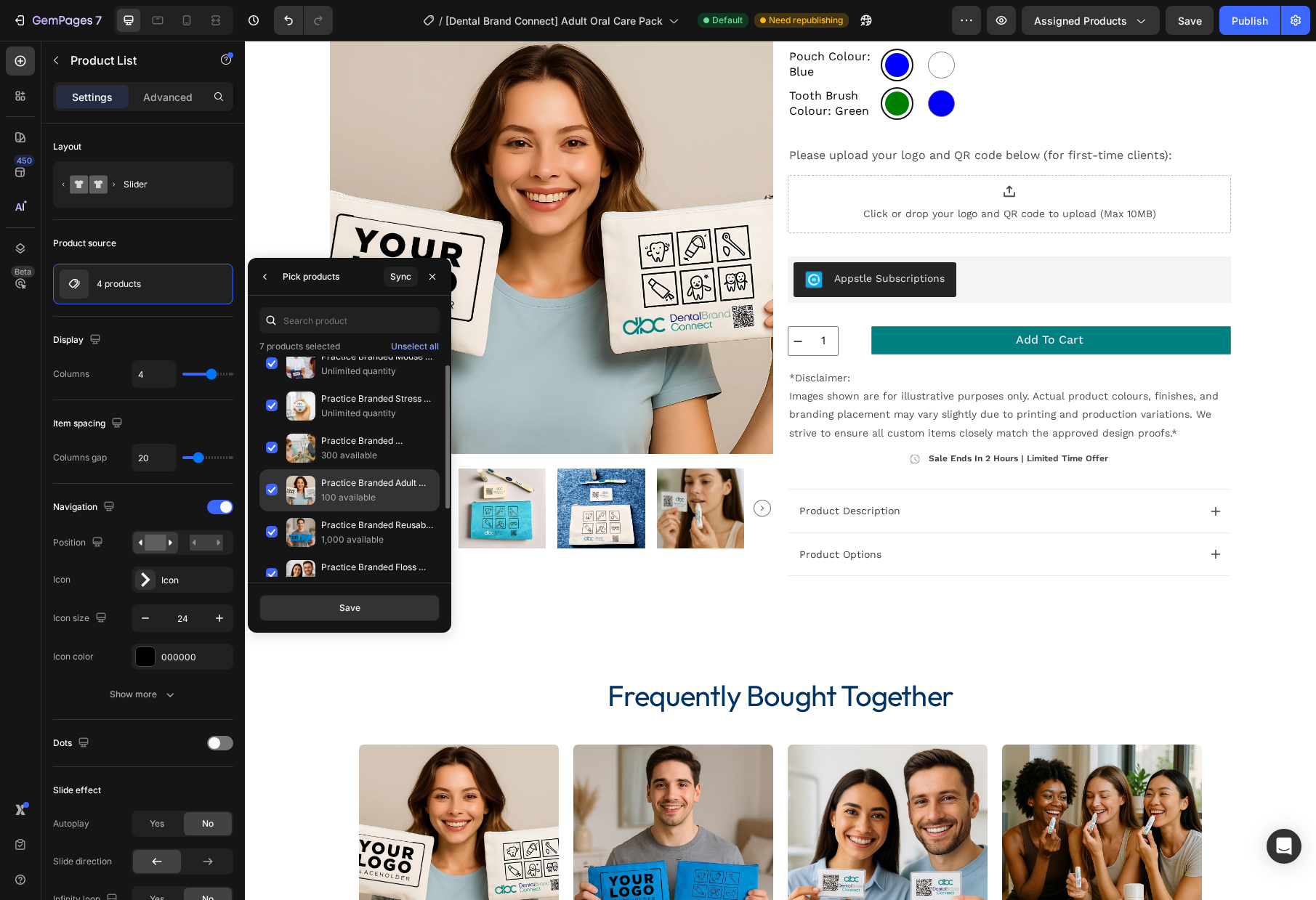 scroll, scrollTop: 20, scrollLeft: 0, axis: vertical 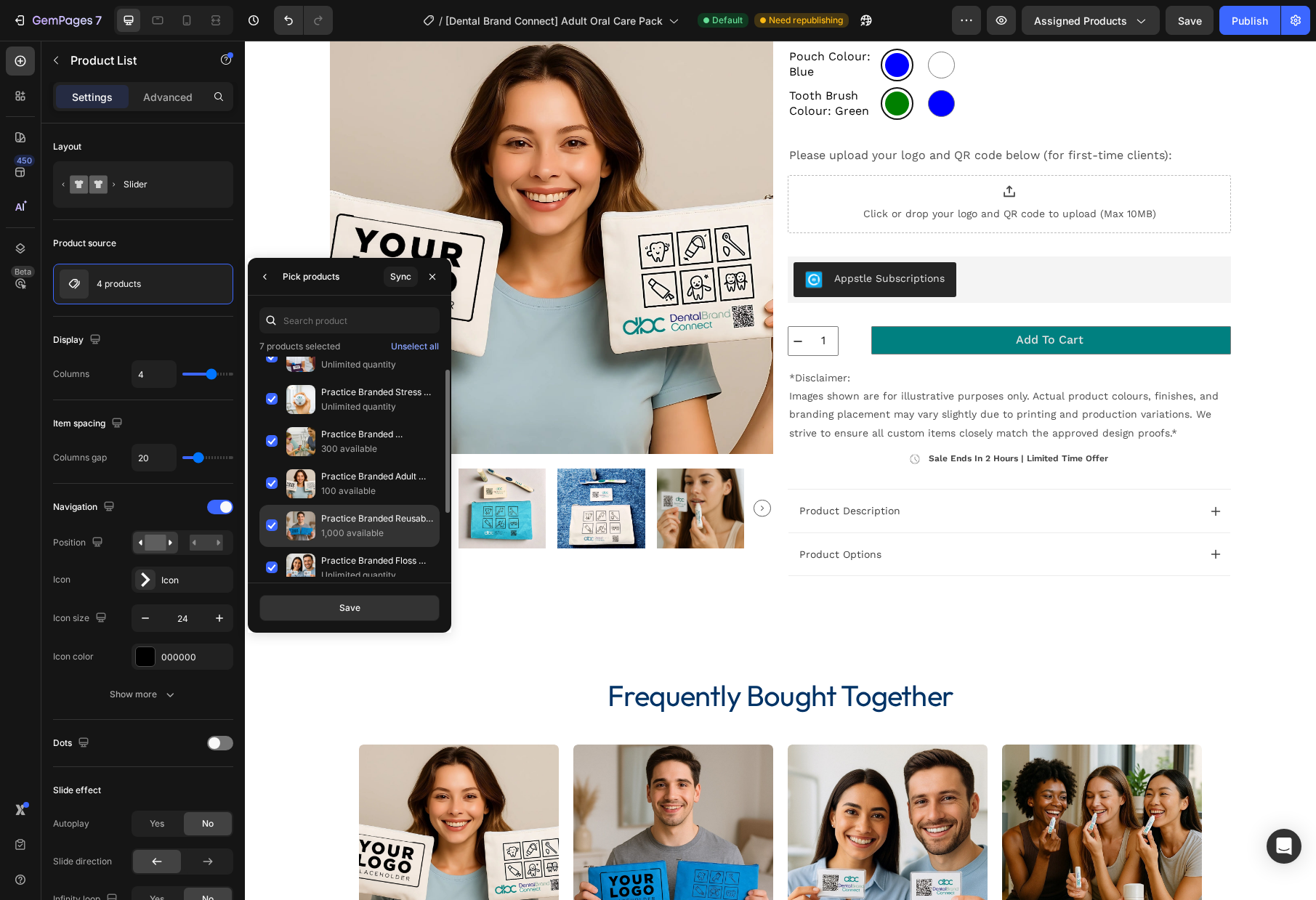 click on "Practice Branded Reusable Pouch - 500 MOQ 1,000 available" 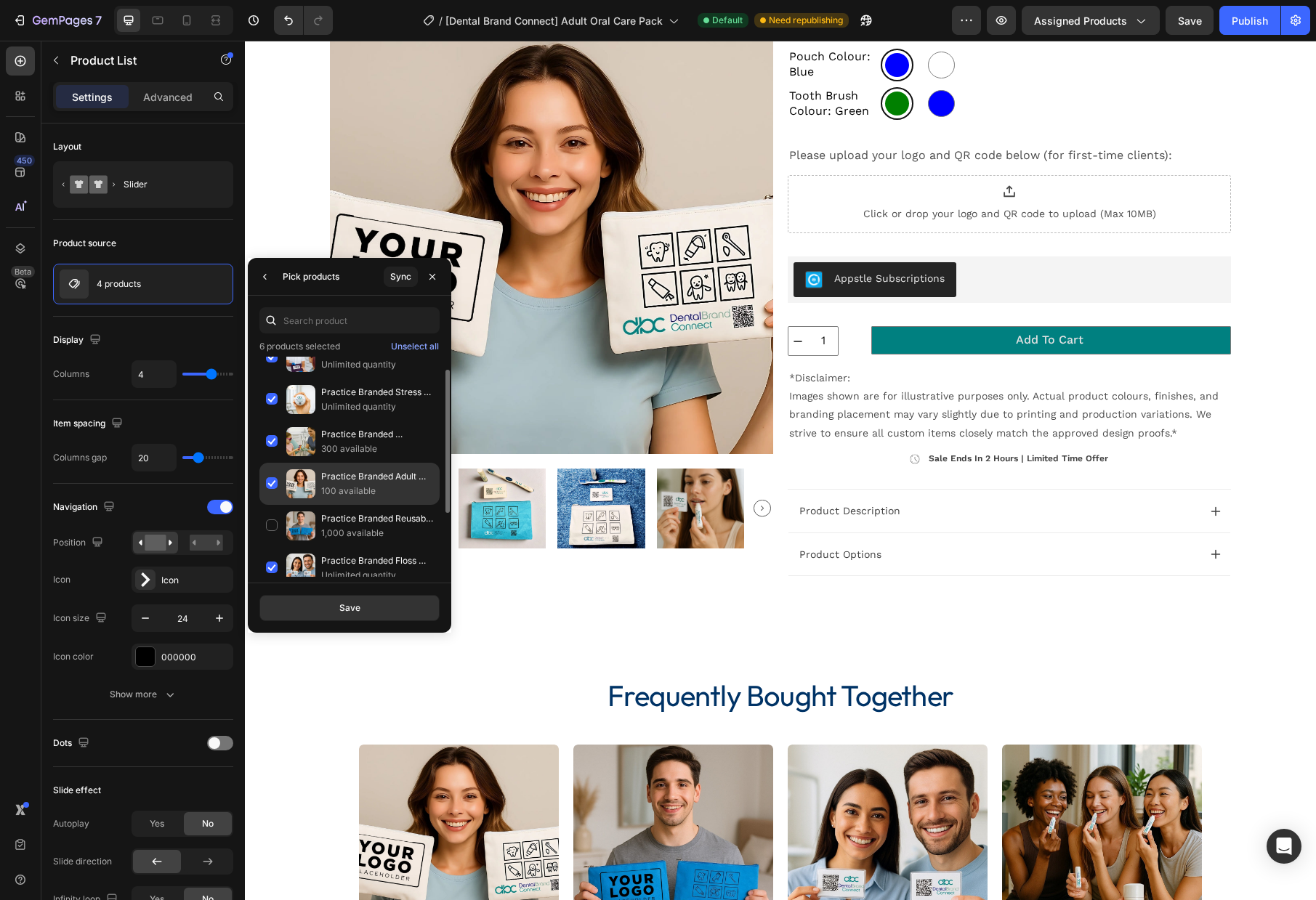 click on "Practice Branded Adult Oral Care Pack - 250 MOQ 100 available" 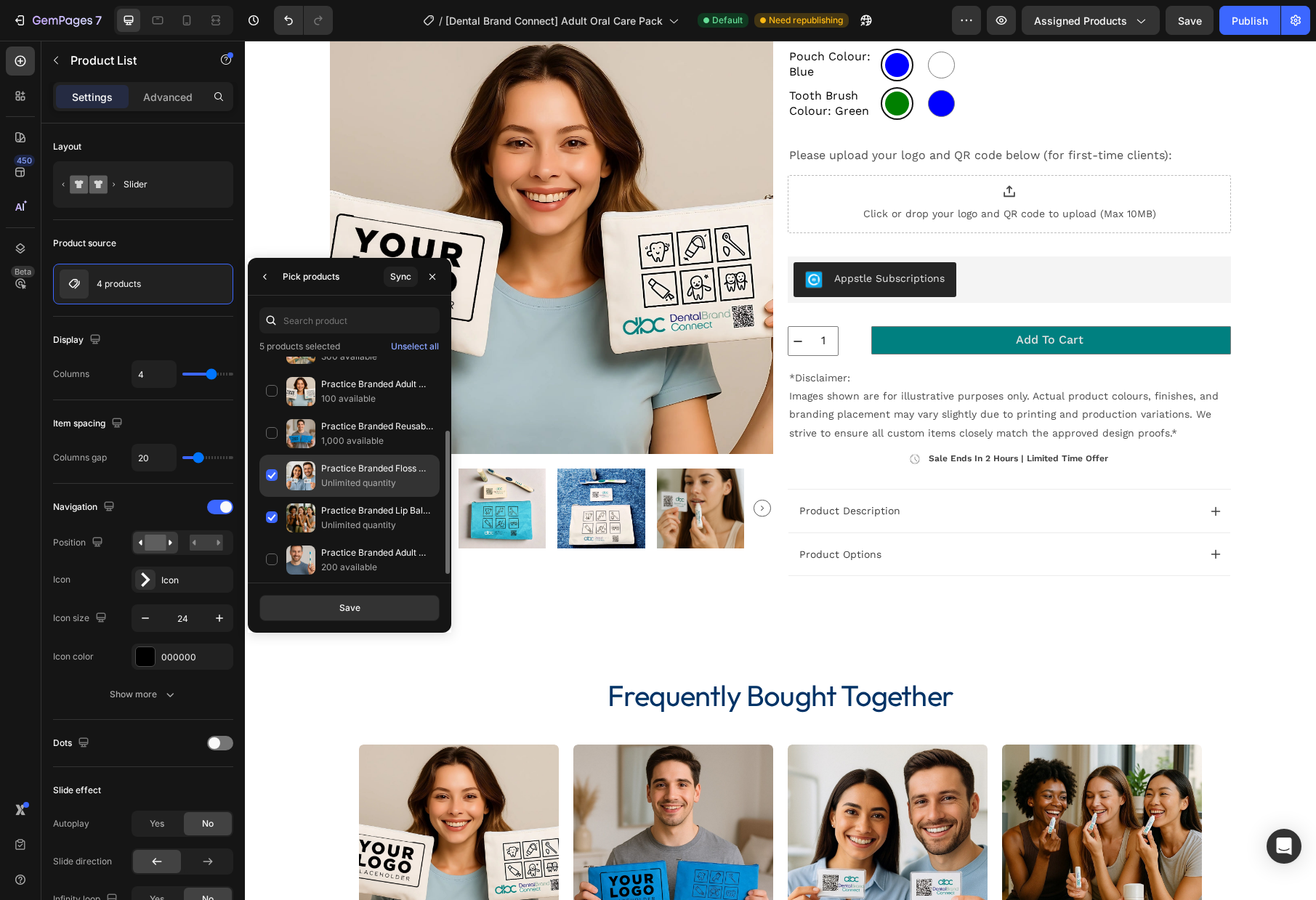 scroll, scrollTop: 117, scrollLeft: 0, axis: vertical 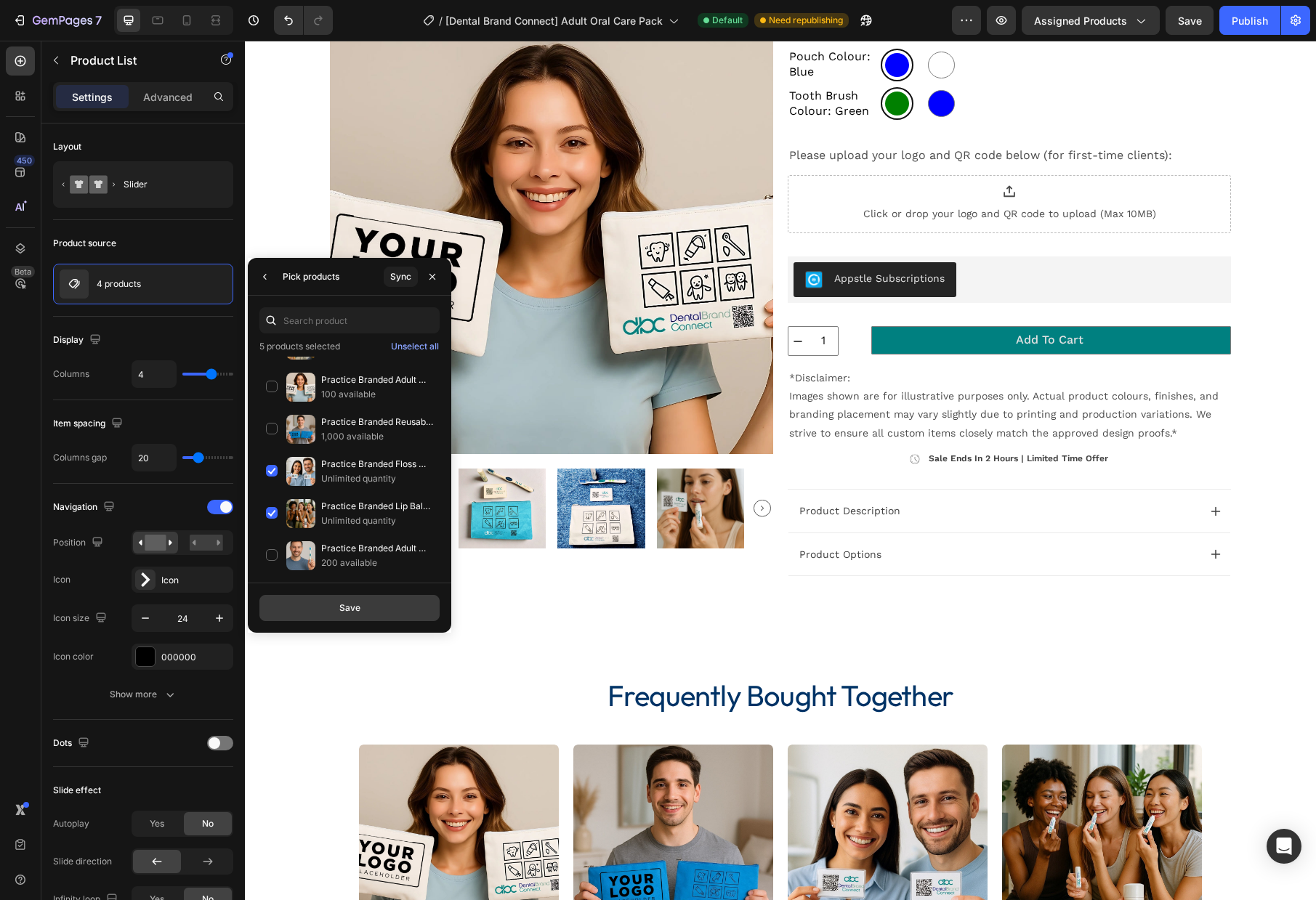 click on "Save" at bounding box center (350, 608) 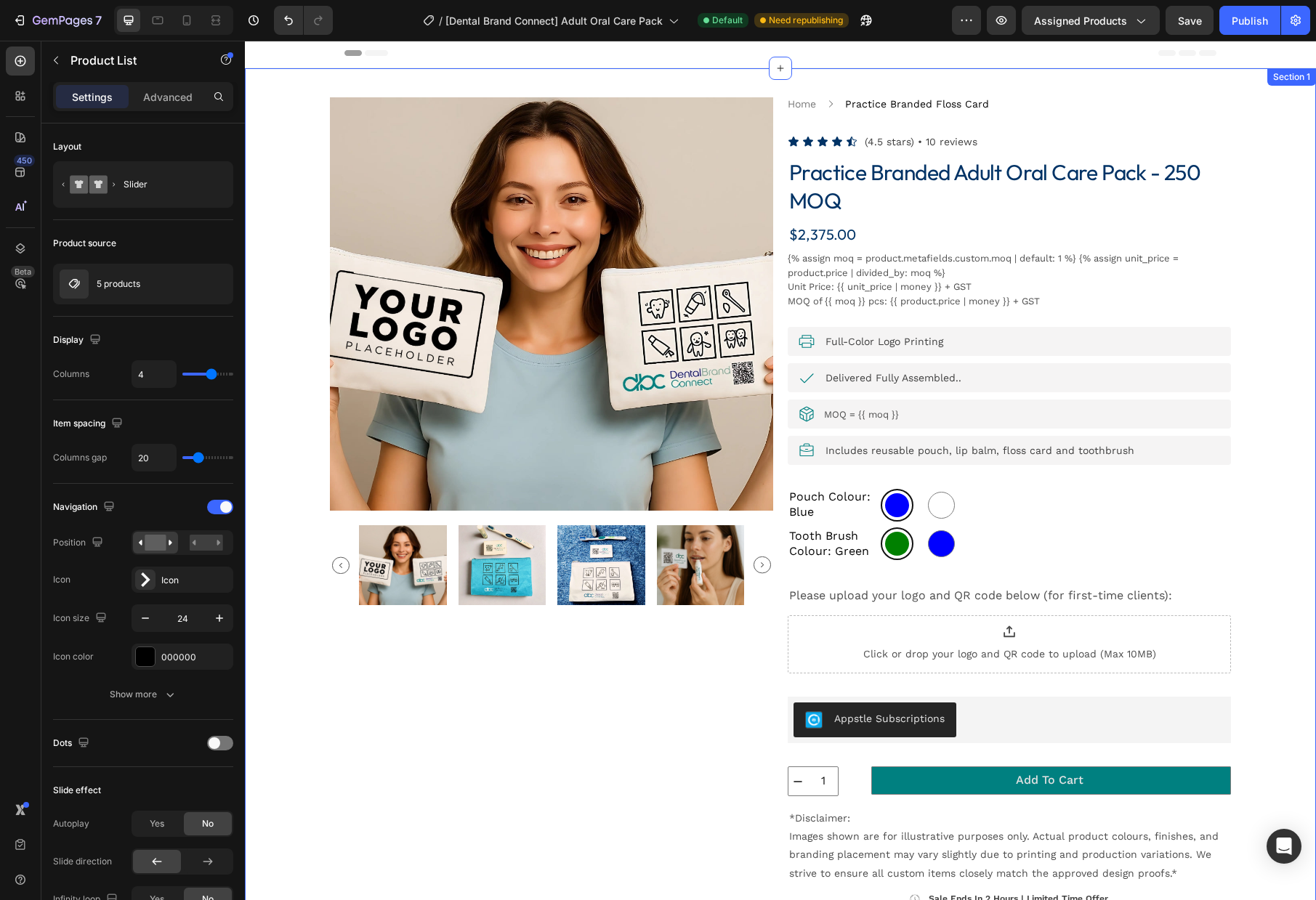 scroll, scrollTop: 58, scrollLeft: 0, axis: vertical 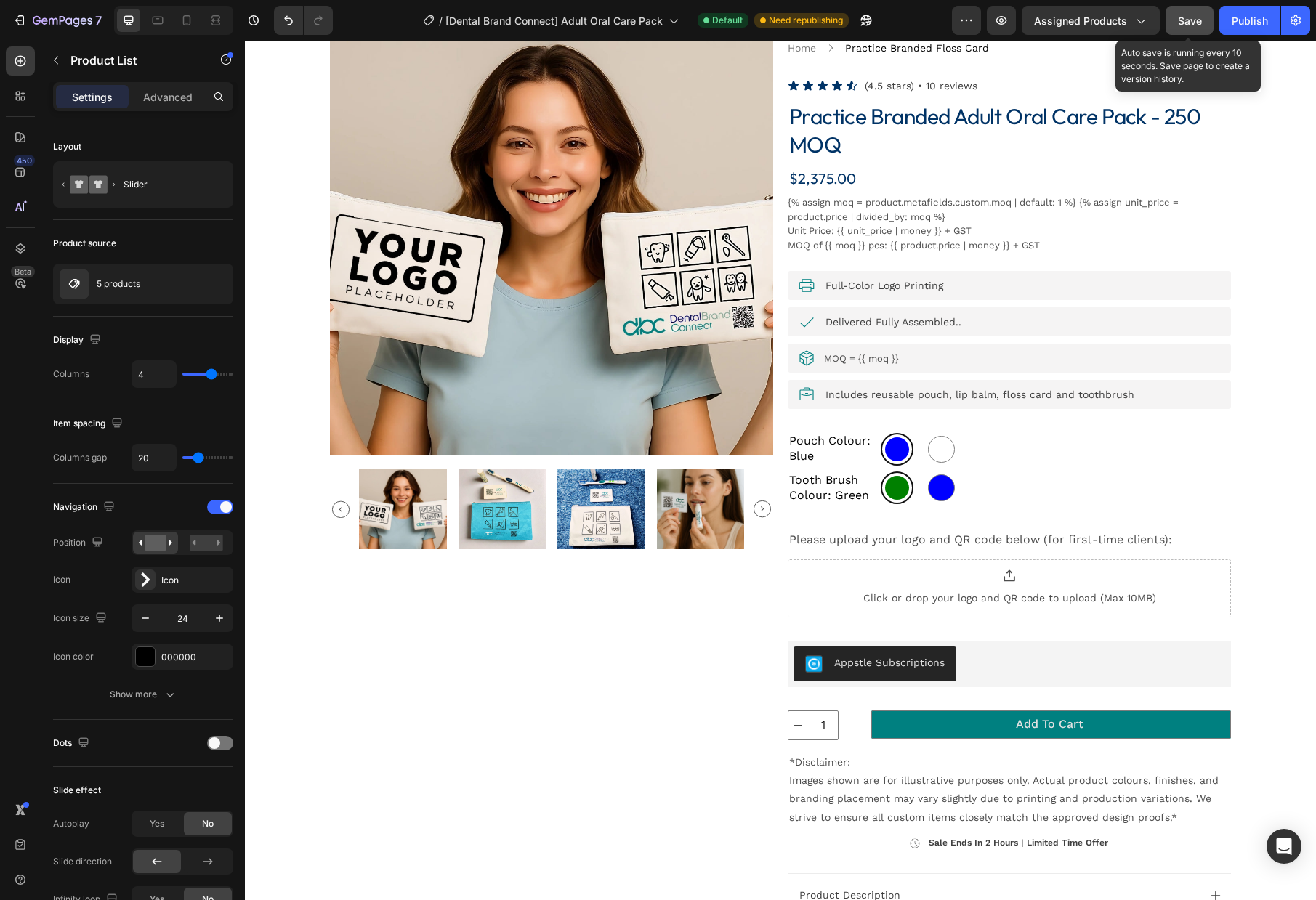 click on "Save" at bounding box center (1190, 20) 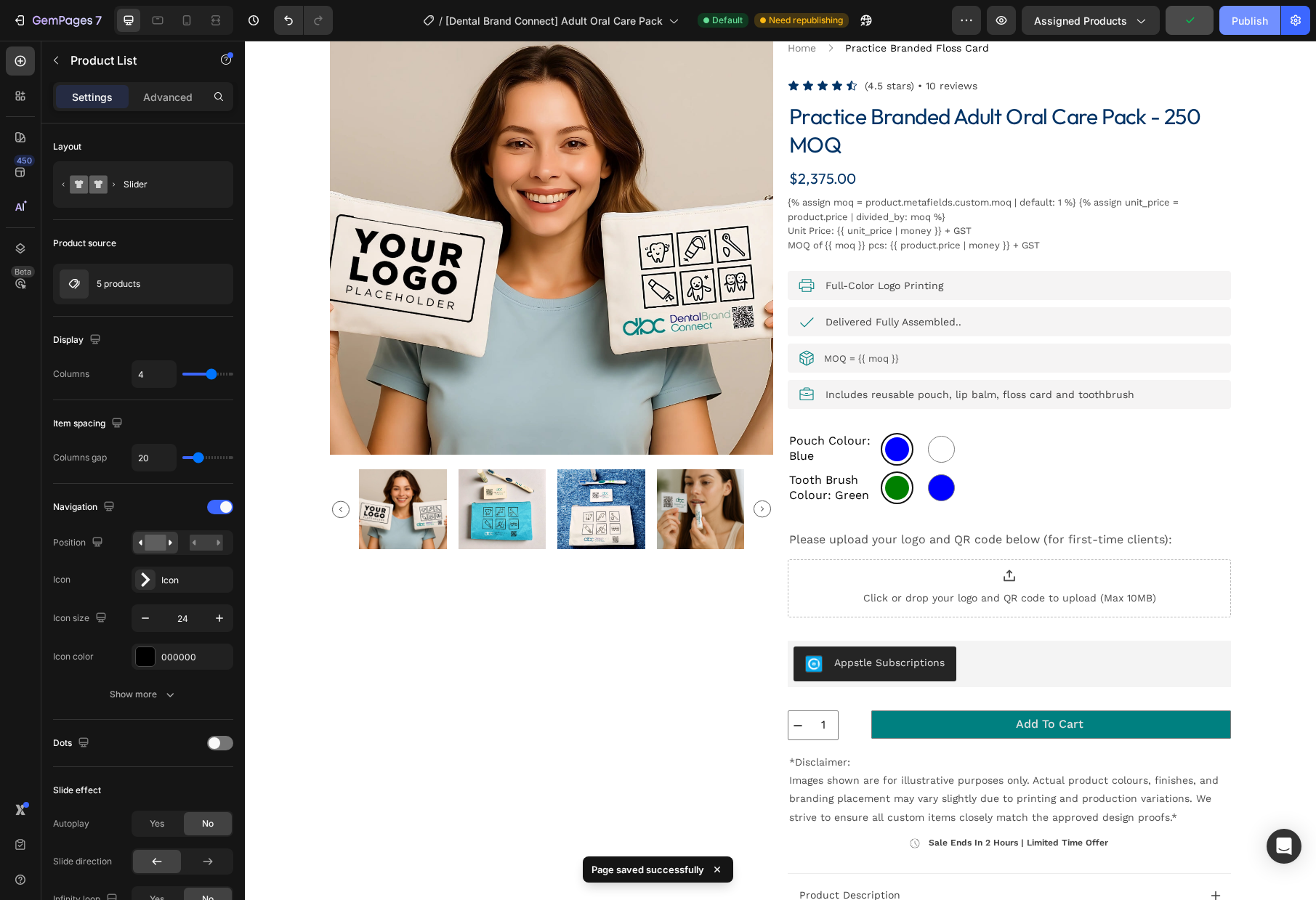 click on "Publish" at bounding box center (1250, 20) 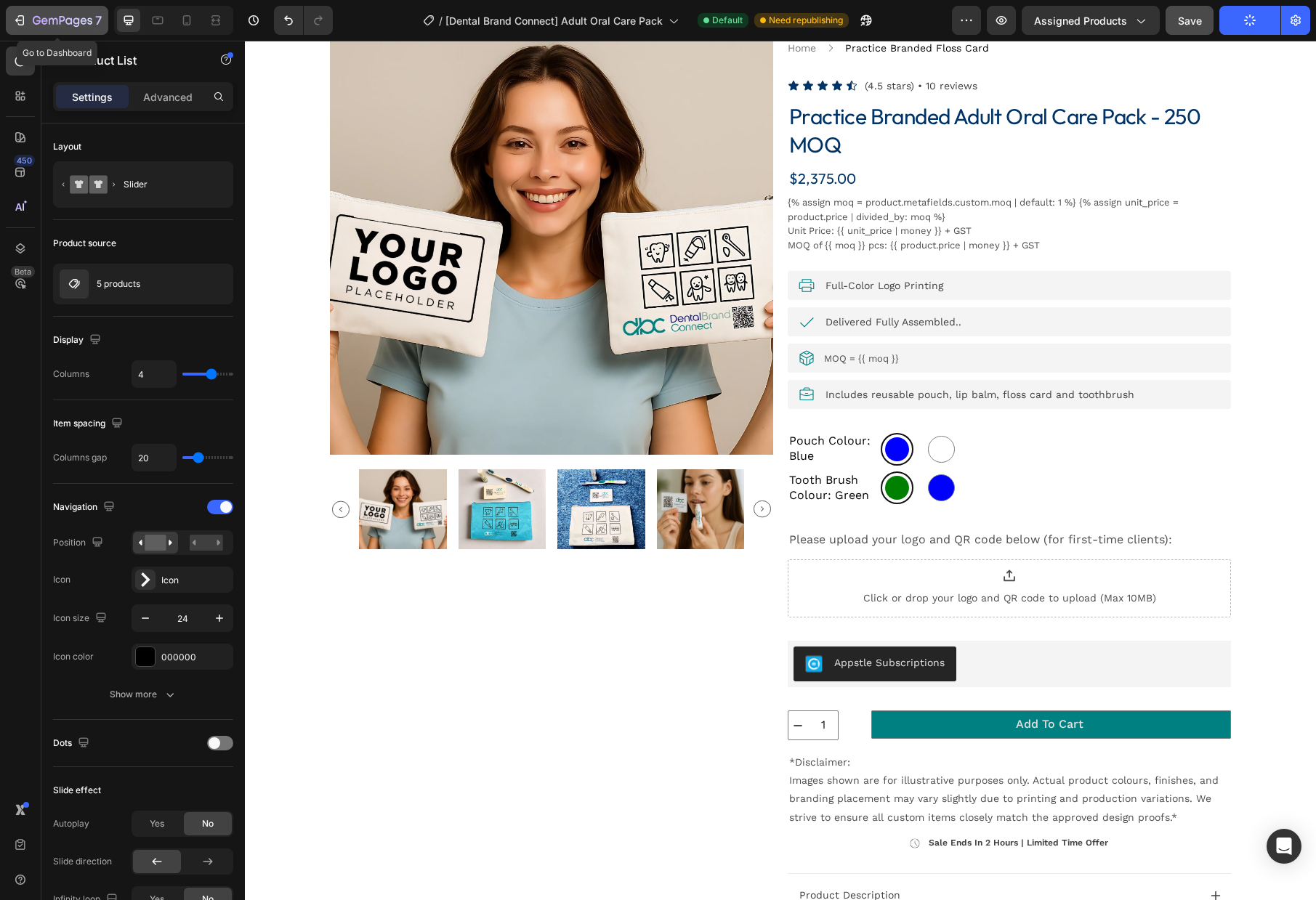 click 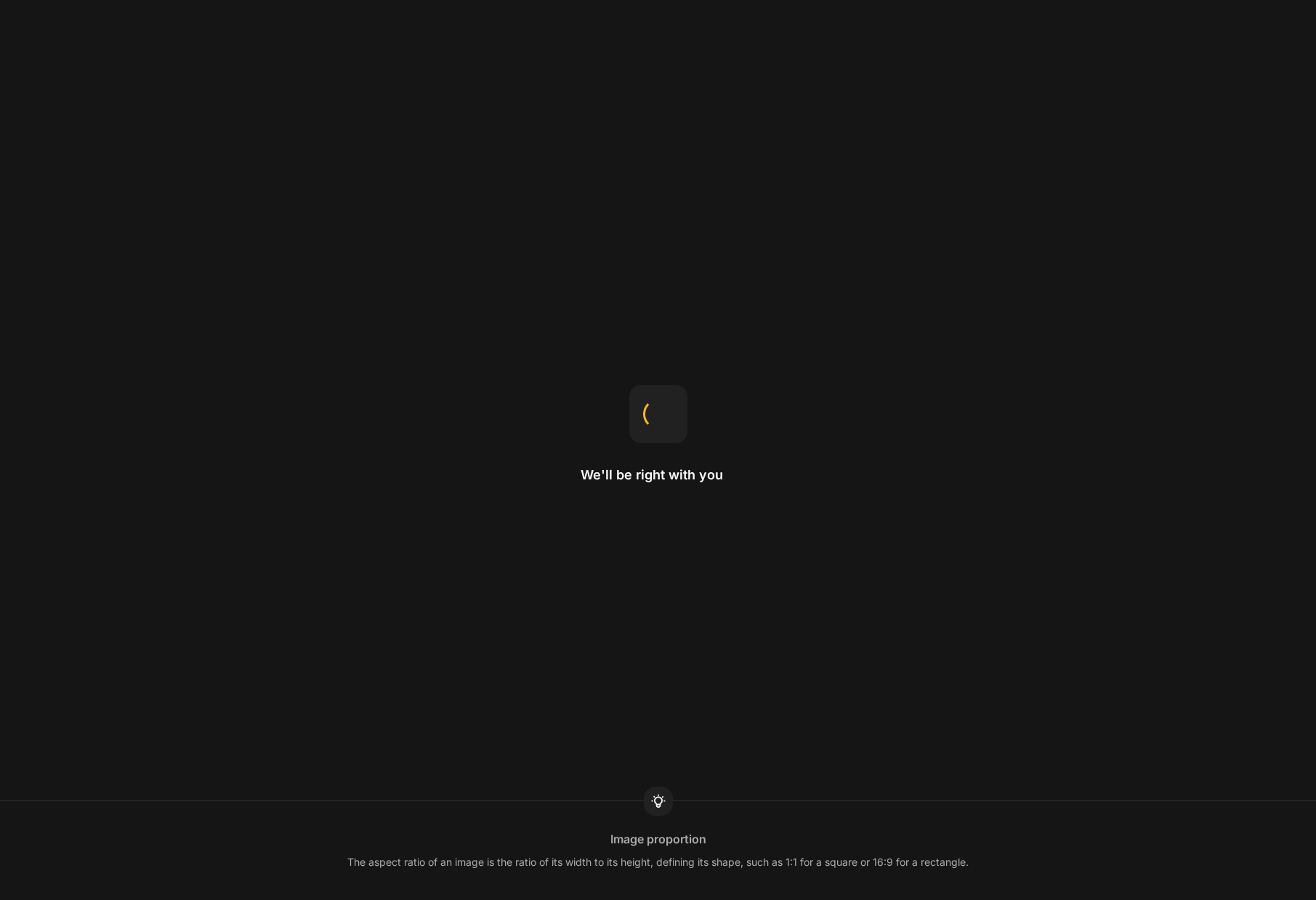 scroll, scrollTop: 0, scrollLeft: 0, axis: both 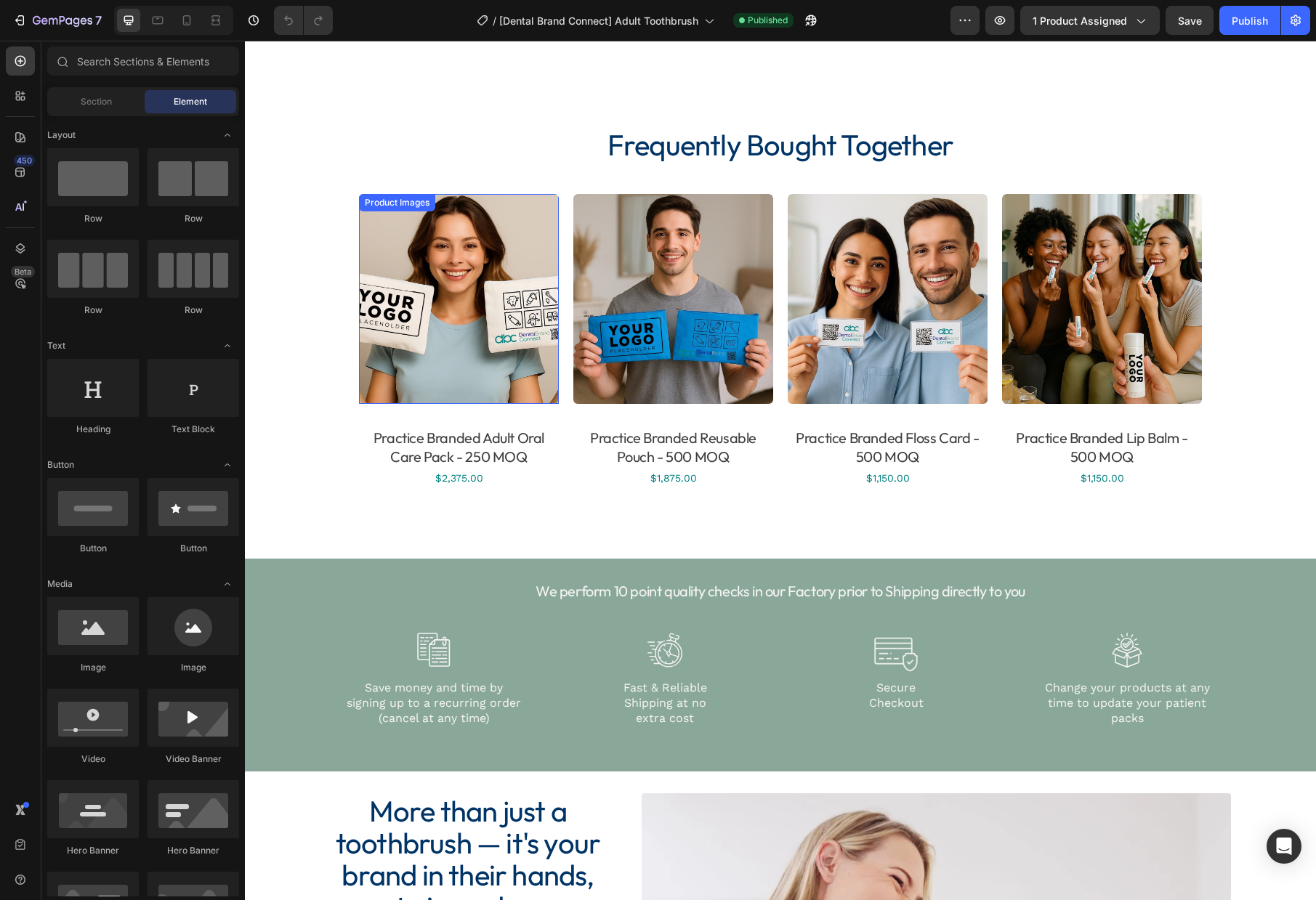 click at bounding box center [459, 299] 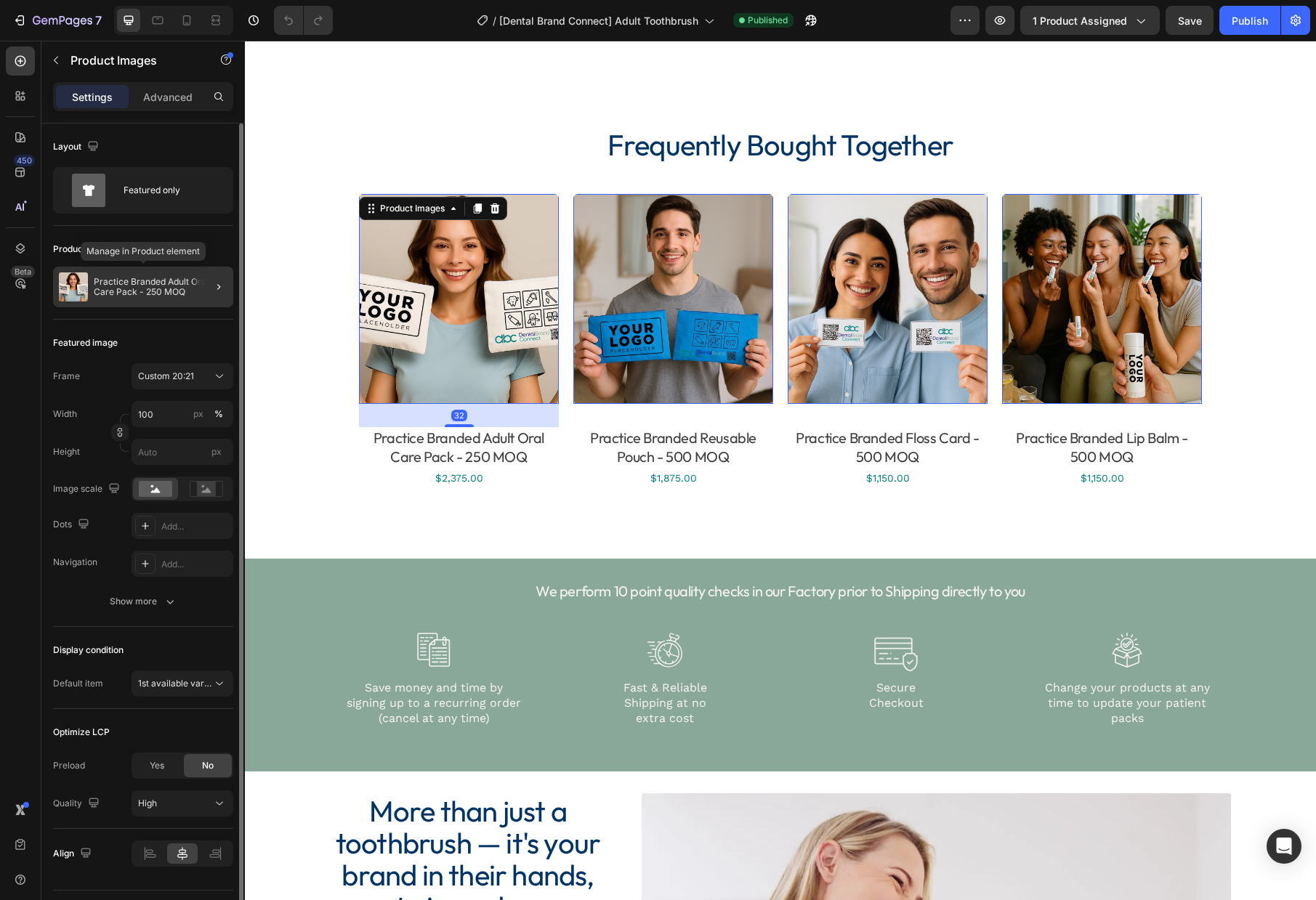 click on "Practice Branded Adult Oral Care Pack - 250 MOQ" at bounding box center [161, 287] 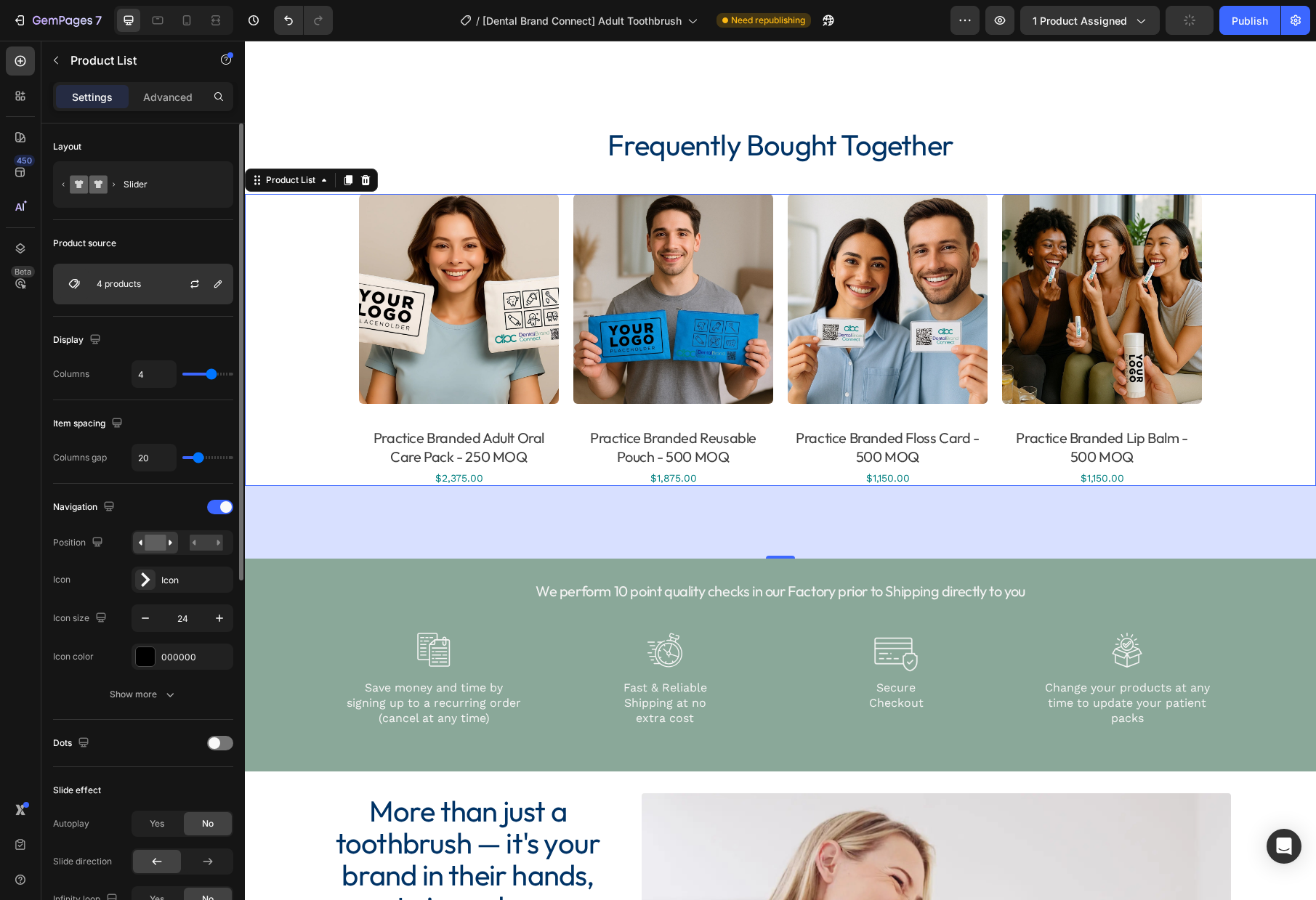click on "4 products" at bounding box center [143, 284] 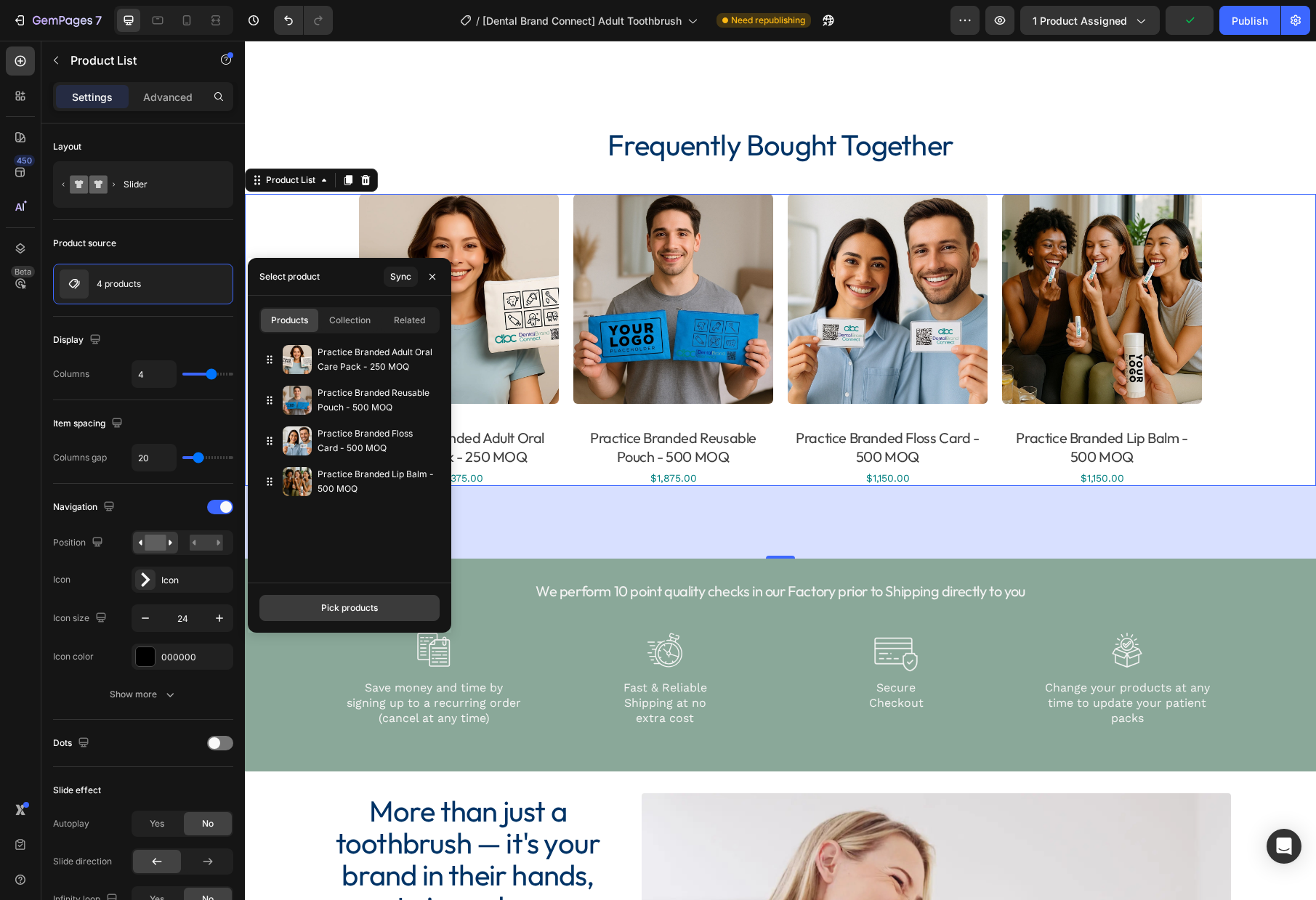 click on "Pick products" at bounding box center [350, 608] 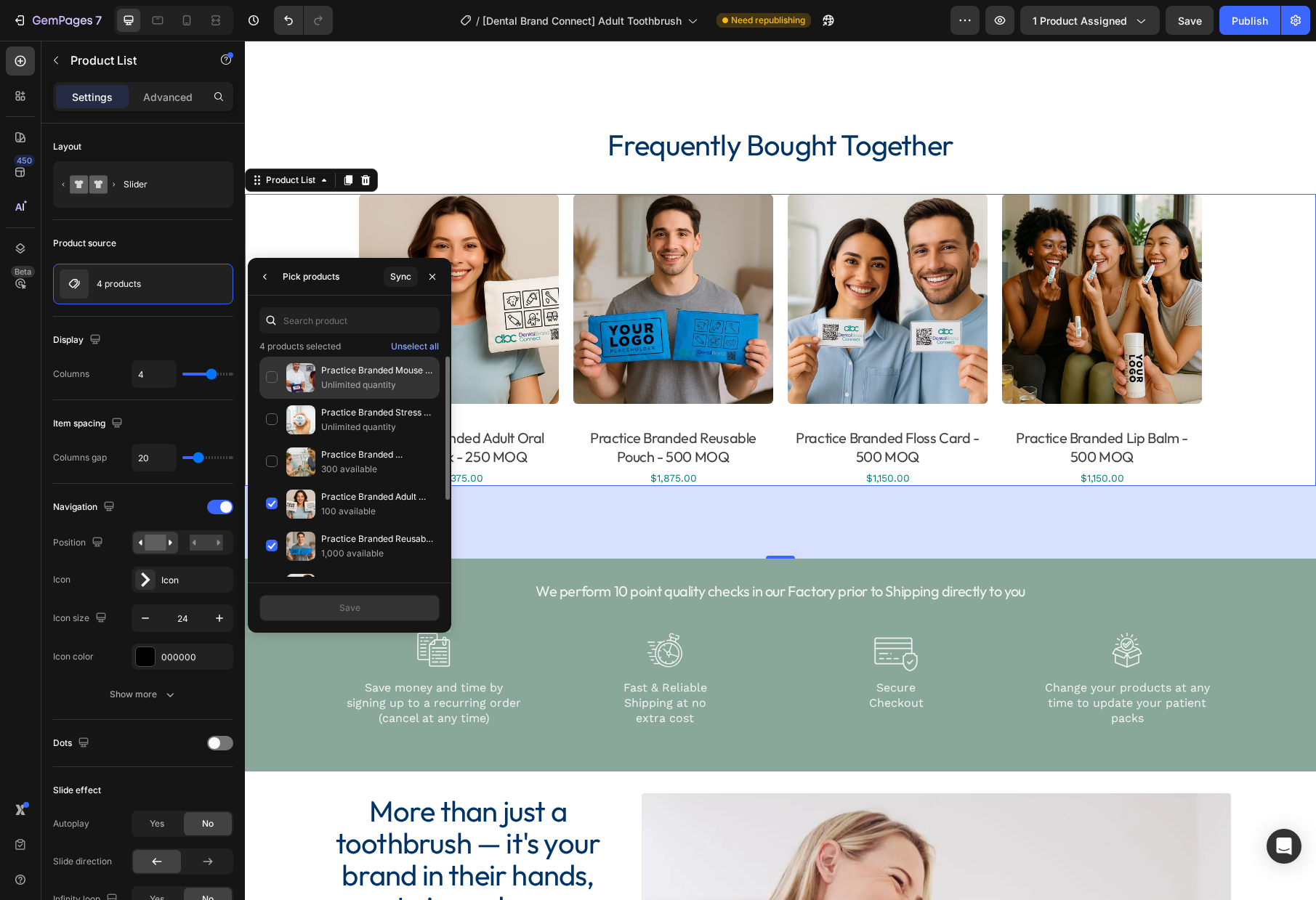 click on "Practice Branded Mouse Mat - MOQ 500 Unlimited quantity" 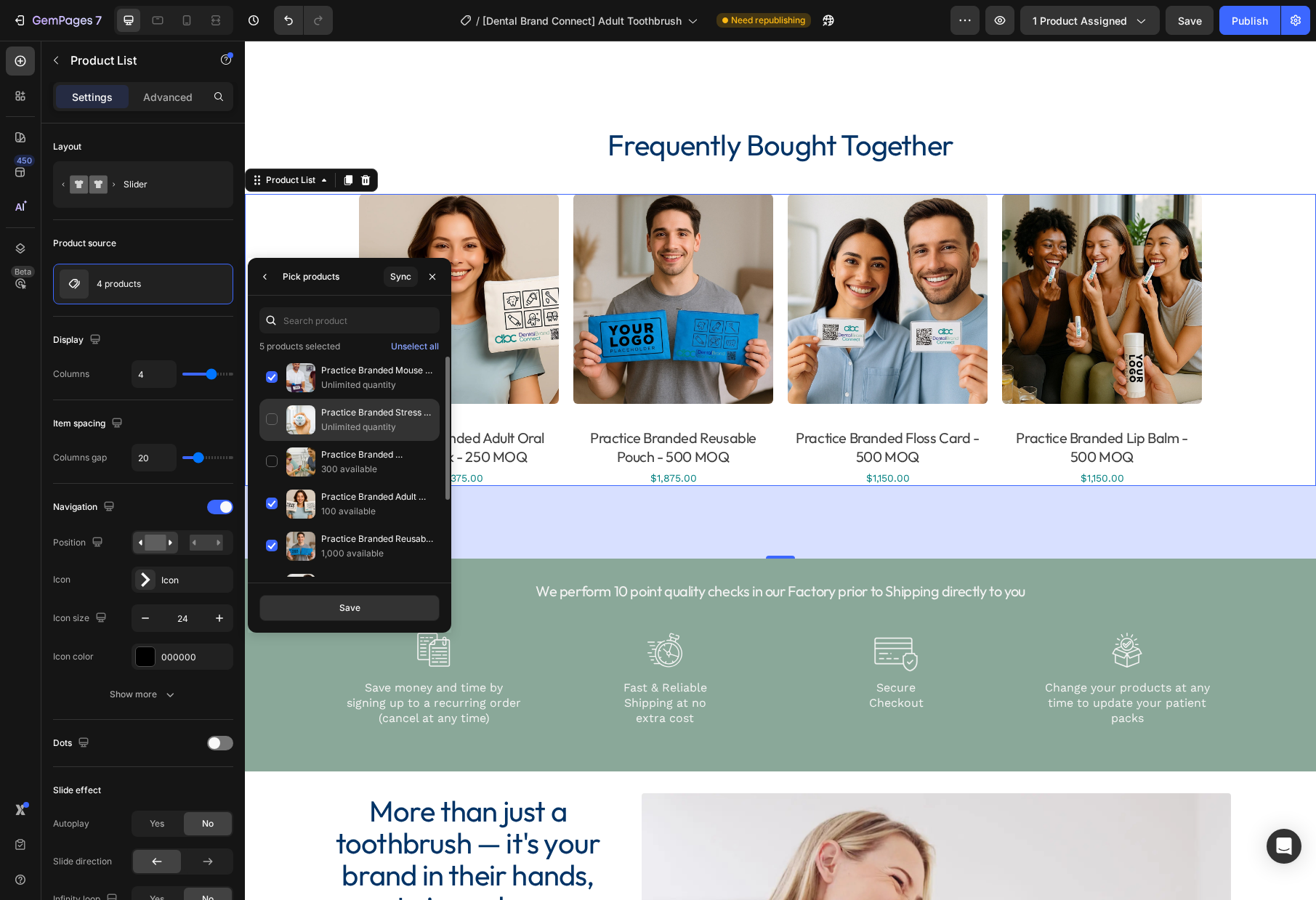 click on "Practice Branded Stress Ball - 1000 MOQ Unlimited quantity" 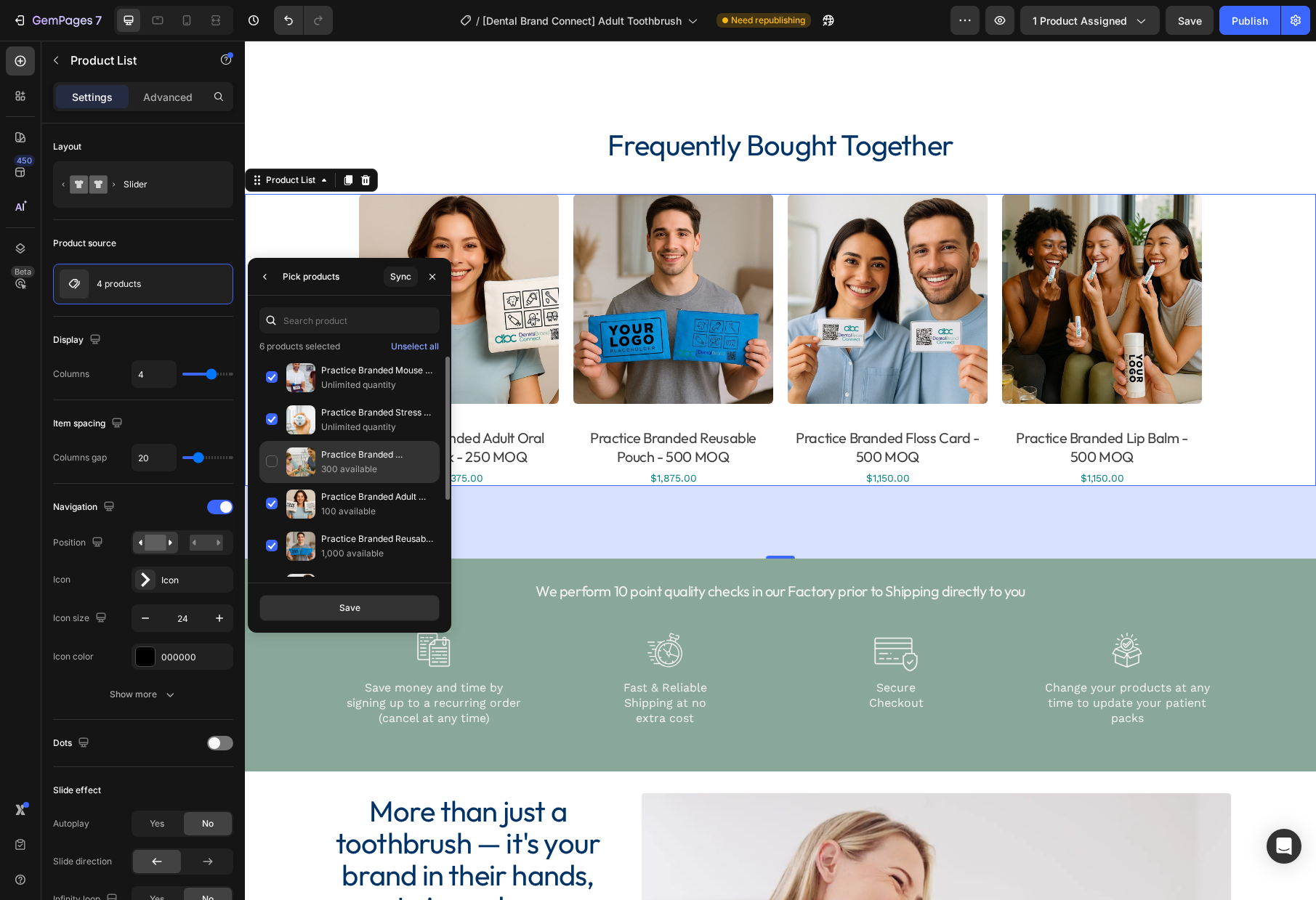 click on "Practice Branded Polarised Kids Sunglasses - 500 MOQ 300 available" 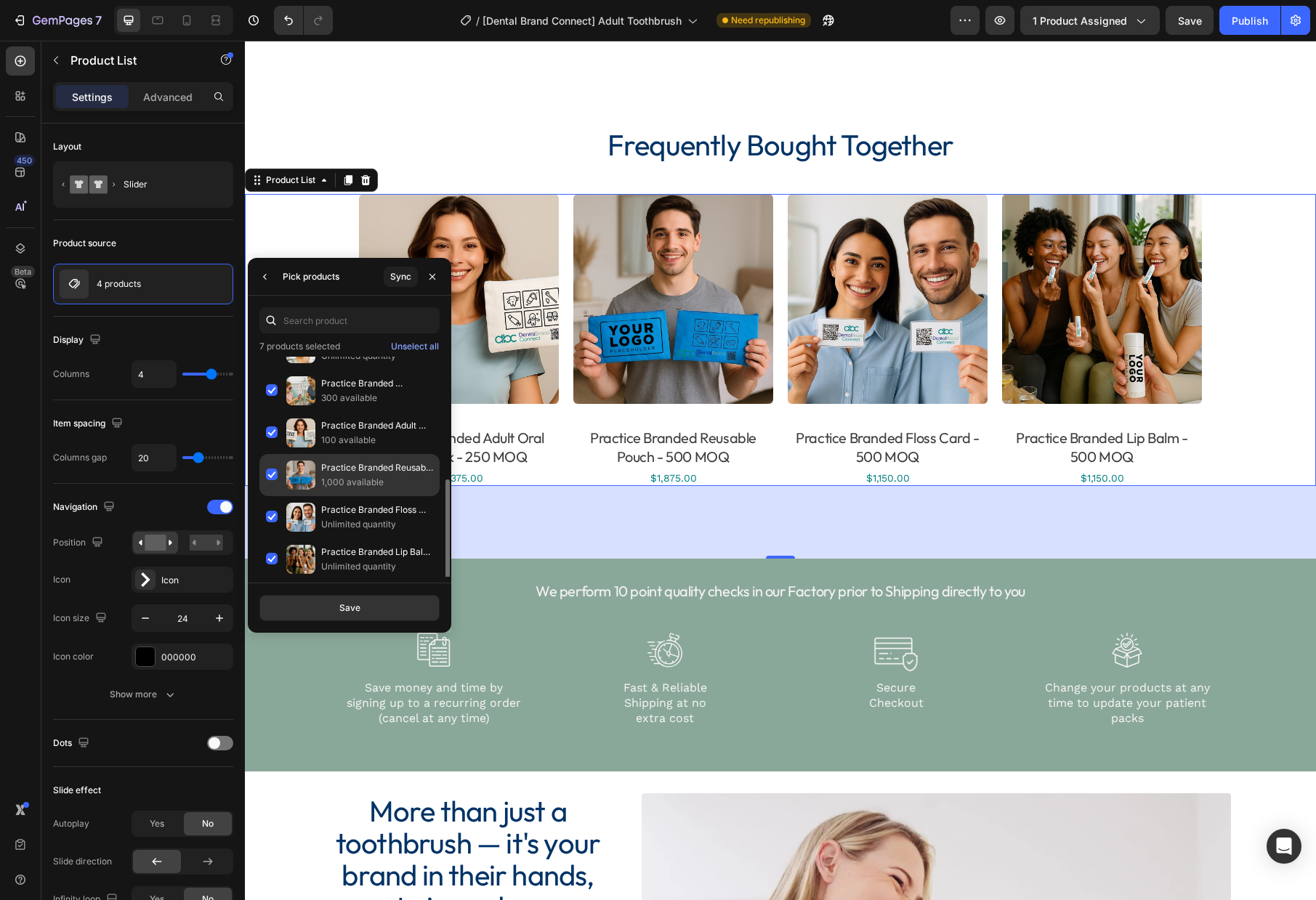 scroll, scrollTop: 117, scrollLeft: 0, axis: vertical 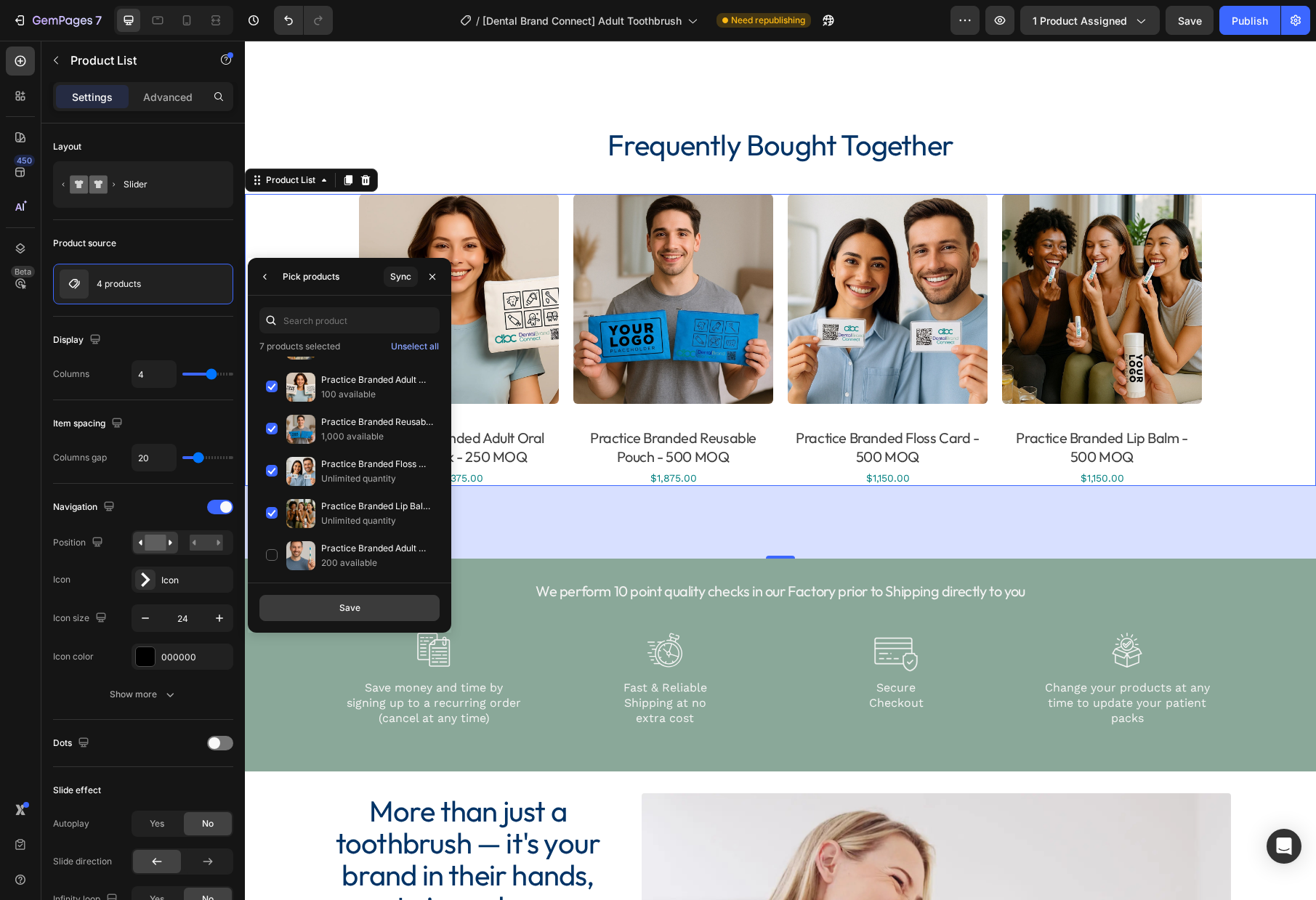 click on "Save" at bounding box center (350, 608) 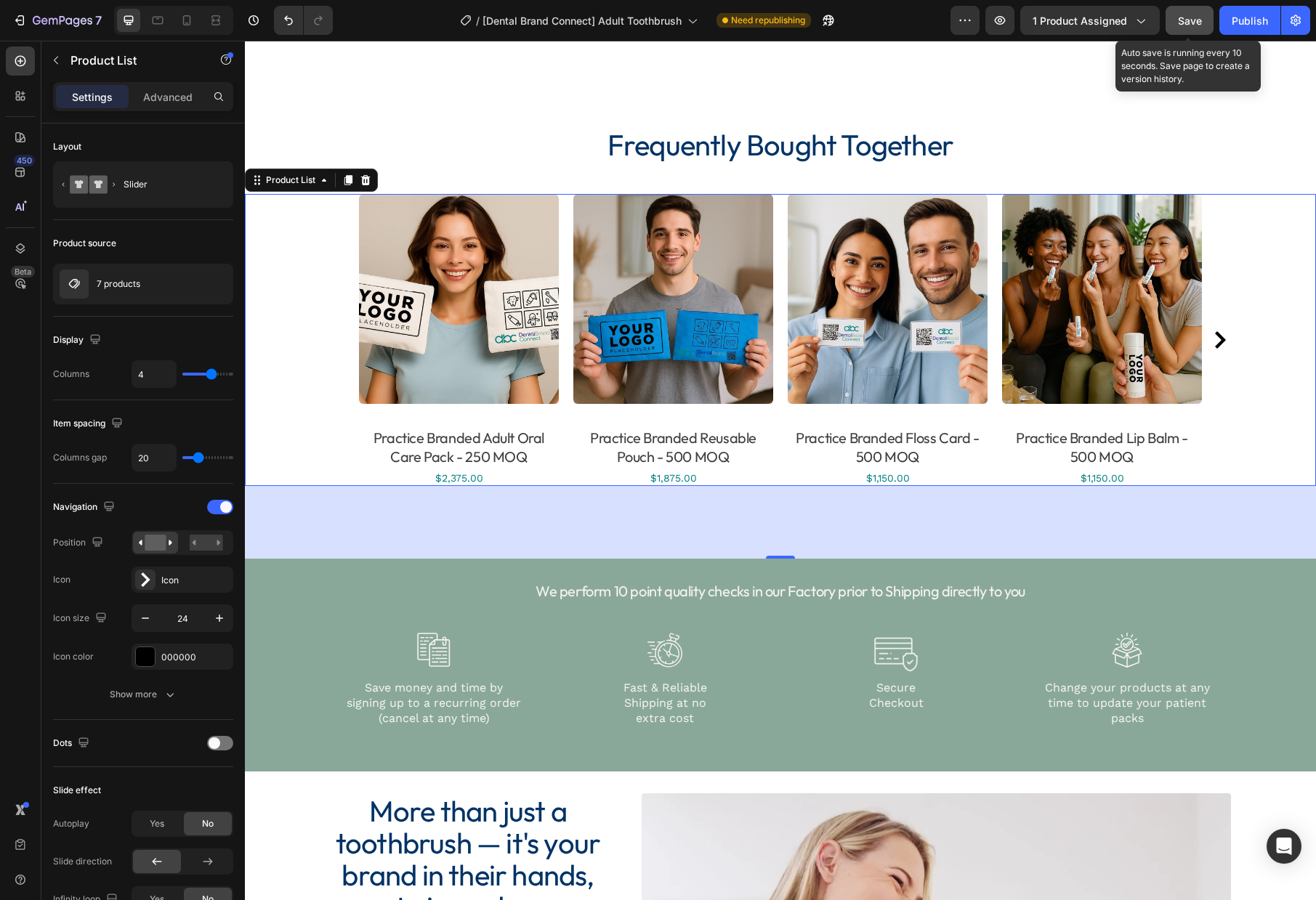 click on "Save" at bounding box center (1190, 20) 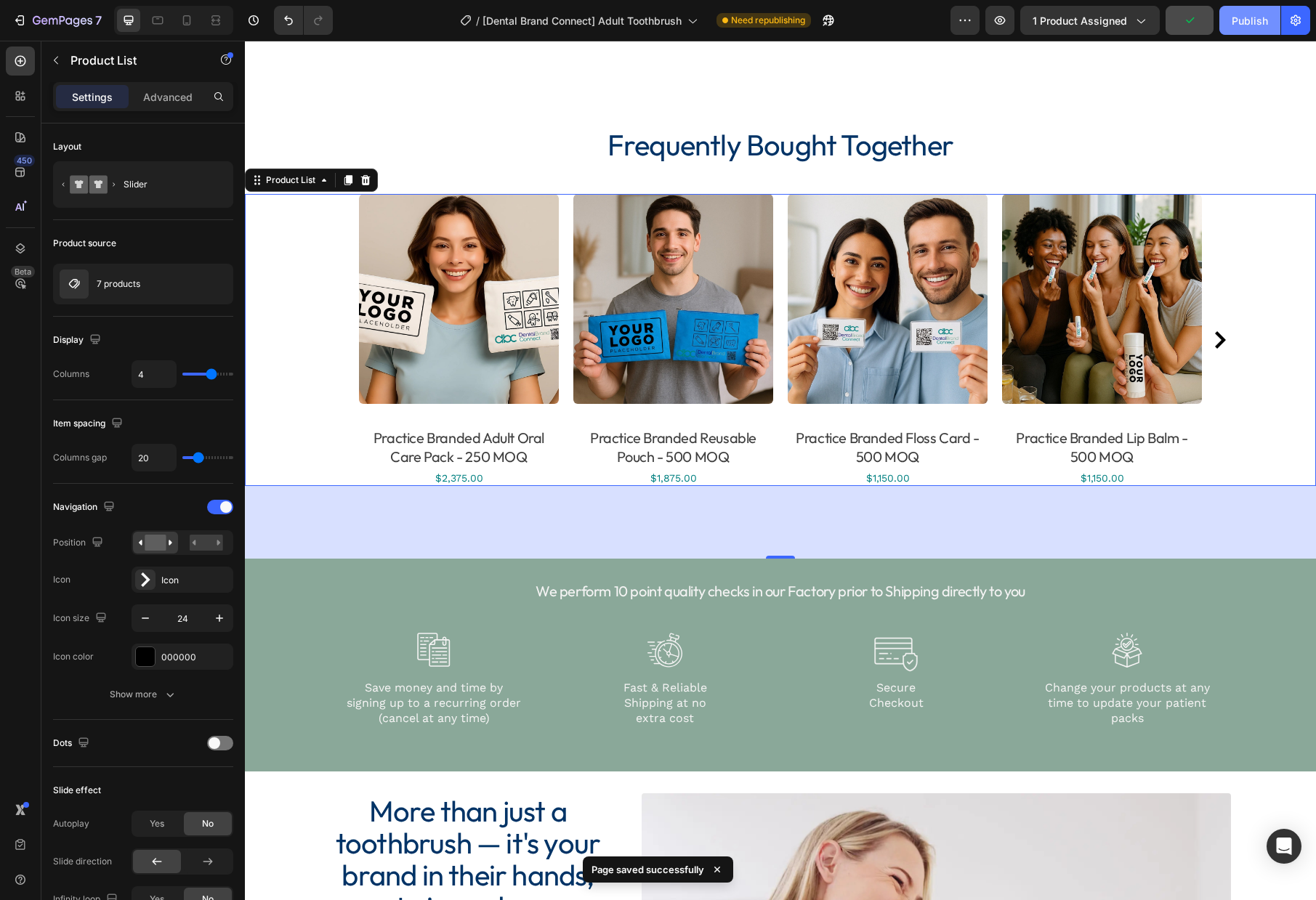 click on "Publish" at bounding box center [1250, 20] 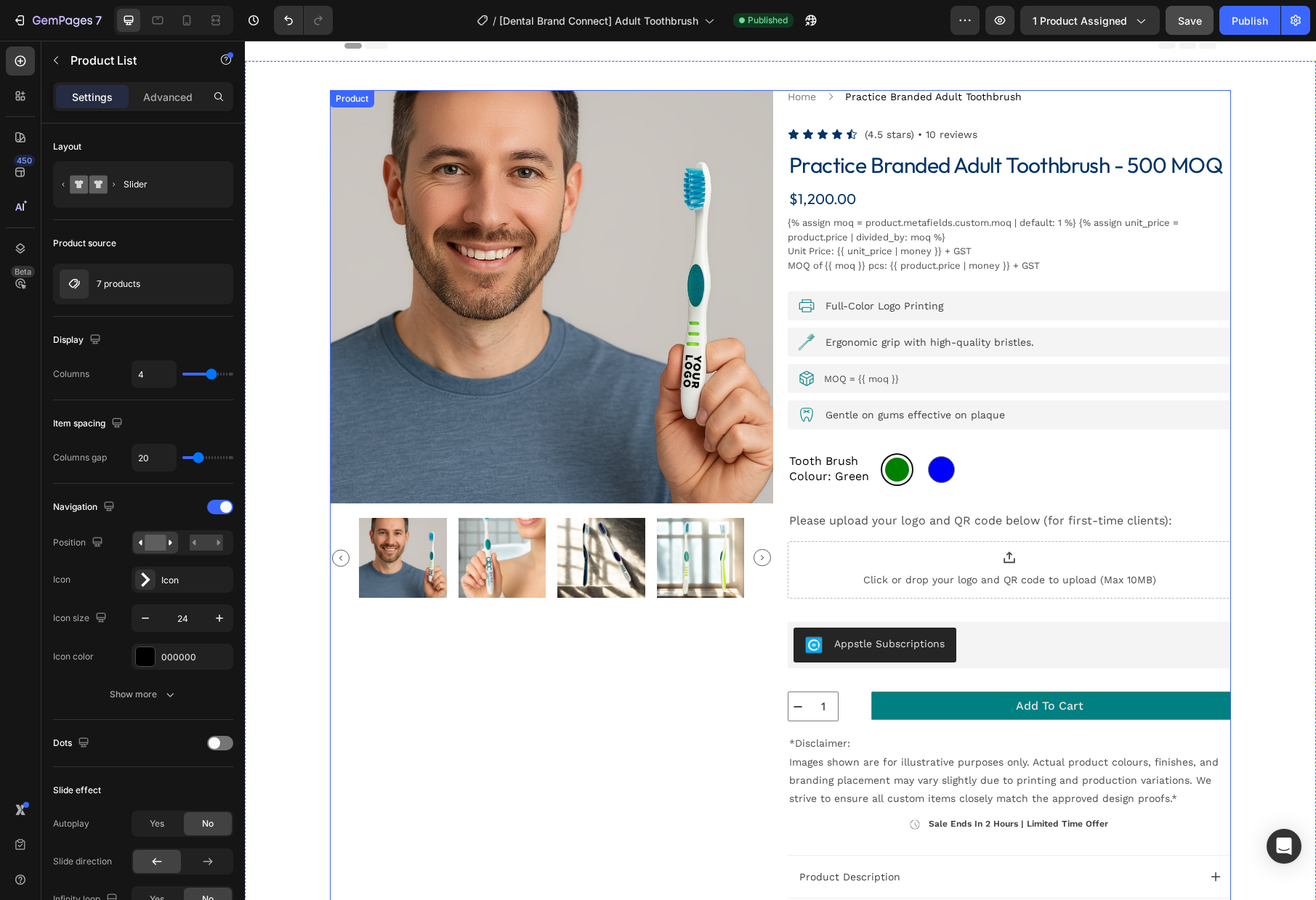 scroll, scrollTop: 0, scrollLeft: 0, axis: both 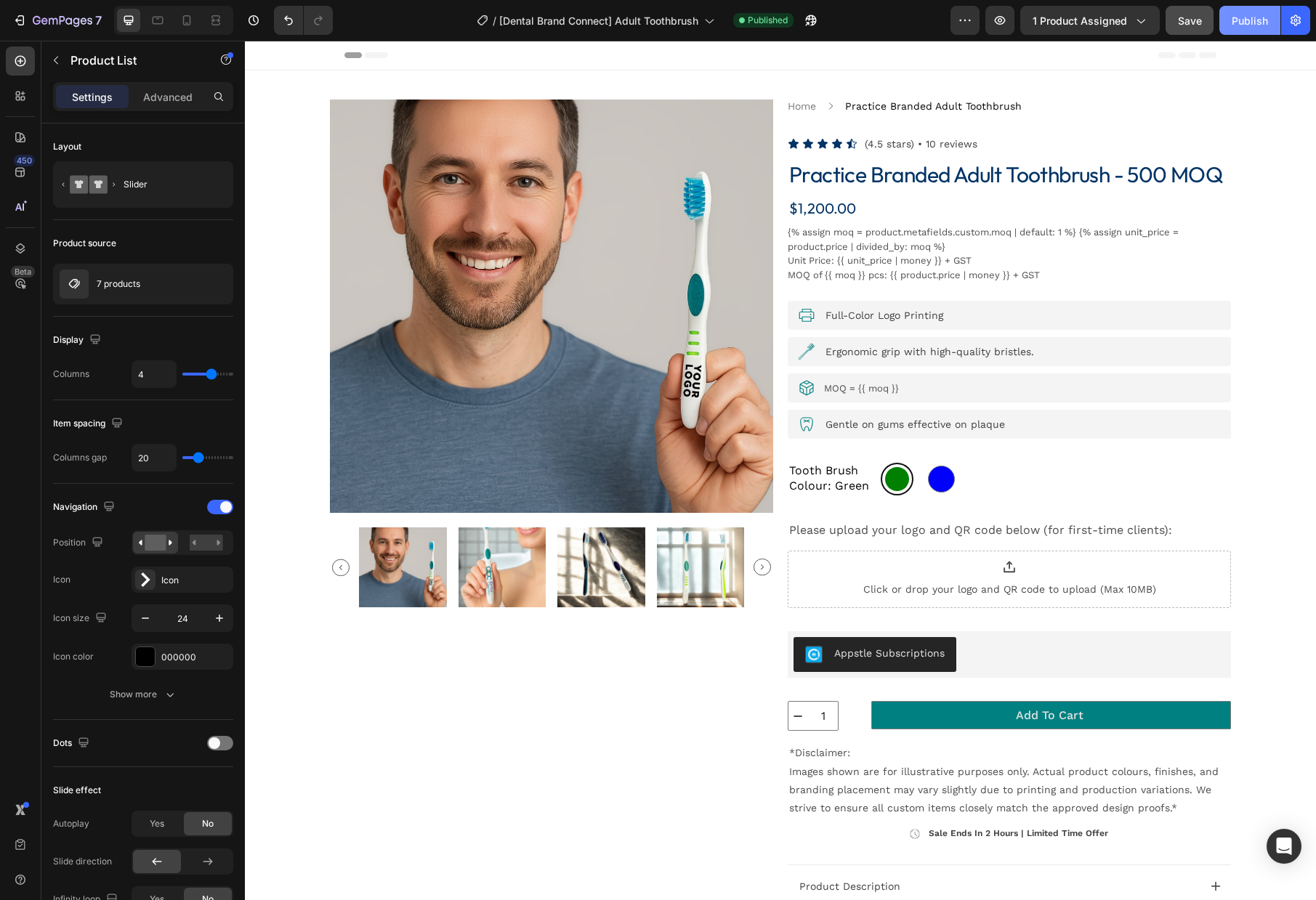 click on "Publish" at bounding box center [1250, 20] 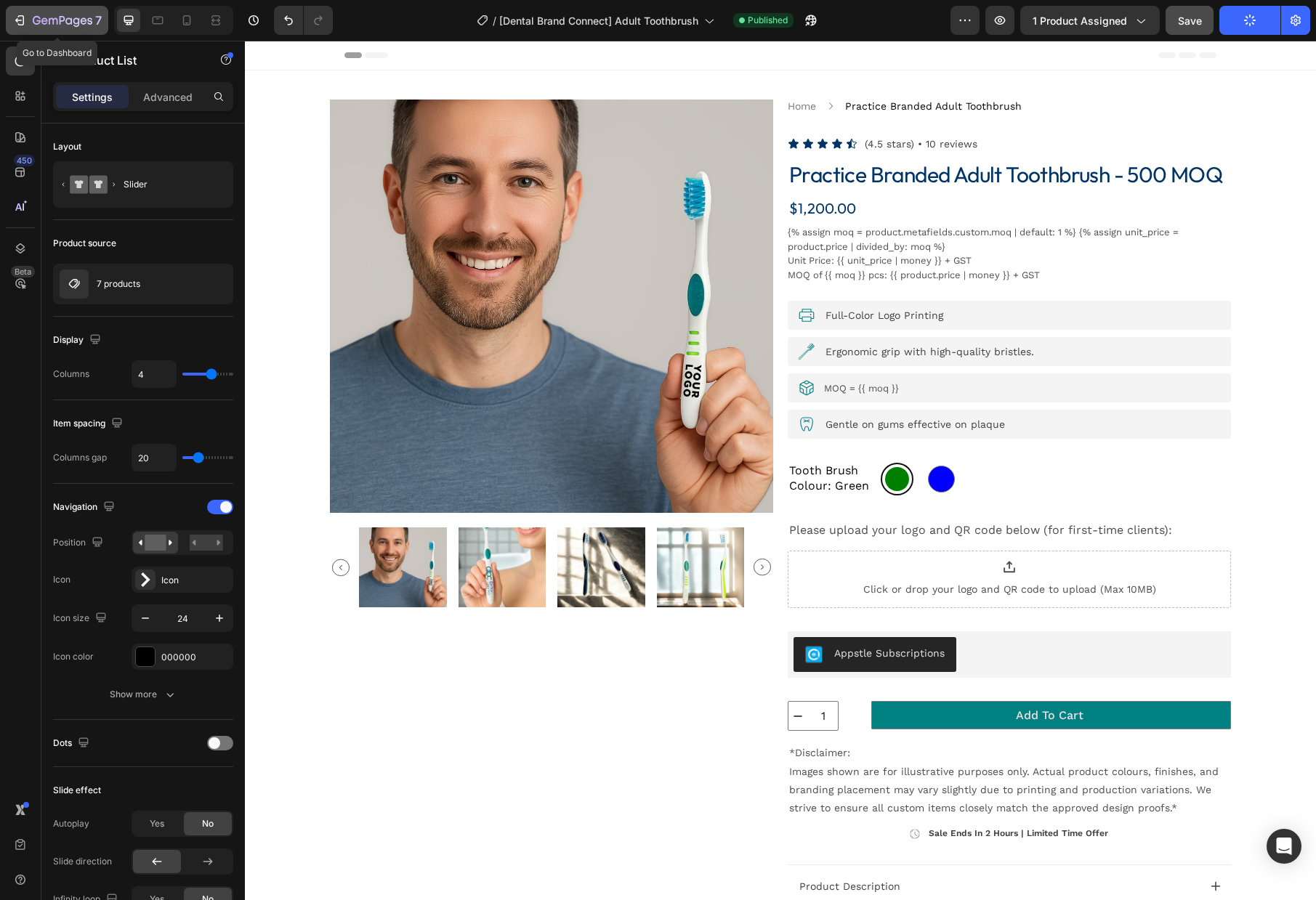 click 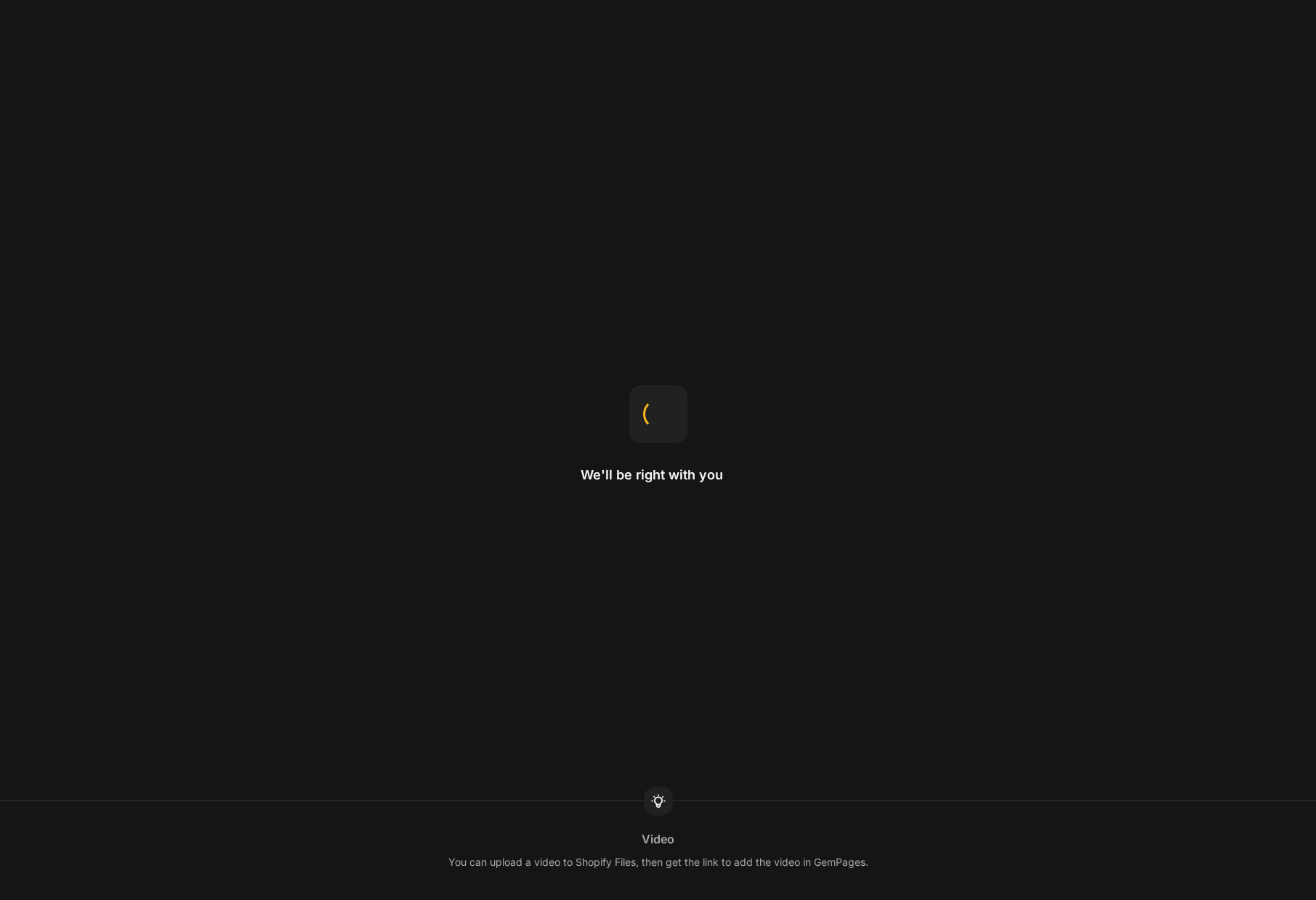 scroll, scrollTop: 0, scrollLeft: 0, axis: both 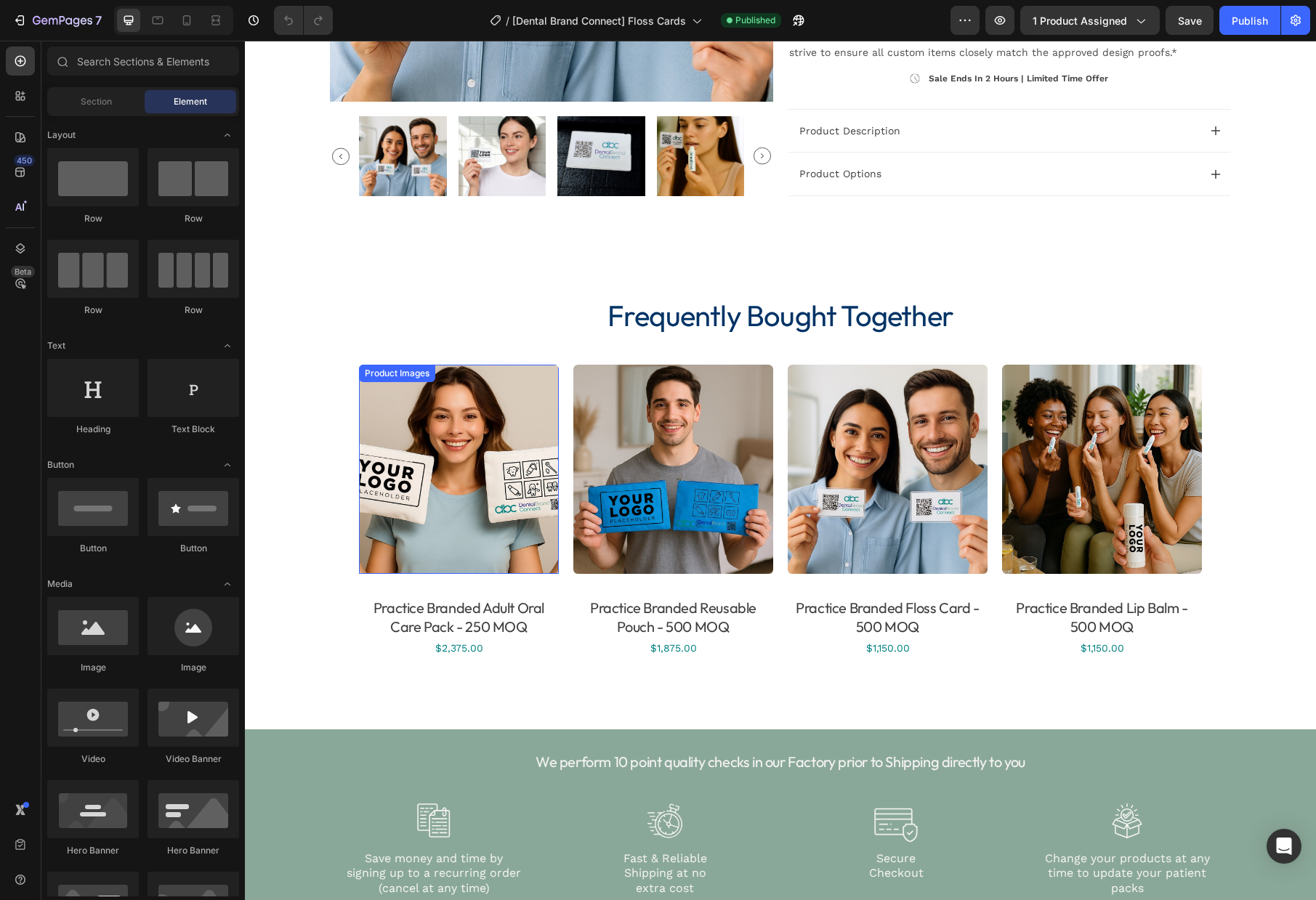 click at bounding box center (459, 469) 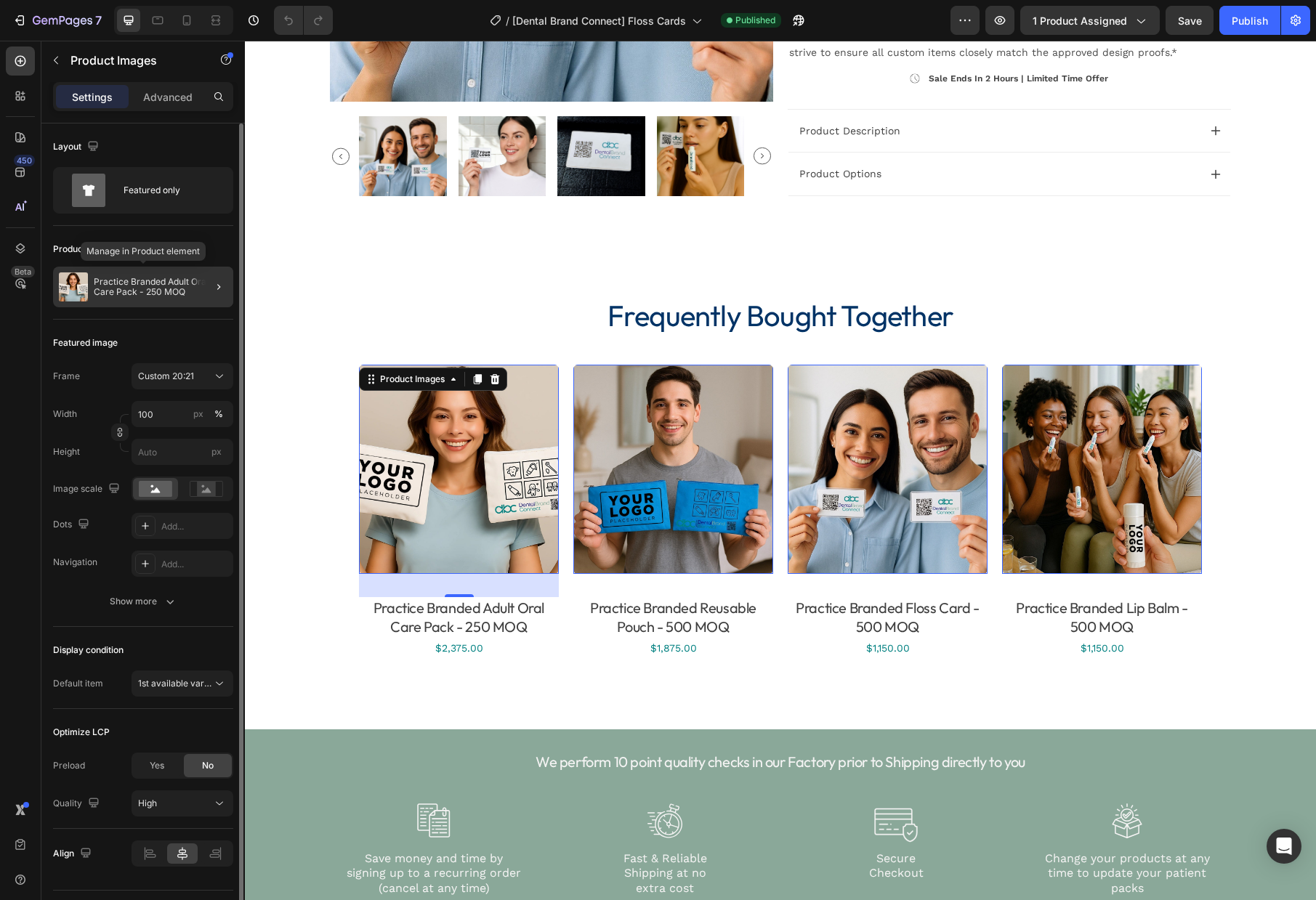 click on "Practice Branded Adult Oral Care Pack - 250 MOQ" at bounding box center [161, 287] 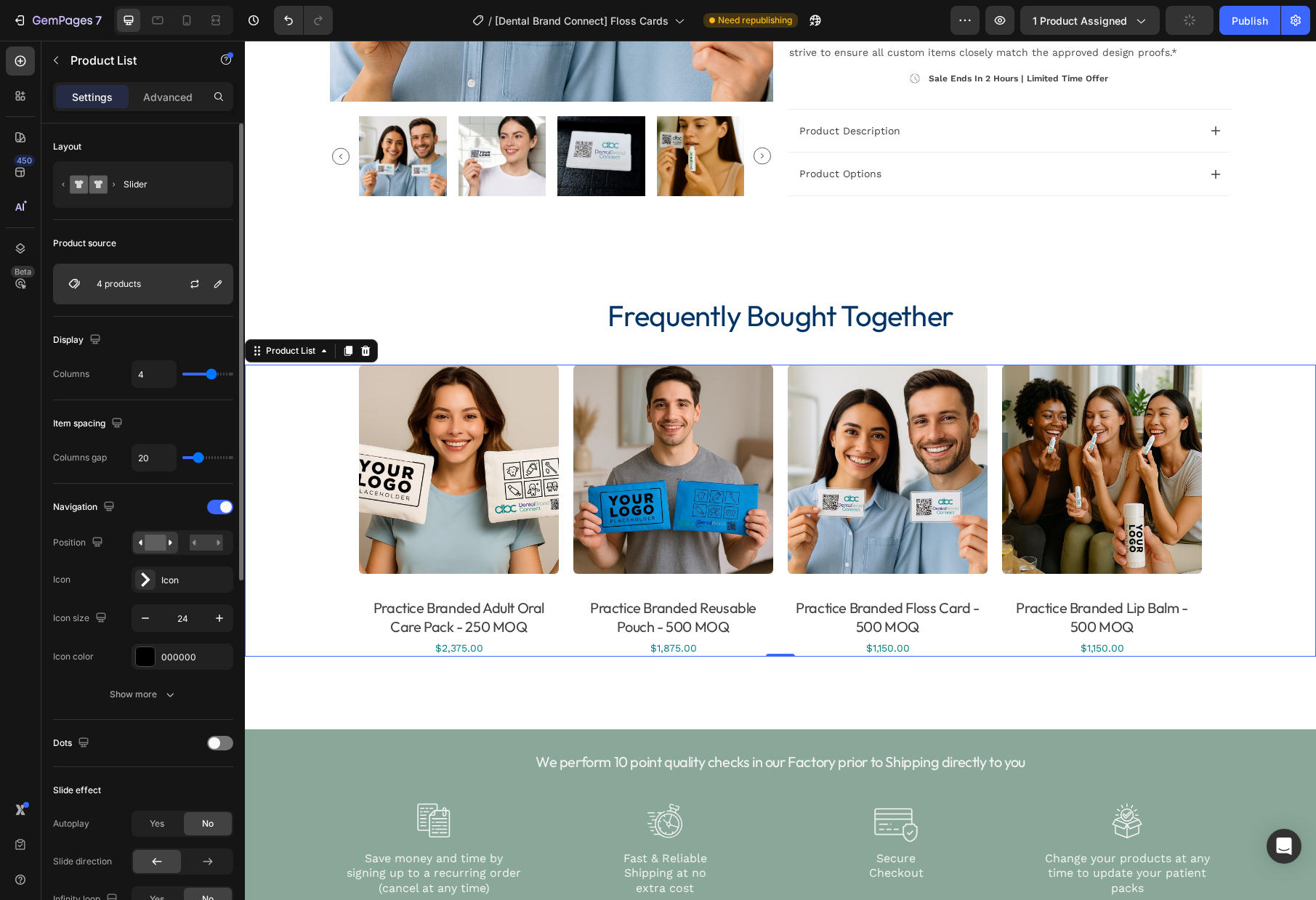 click on "4 products" at bounding box center (143, 284) 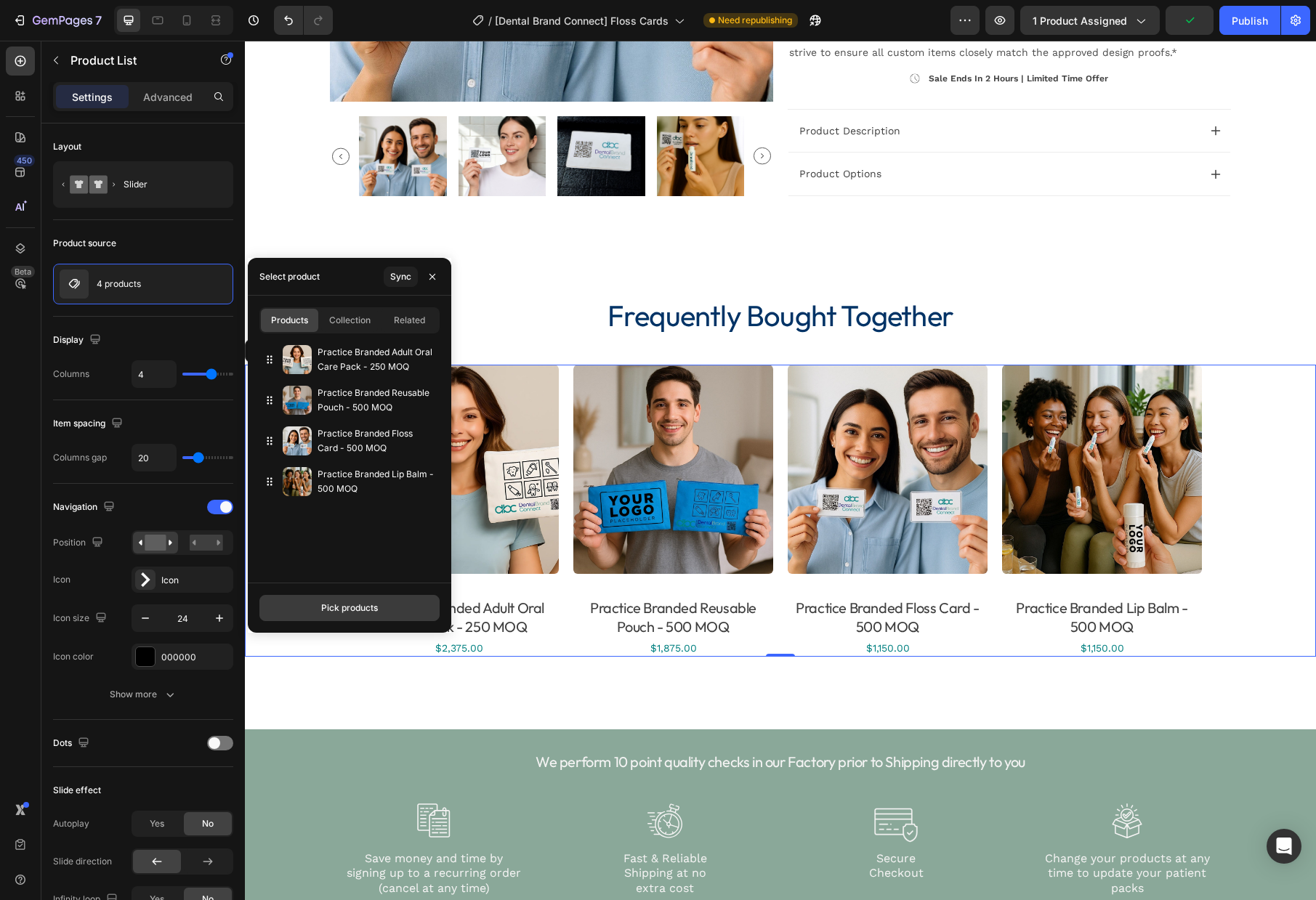 click on "Pick products" at bounding box center [350, 608] 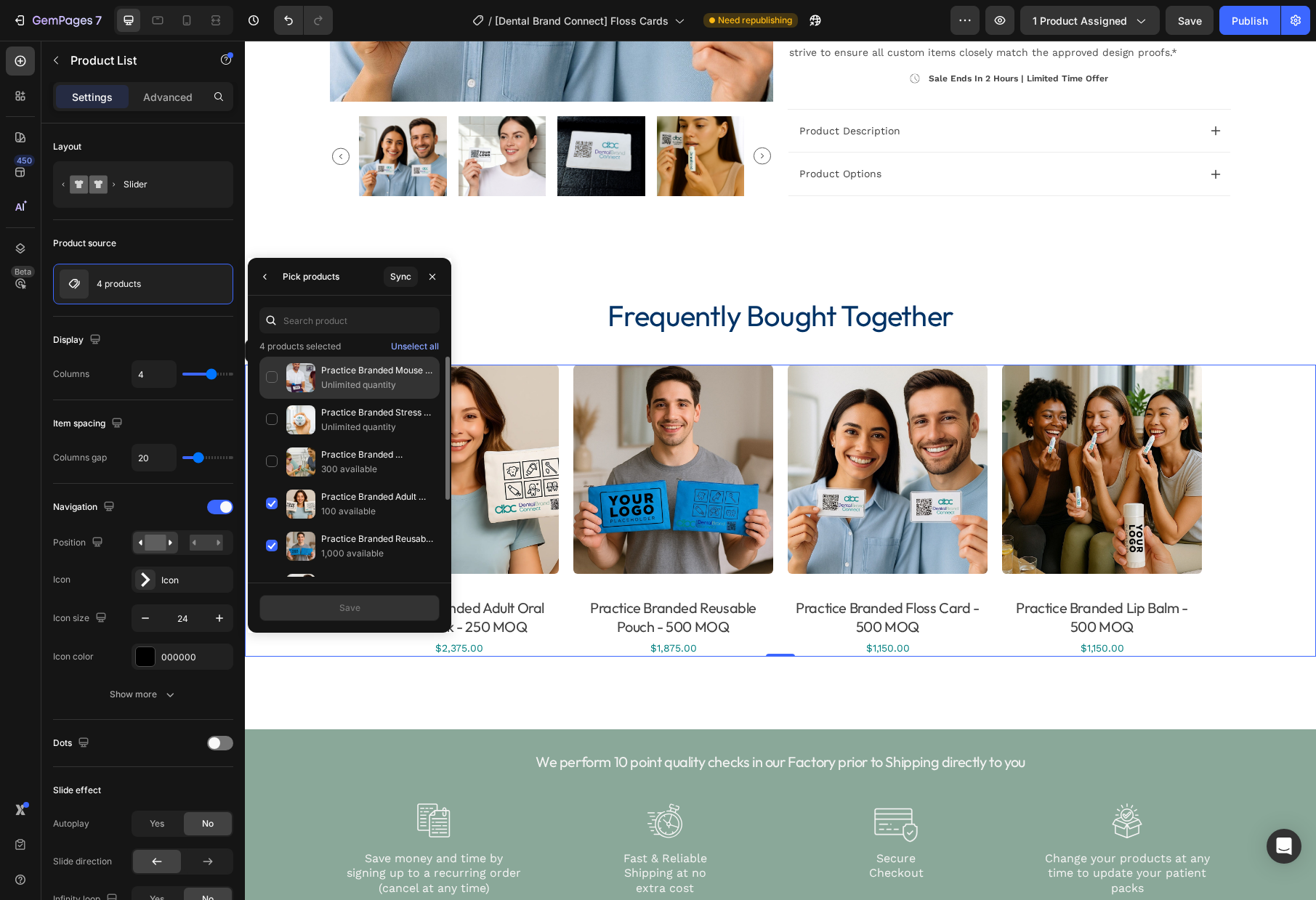click on "Practice Branded Mouse Mat - MOQ 500 Unlimited quantity" 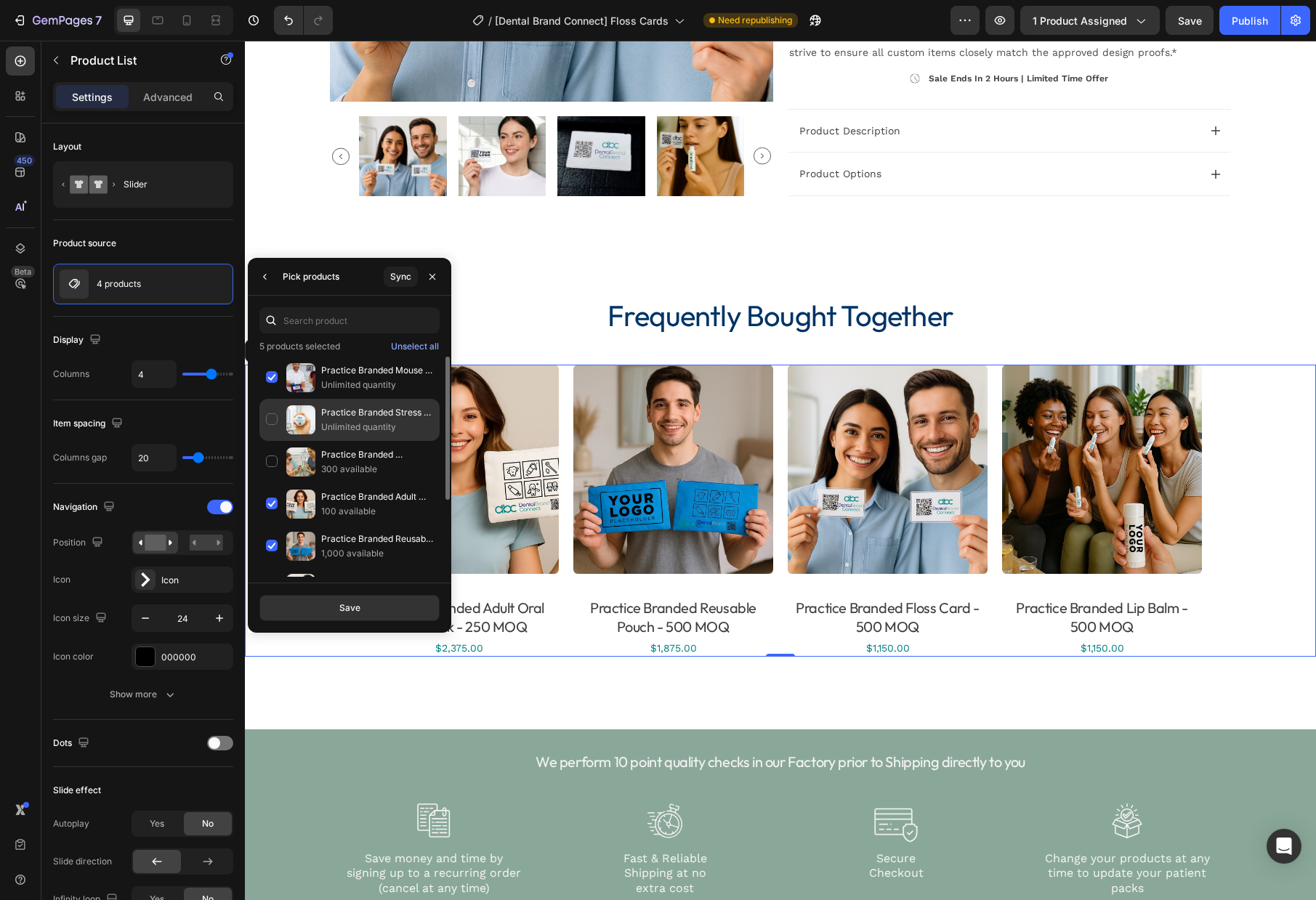 click on "Practice Branded Stress Ball - 1000 MOQ Unlimited quantity" 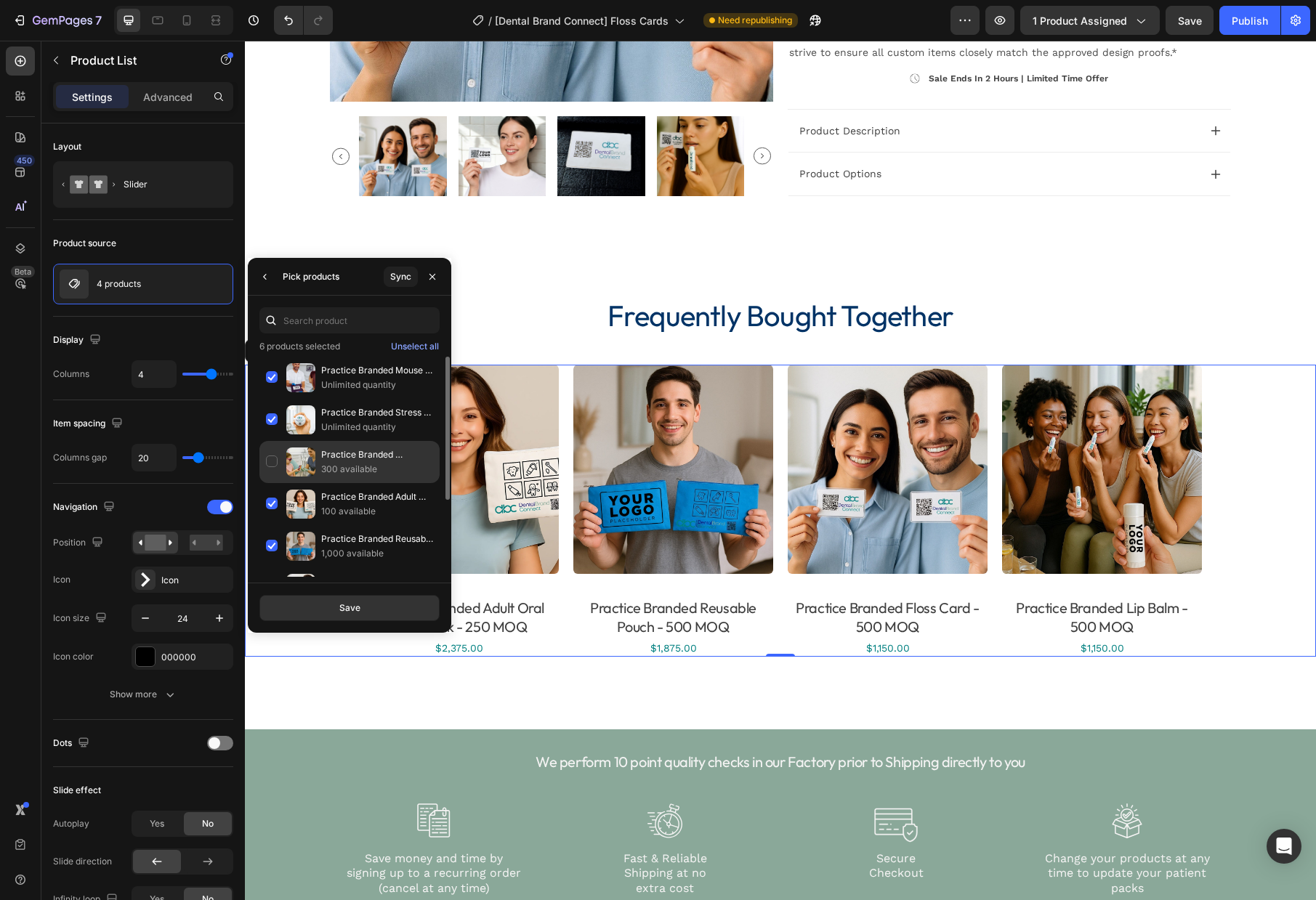 click on "Practice Branded Polarised Kids Sunglasses - 500 MOQ 300 available" 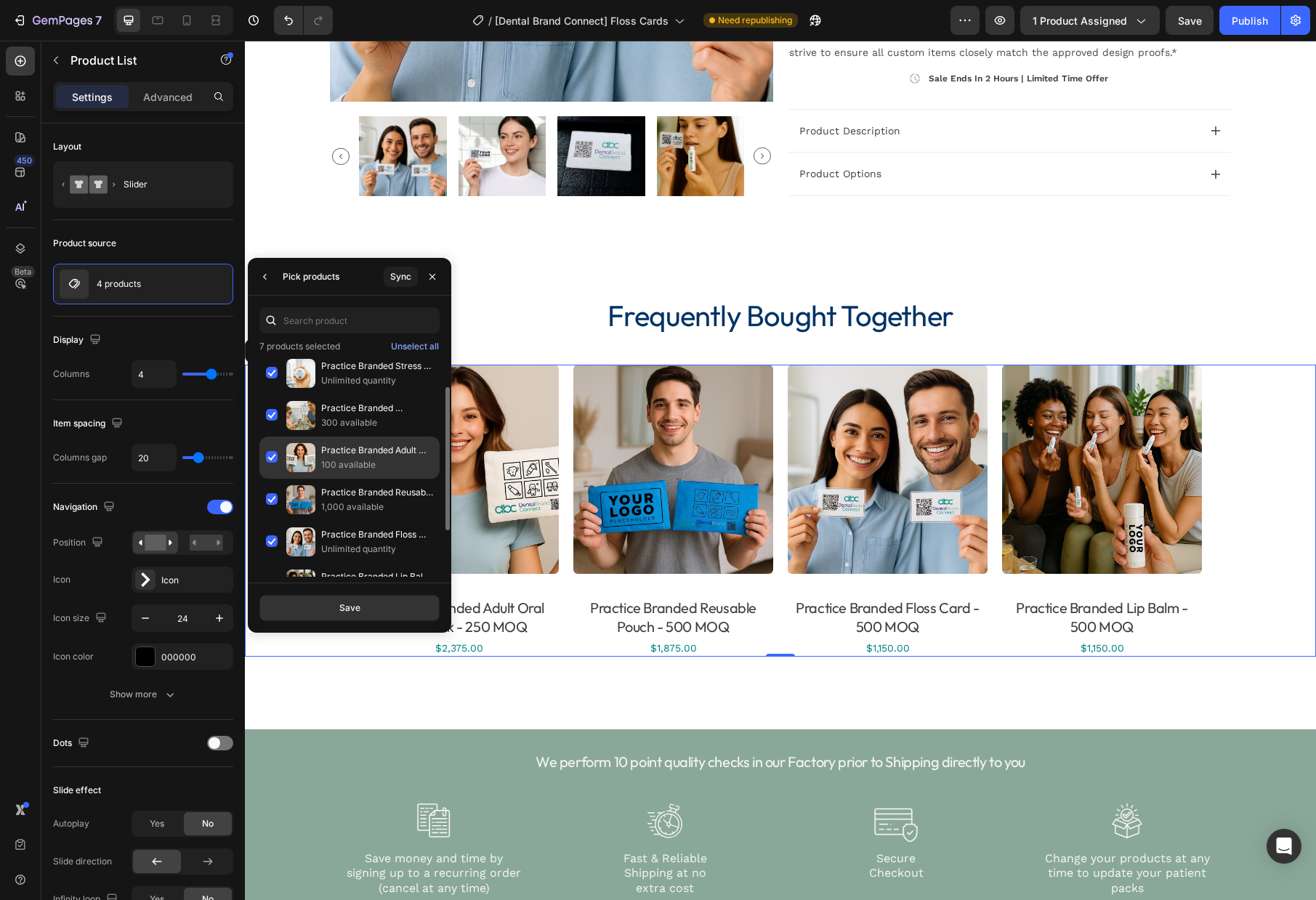 scroll, scrollTop: 56, scrollLeft: 0, axis: vertical 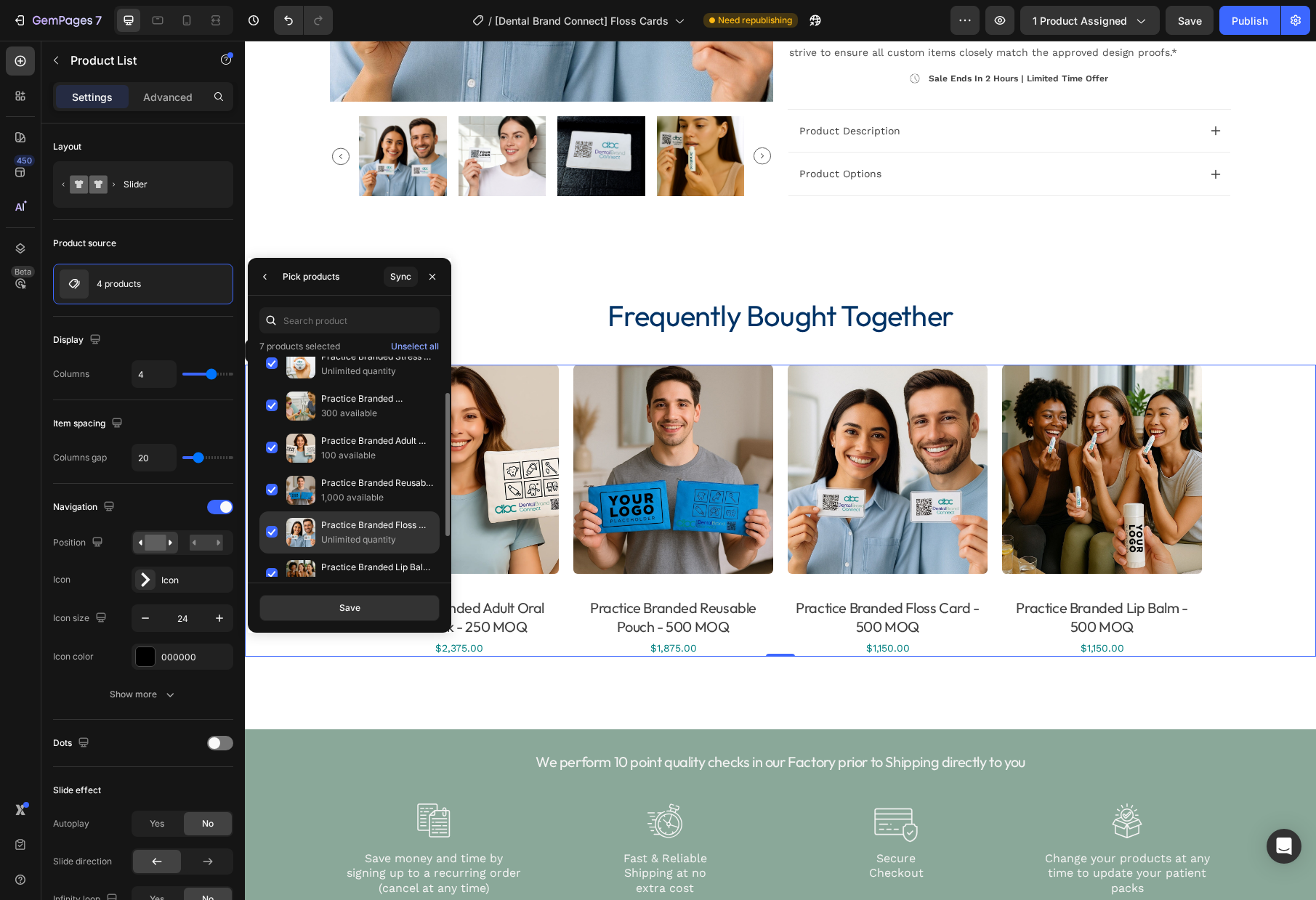 click on "Practice Branded Floss Card - 500 MOQ Unlimited quantity" 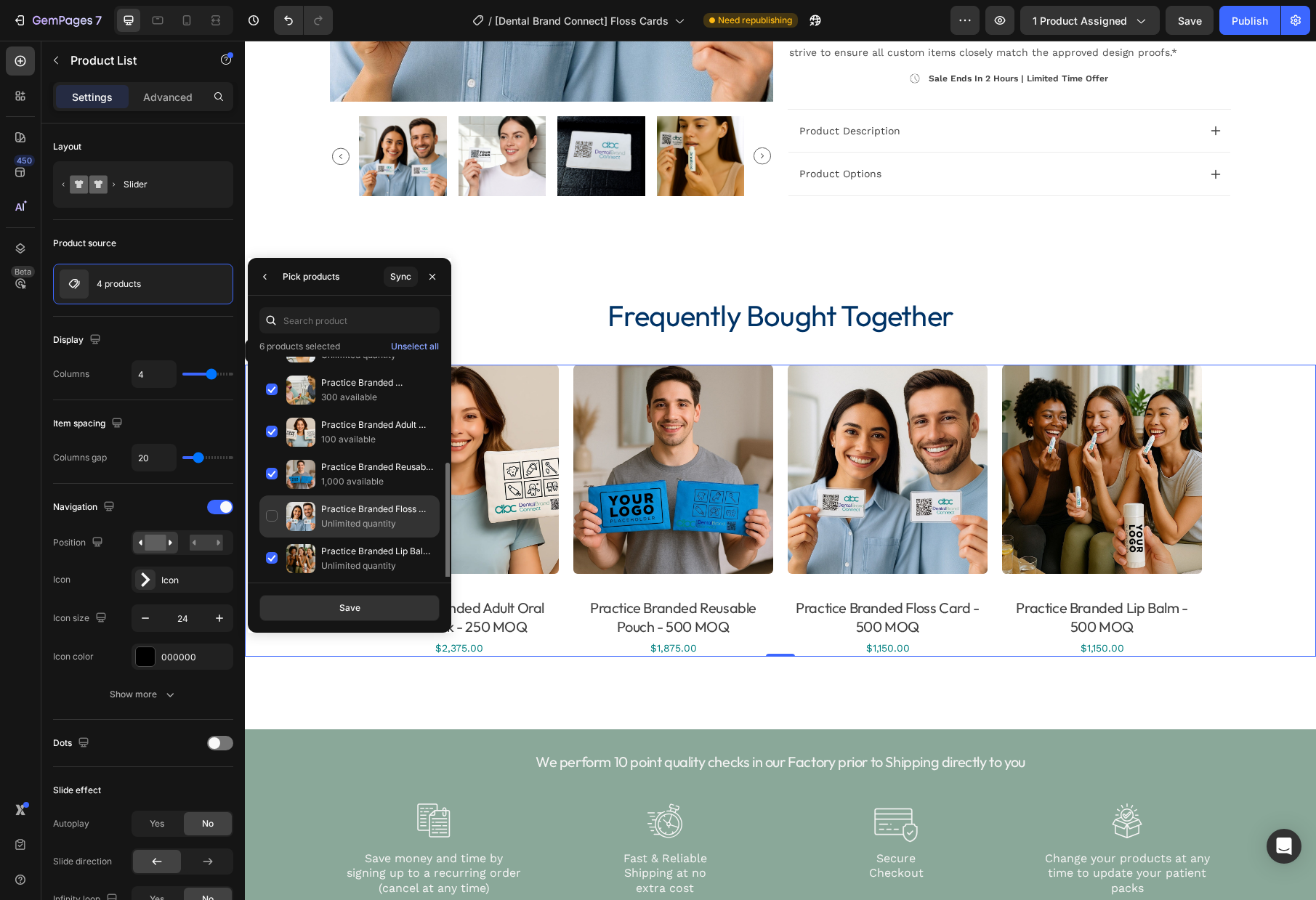 scroll, scrollTop: 117, scrollLeft: 0, axis: vertical 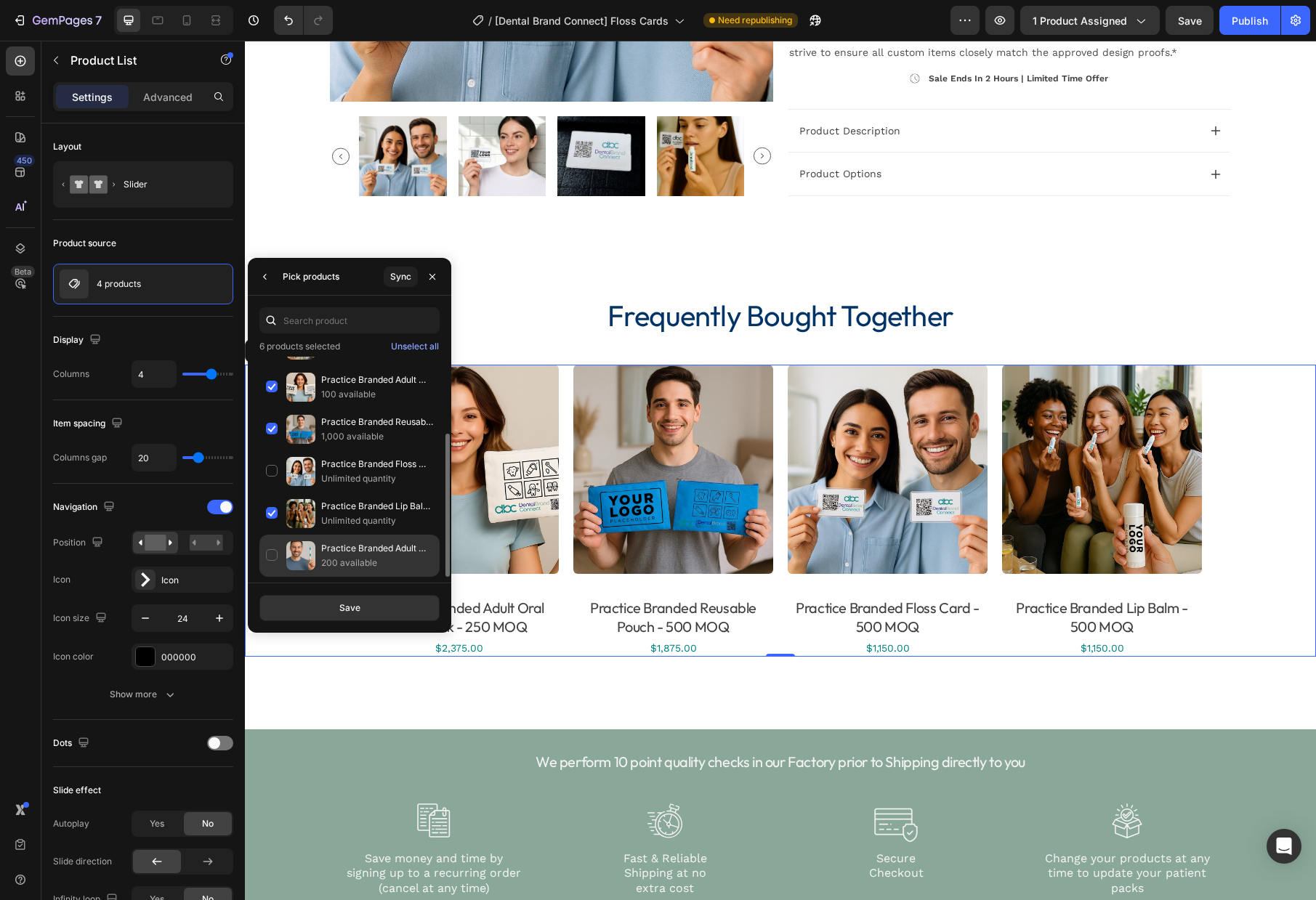 click on "Practice Branded Adult Toothbrush - 500 MOQ 200 available" 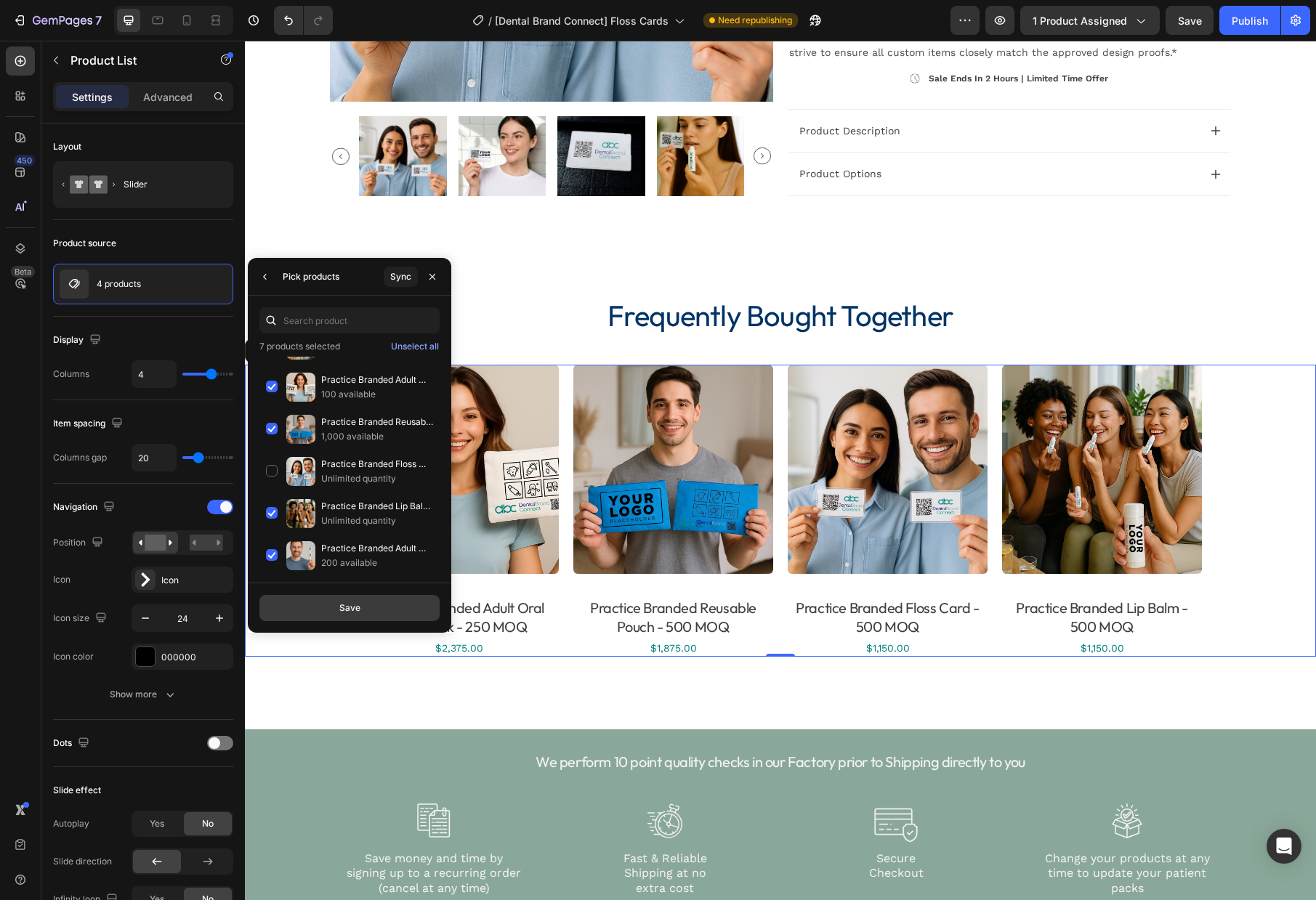 click on "Save" at bounding box center (350, 608) 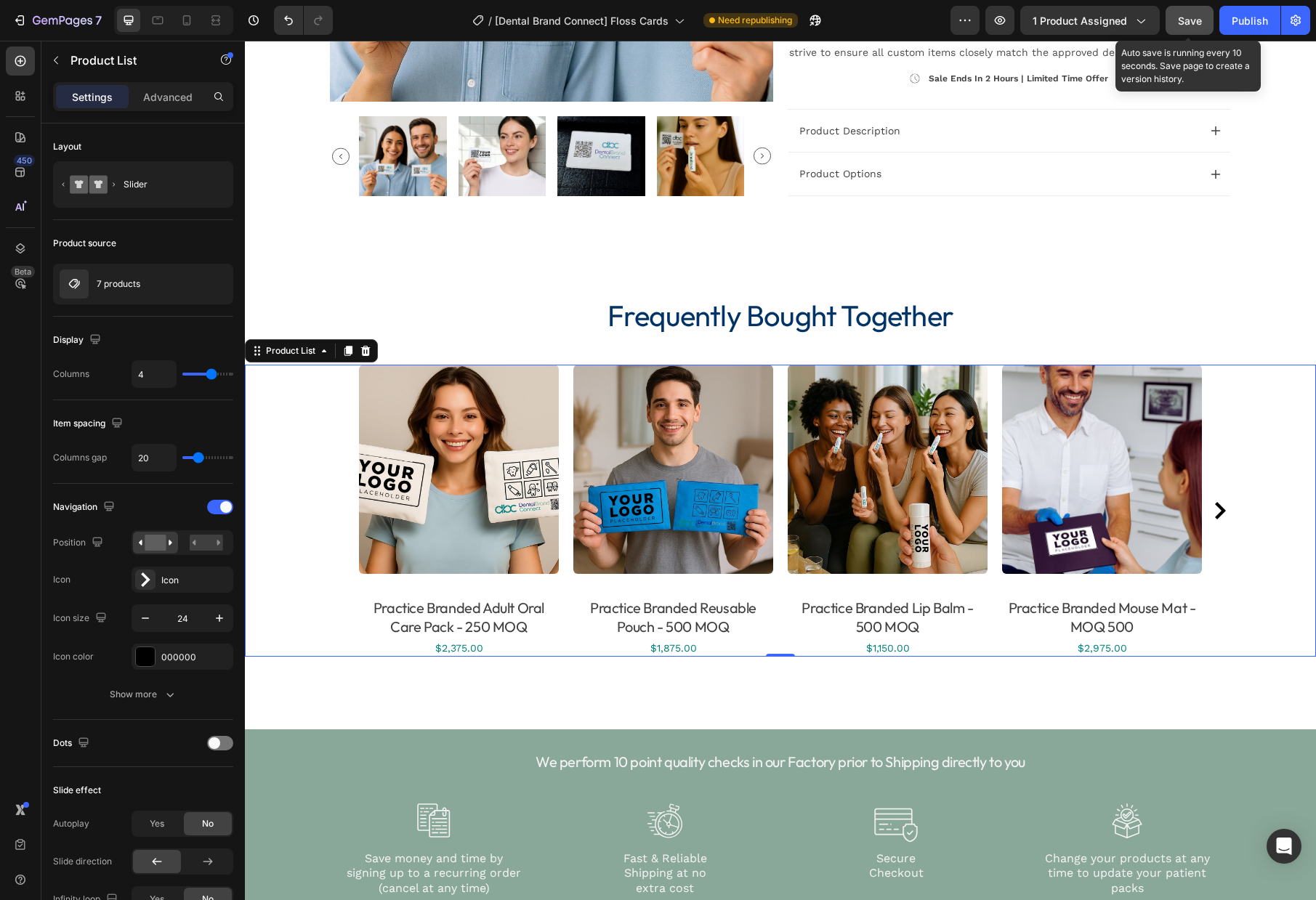 click on "Save" at bounding box center (1190, 20) 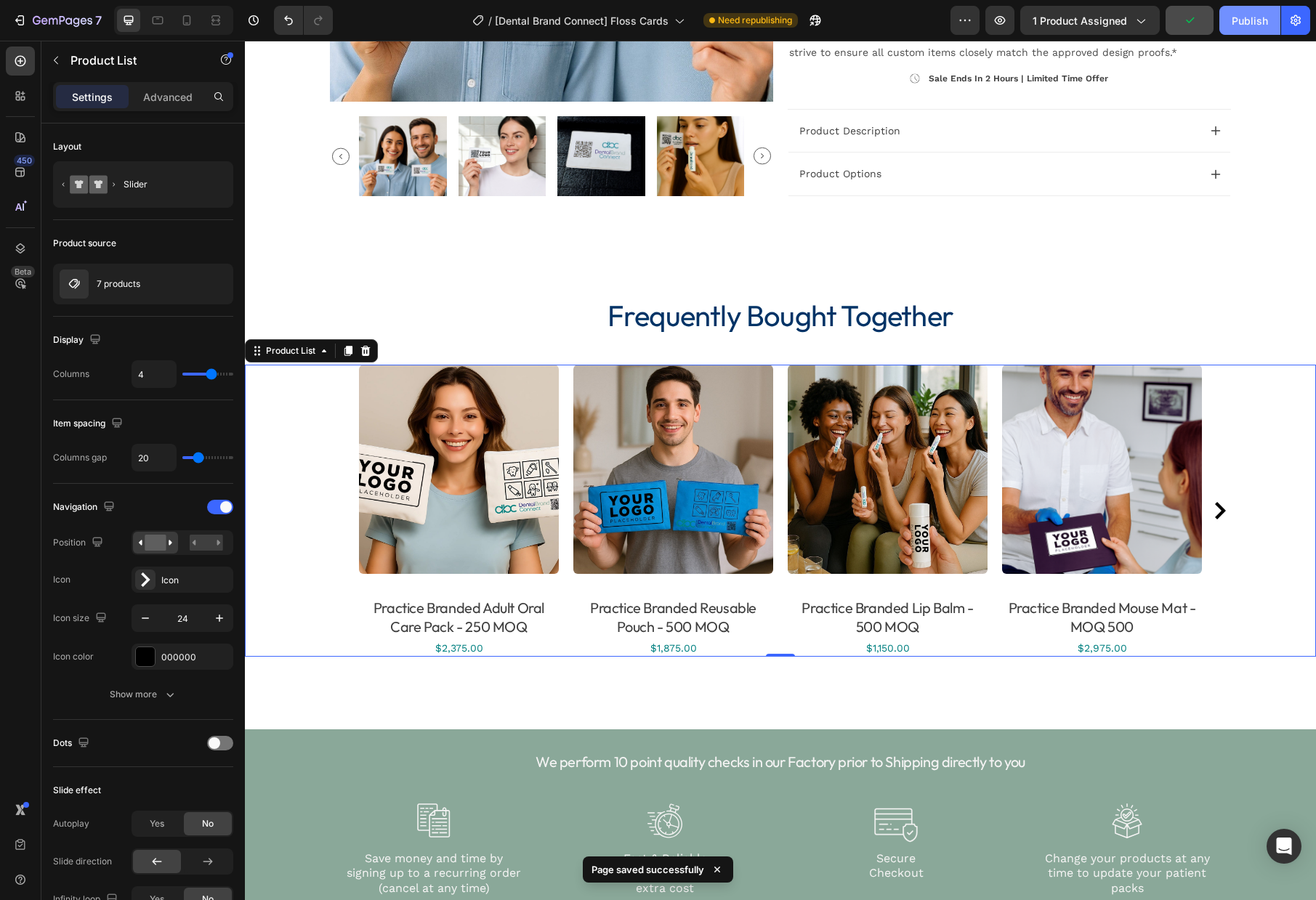 click on "Publish" at bounding box center (1250, 20) 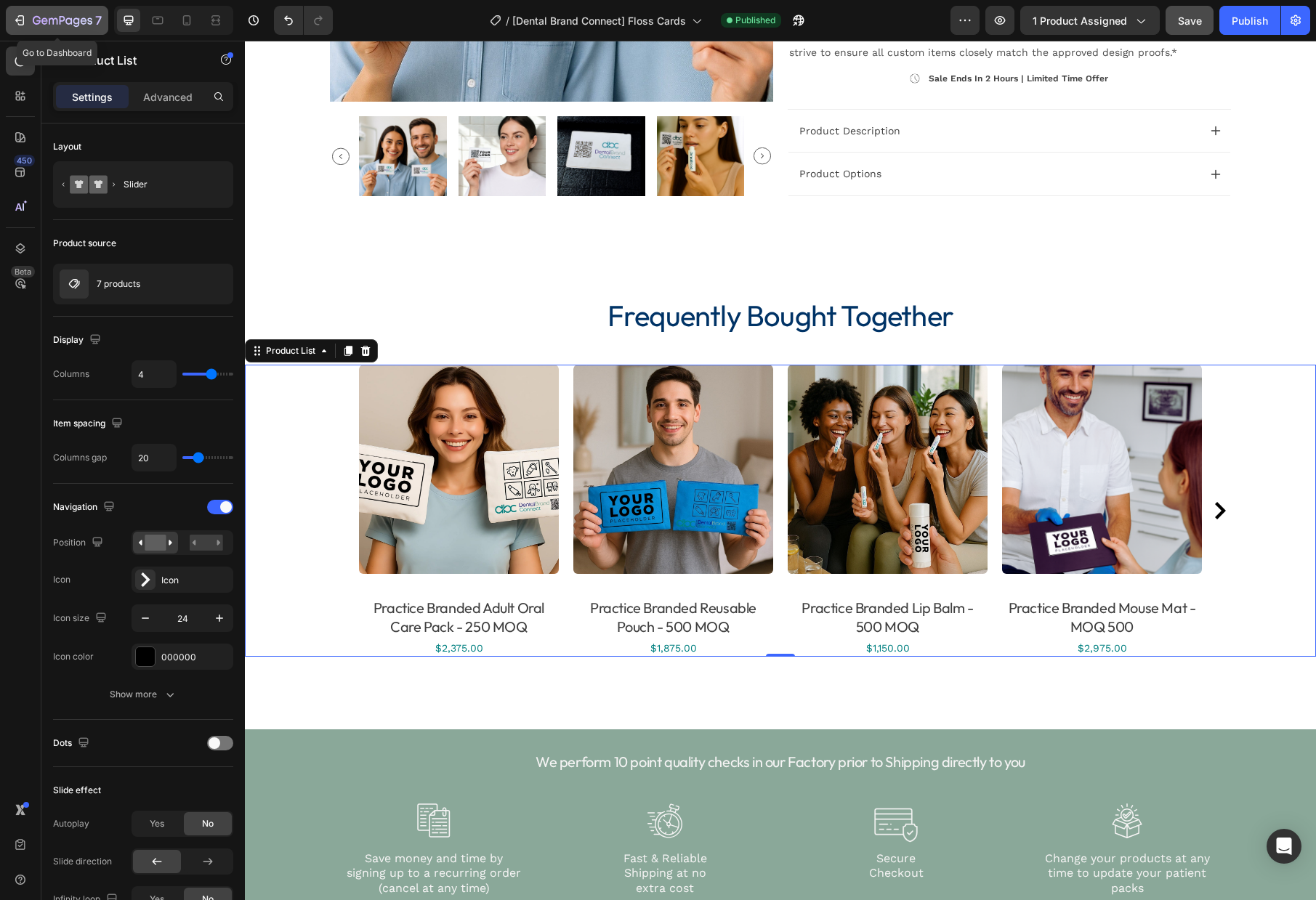 click 